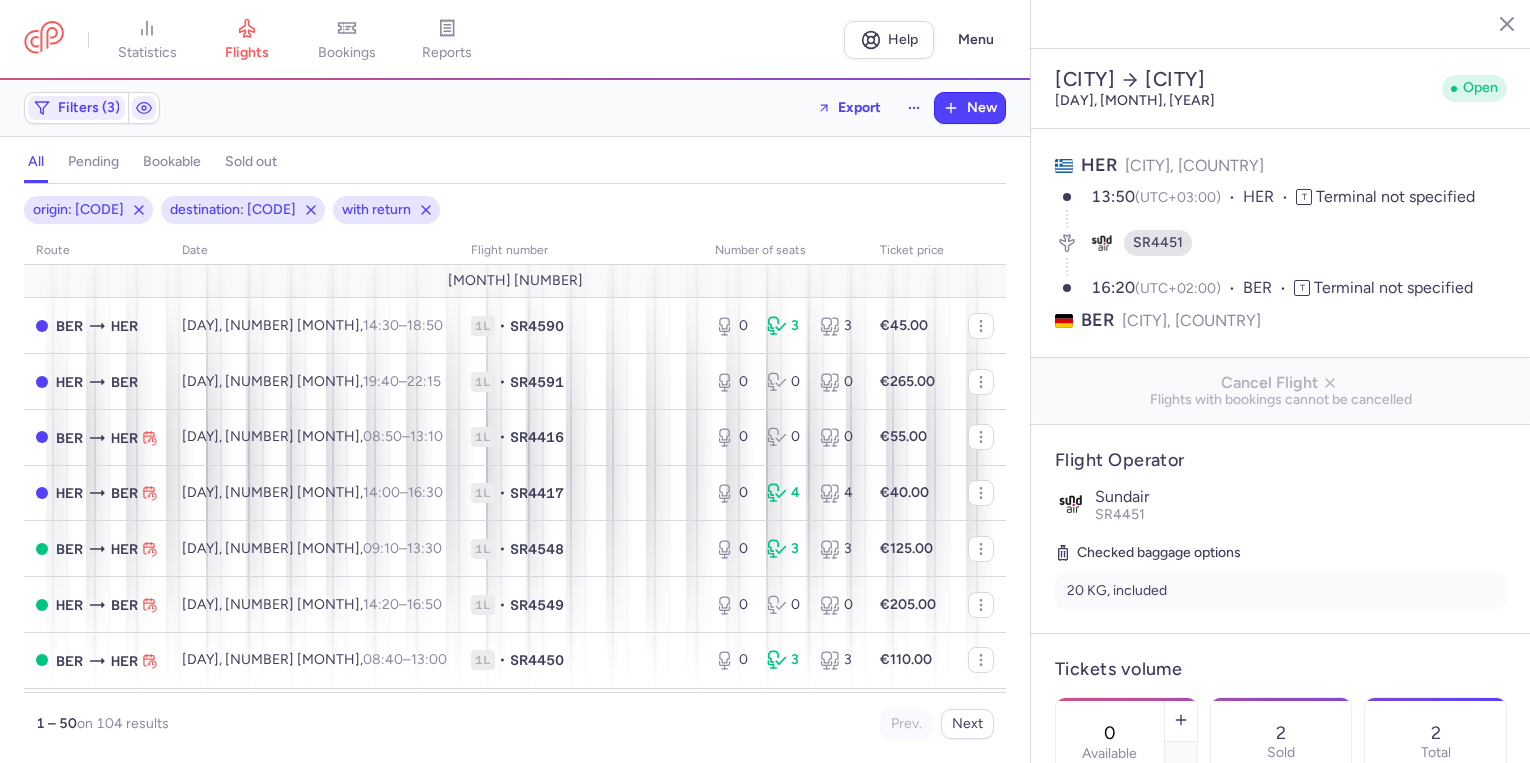 select on "days" 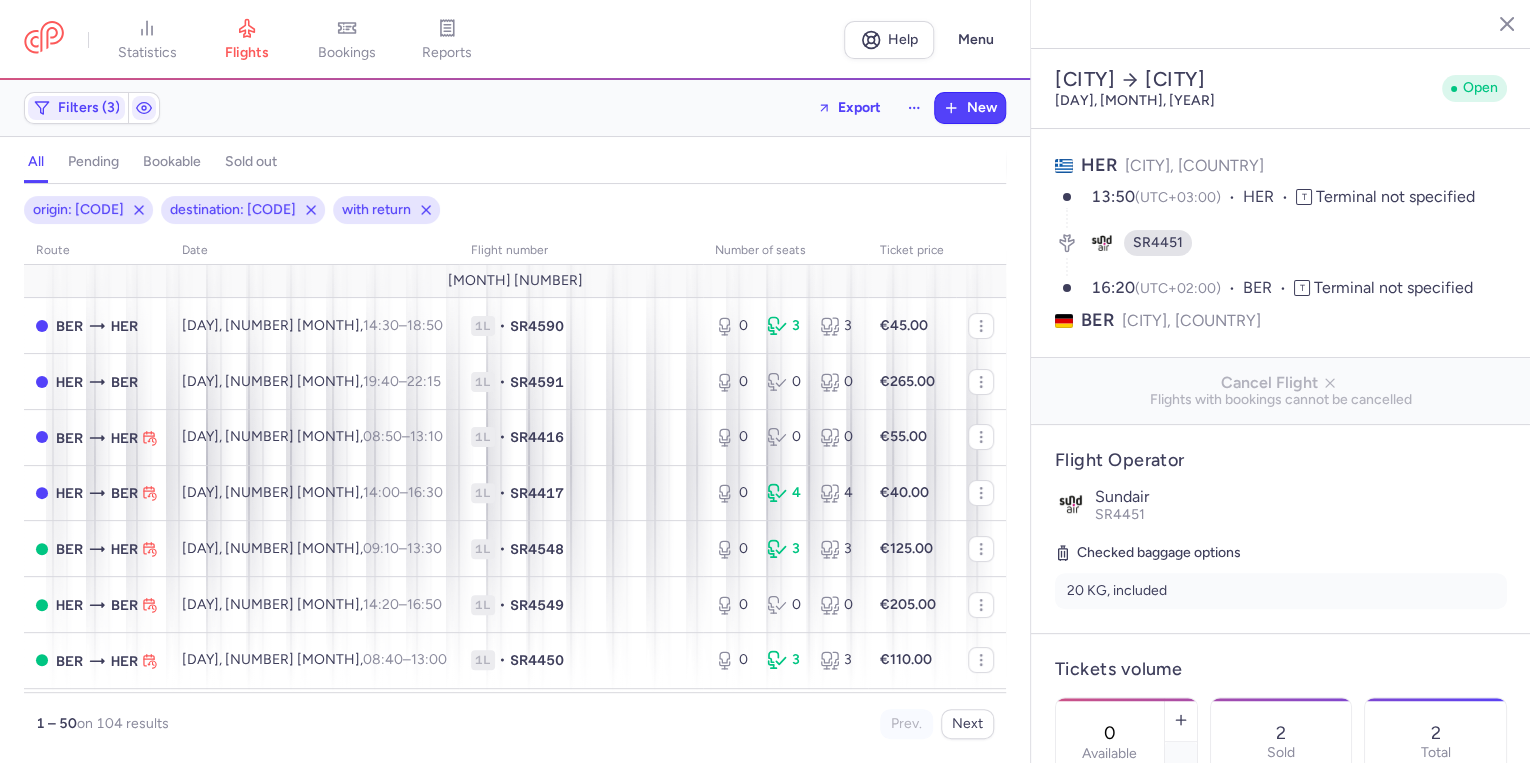 click on "destination: [CODE]" at bounding box center (233, 210) 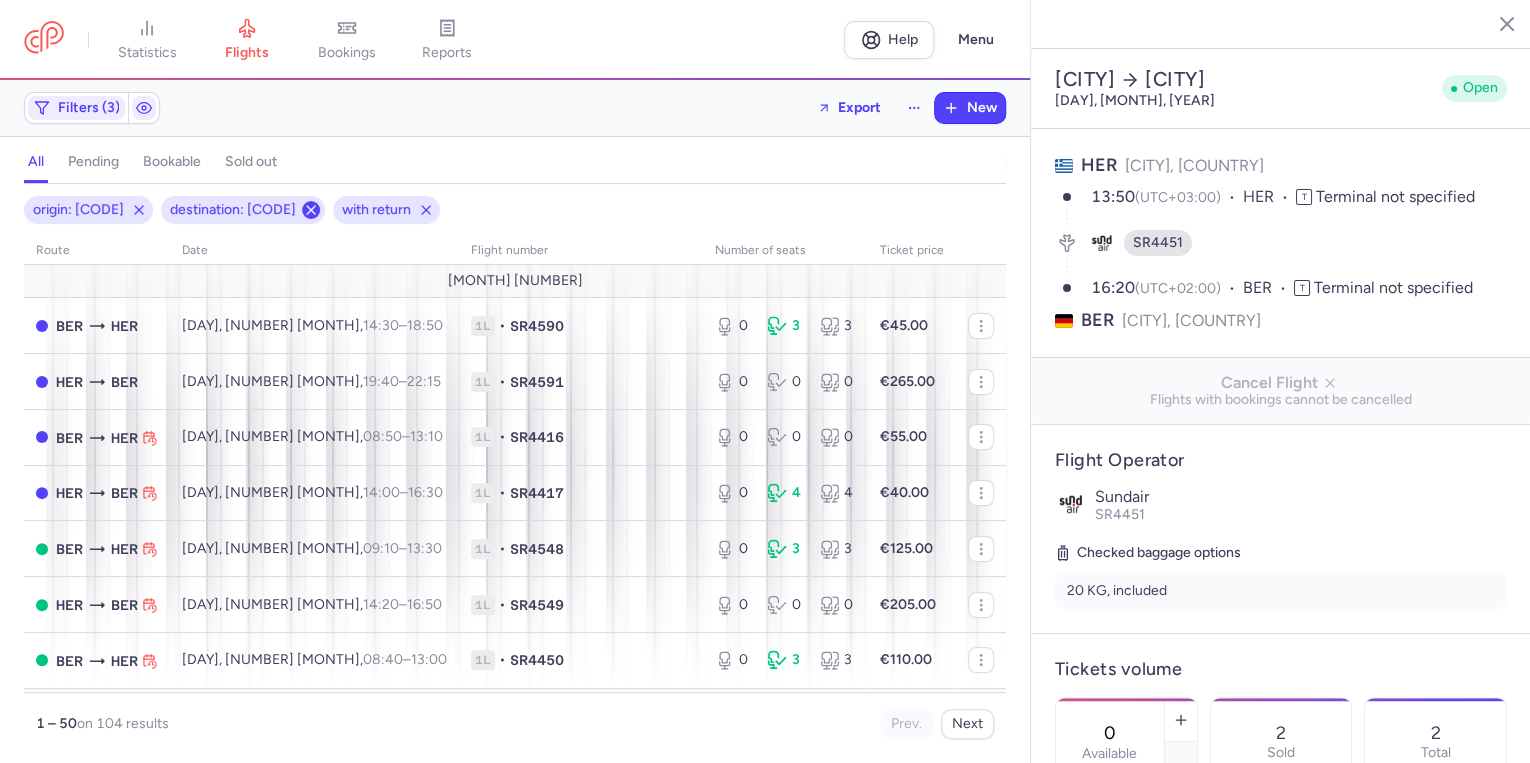 click 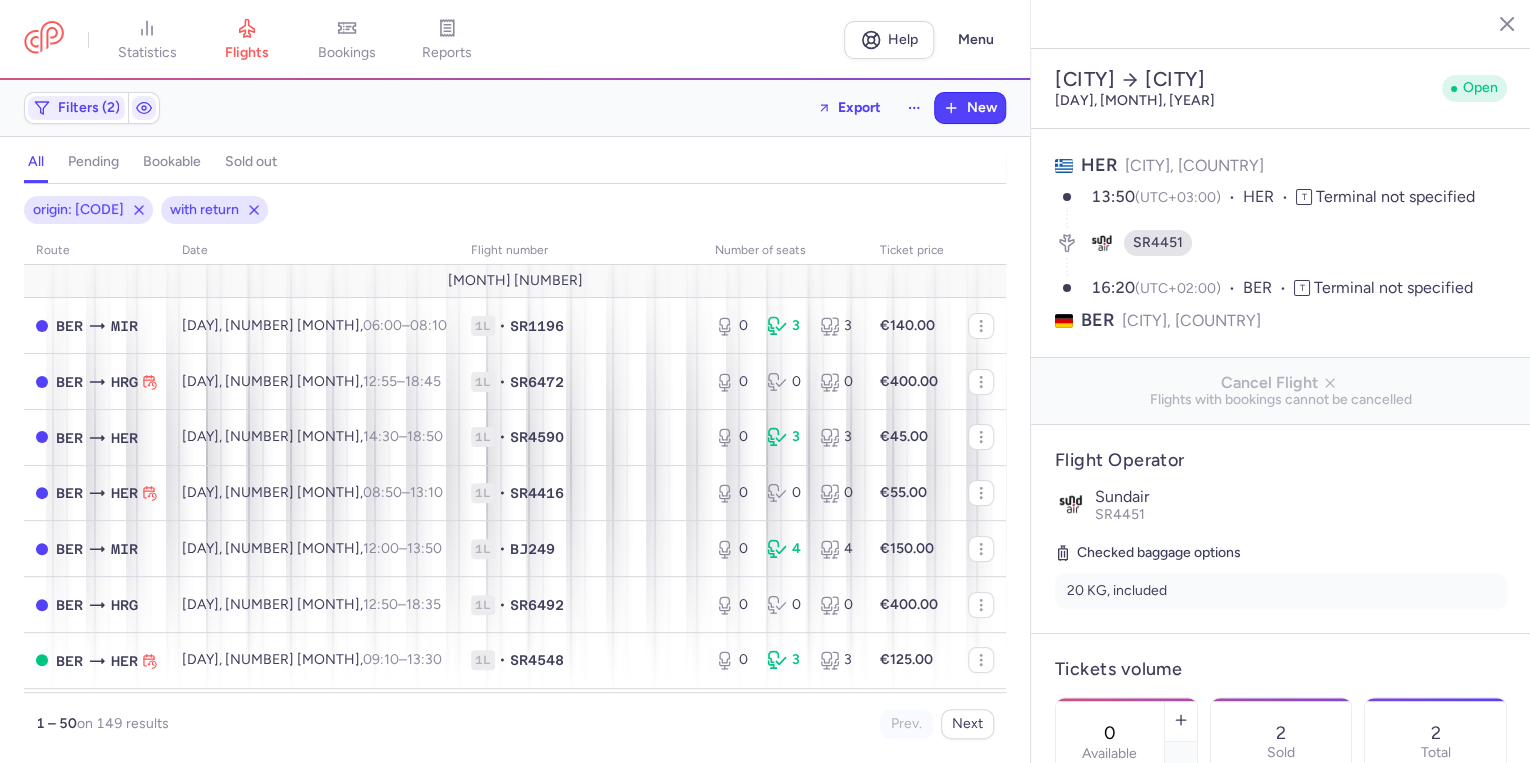click on "with return" at bounding box center (204, 210) 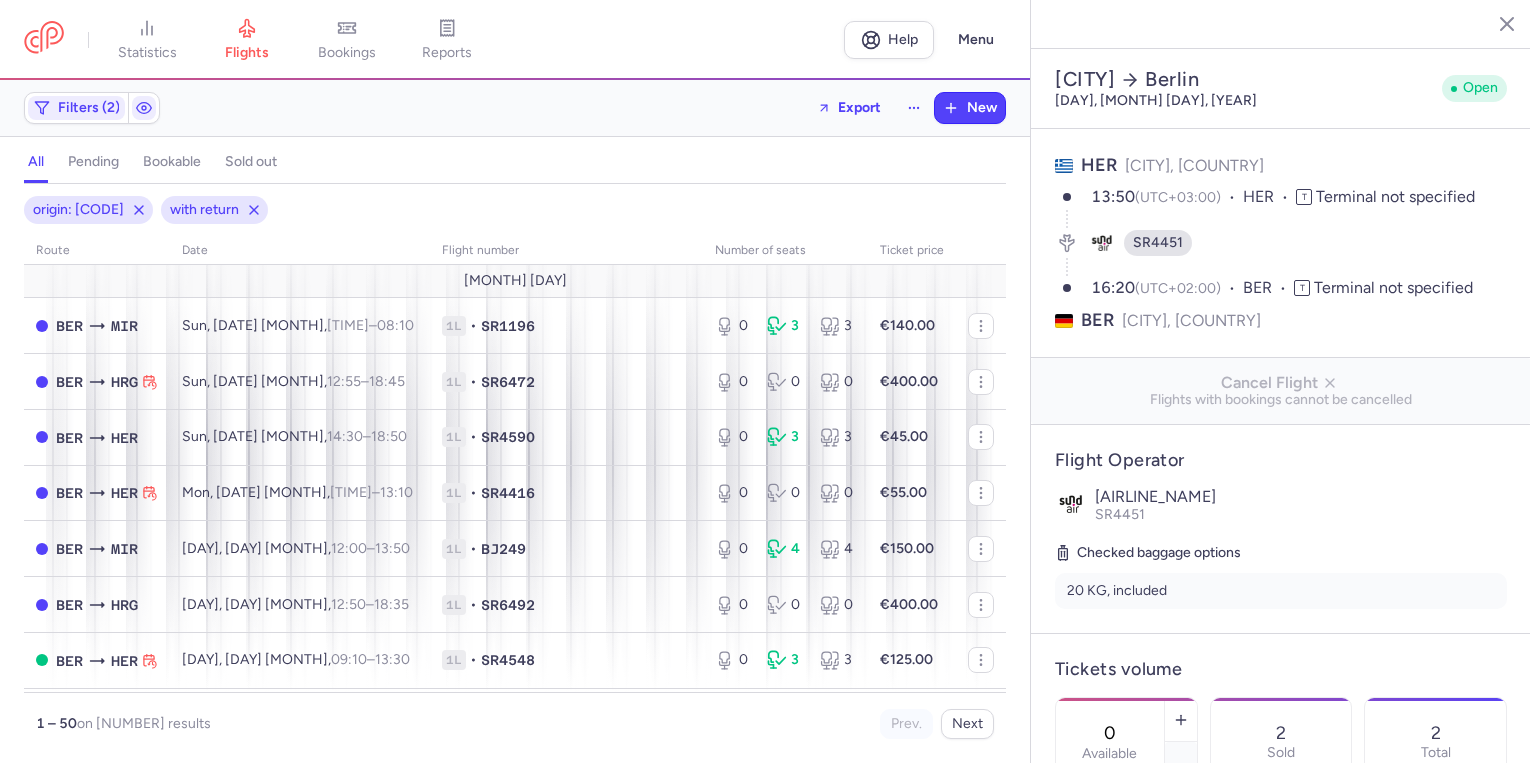 select on "days" 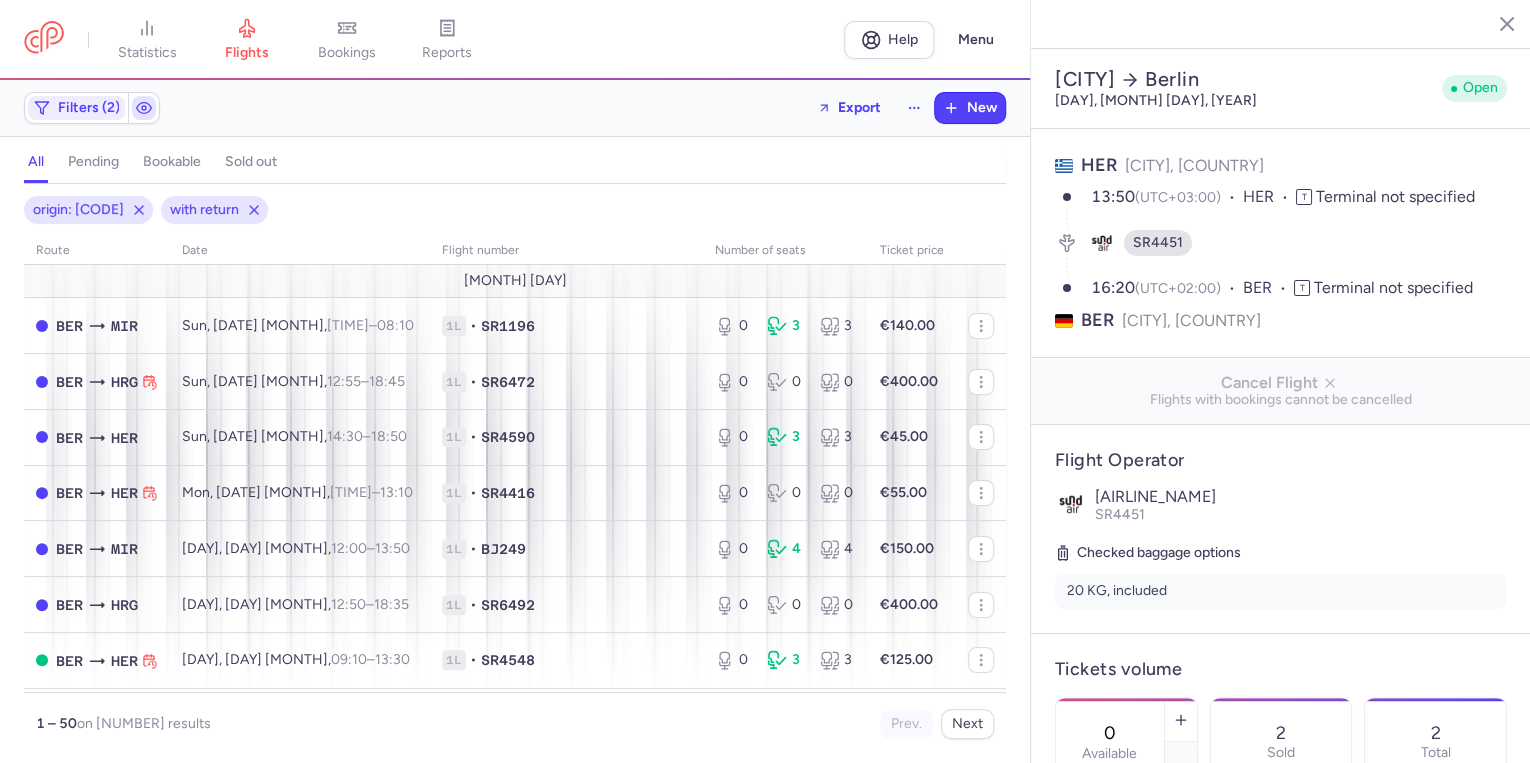 click at bounding box center (144, 108) 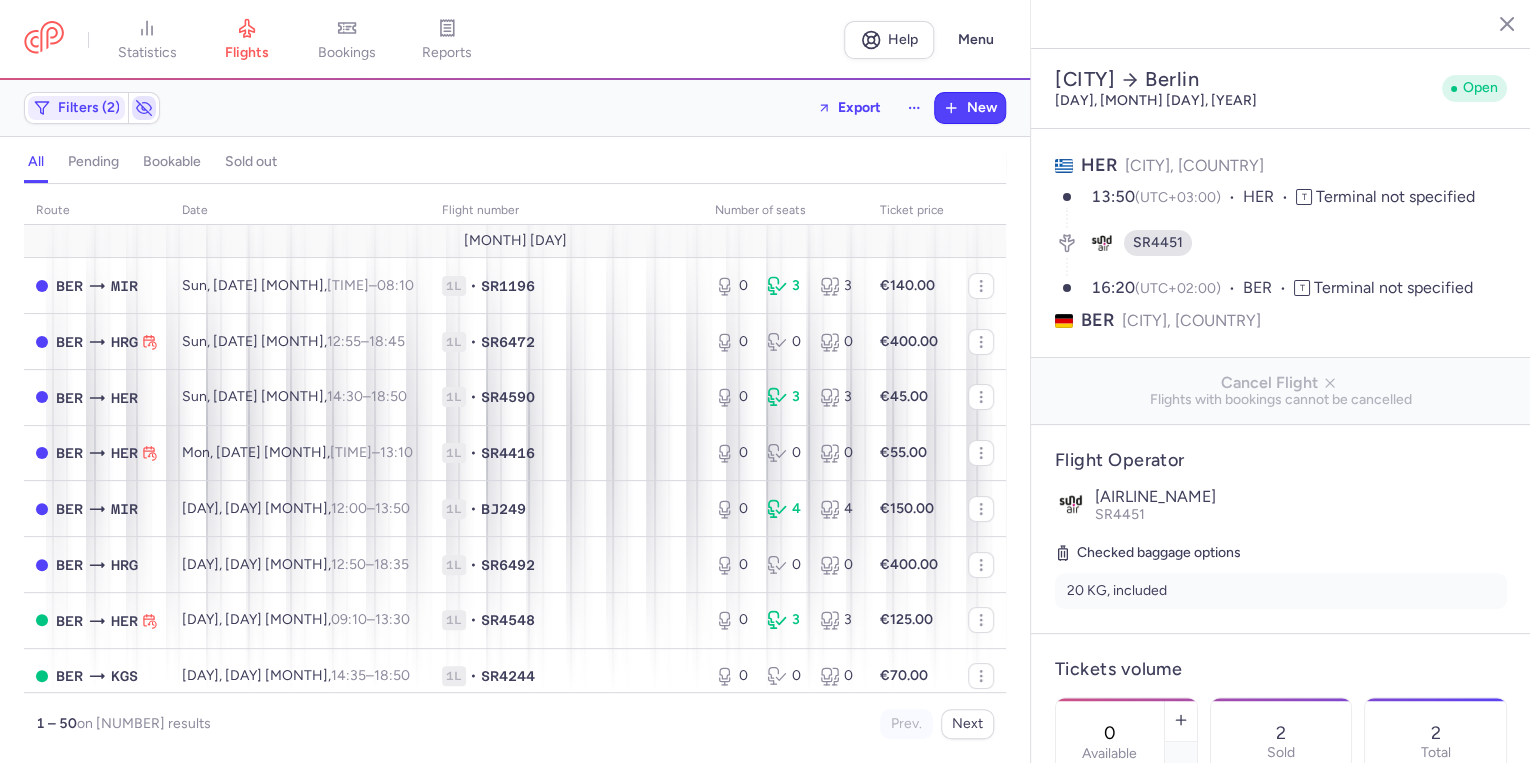 click at bounding box center [144, 108] 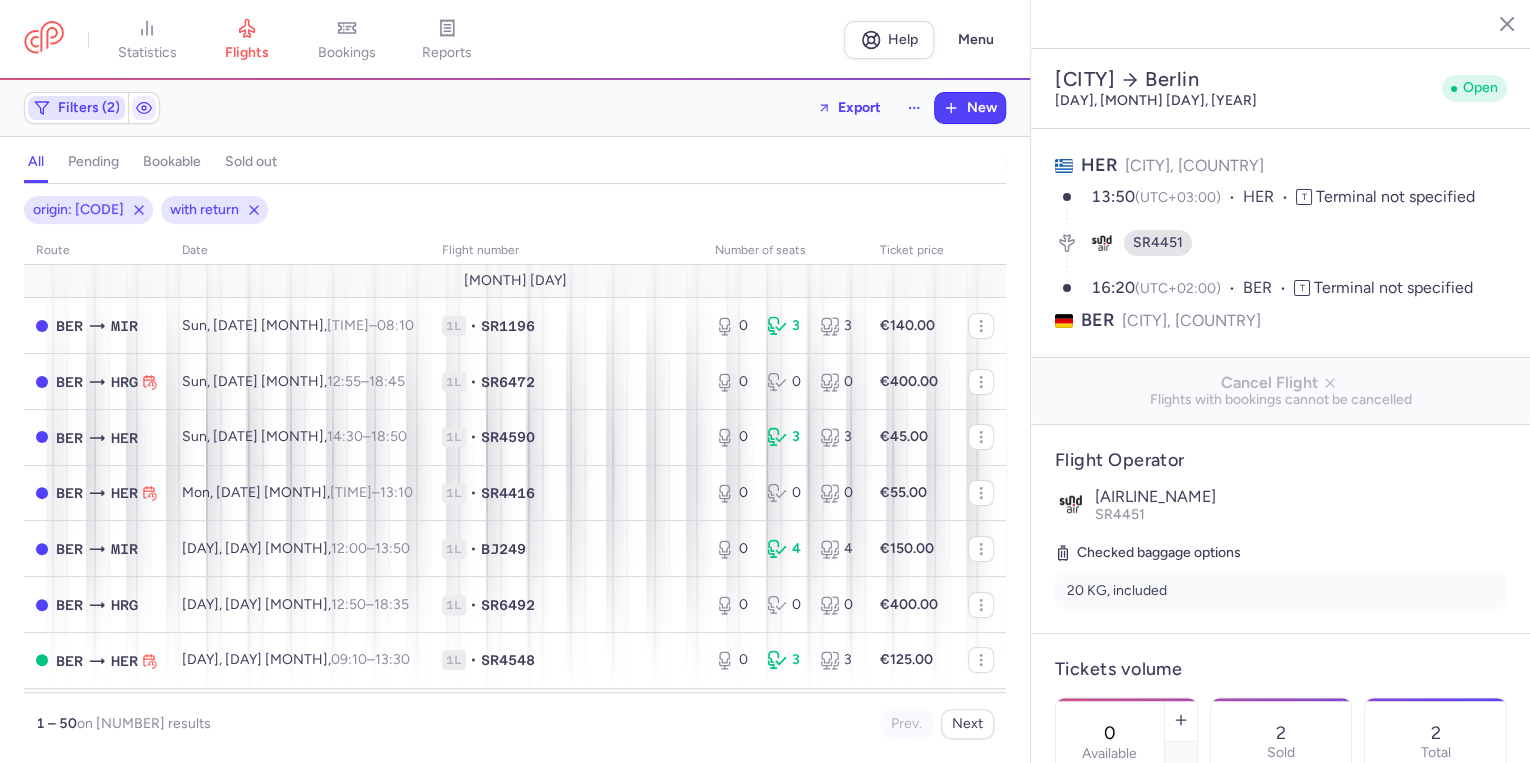 click on "Filters (2)" at bounding box center (89, 108) 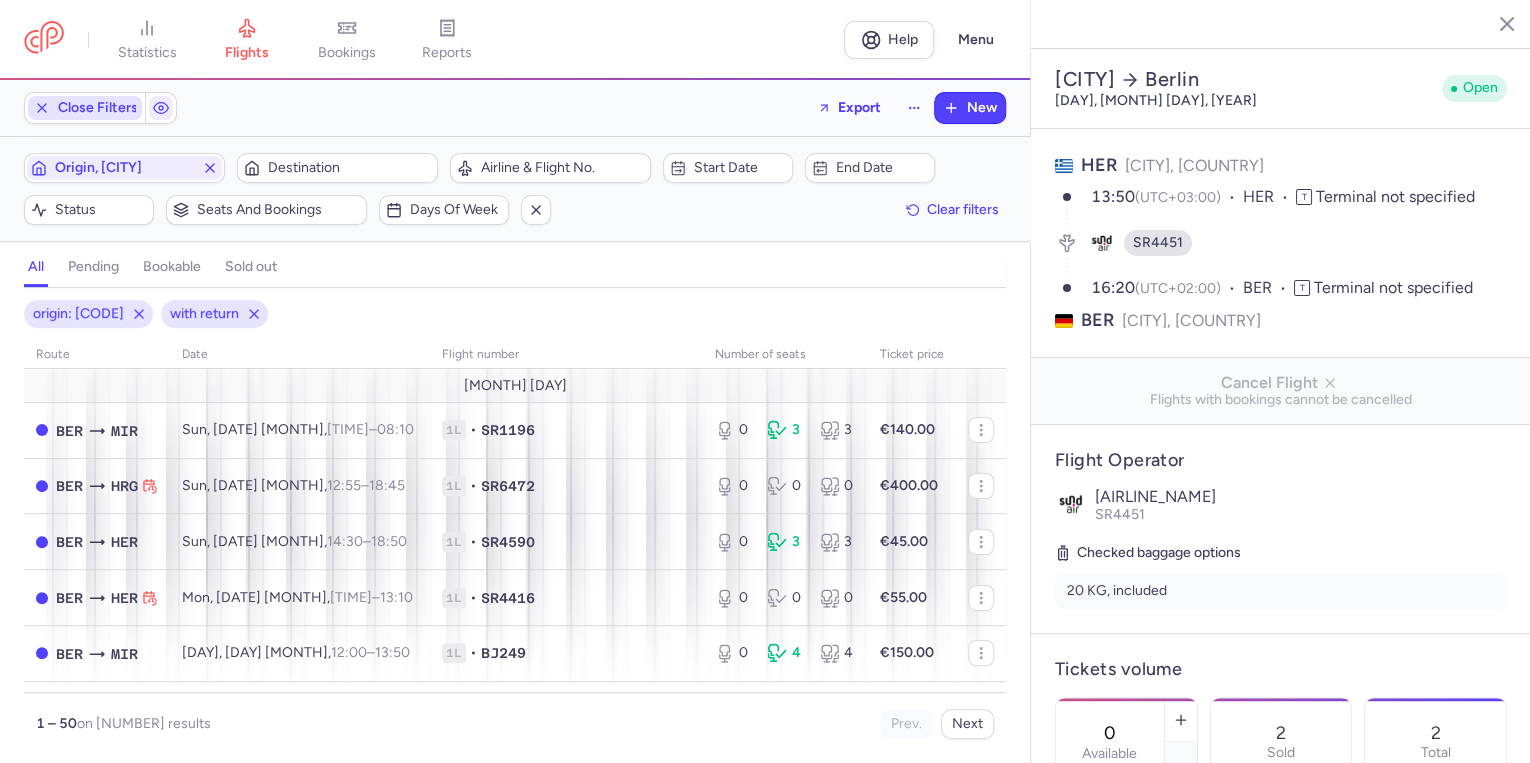 scroll, scrollTop: 0, scrollLeft: 0, axis: both 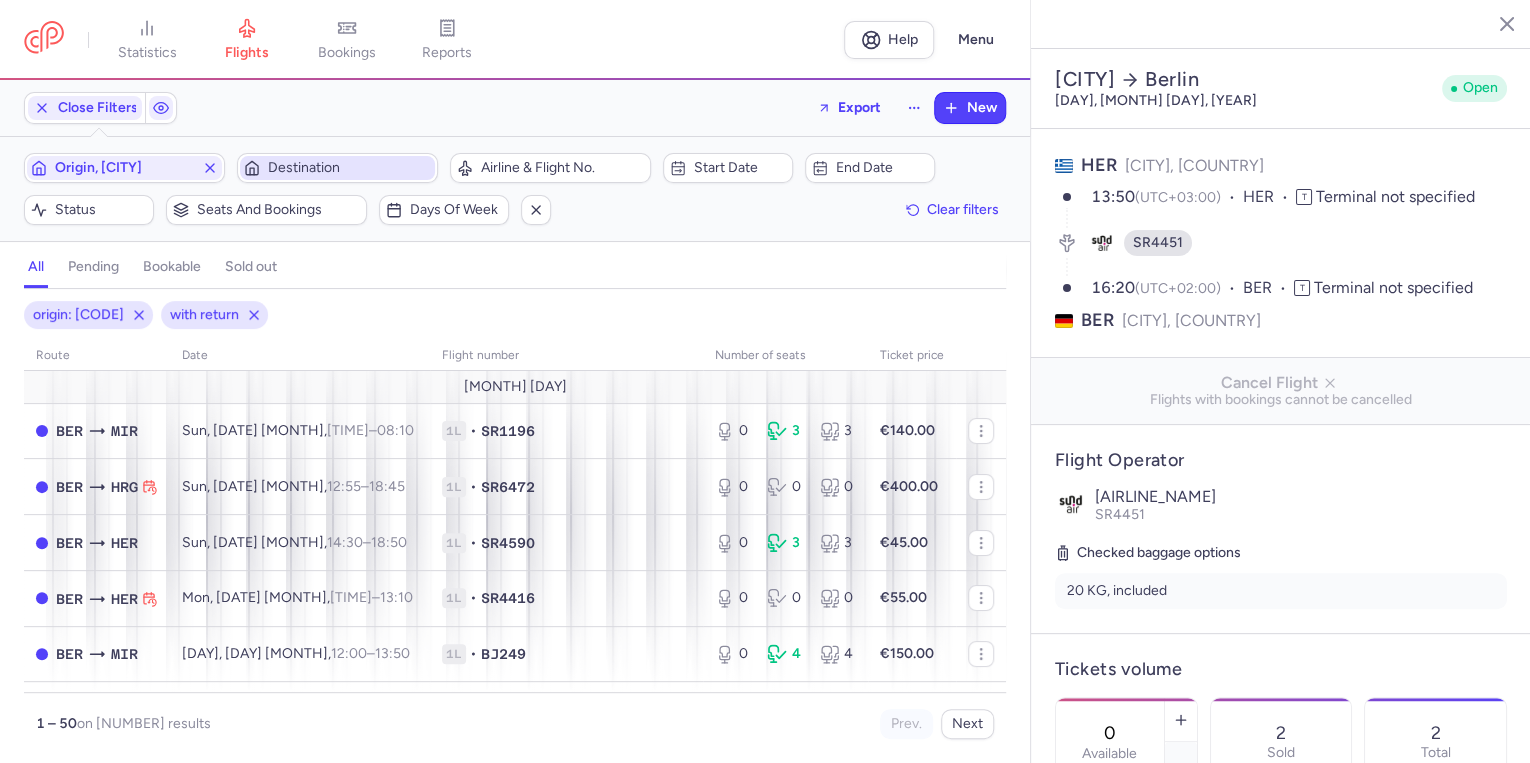 click on "Destination" at bounding box center [349, 168] 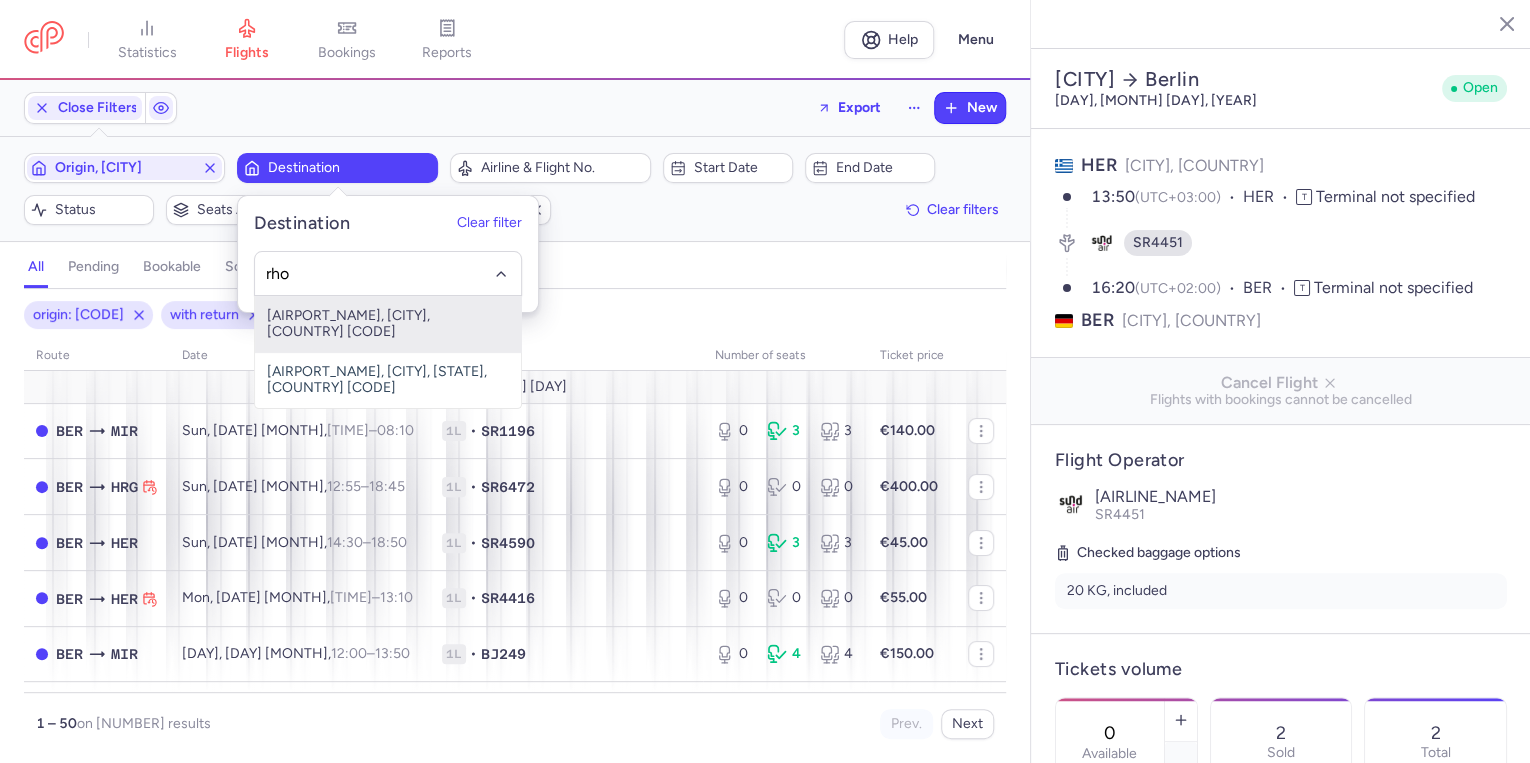 click on "[AIRPORT_NAME], [CITY], [COUNTRY] [CODE]" at bounding box center (388, 324) 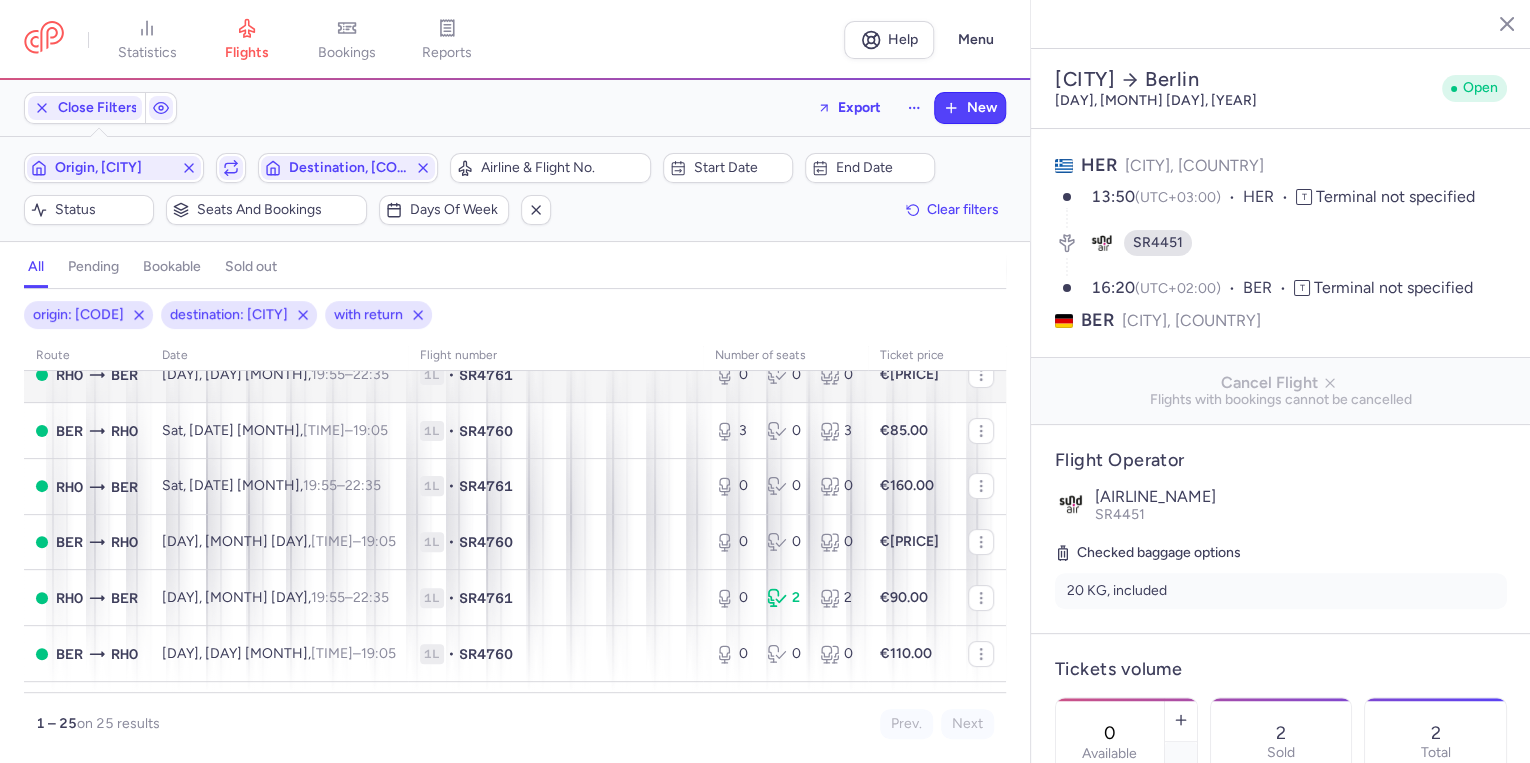 scroll, scrollTop: 0, scrollLeft: 0, axis: both 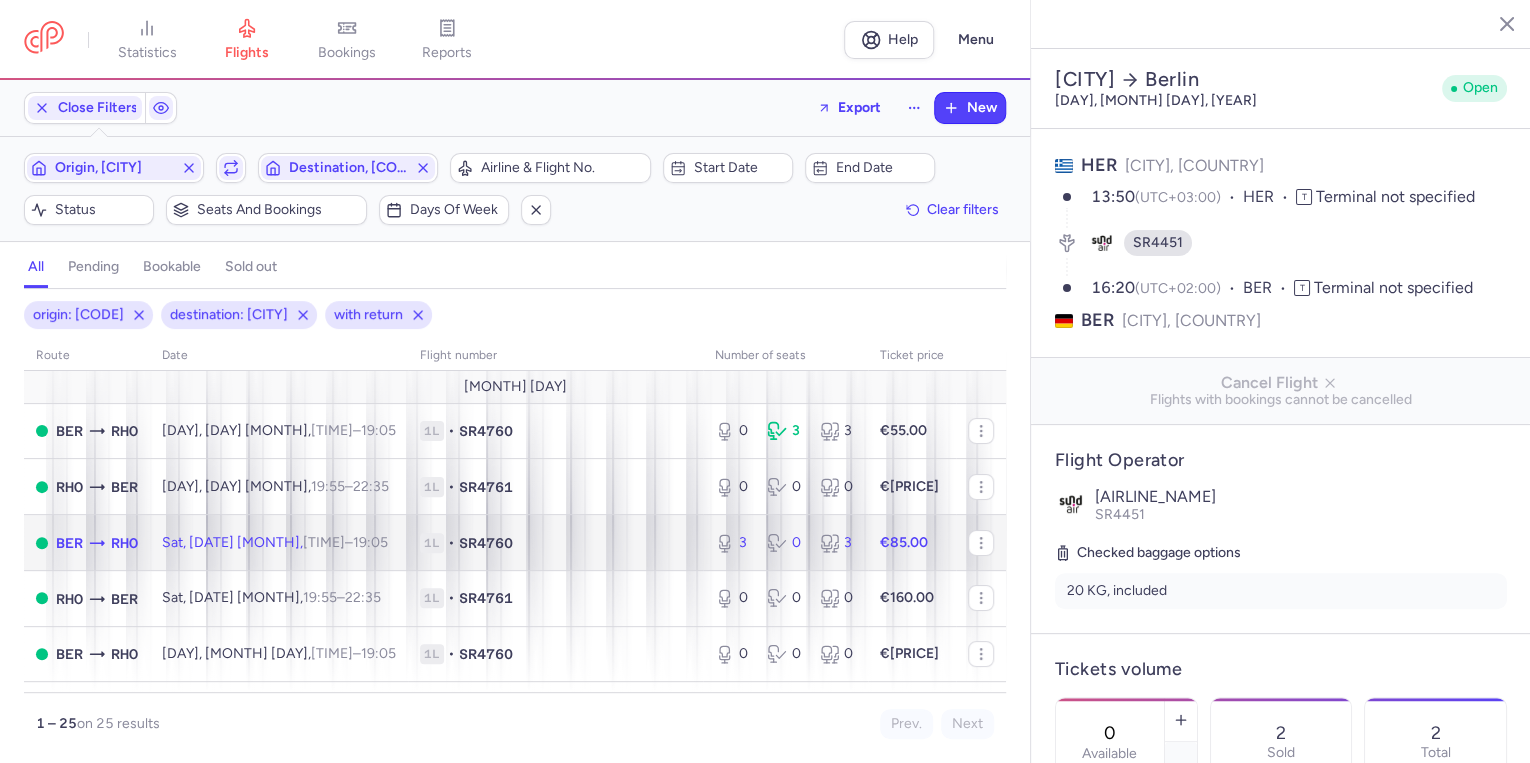 click on "Sat, [DATE] [MONTH],  [TIME]  –  [TIME]  +0" at bounding box center (275, 542) 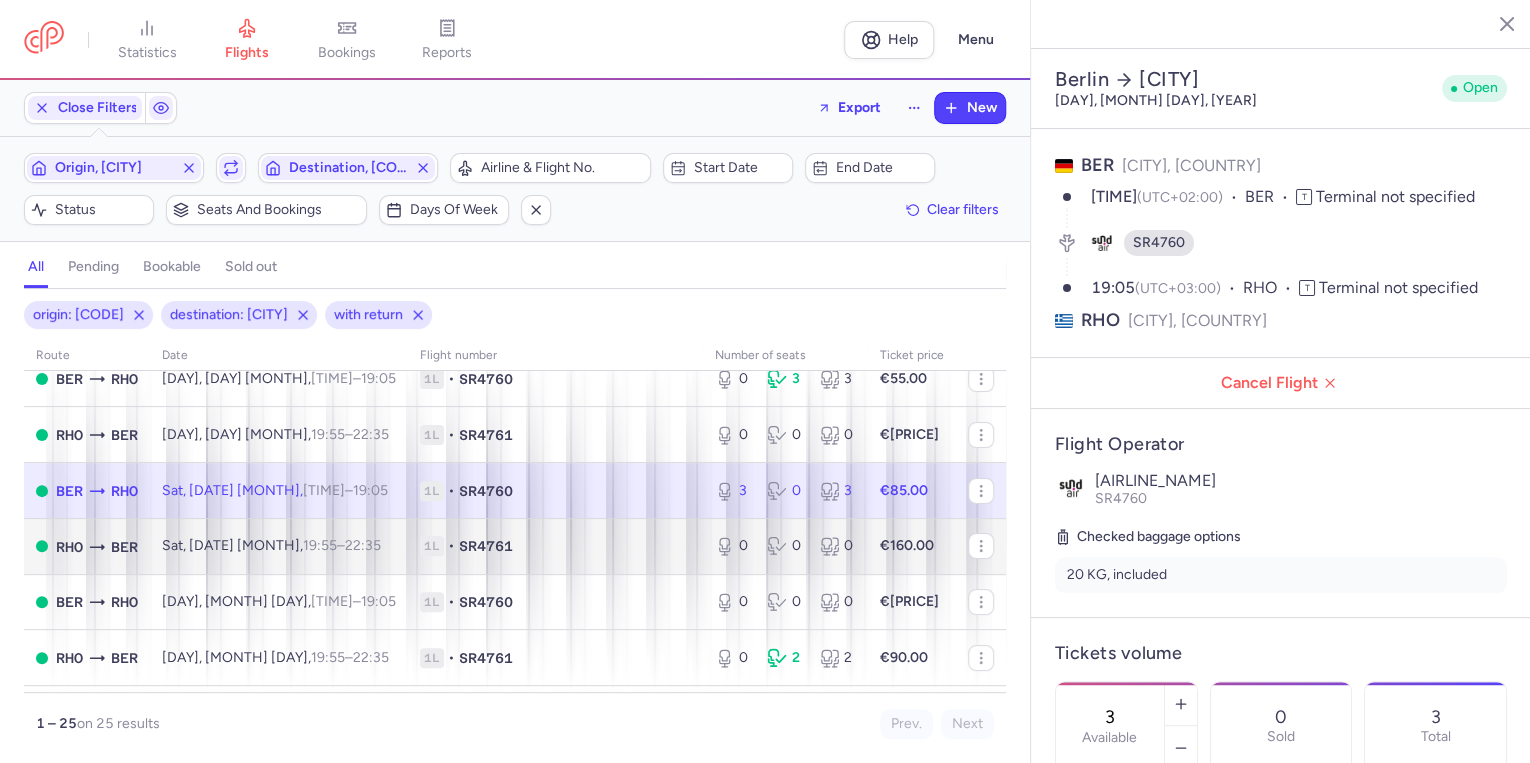 scroll, scrollTop: 80, scrollLeft: 0, axis: vertical 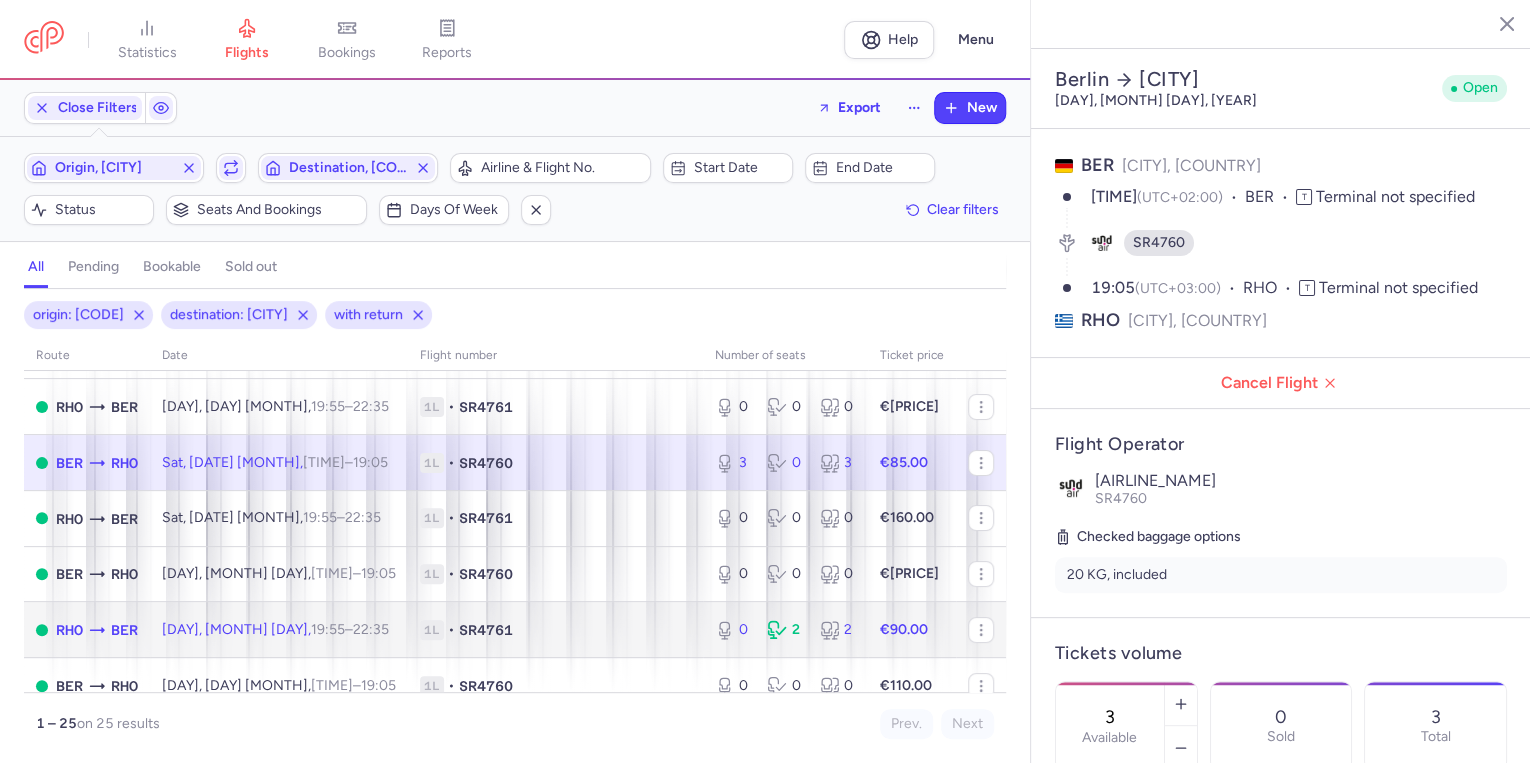 click on "Sat, [DATE] [MONTH],  [TIME]  –  [TIME]  +0" at bounding box center (279, 630) 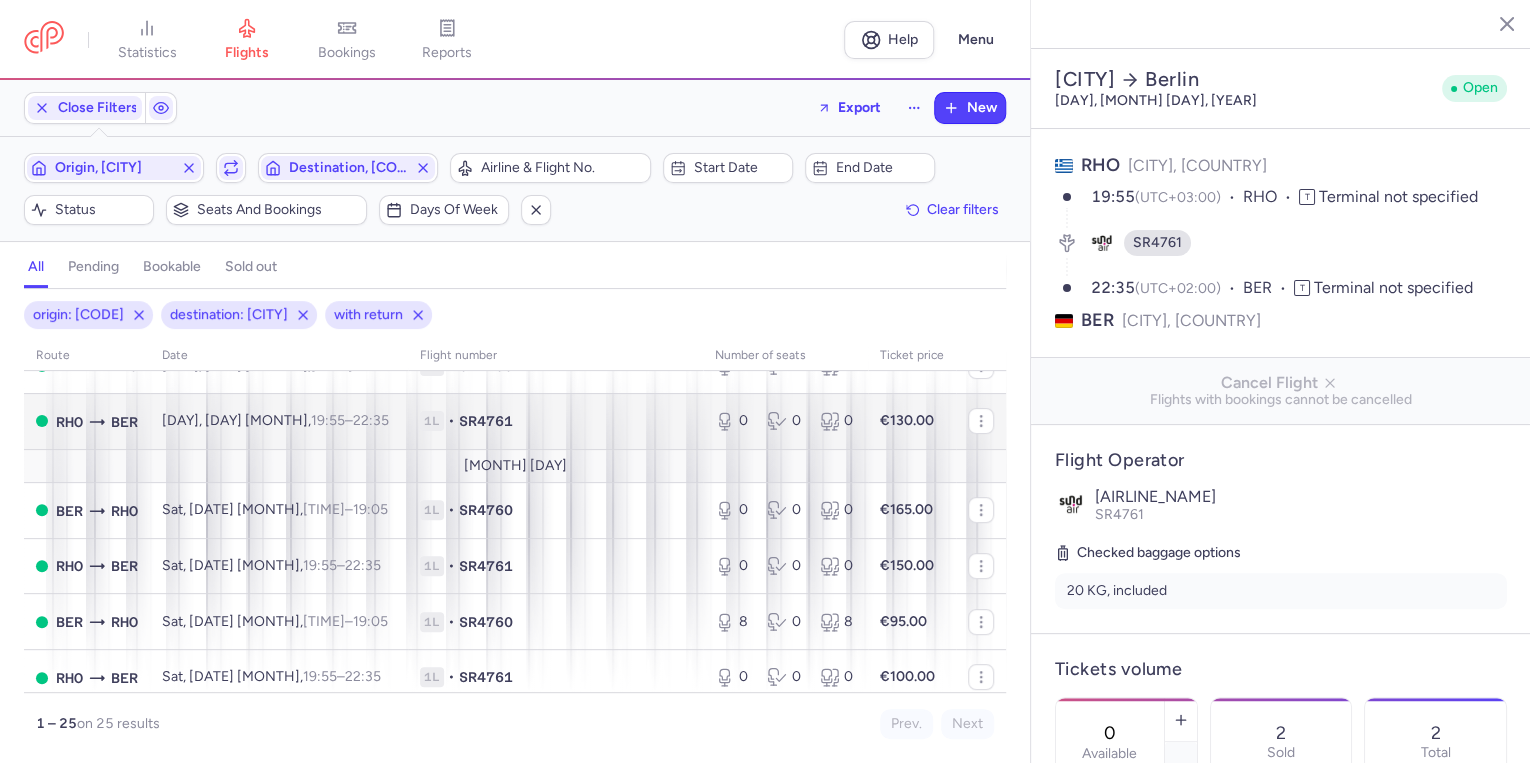 scroll, scrollTop: 480, scrollLeft: 0, axis: vertical 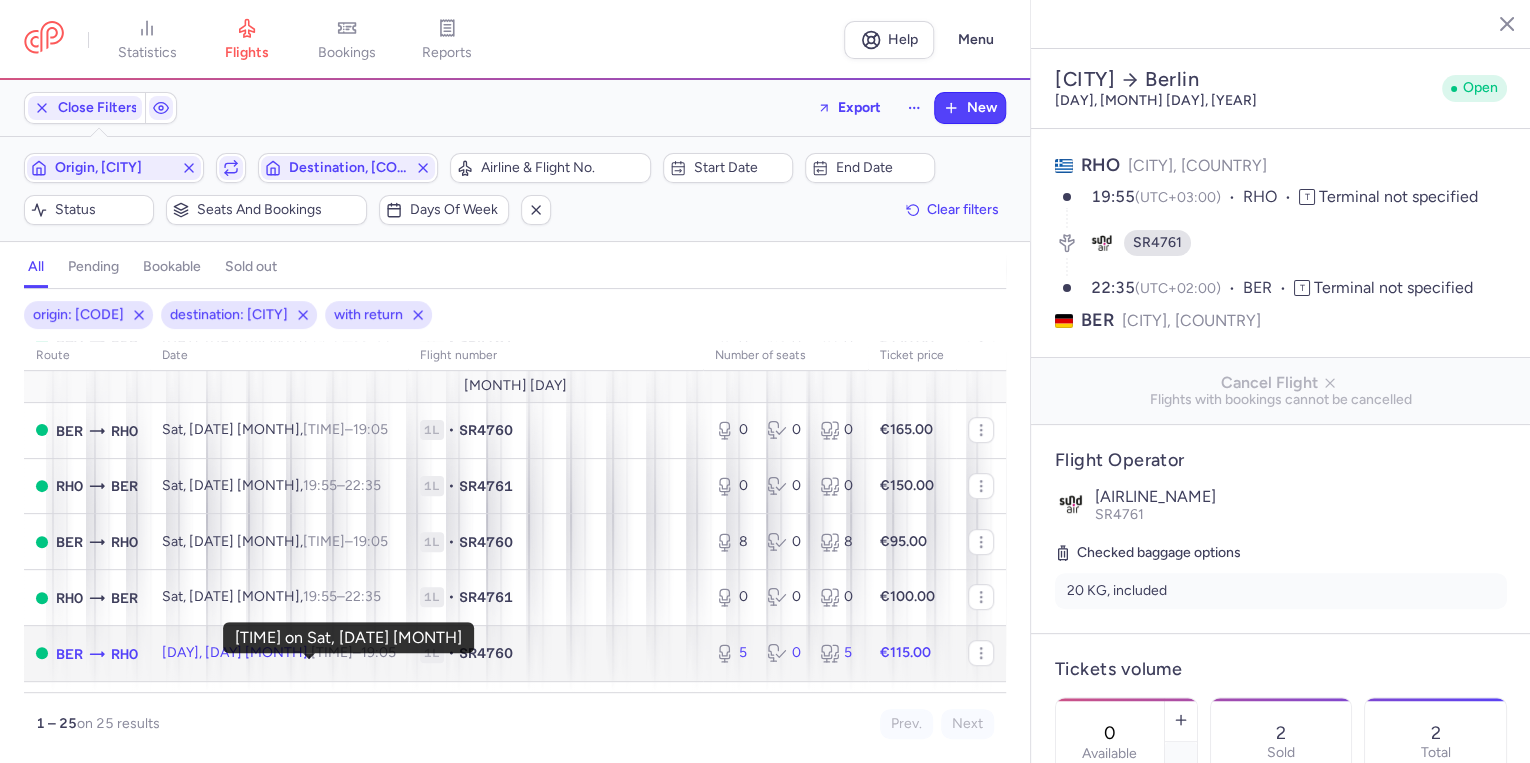click on "[TIME]  +0" at bounding box center [378, 652] 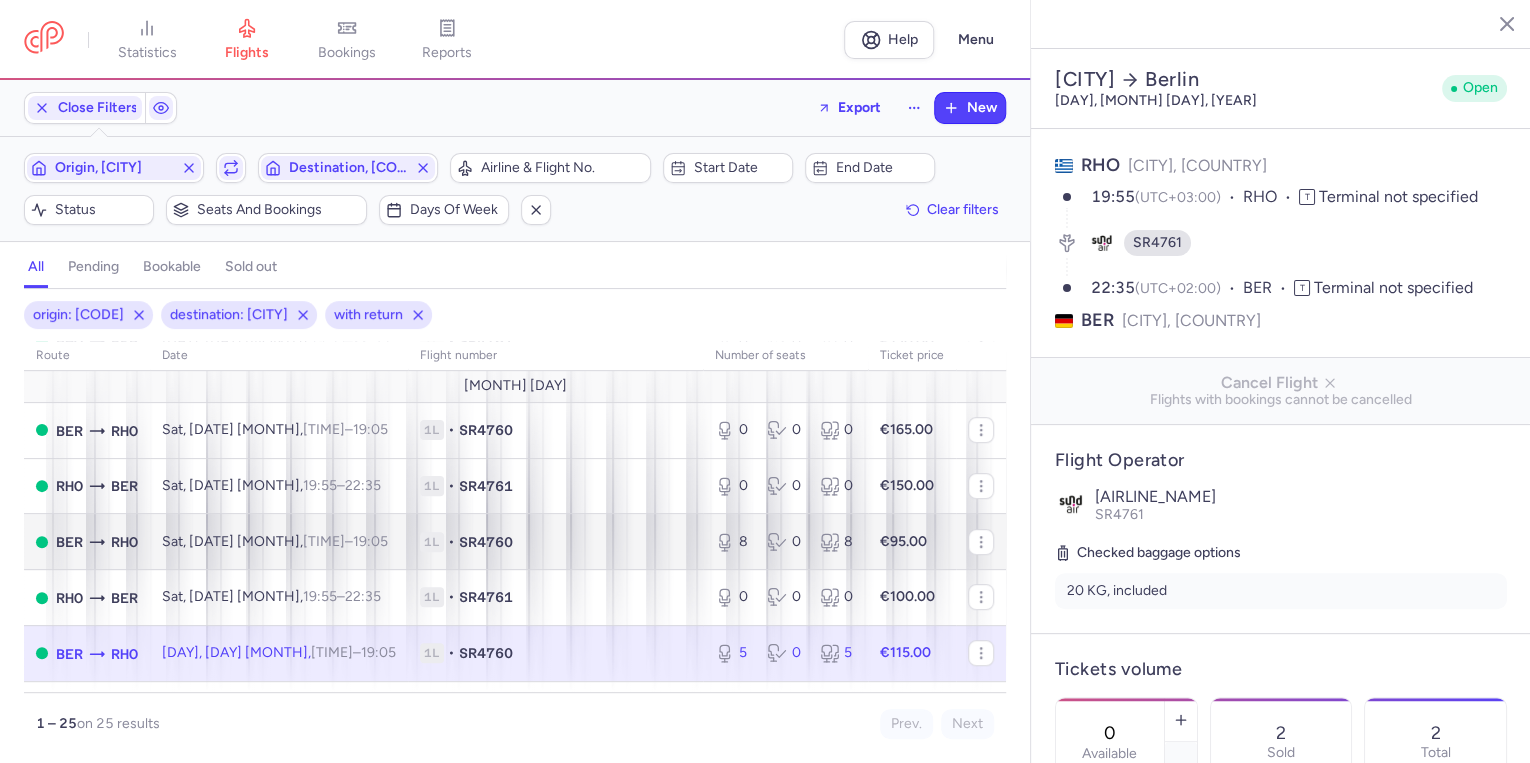 type on "5" 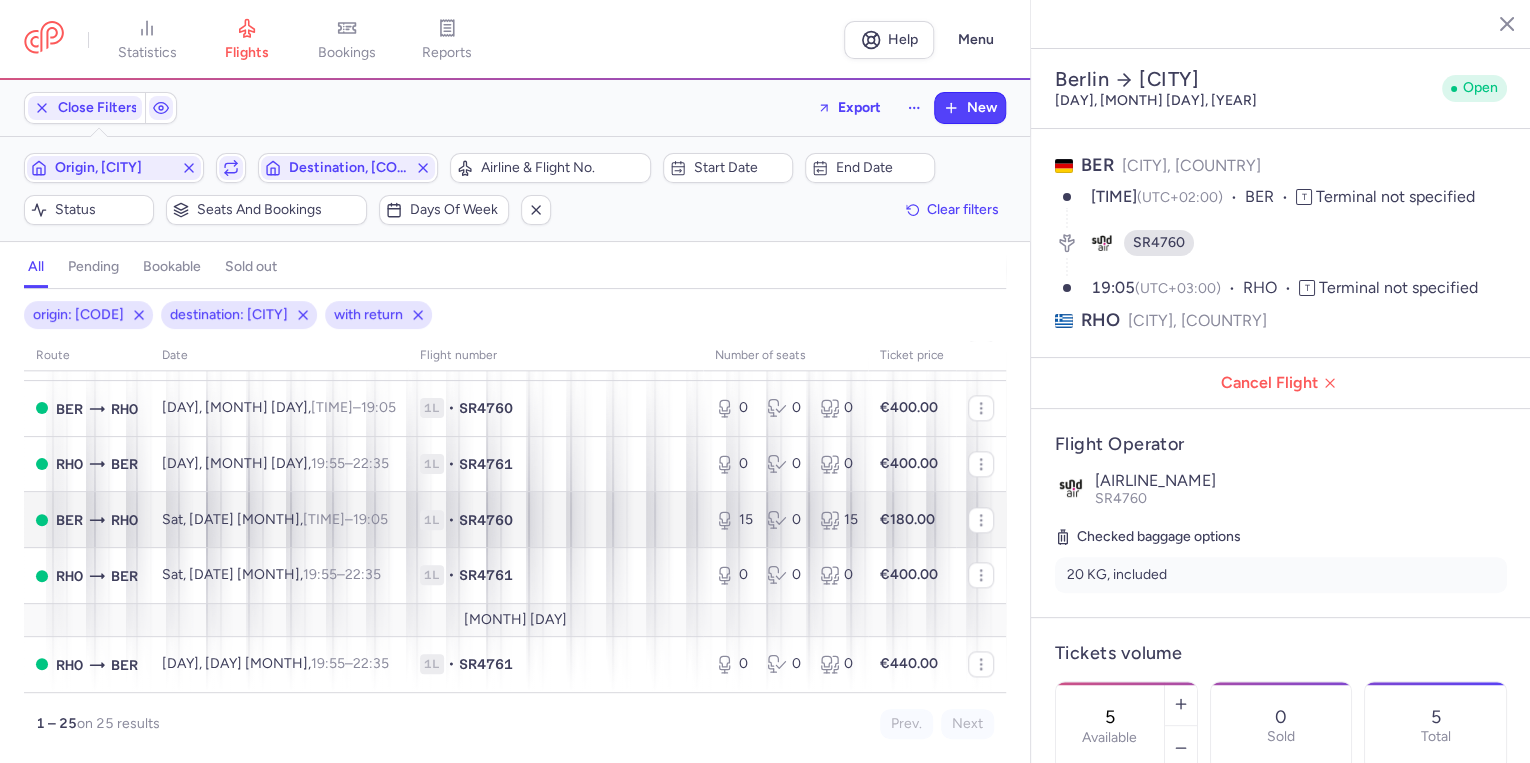 scroll, scrollTop: 1233, scrollLeft: 0, axis: vertical 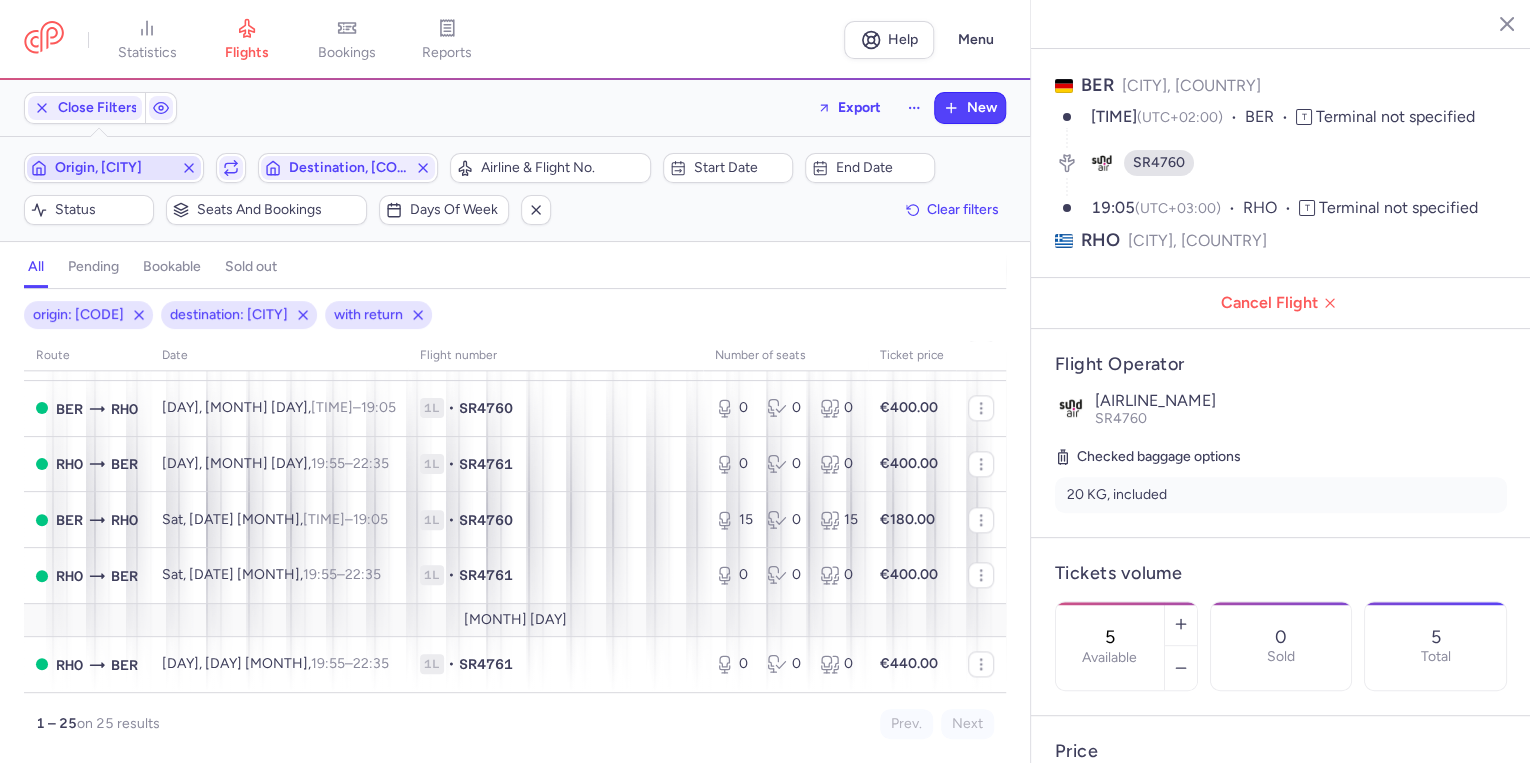 click on "Origin, [CITY]" at bounding box center [114, 168] 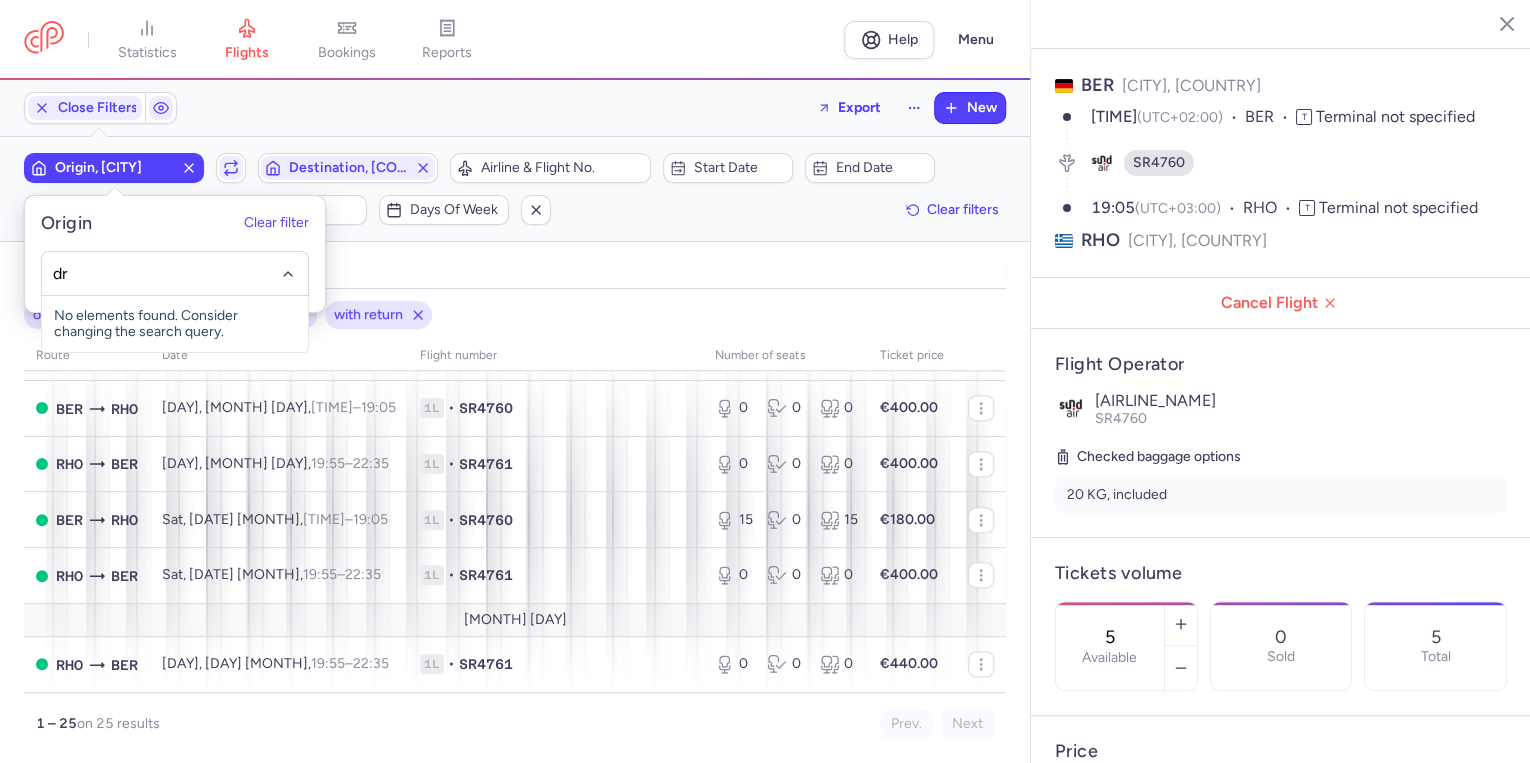type on "drs" 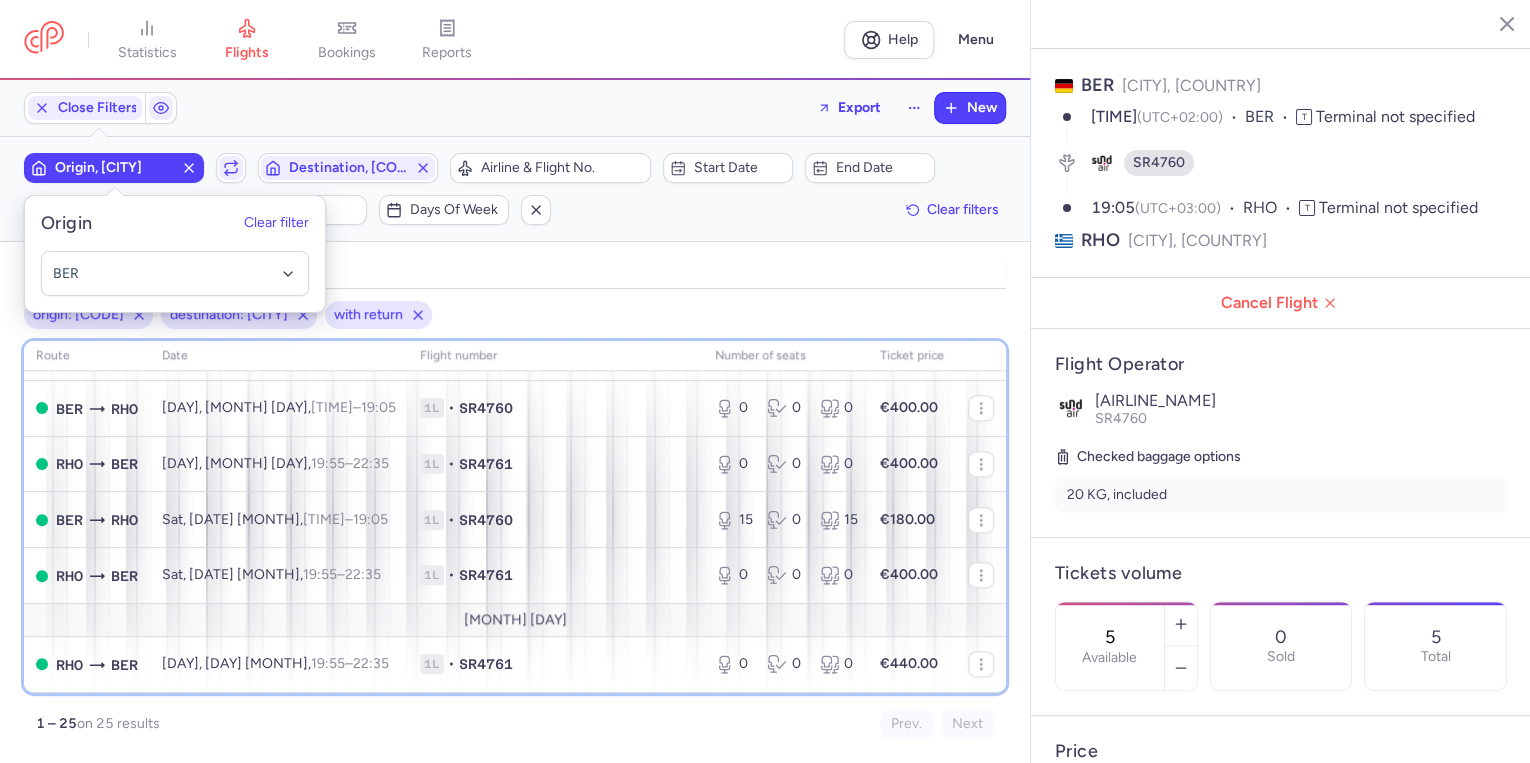 drag, startPoint x: 134, startPoint y: 359, endPoint x: 130, endPoint y: 340, distance: 19.416489 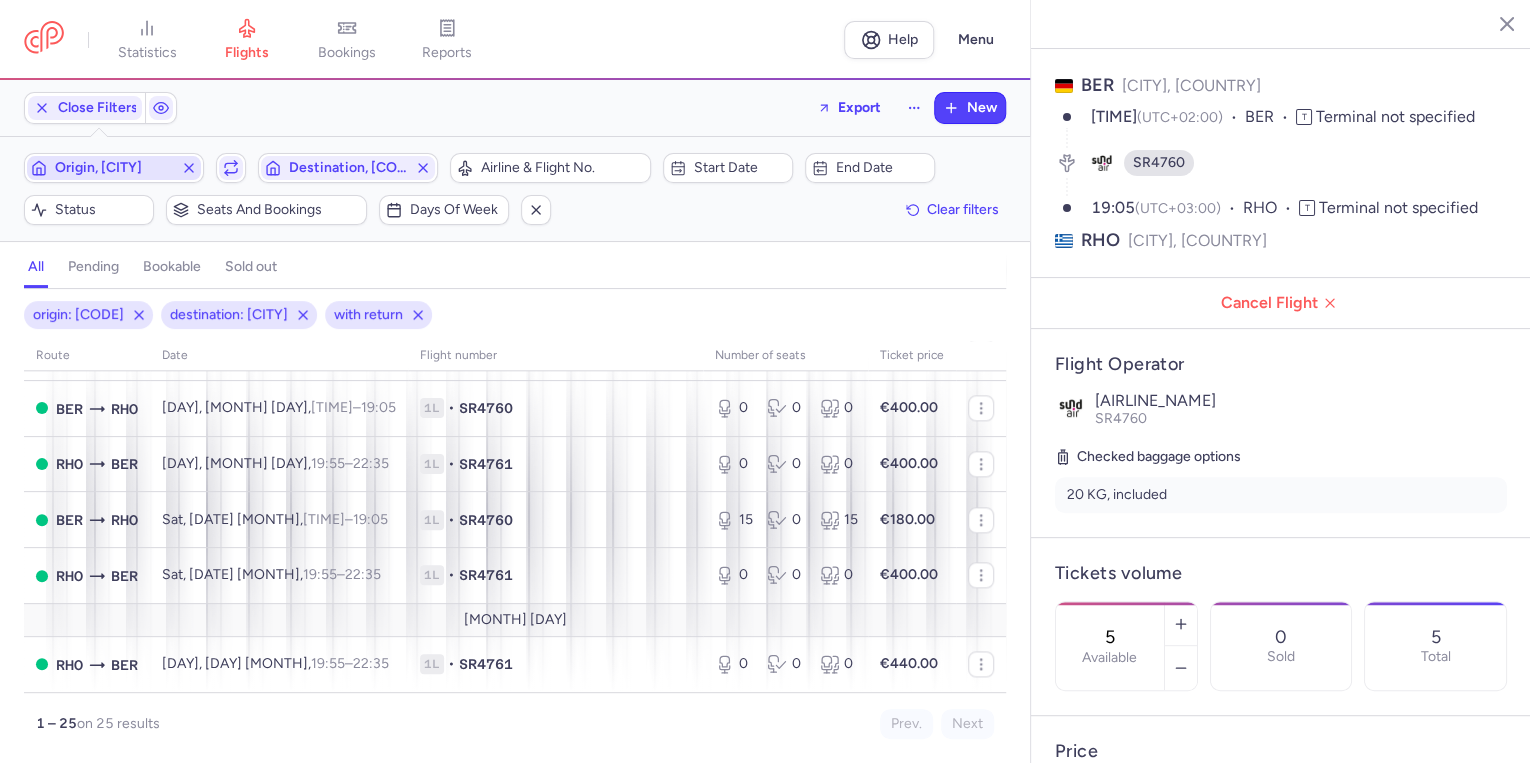 click on "Origin, [CITY]" at bounding box center [114, 168] 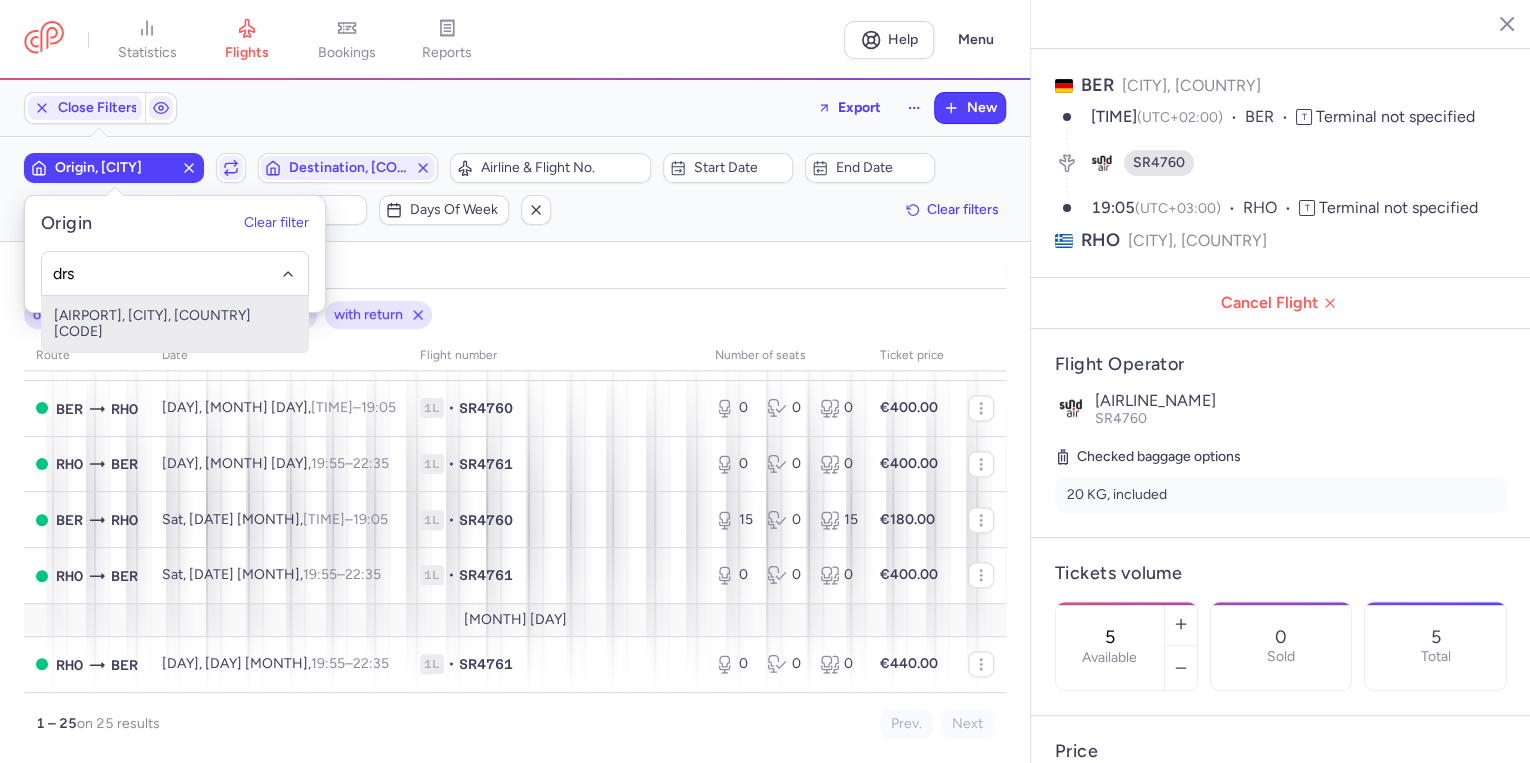 click on "[AIRPORT], [CITY], [COUNTRY] [CODE]" at bounding box center [175, 324] 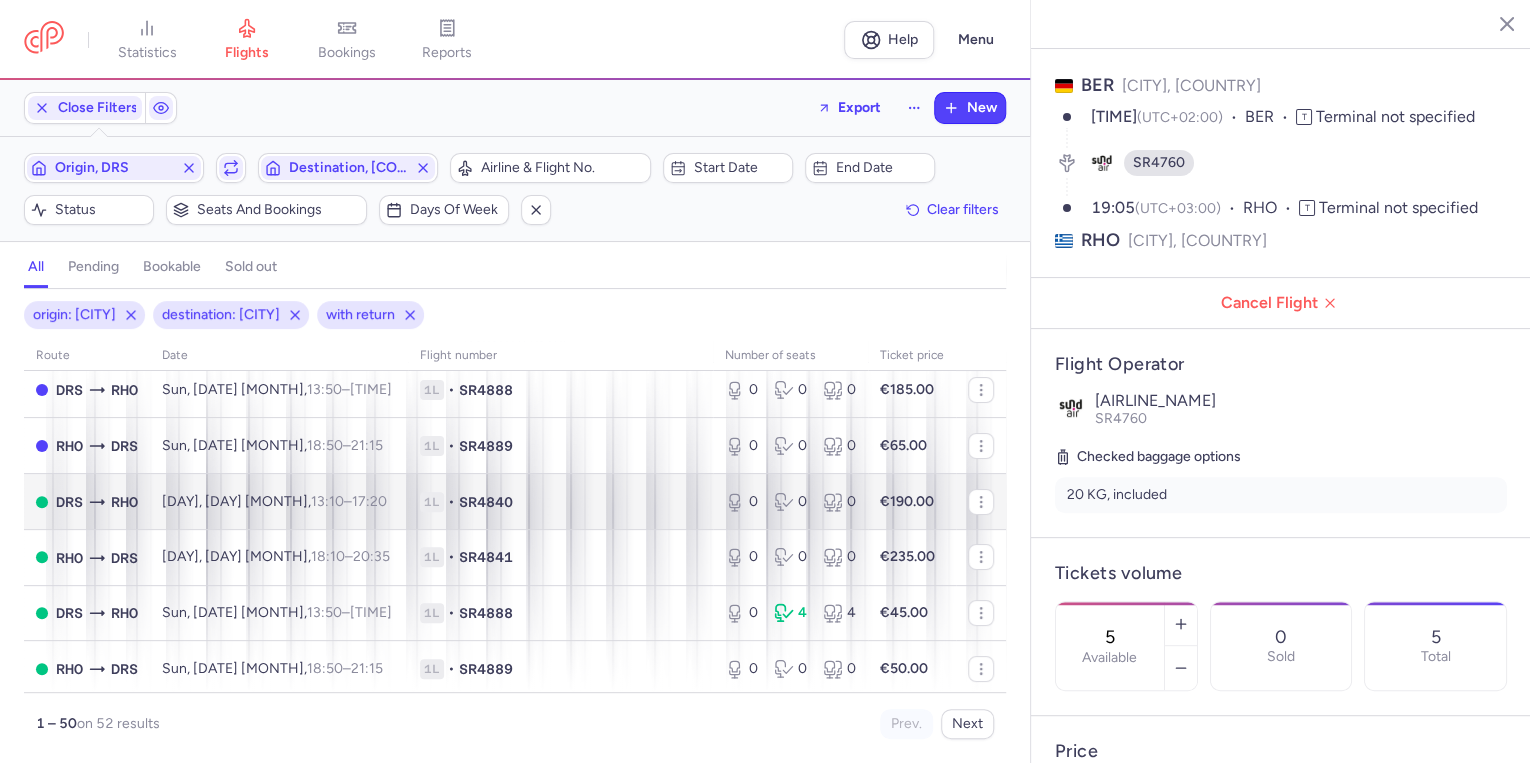 scroll, scrollTop: 0, scrollLeft: 0, axis: both 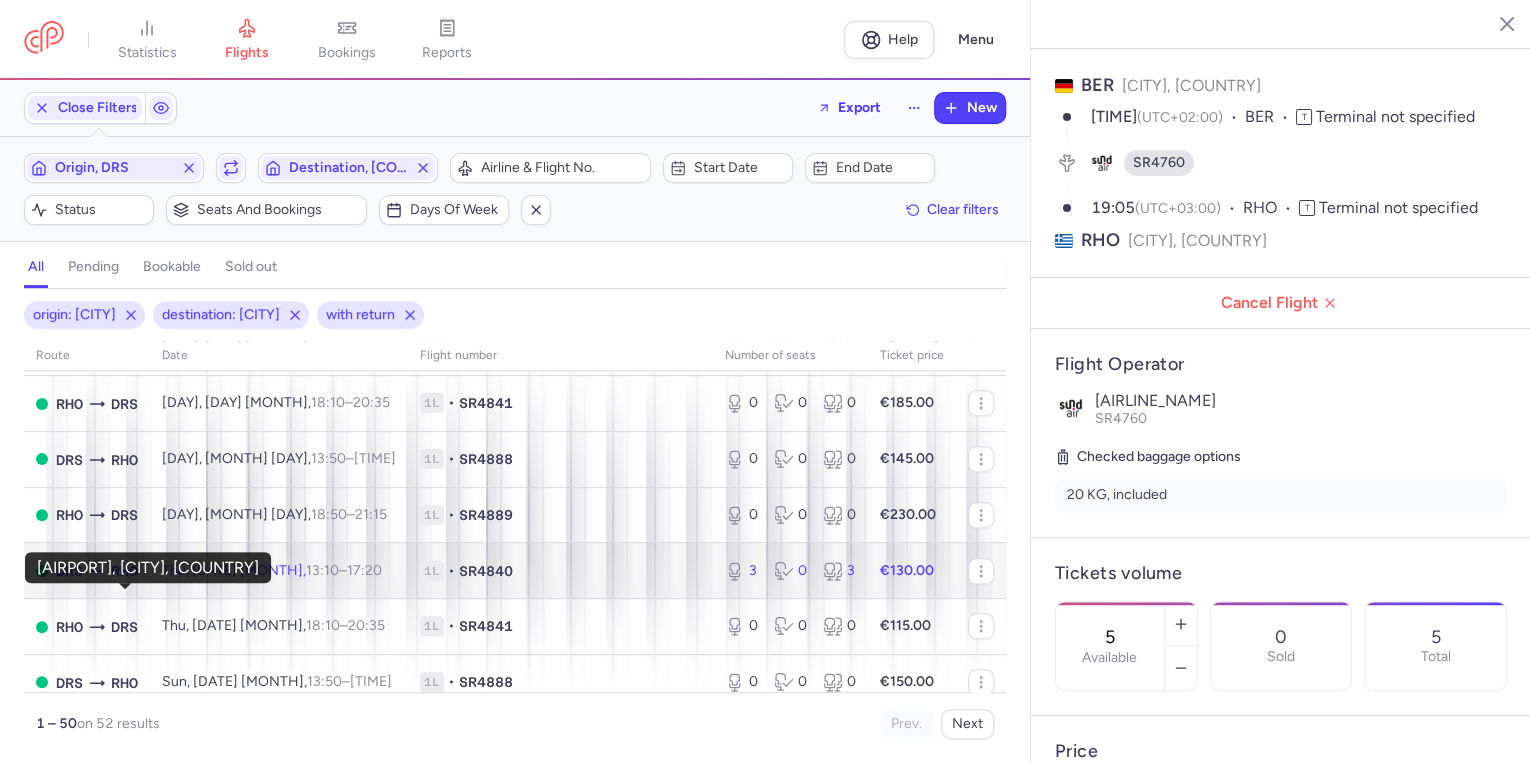 drag, startPoint x: 133, startPoint y: 596, endPoint x: 147, endPoint y: 625, distance: 32.202484 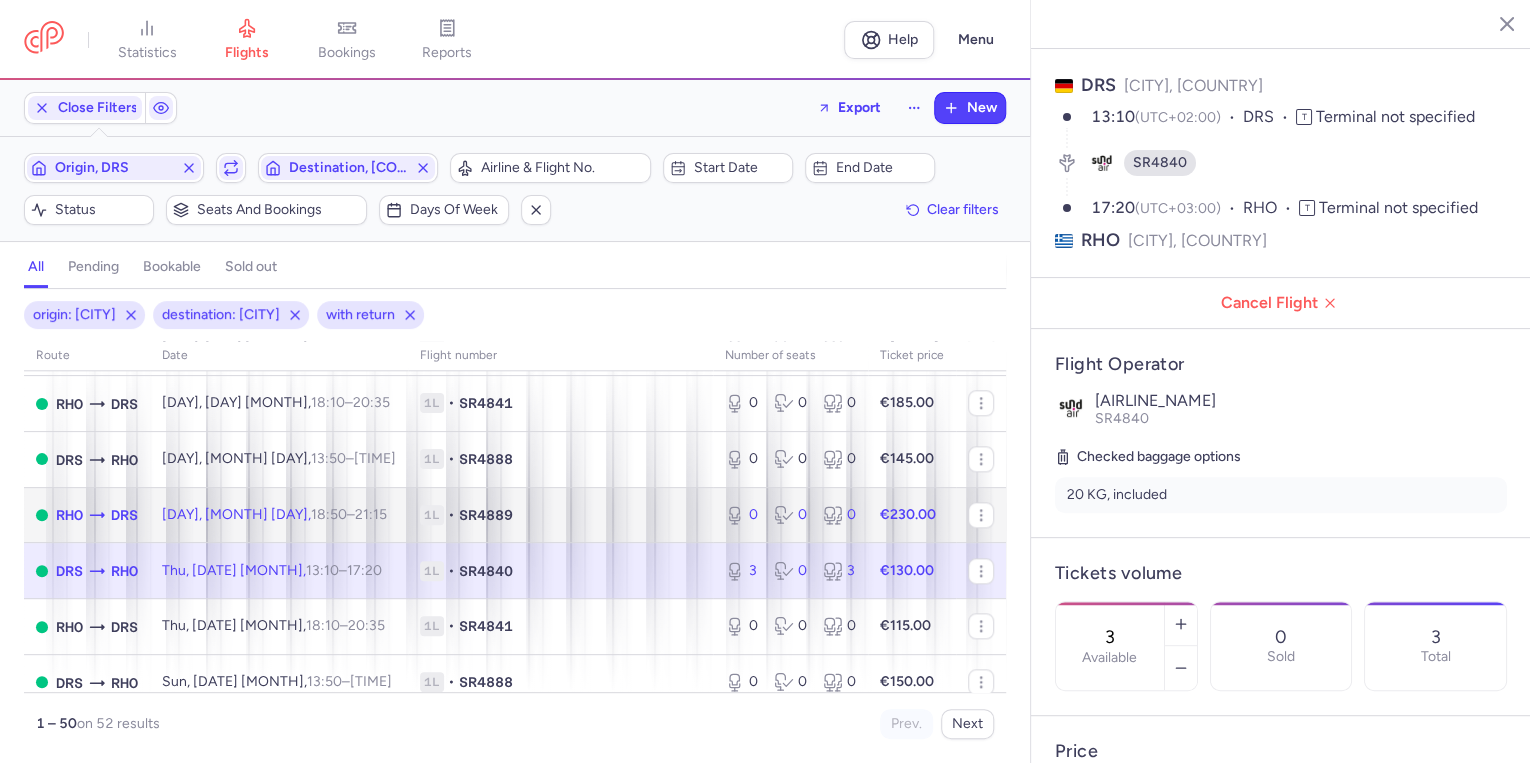 click on "1L • SR4889" at bounding box center (560, 515) 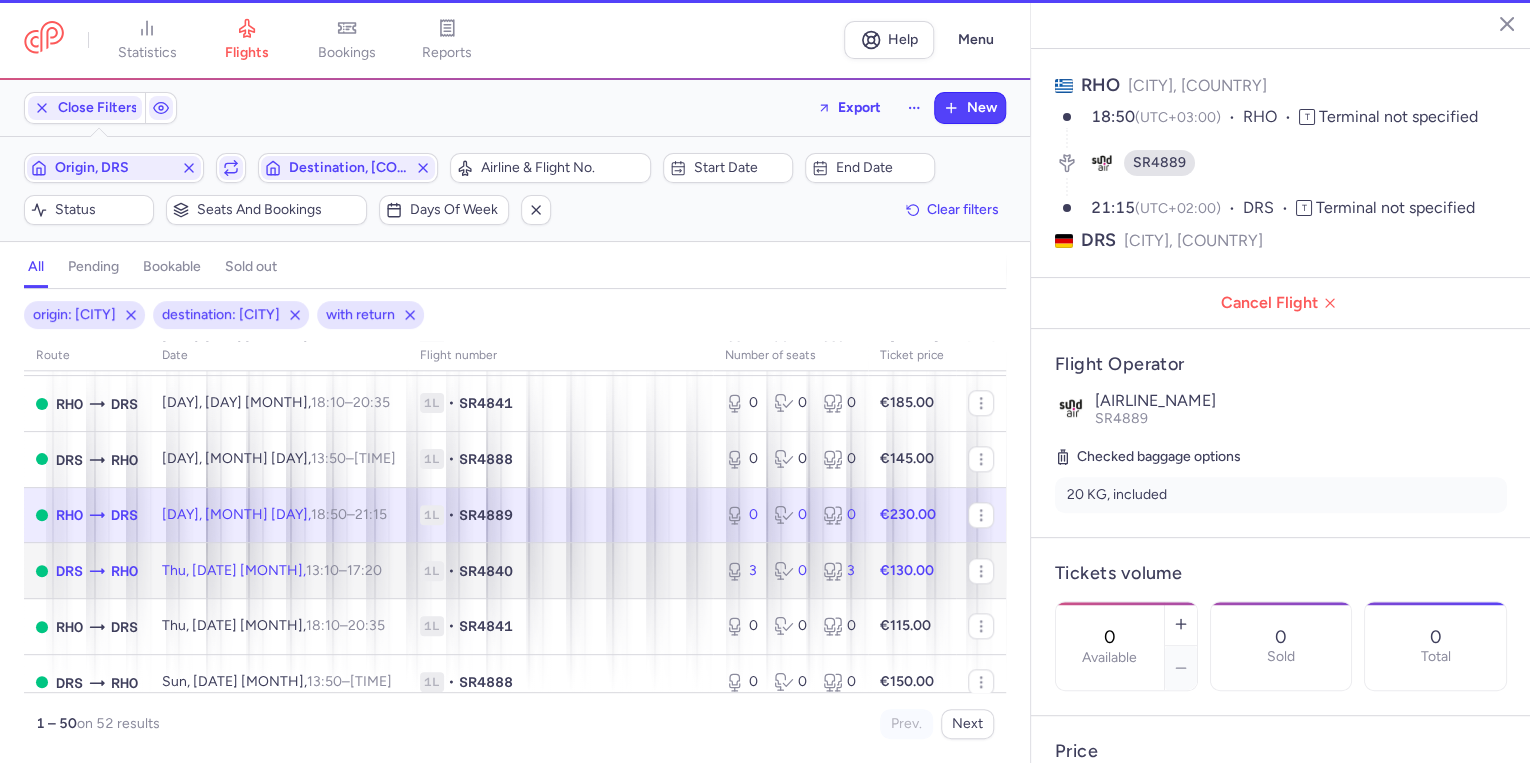 click on "1L" at bounding box center [432, 571] 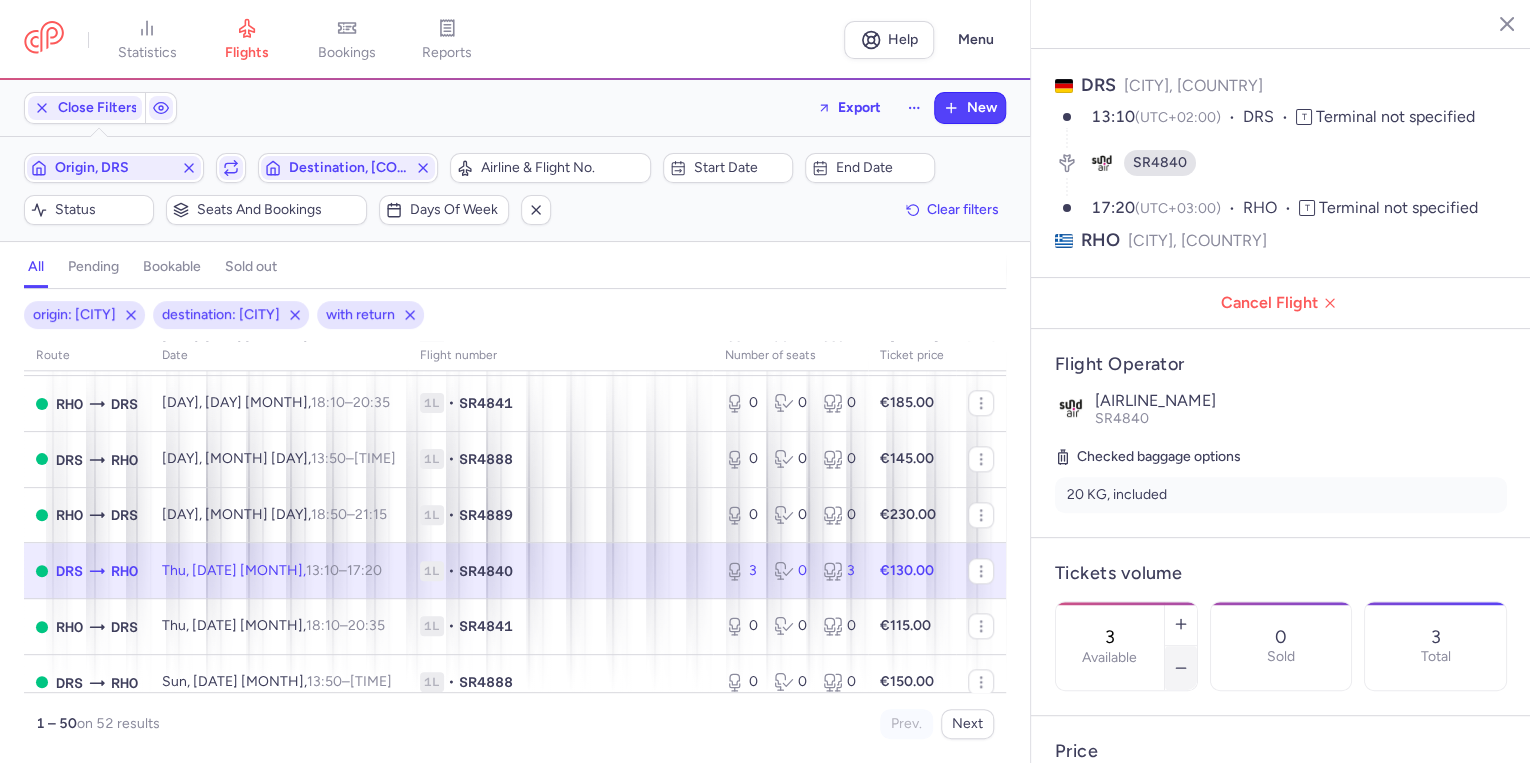 click 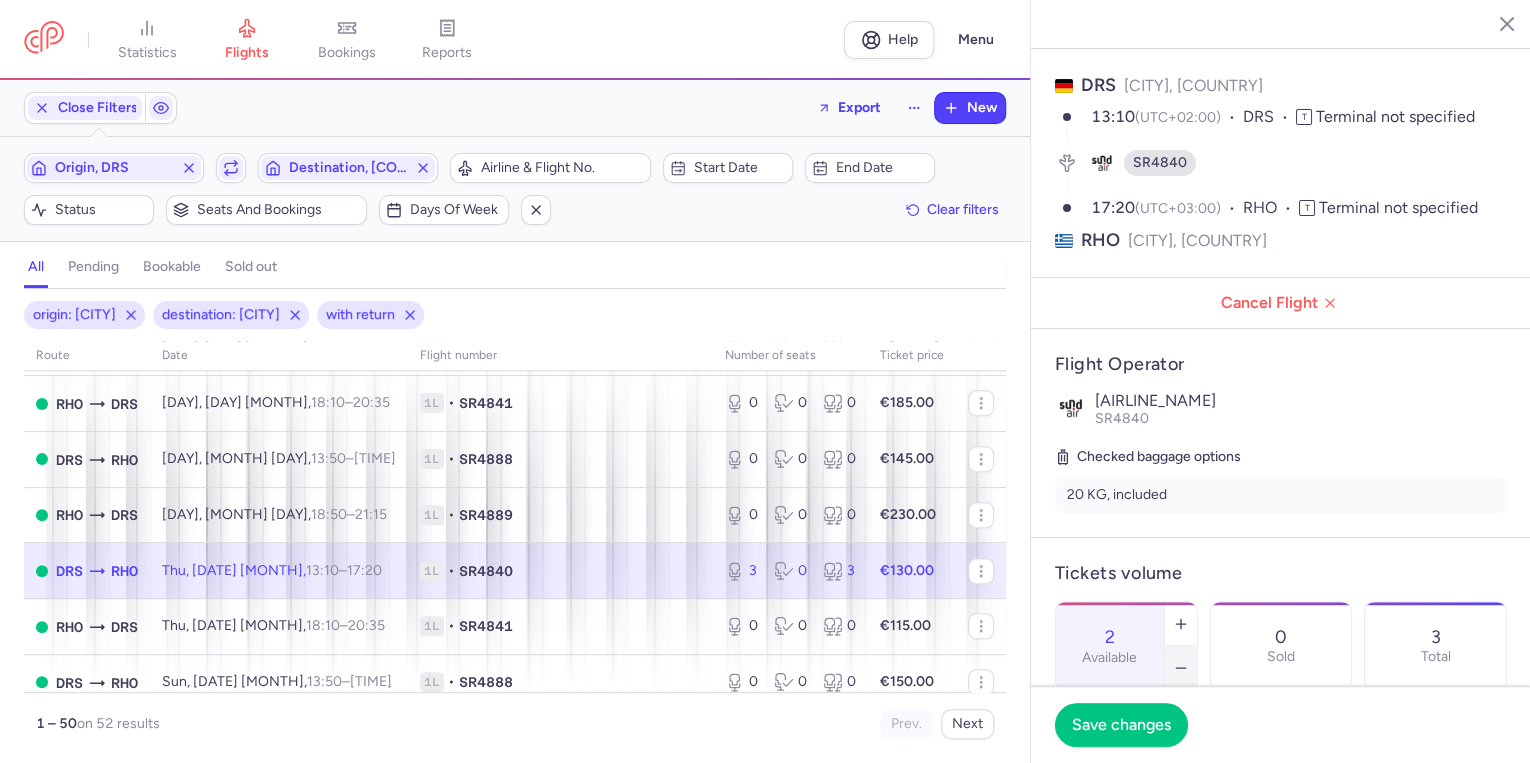 click 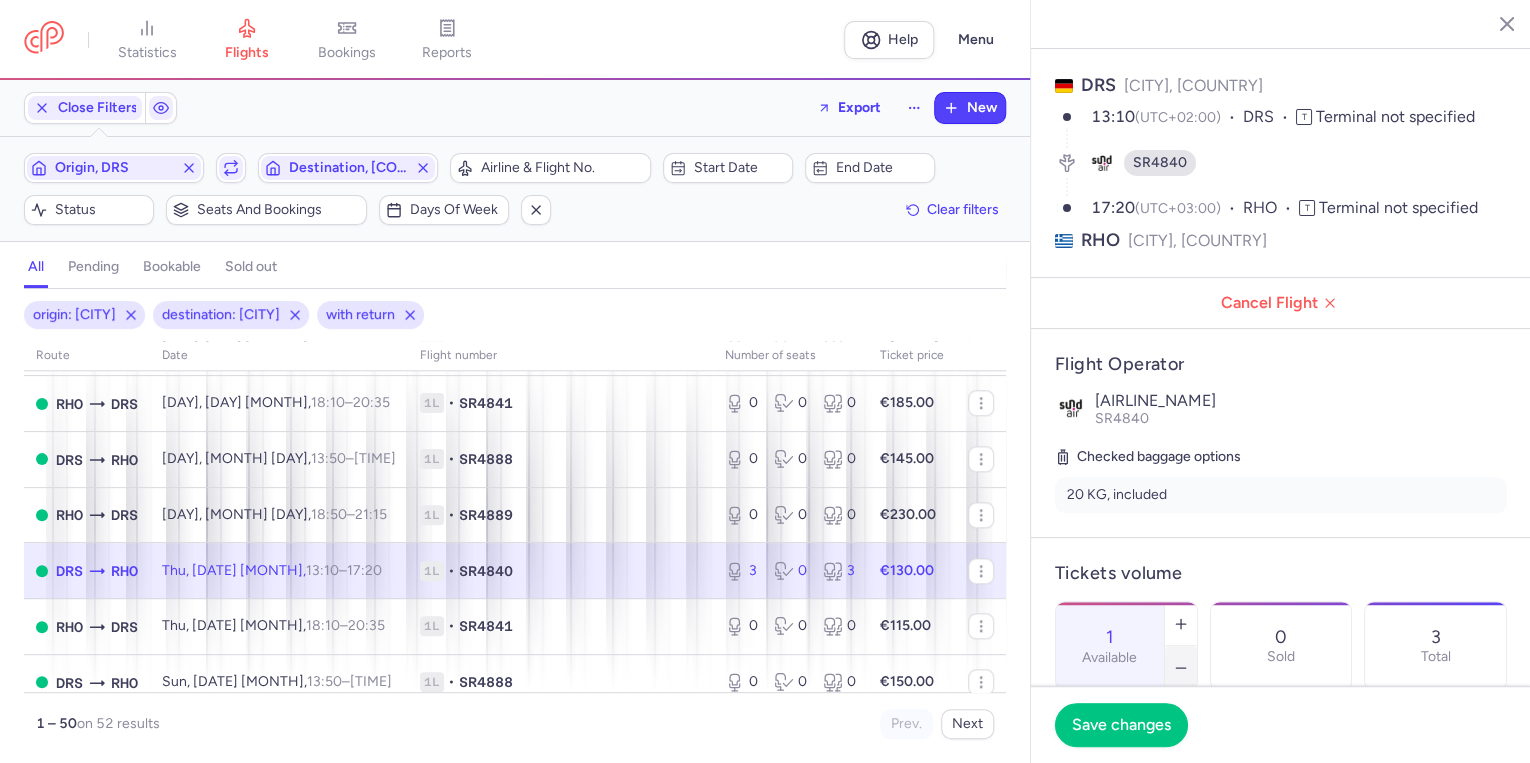 click 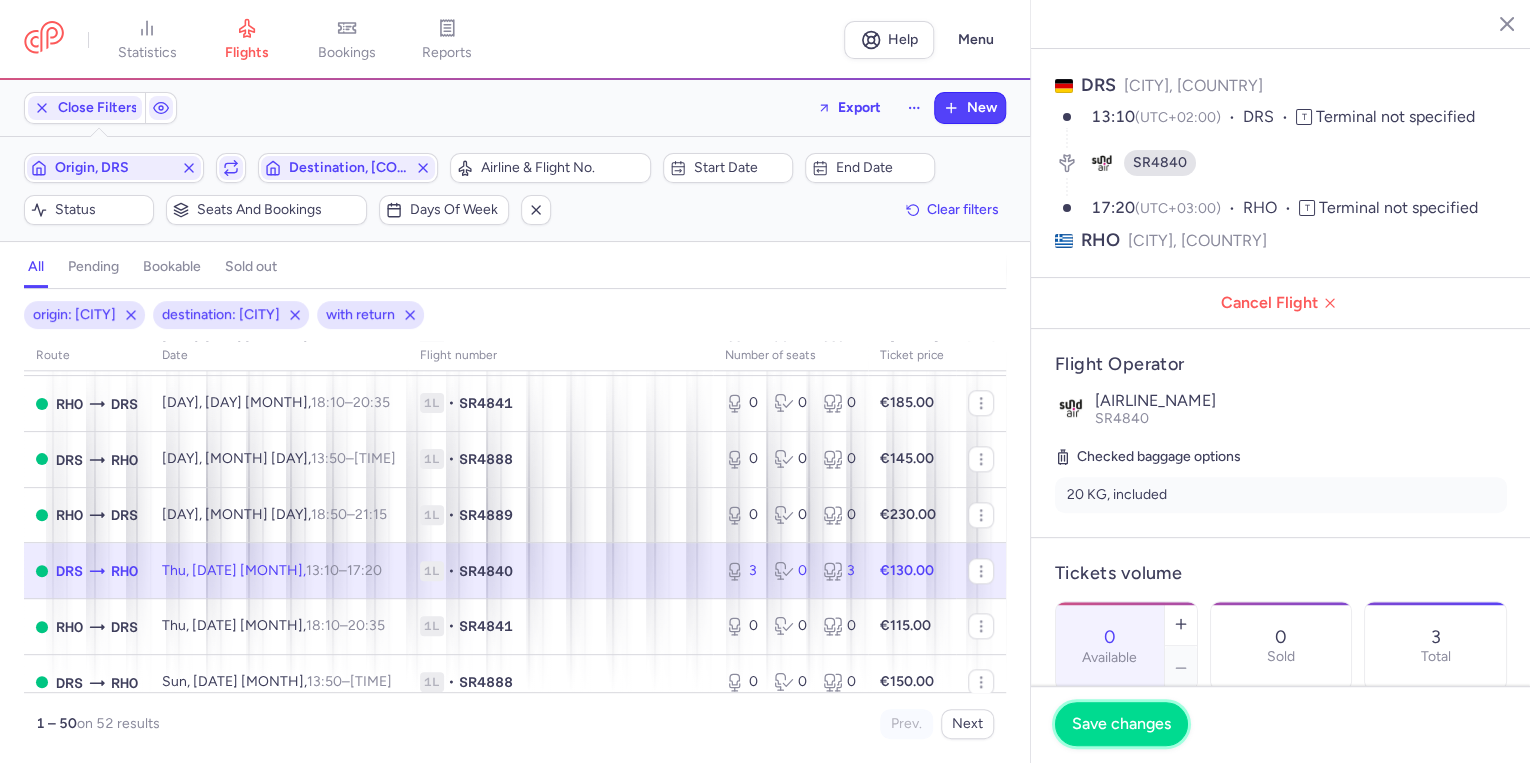 click on "Save changes" at bounding box center [1121, 724] 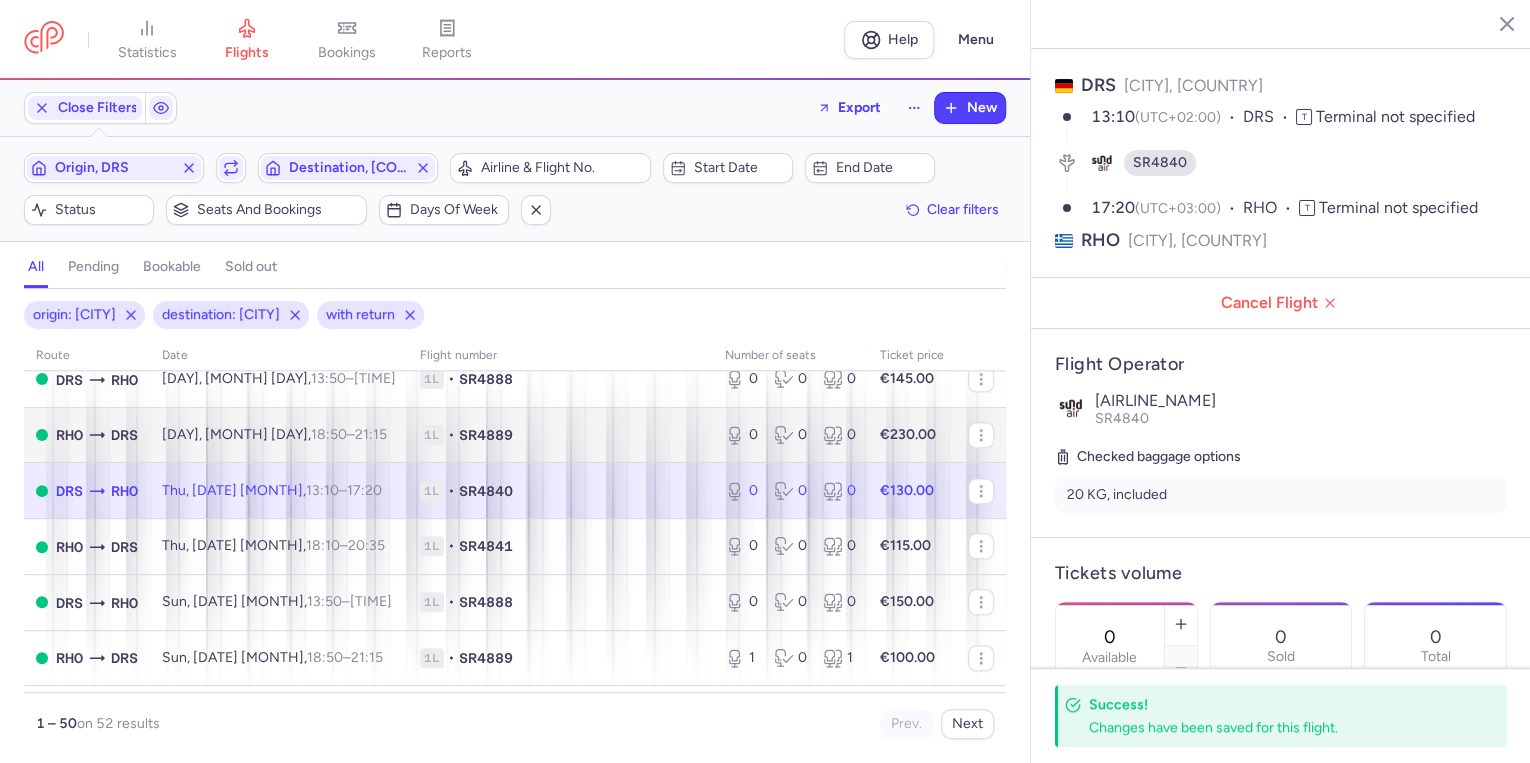 scroll, scrollTop: 1280, scrollLeft: 0, axis: vertical 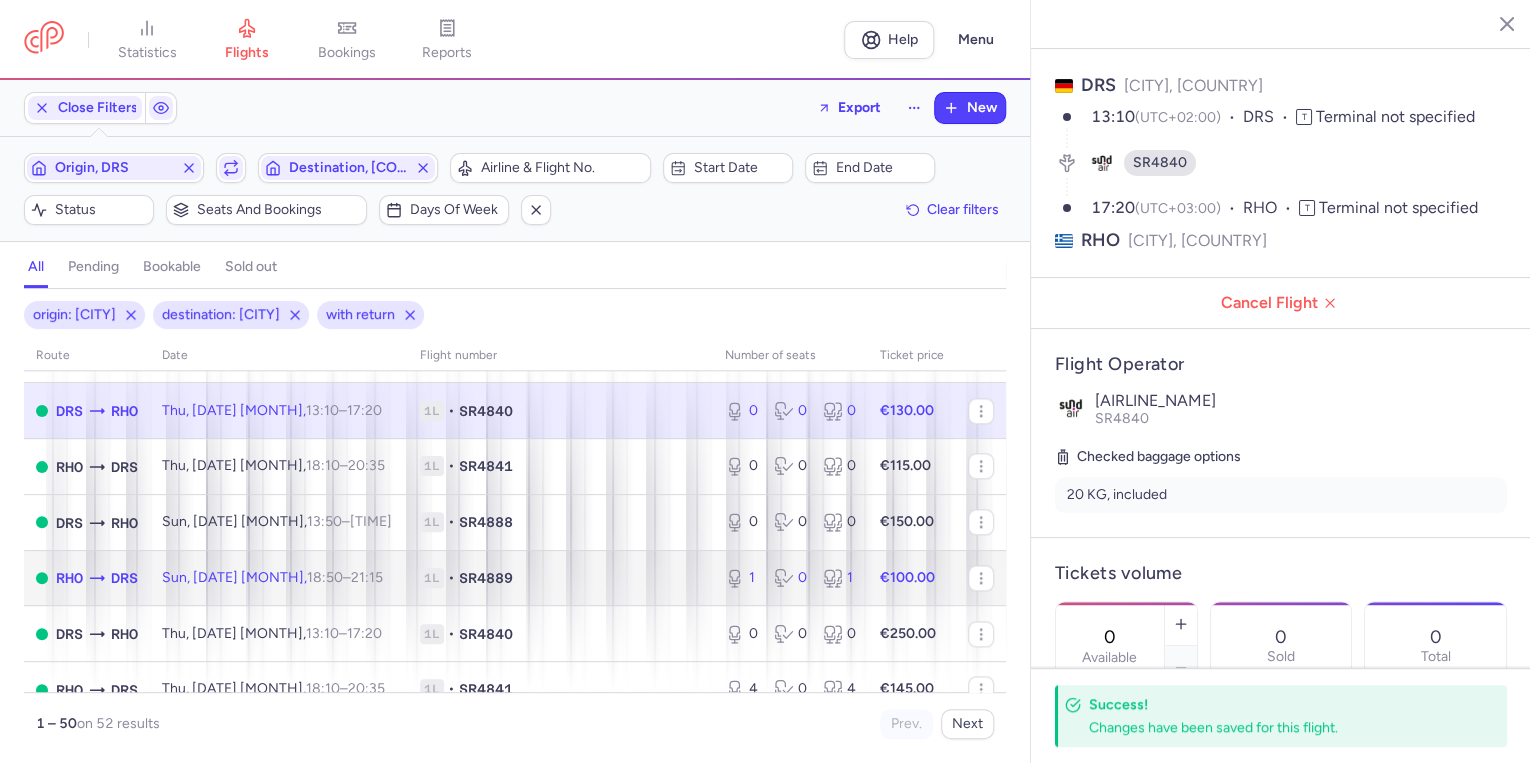 click on "•" 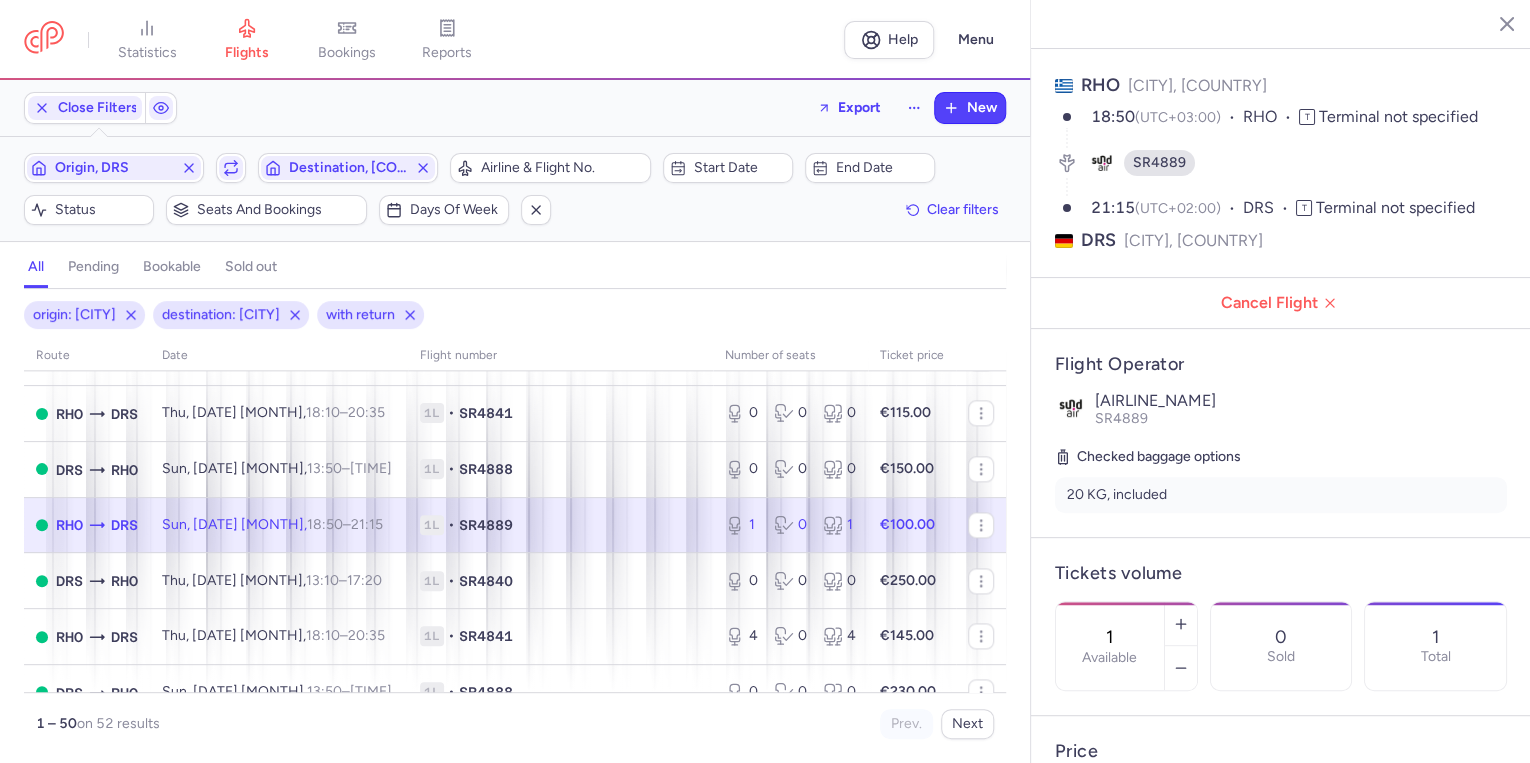 scroll, scrollTop: 1440, scrollLeft: 0, axis: vertical 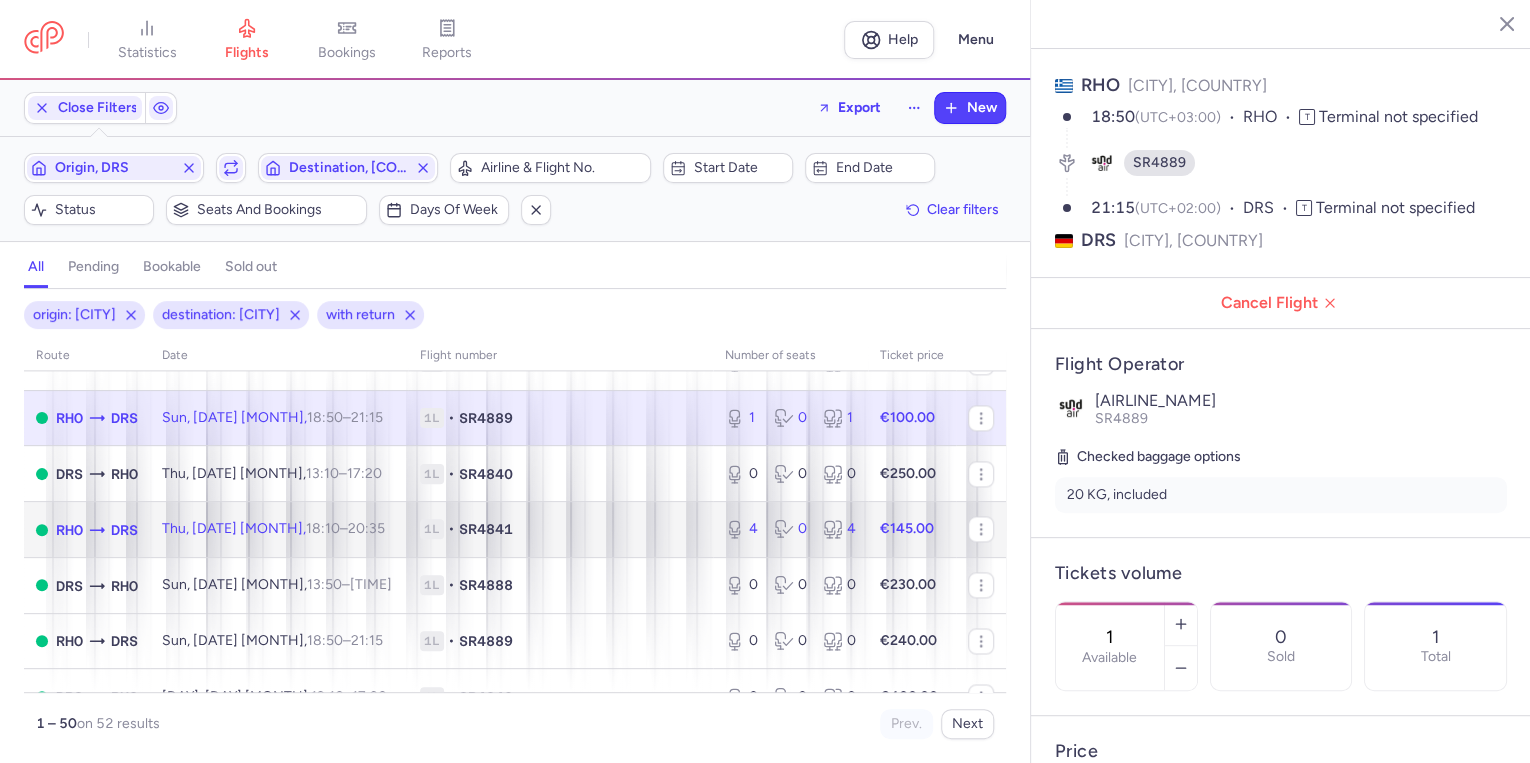 click on "1L • [FLIGHT_NUMBER]" 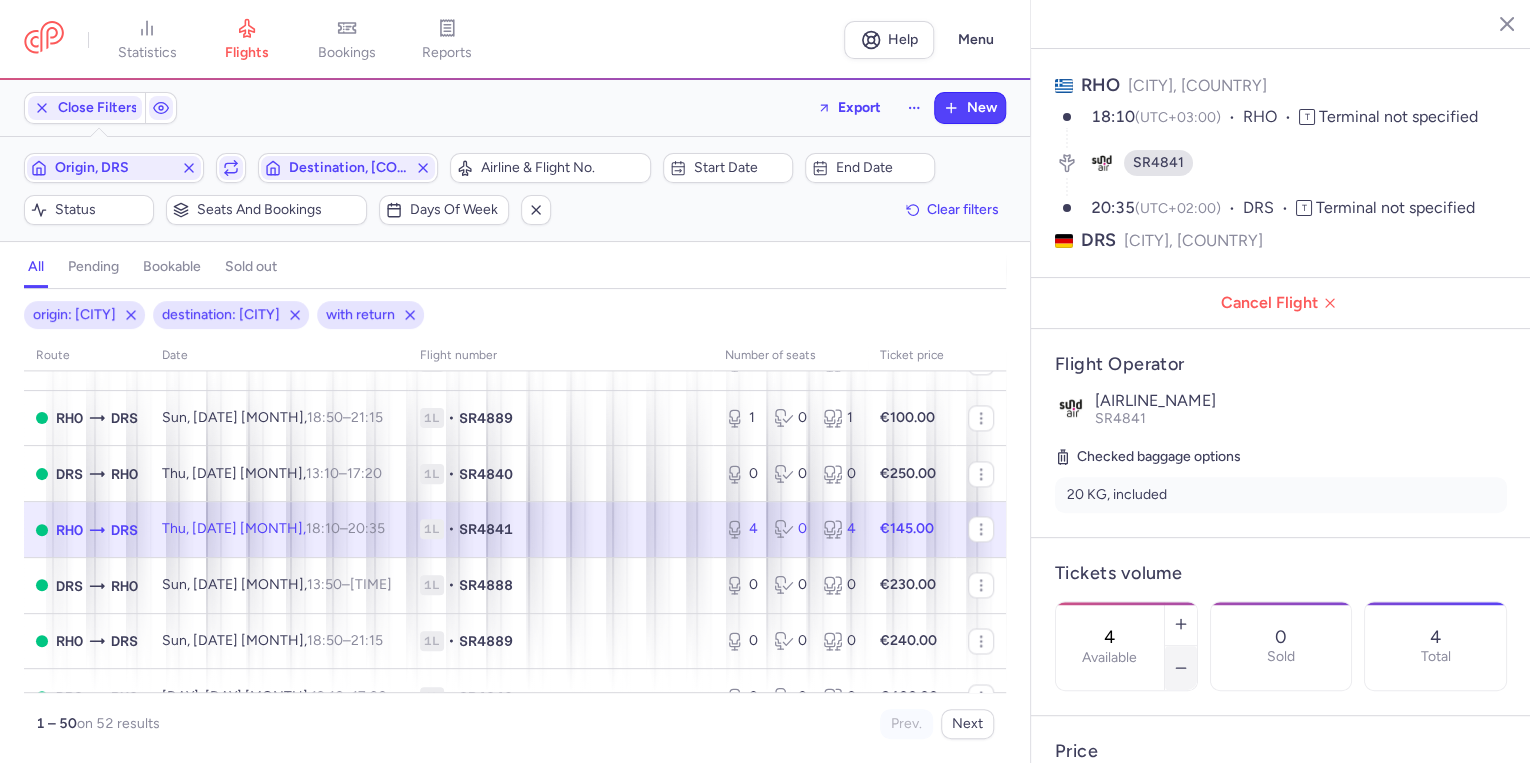 click 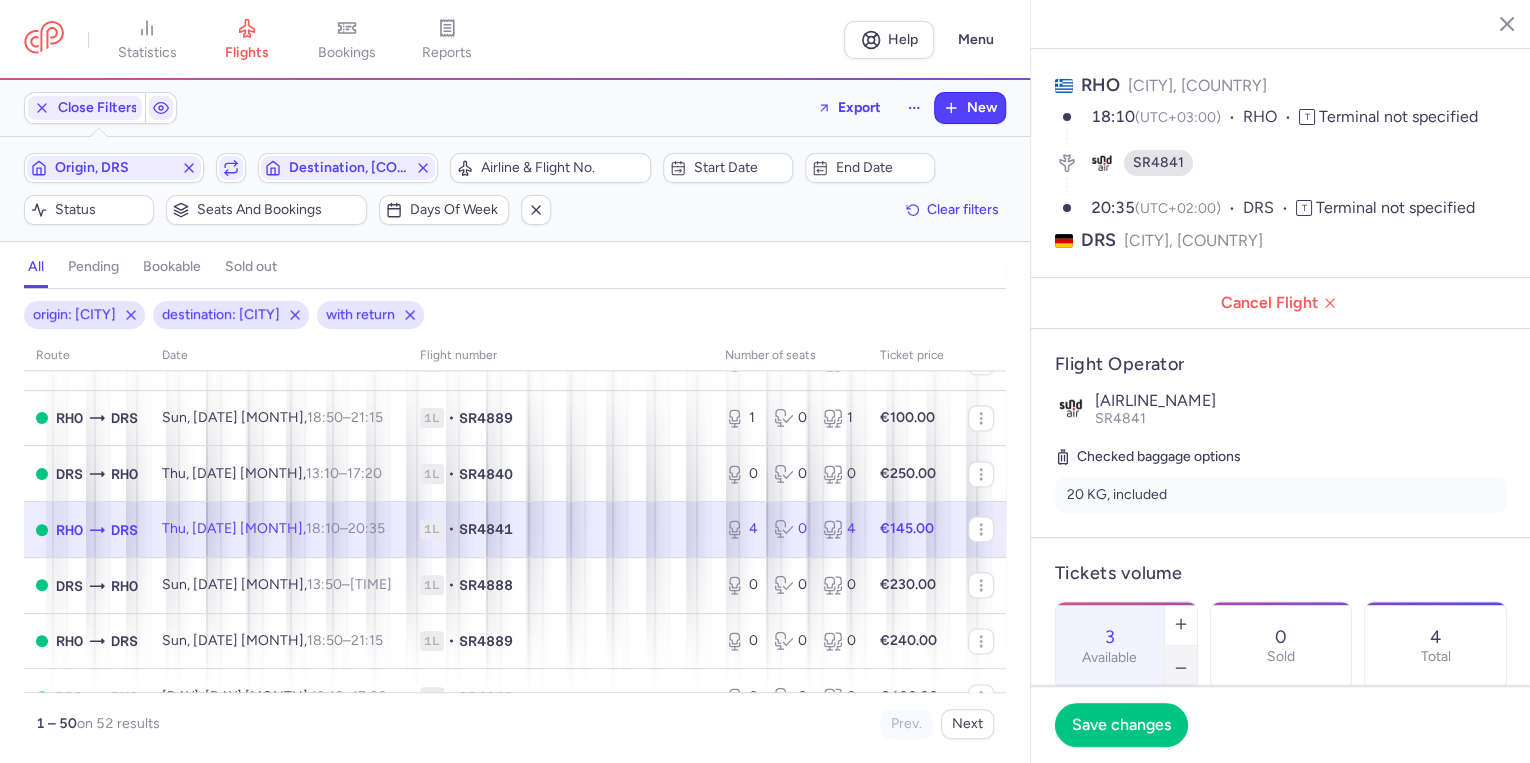 click 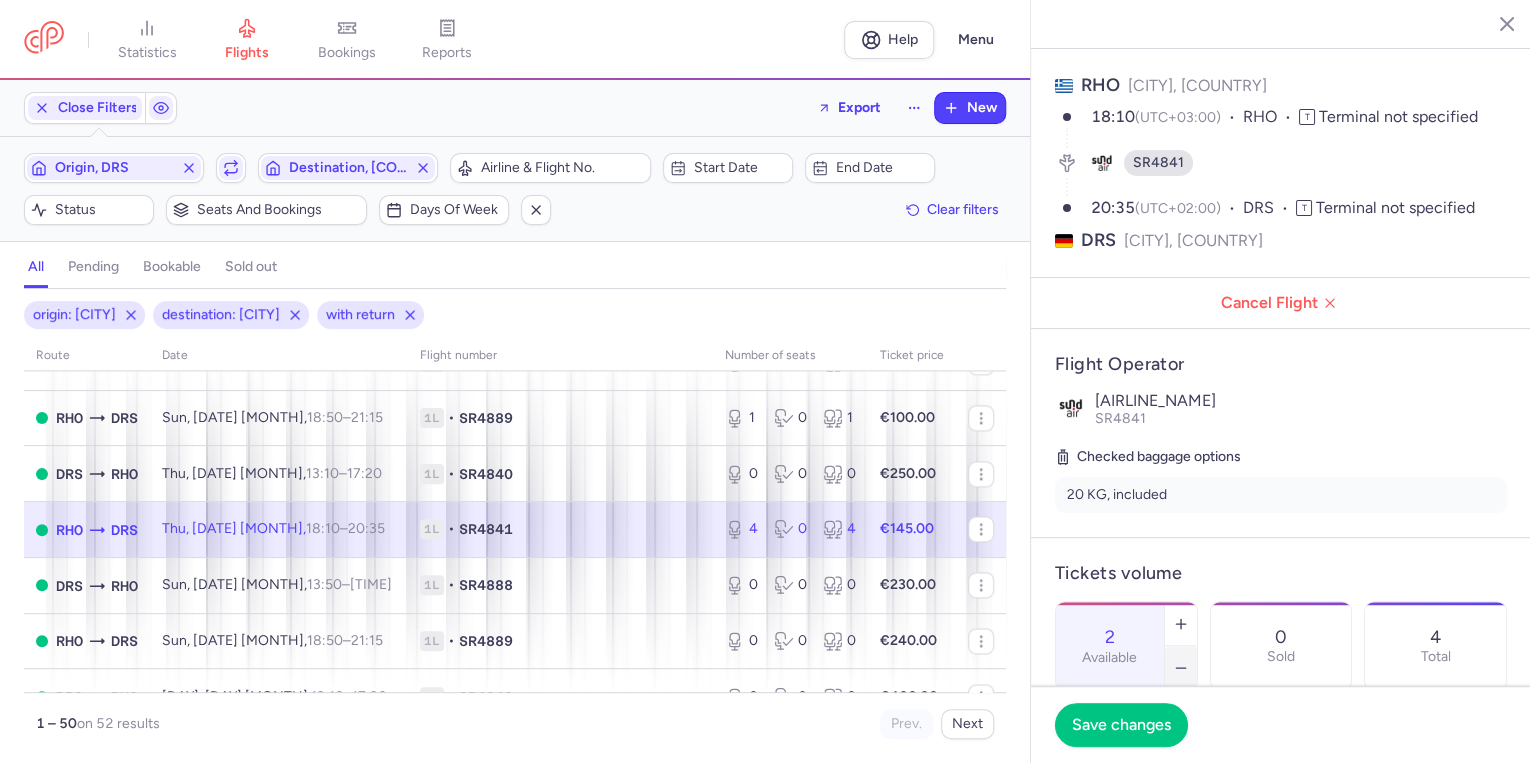 click 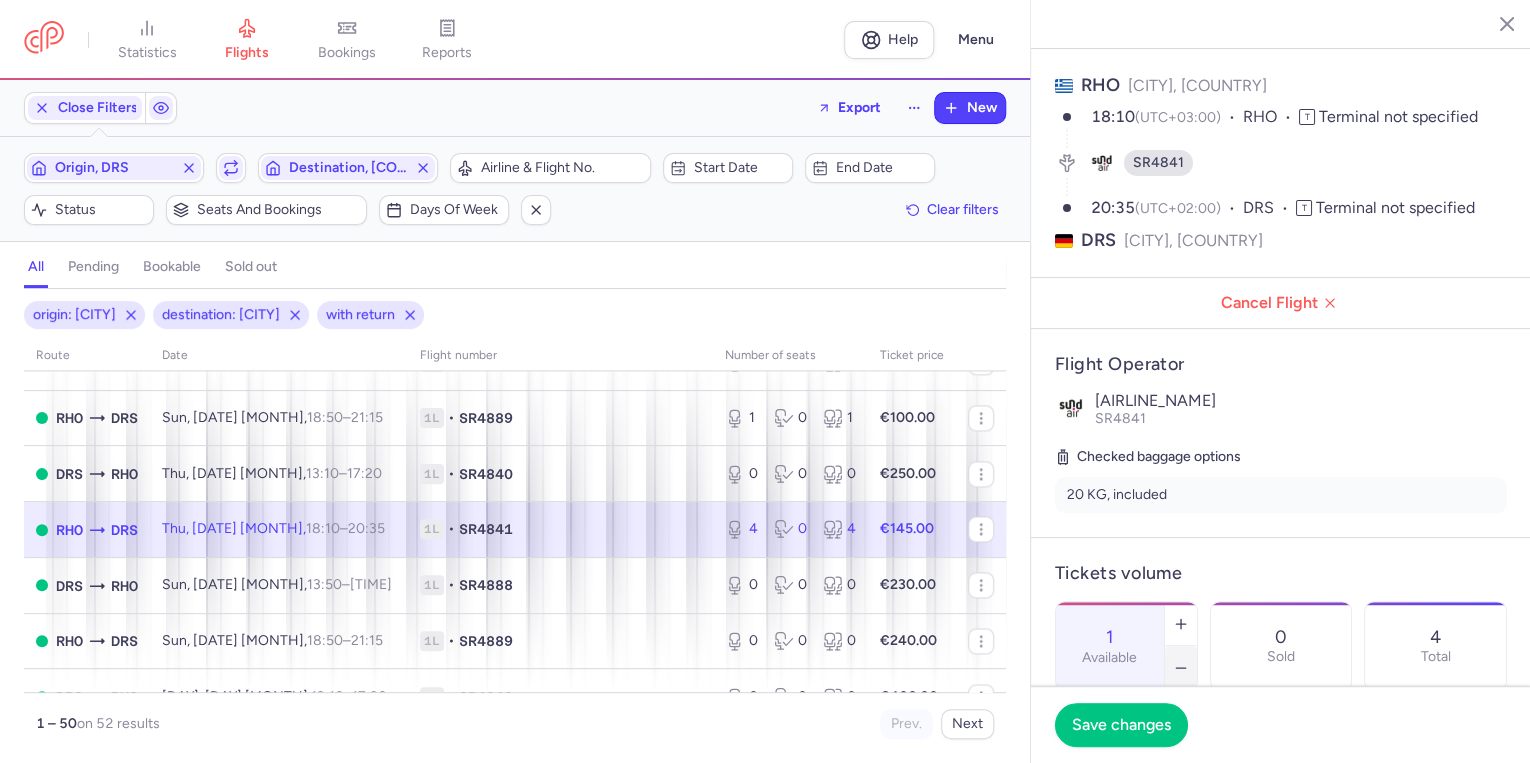 click 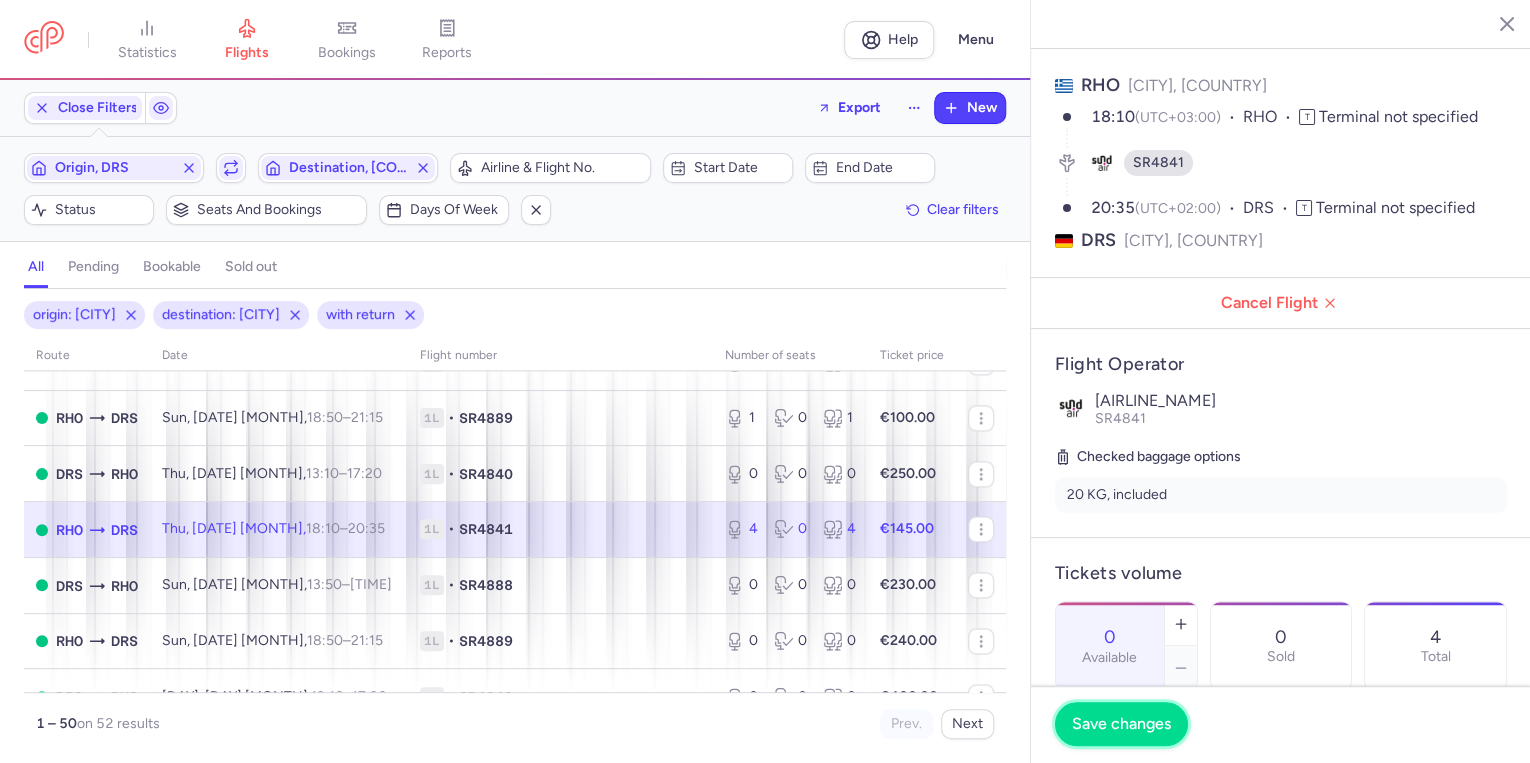 click on "Save changes" at bounding box center (1121, 724) 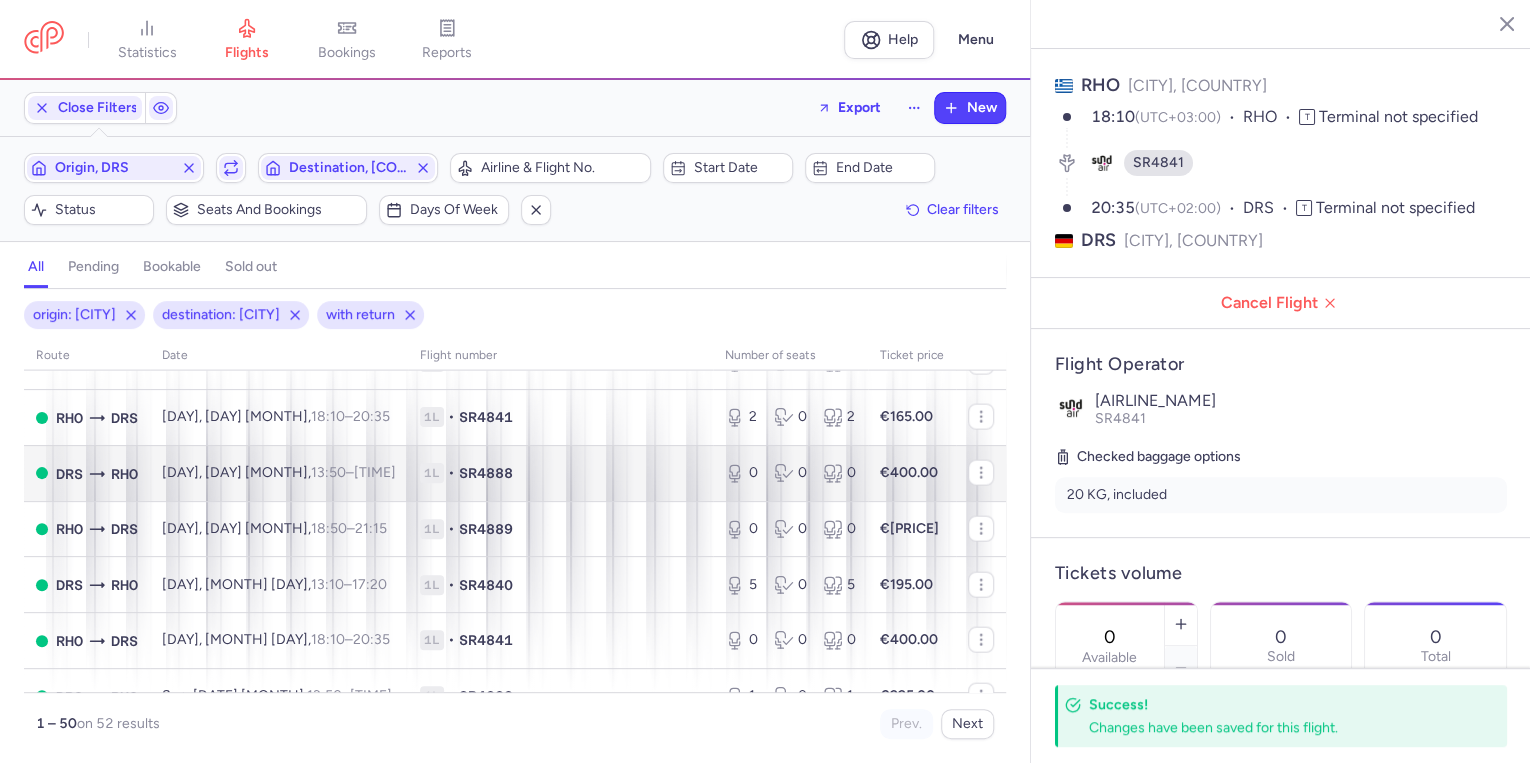 scroll, scrollTop: 2320, scrollLeft: 0, axis: vertical 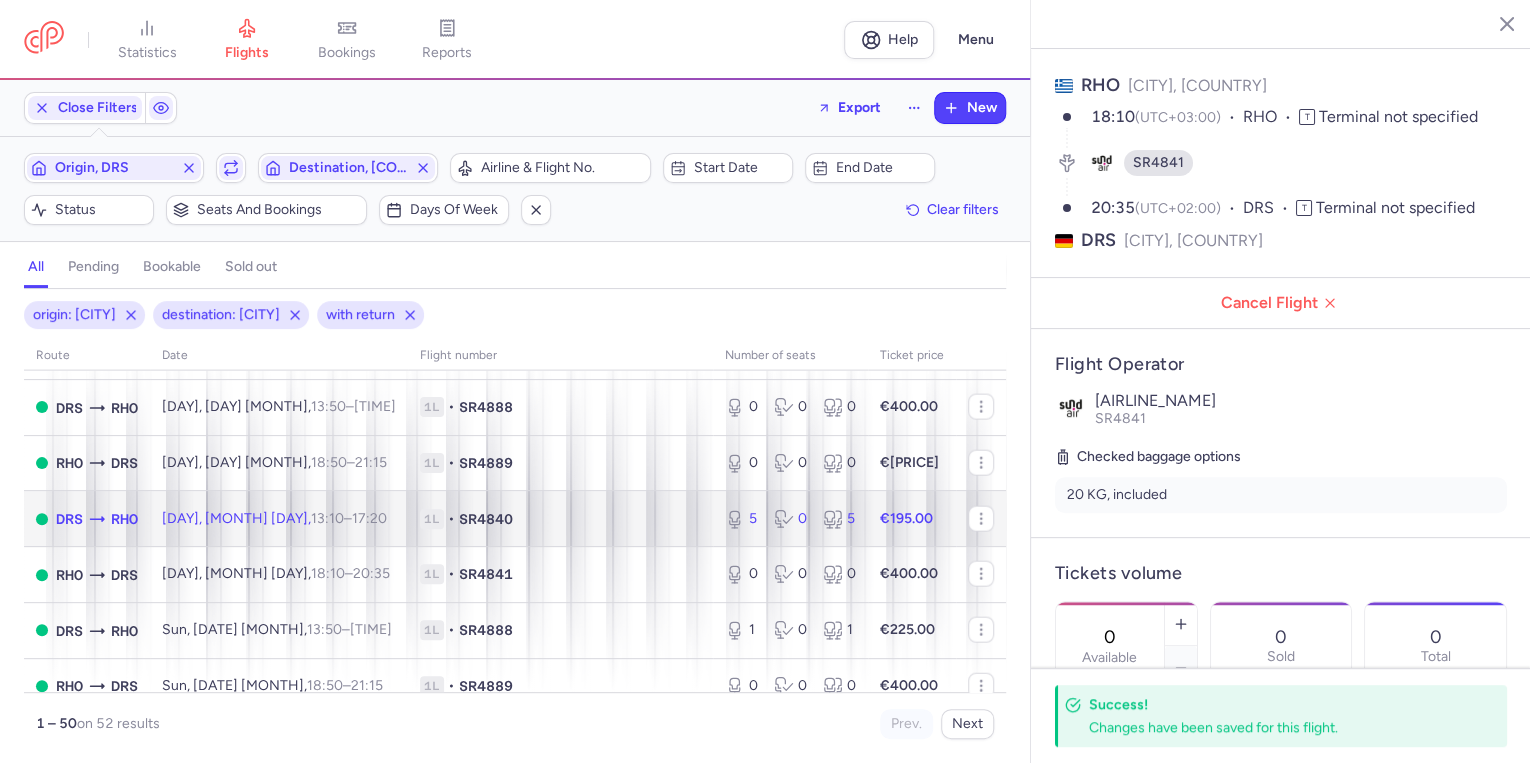 click on "1L • SR4840" 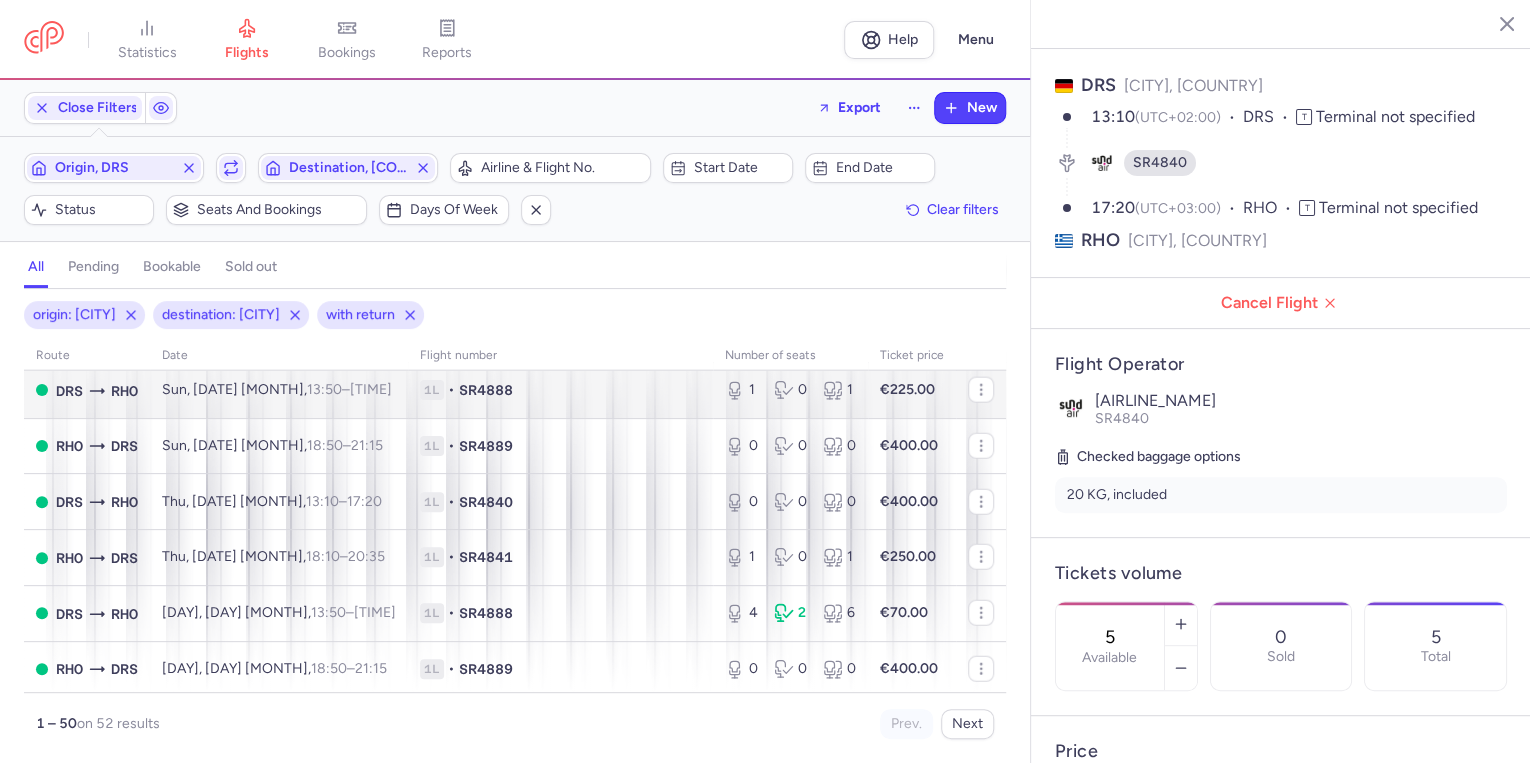 scroll, scrollTop: 2626, scrollLeft: 0, axis: vertical 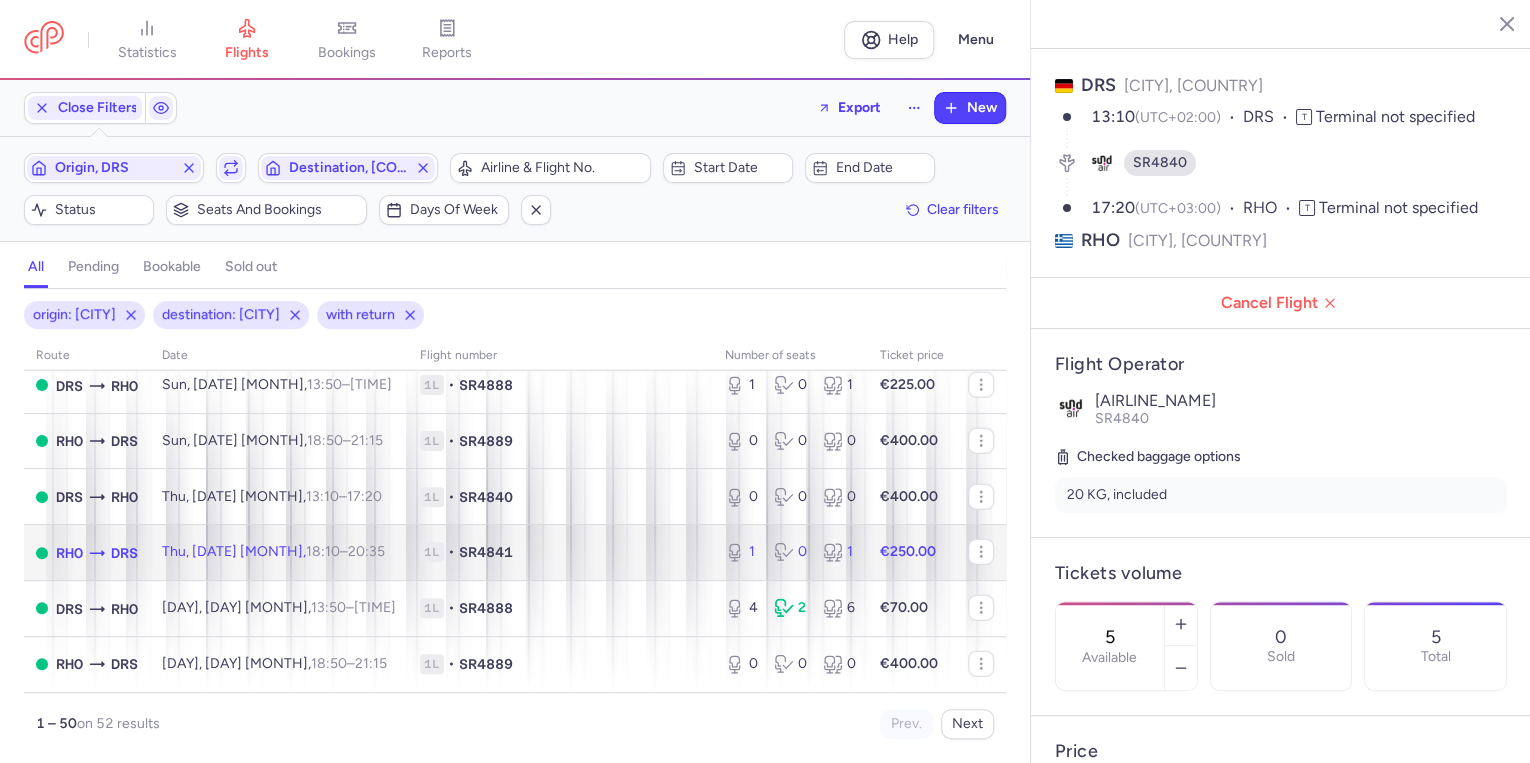 click on "1L • [FLIGHT_NUMBER]" 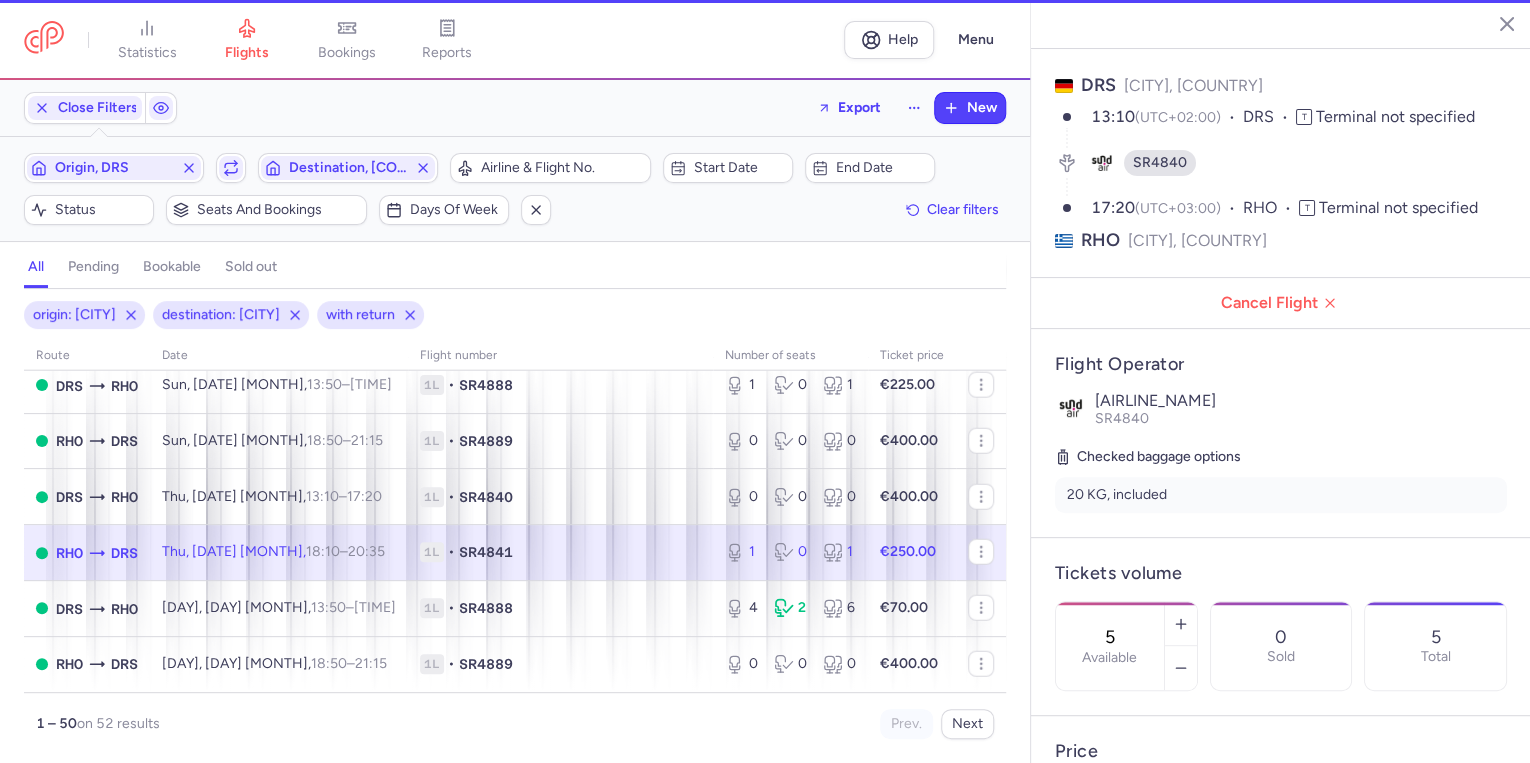 type on "1" 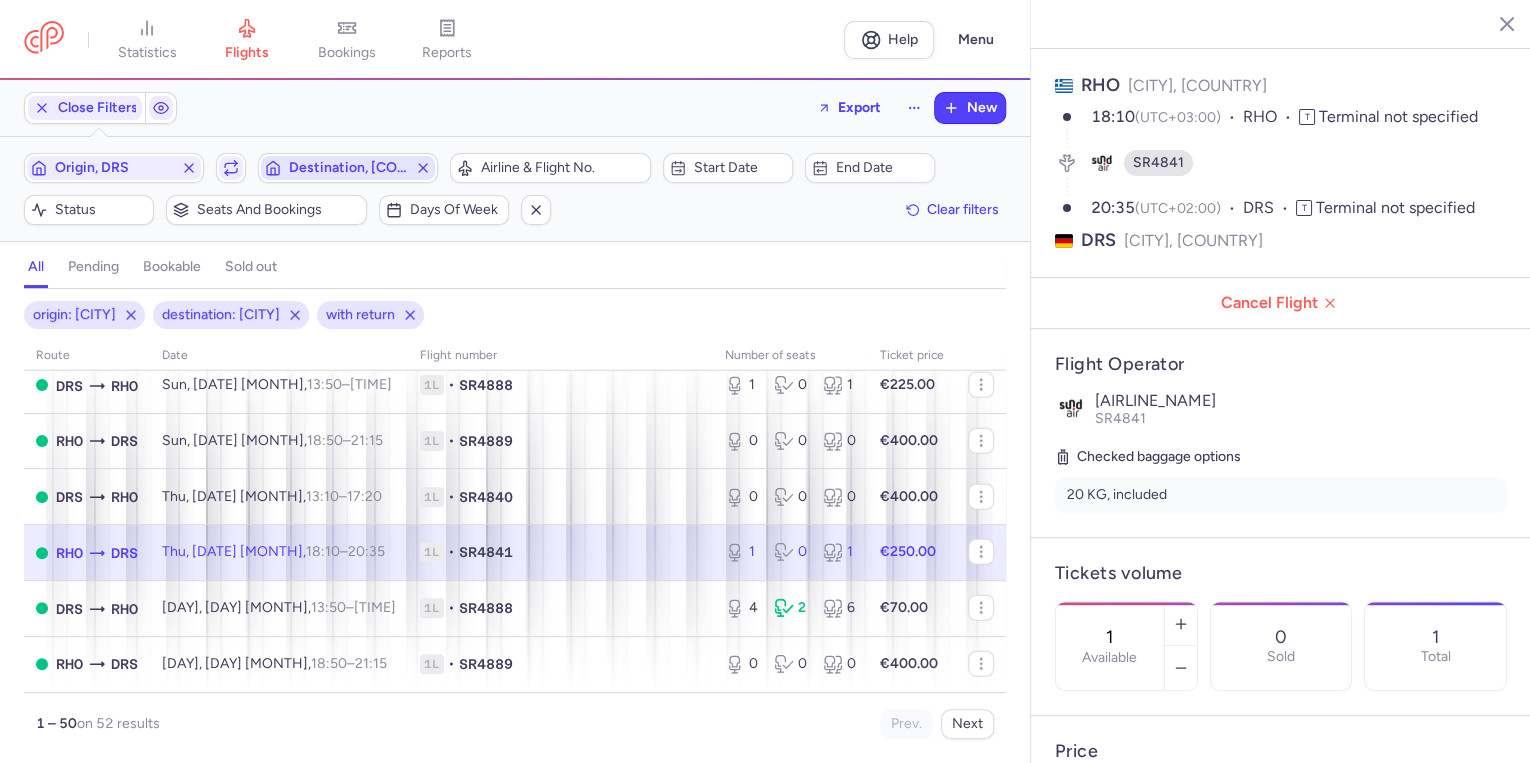 click on "Destination, [CODE]" at bounding box center [348, 168] 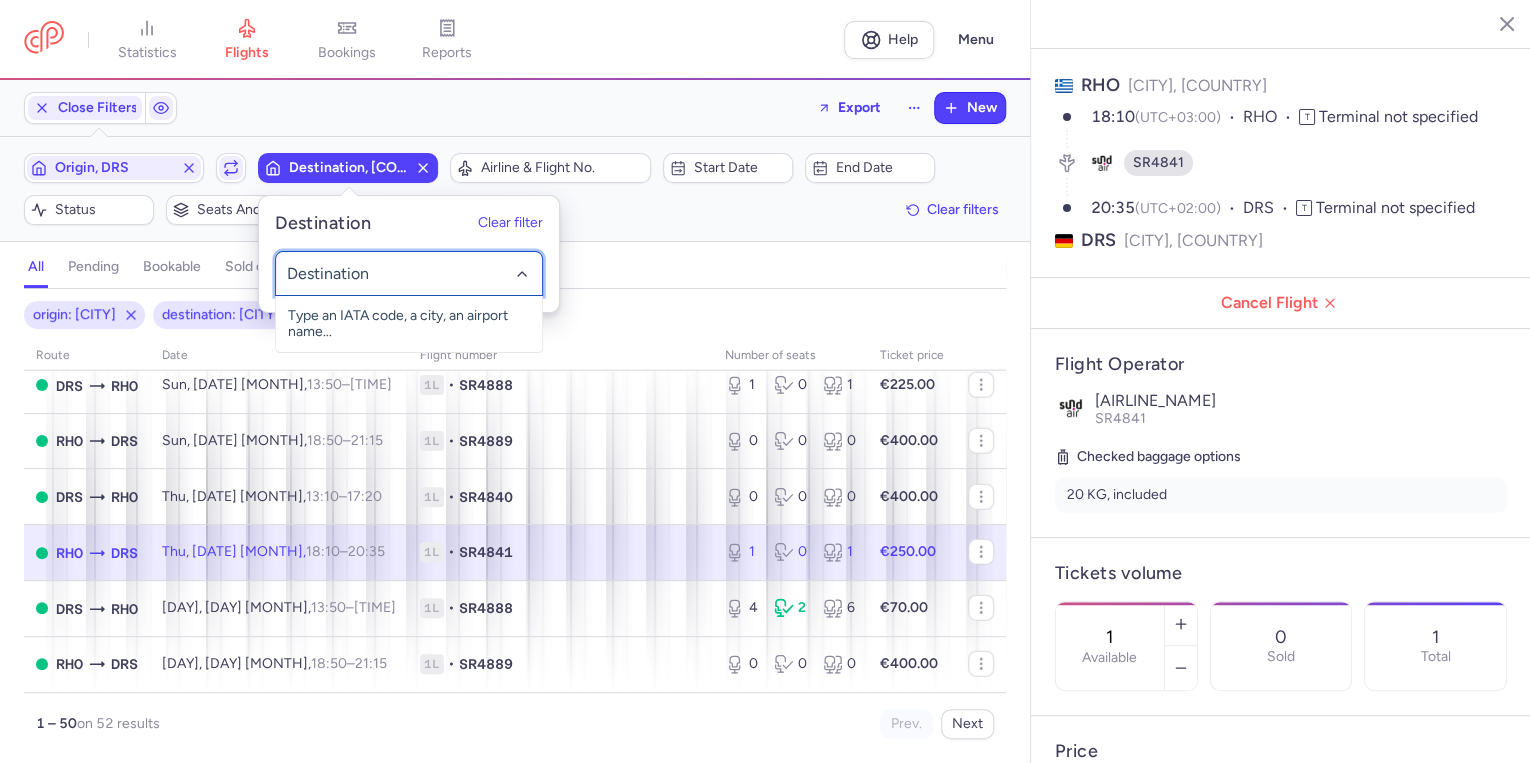 click 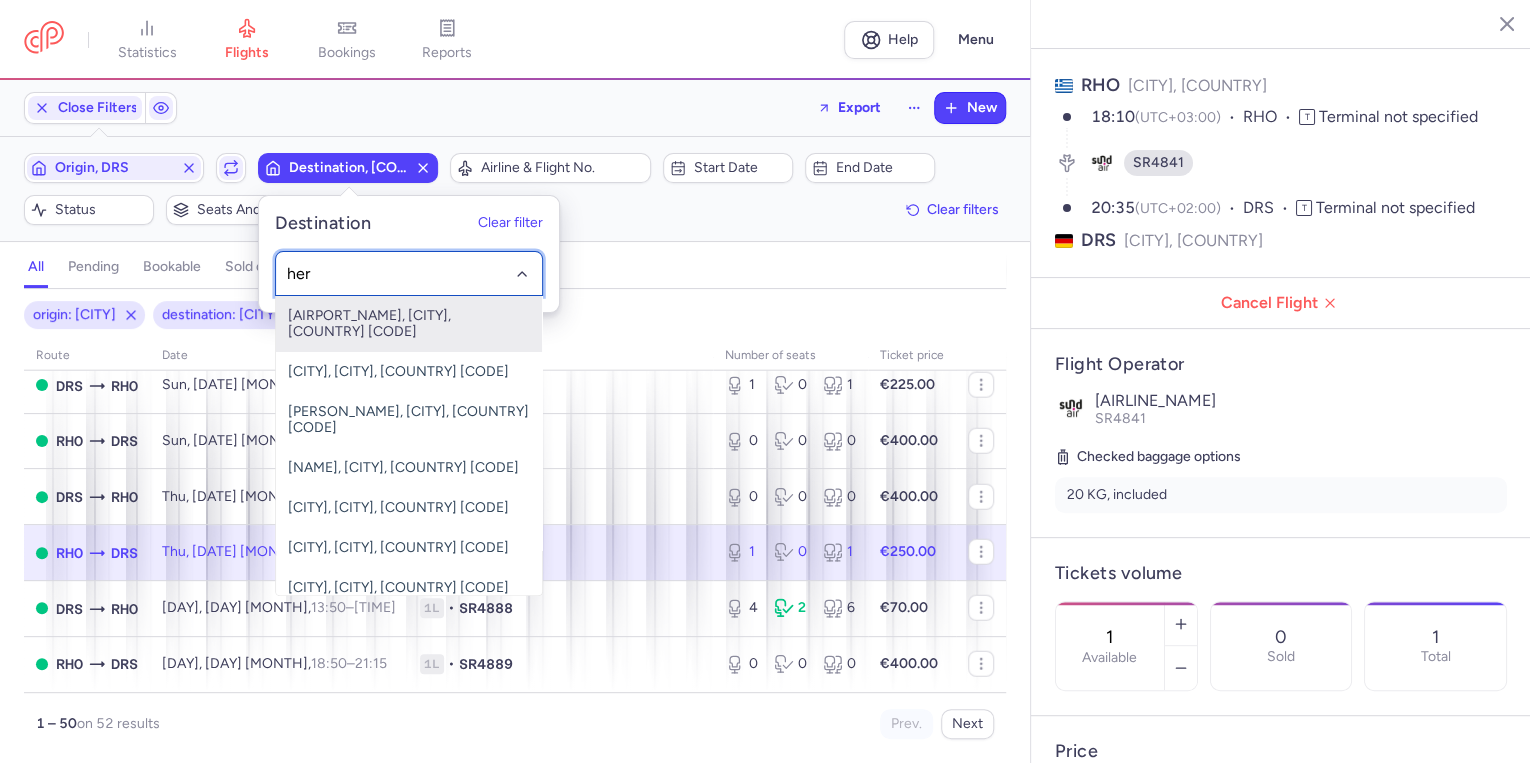 click on "[AIRPORT_NAME], [CITY], [COUNTRY] [CODE]" at bounding box center (409, 324) 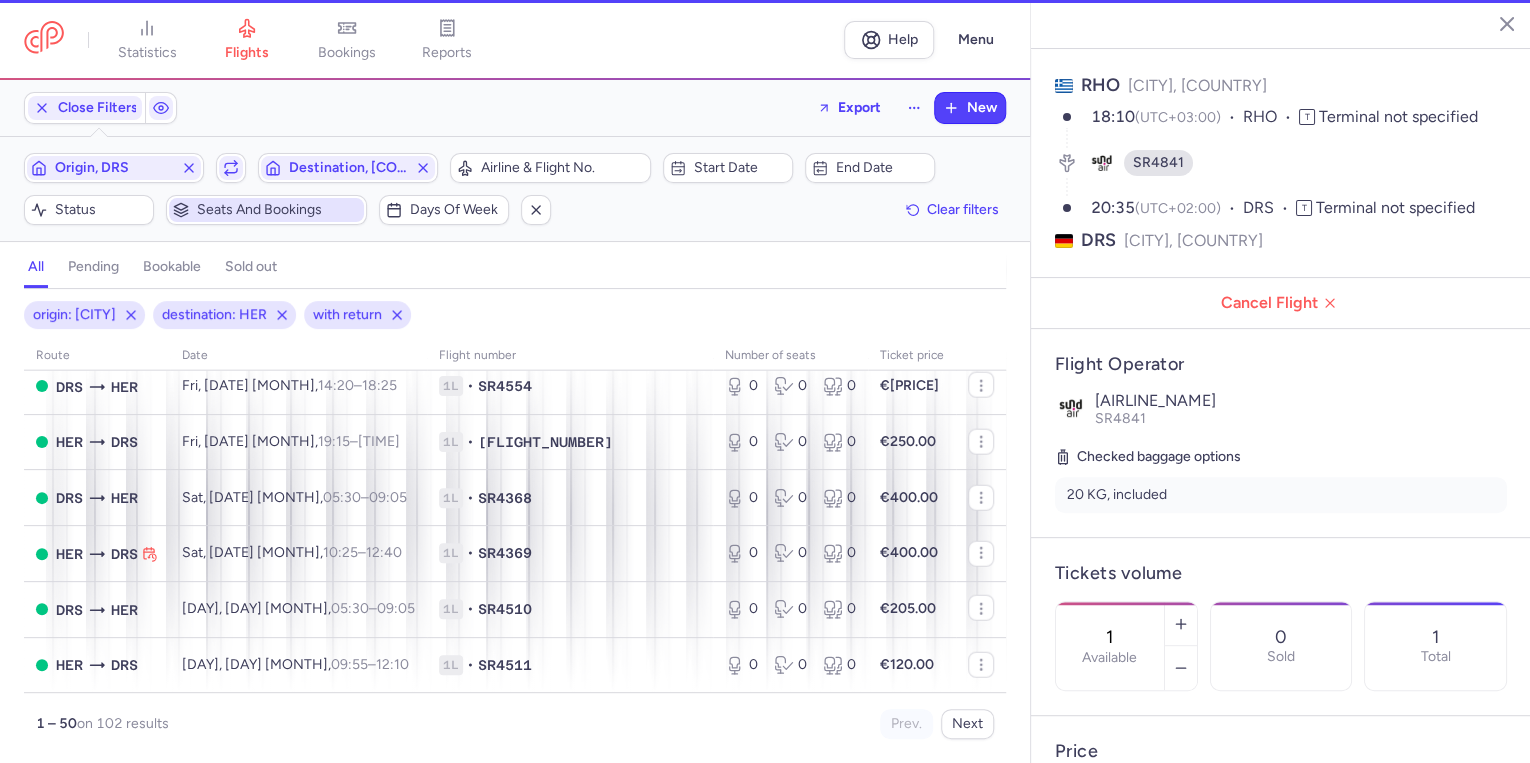 scroll, scrollTop: 2593, scrollLeft: 0, axis: vertical 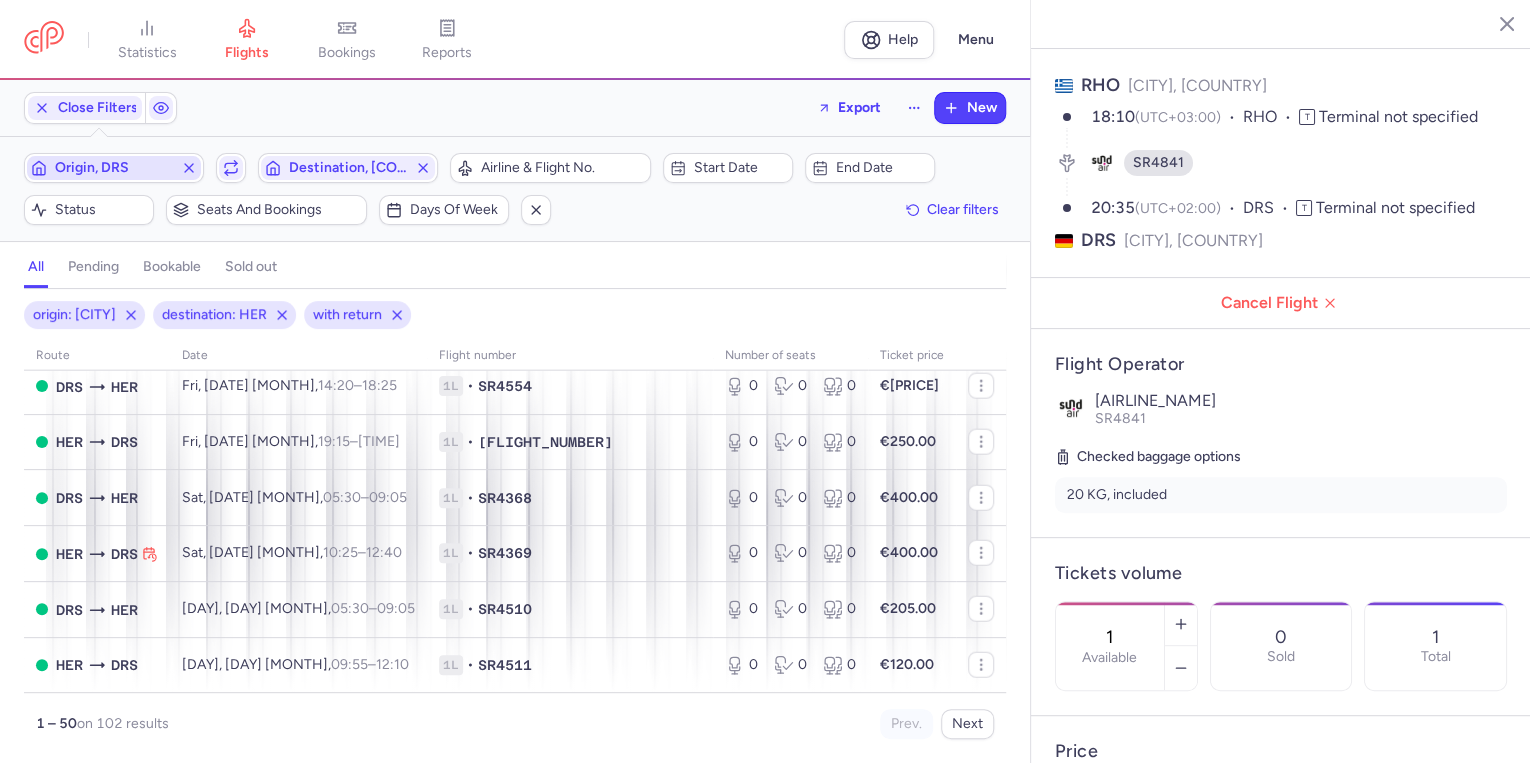 click 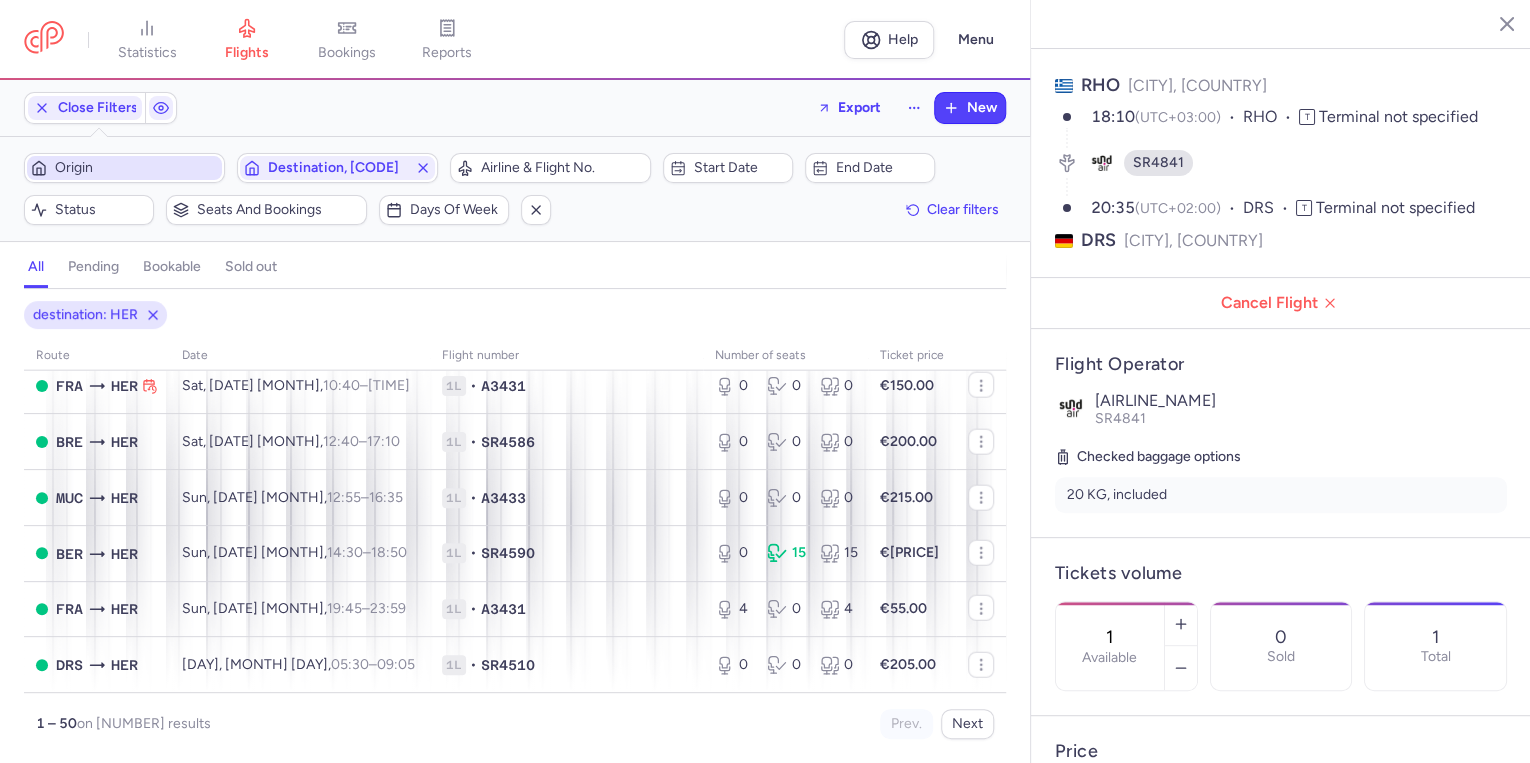 scroll, scrollTop: 2560, scrollLeft: 0, axis: vertical 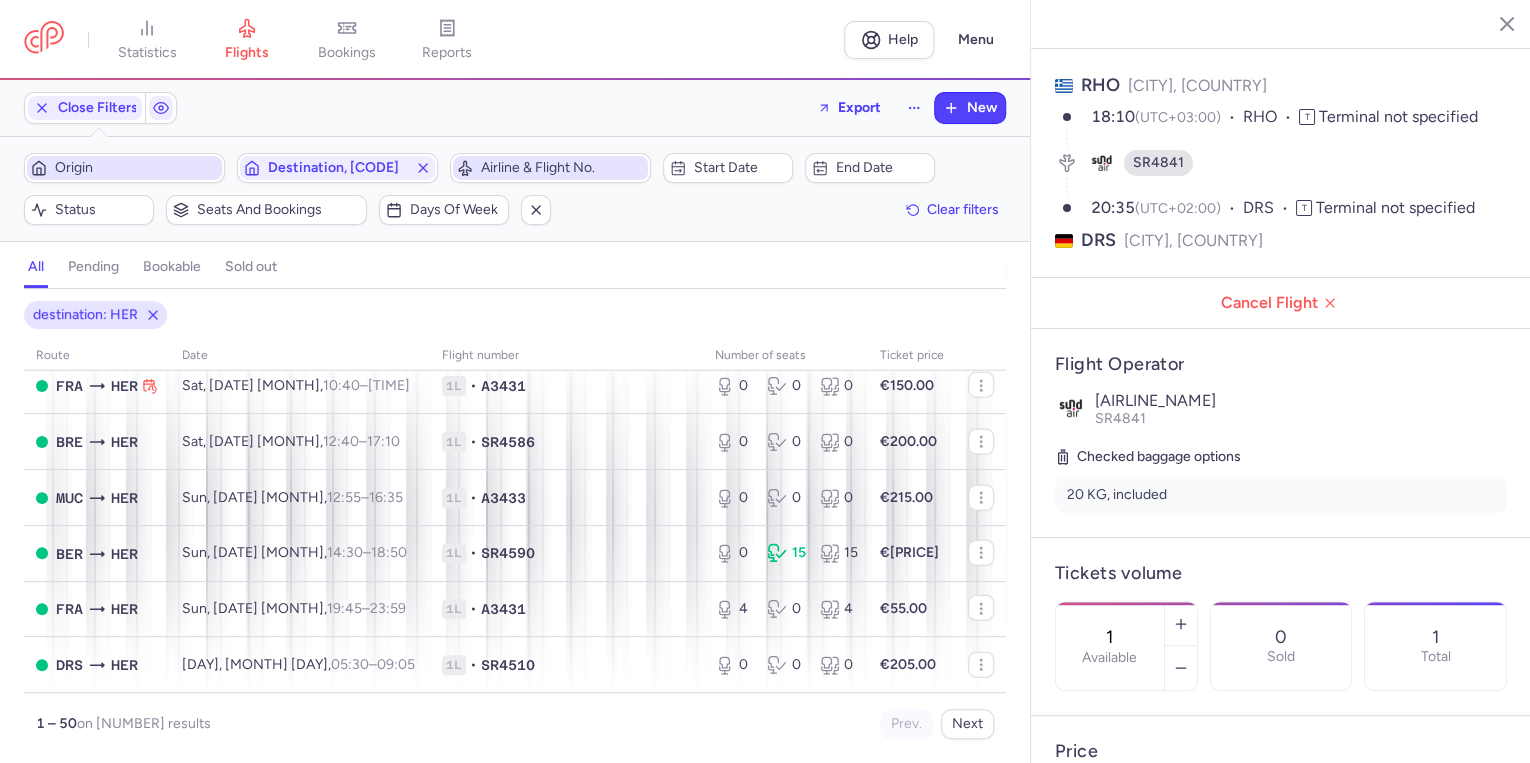 click on "Airline & Flight No." at bounding box center [562, 168] 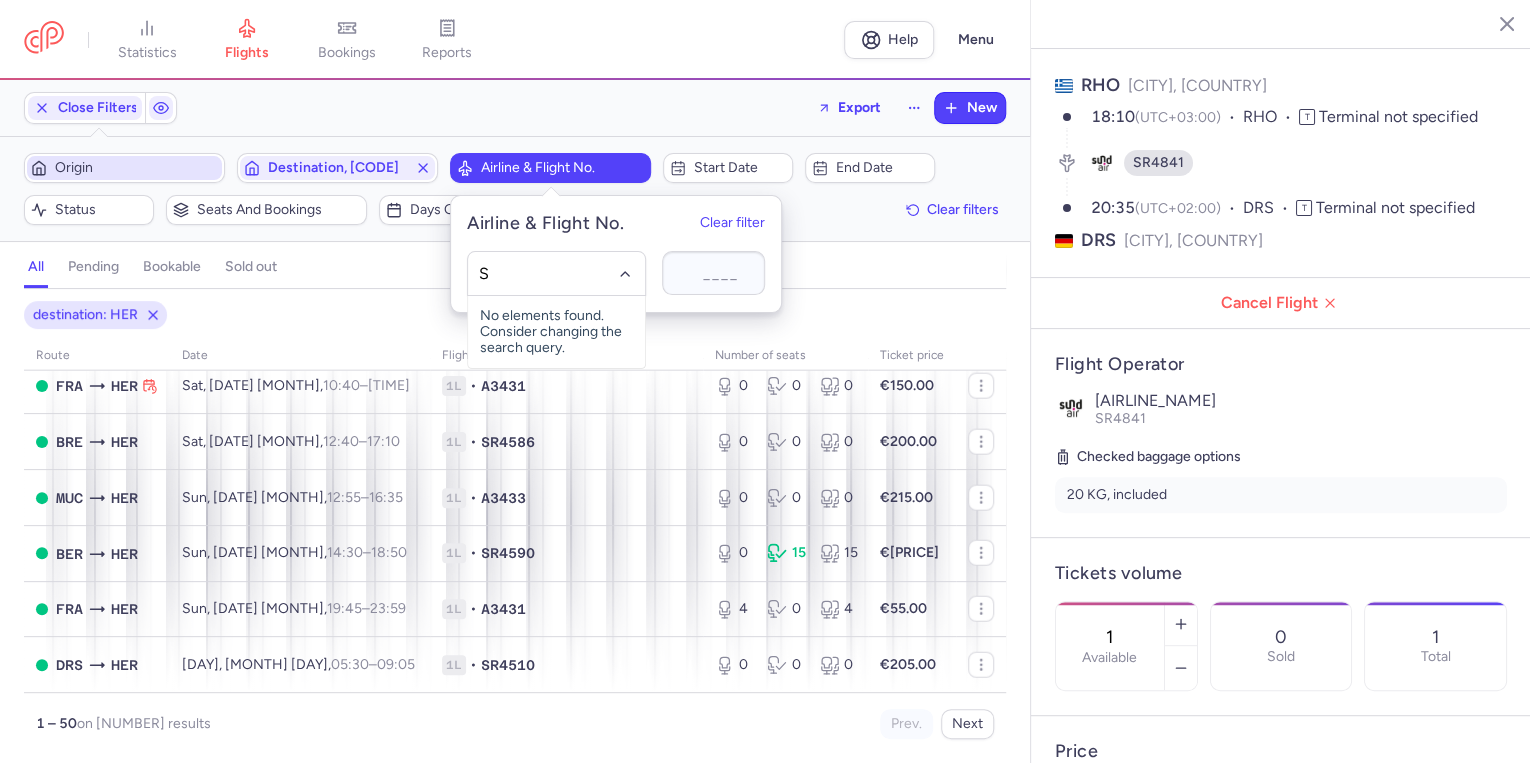 type on "SR" 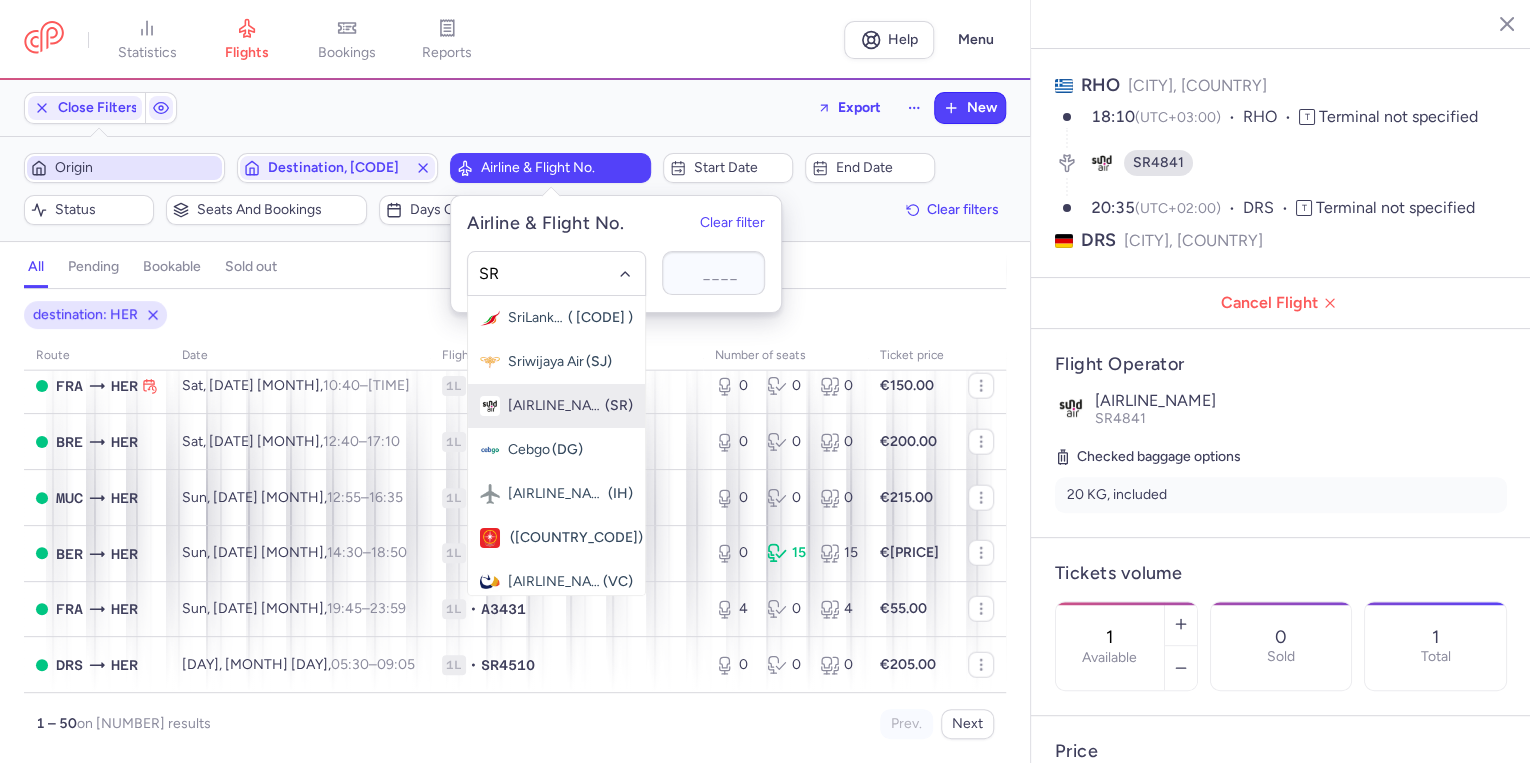 click on "[AIRLINE_NAME]" at bounding box center (555, 406) 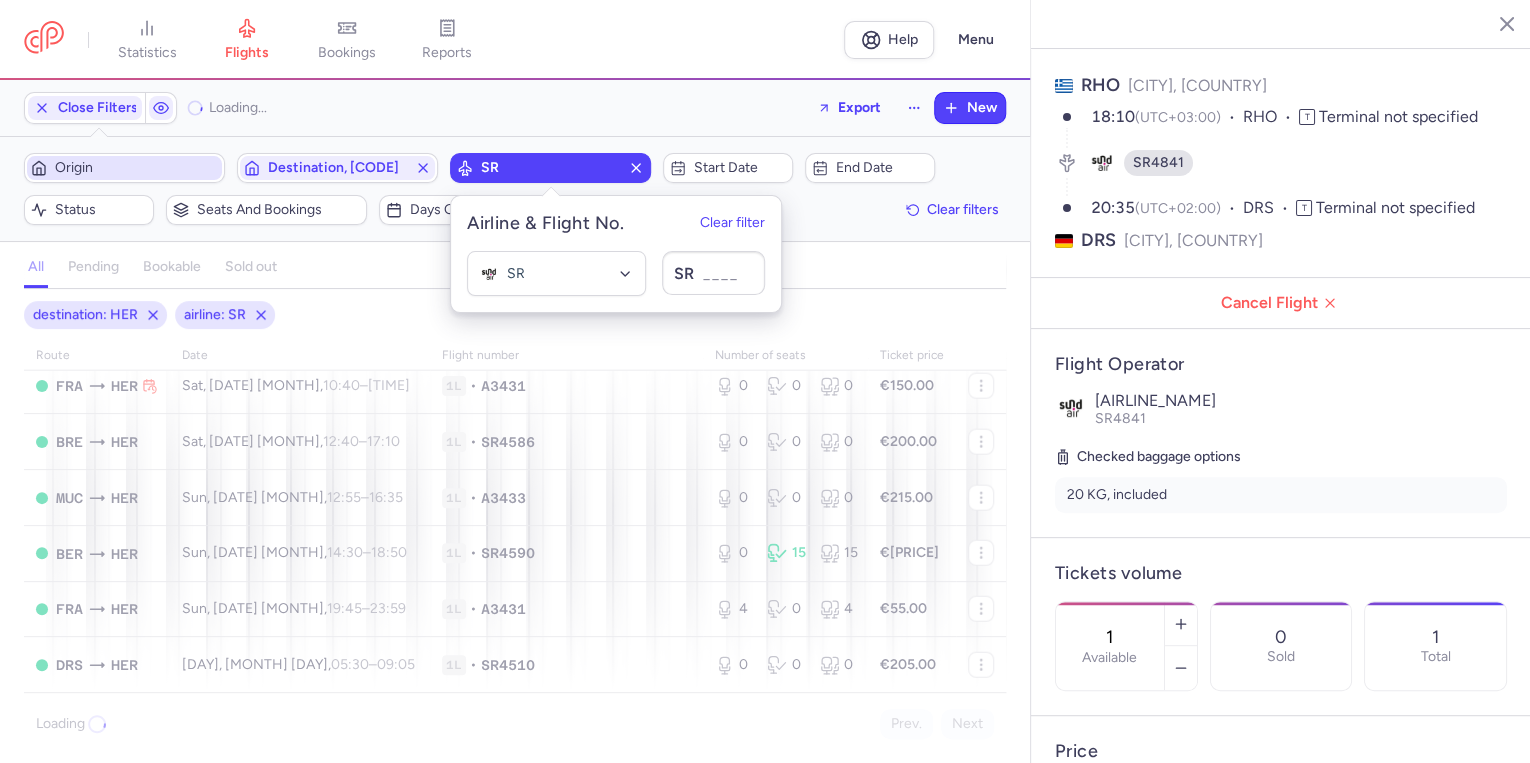 scroll, scrollTop: 2593, scrollLeft: 0, axis: vertical 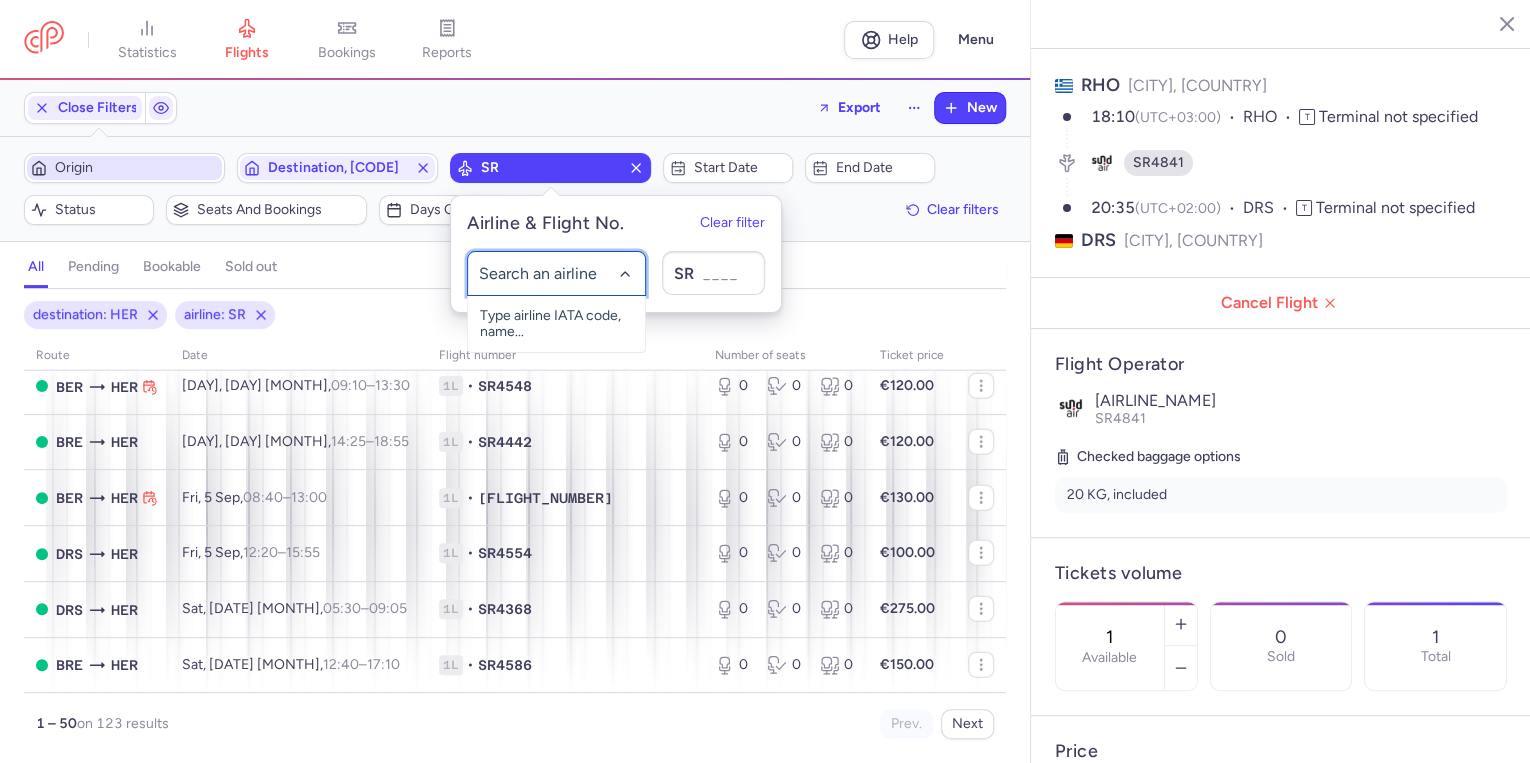 click 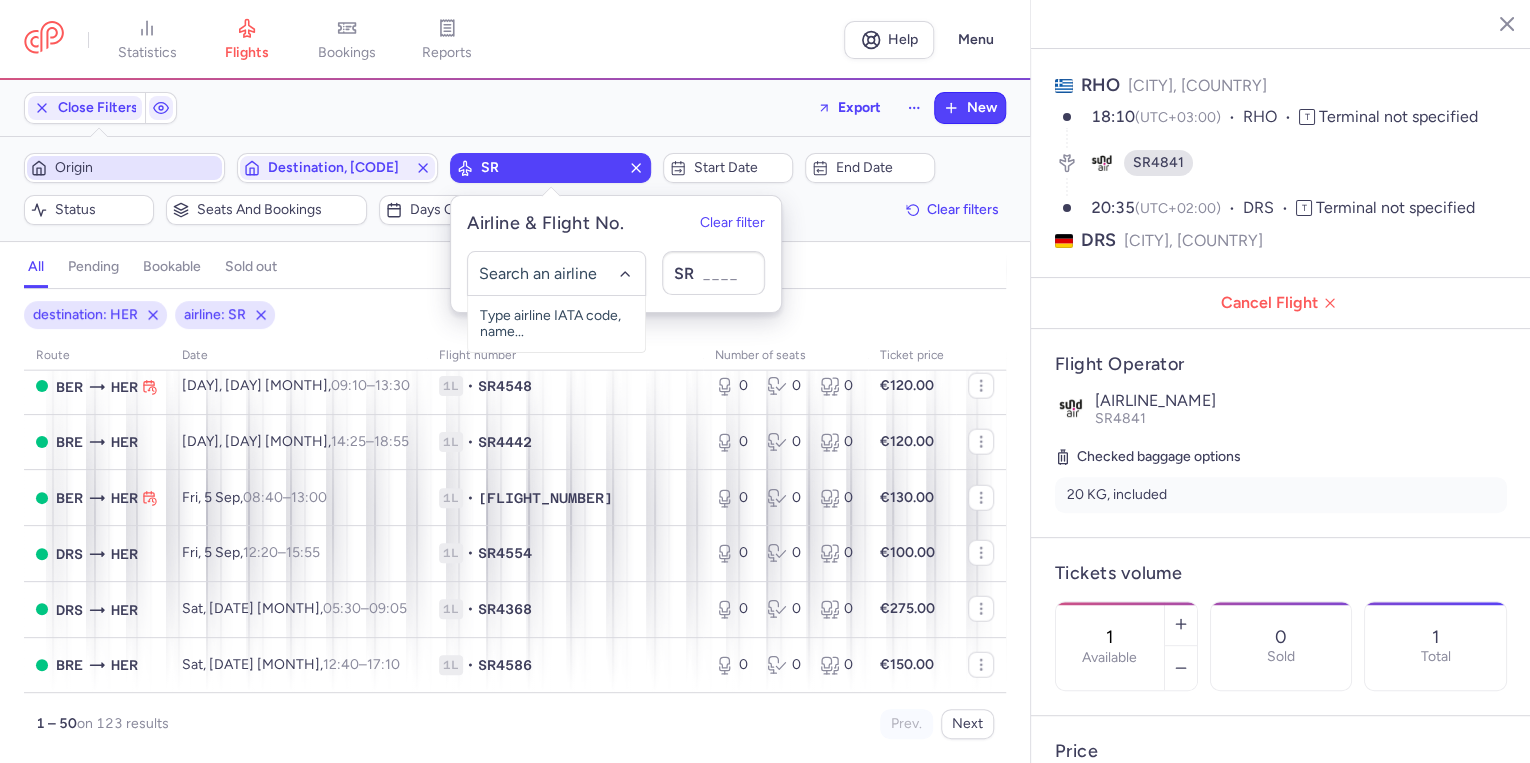 click 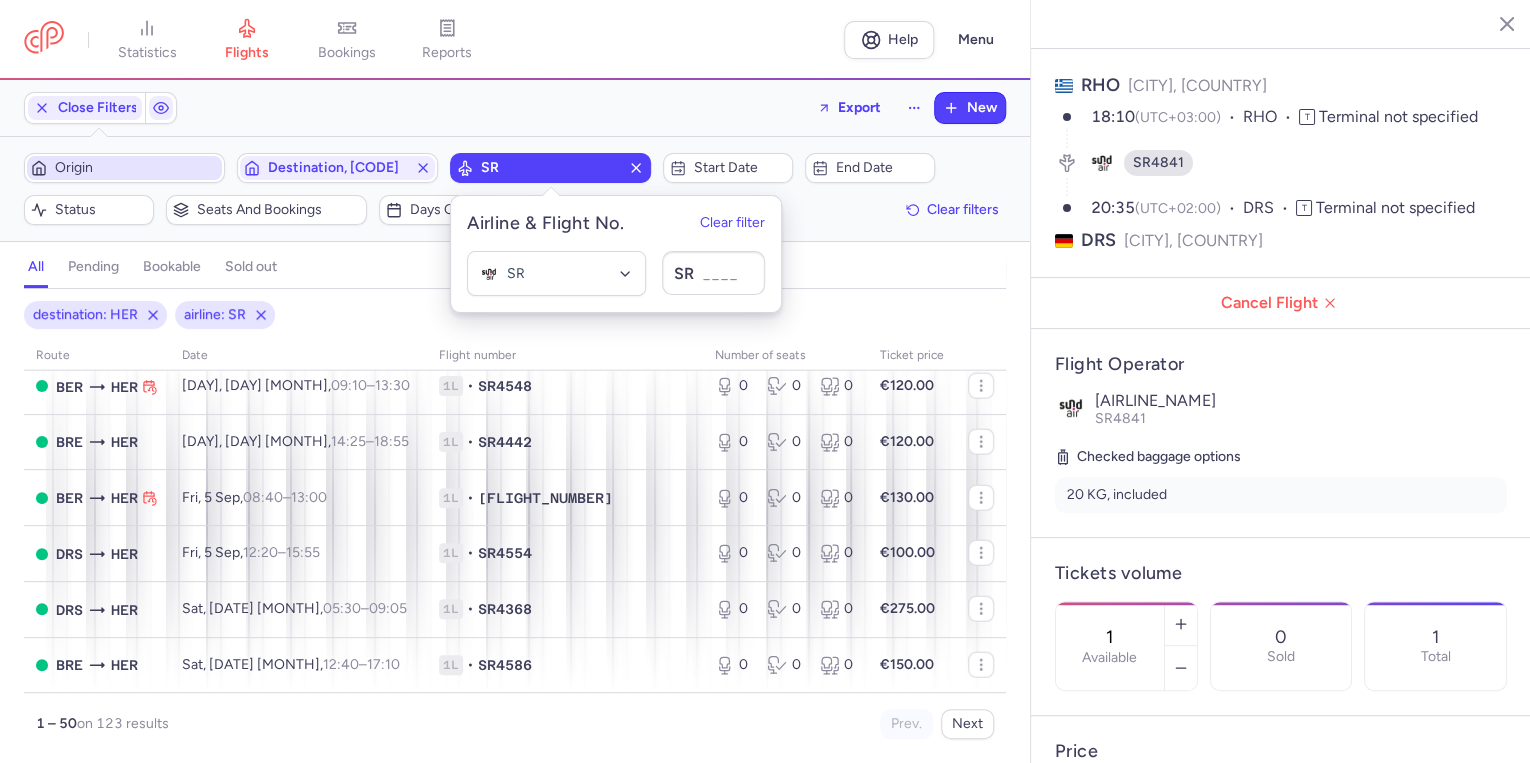 click on "all pending bookable sold out" at bounding box center [515, 271] 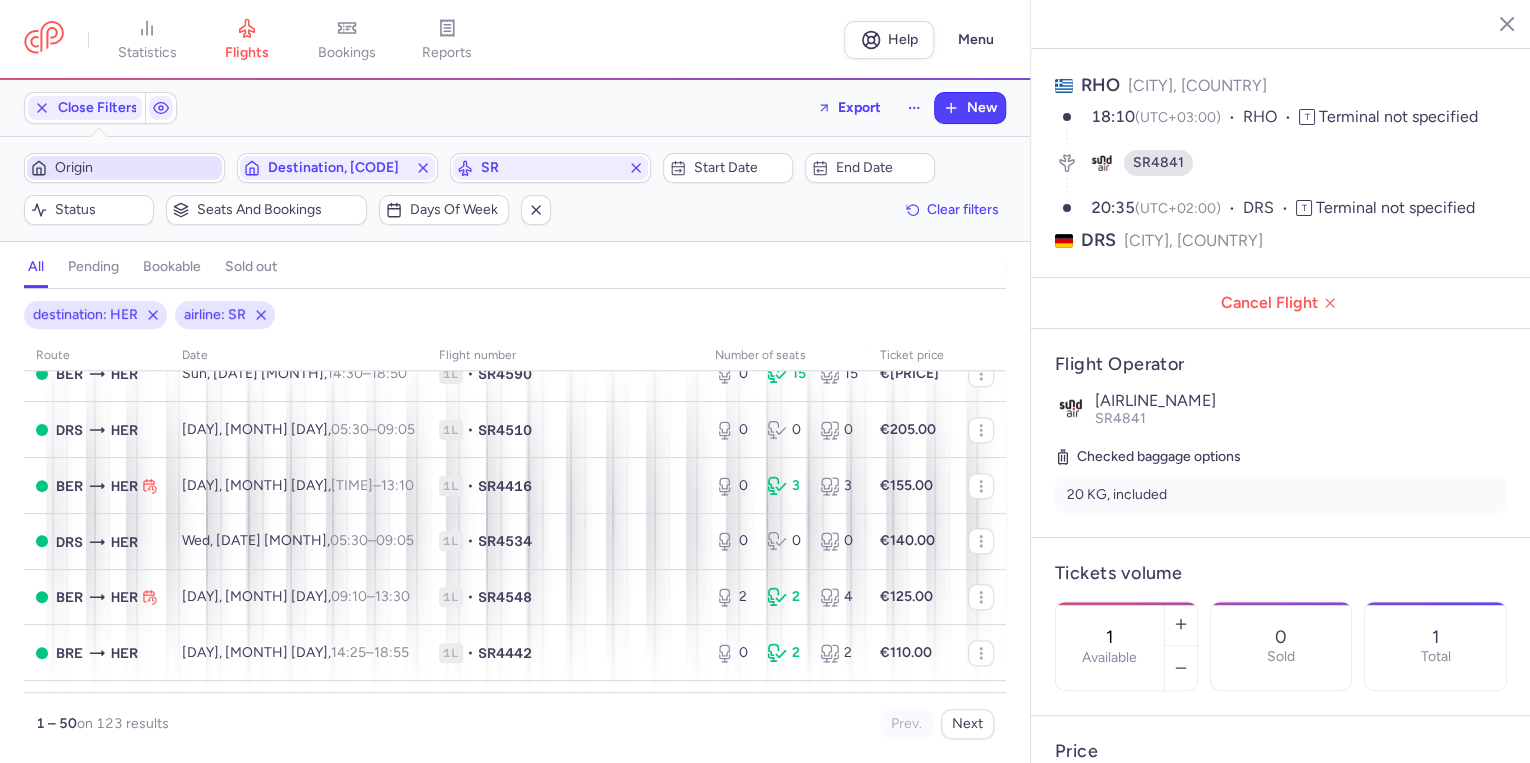 scroll, scrollTop: 1200, scrollLeft: 0, axis: vertical 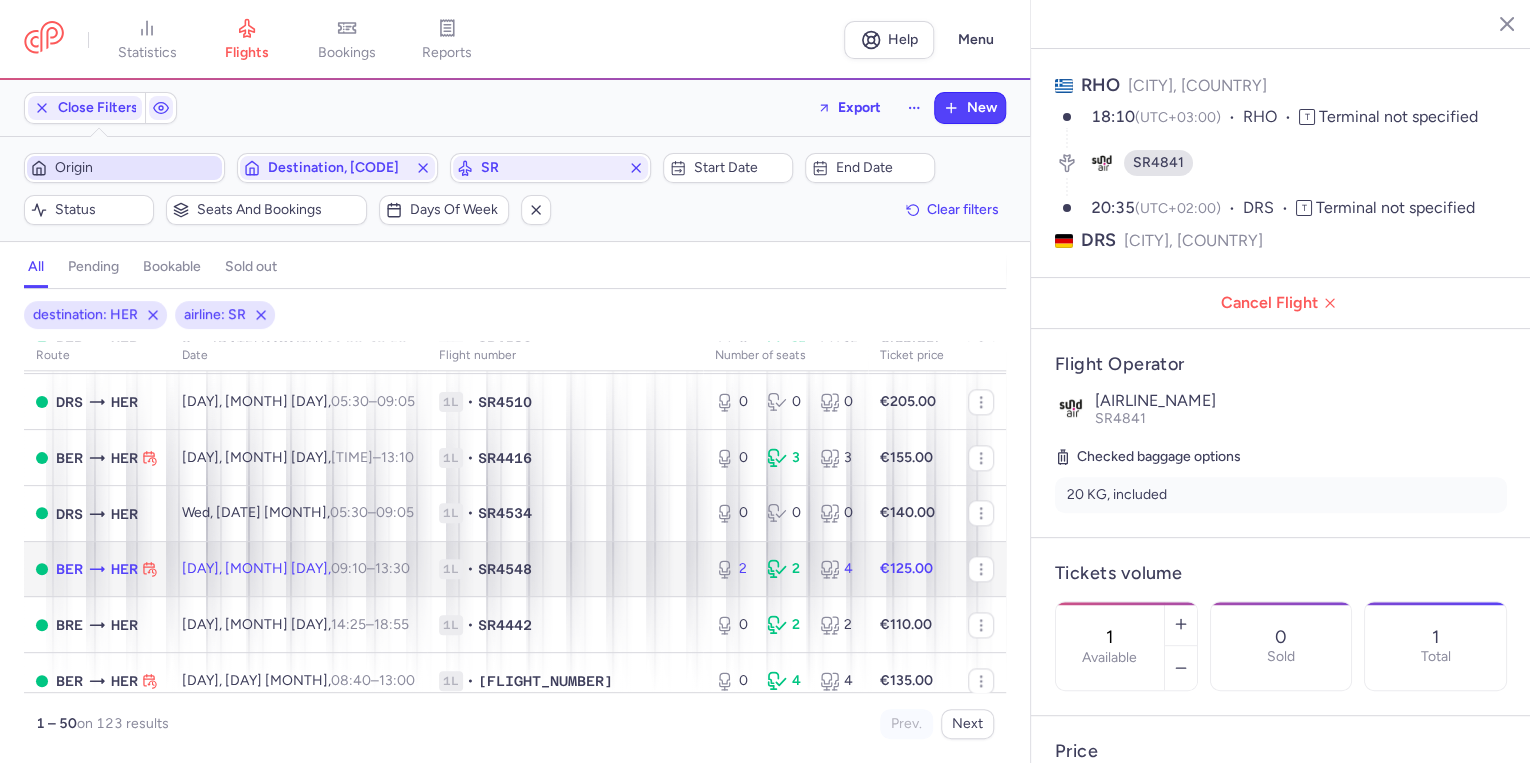 click on "[DAY], [MONTH] [DAY],  [TIME]  –  [TIME]  [UTC]" at bounding box center [298, 569] 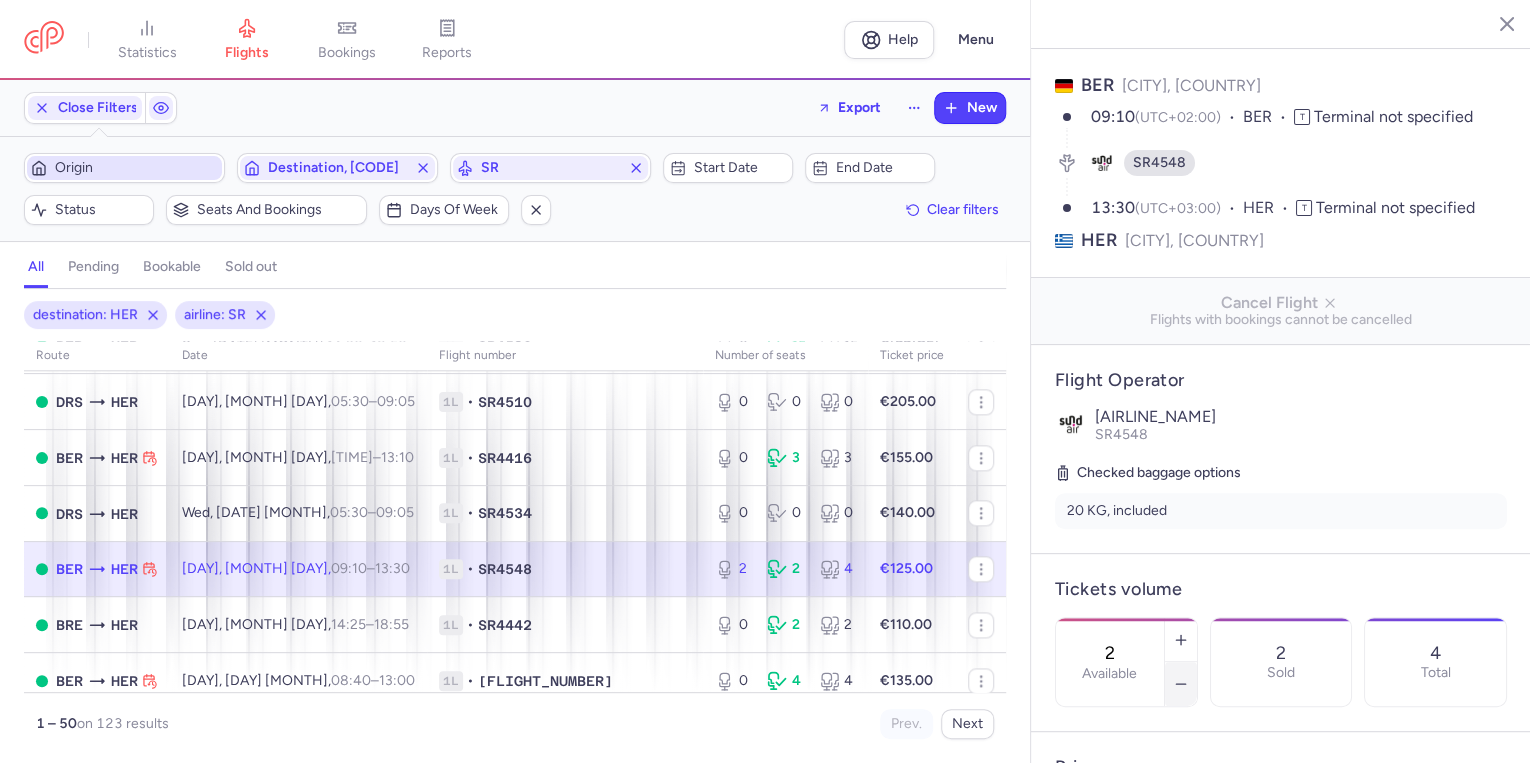click 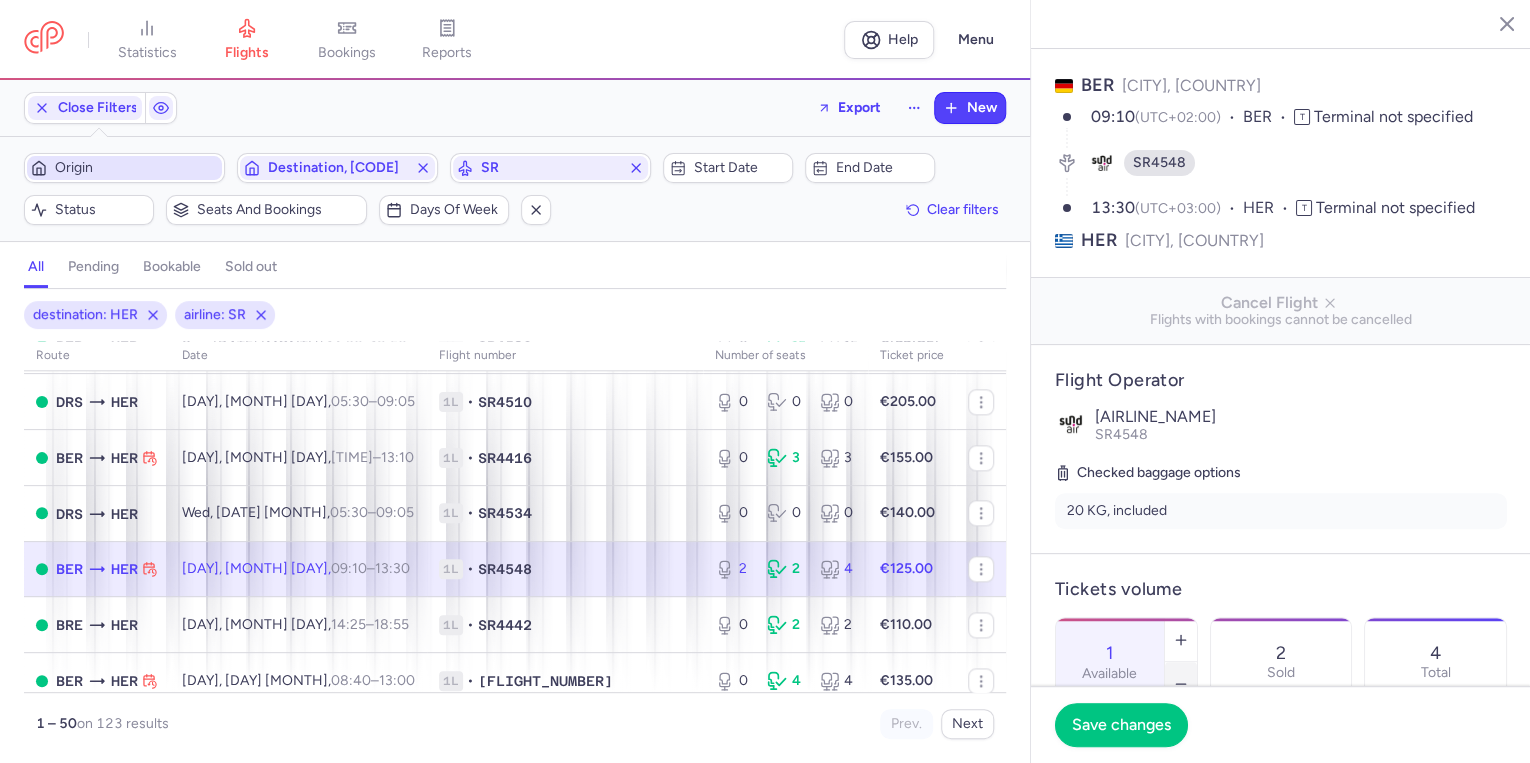 click 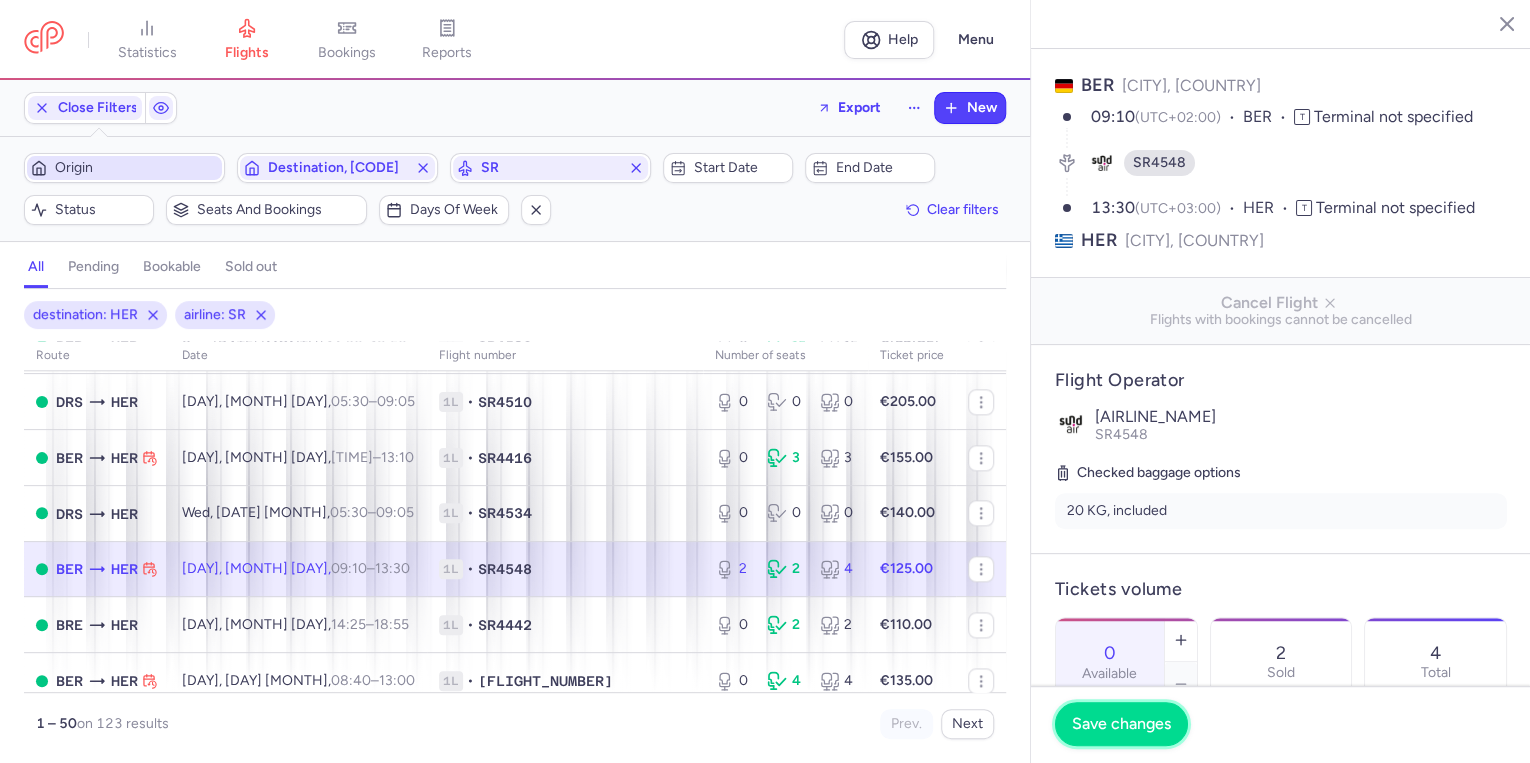 click on "Save changes" at bounding box center [1121, 724] 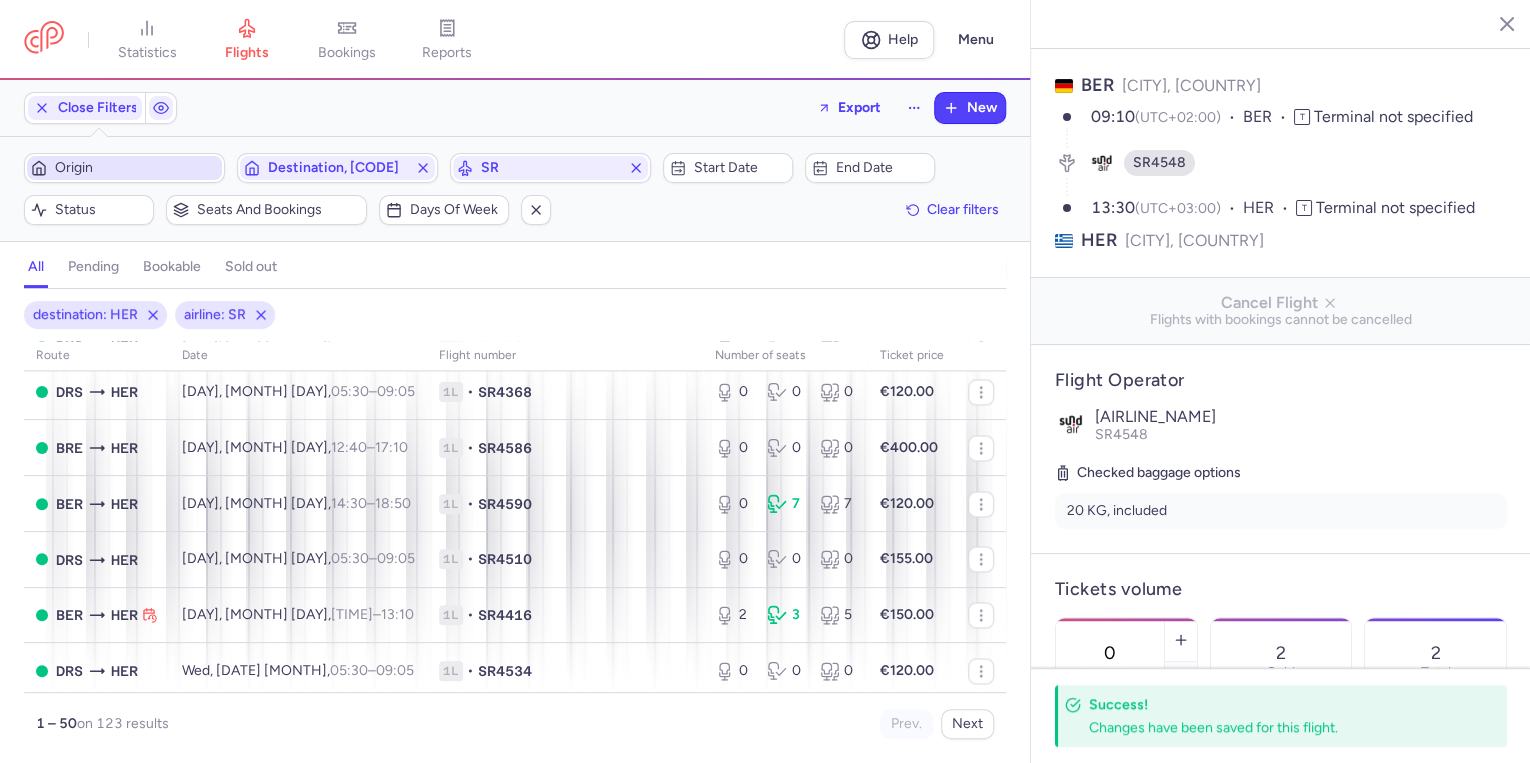 scroll, scrollTop: 1680, scrollLeft: 0, axis: vertical 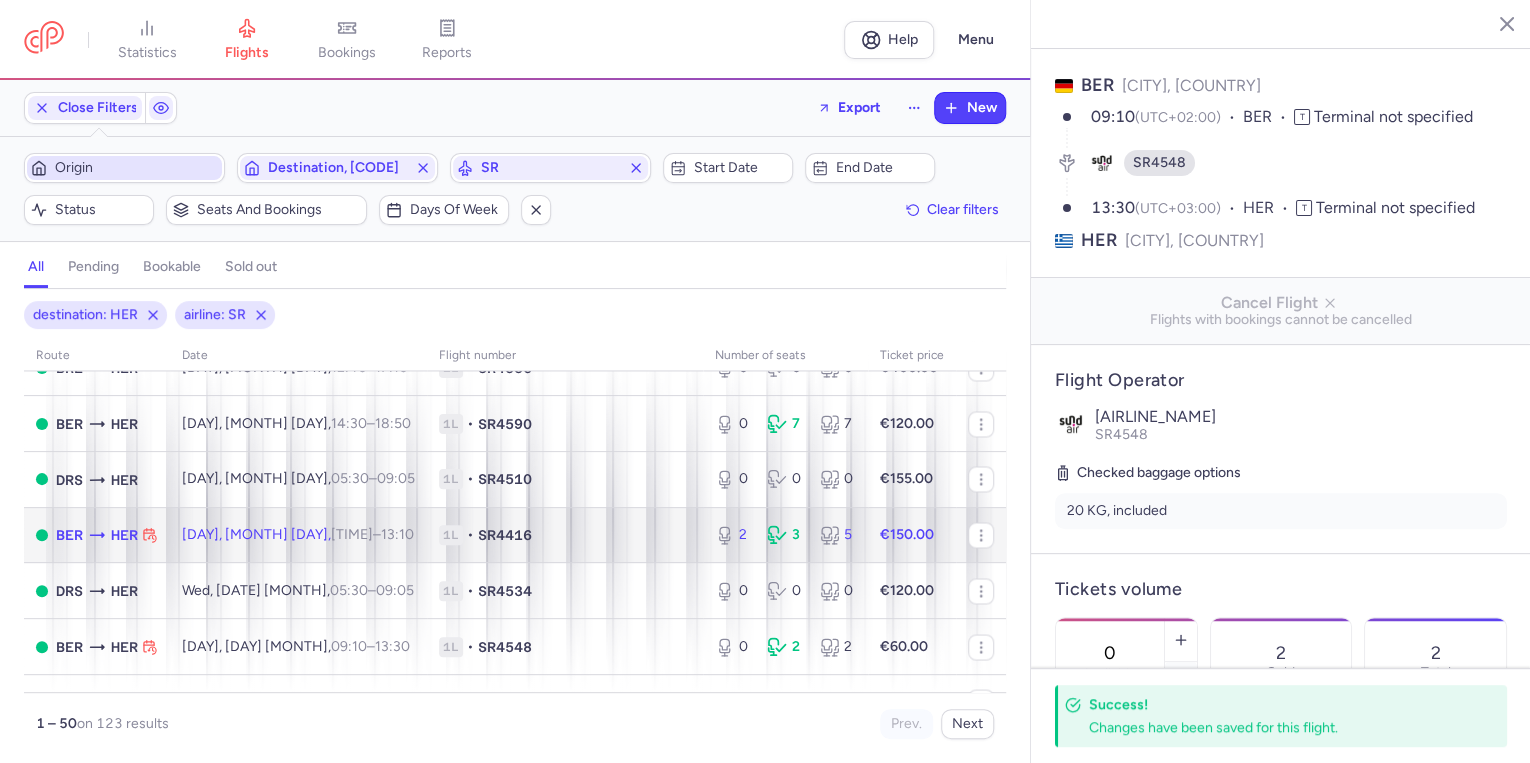 click on "1L" at bounding box center [451, 535] 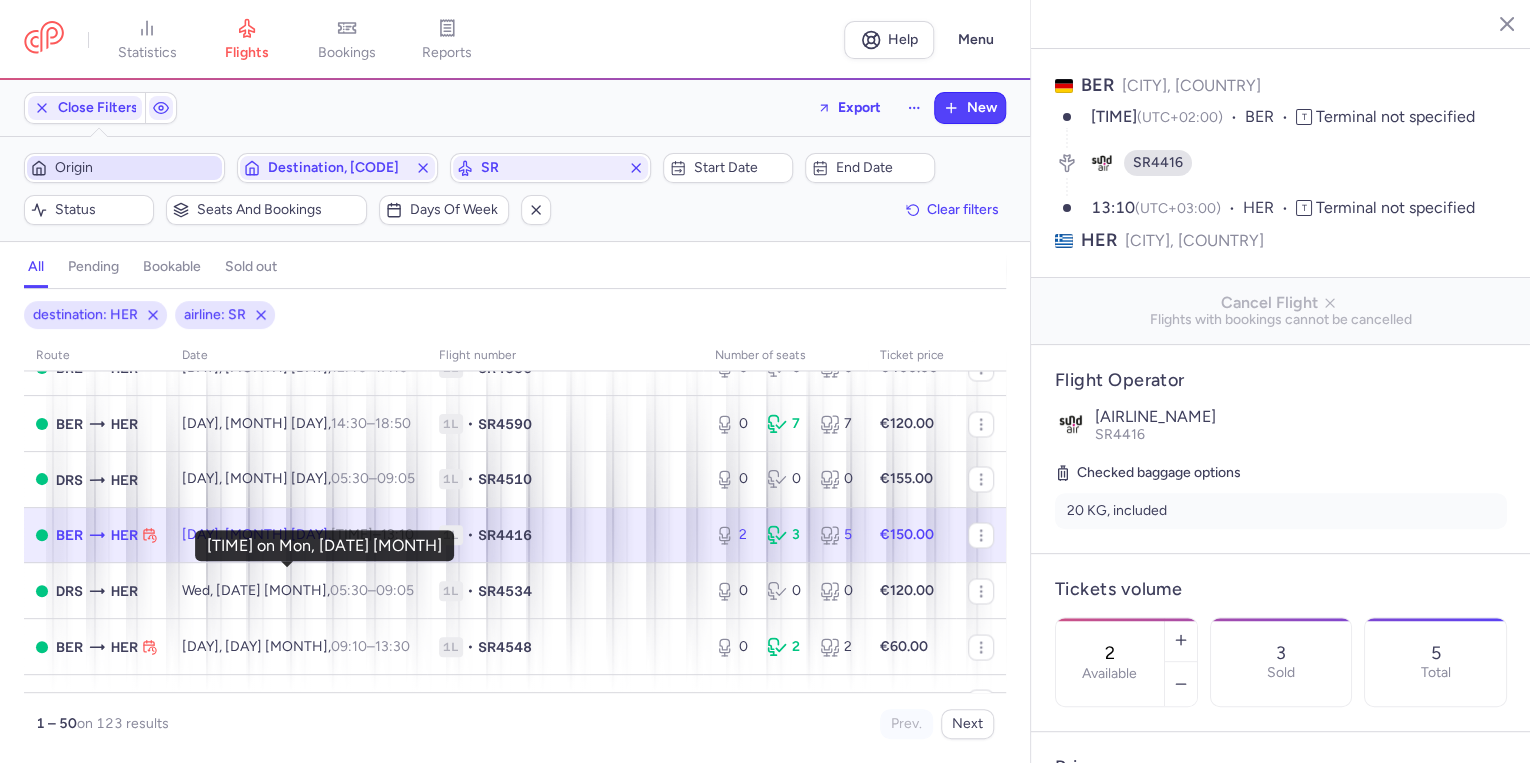 click on "[TIME]" at bounding box center [352, 534] 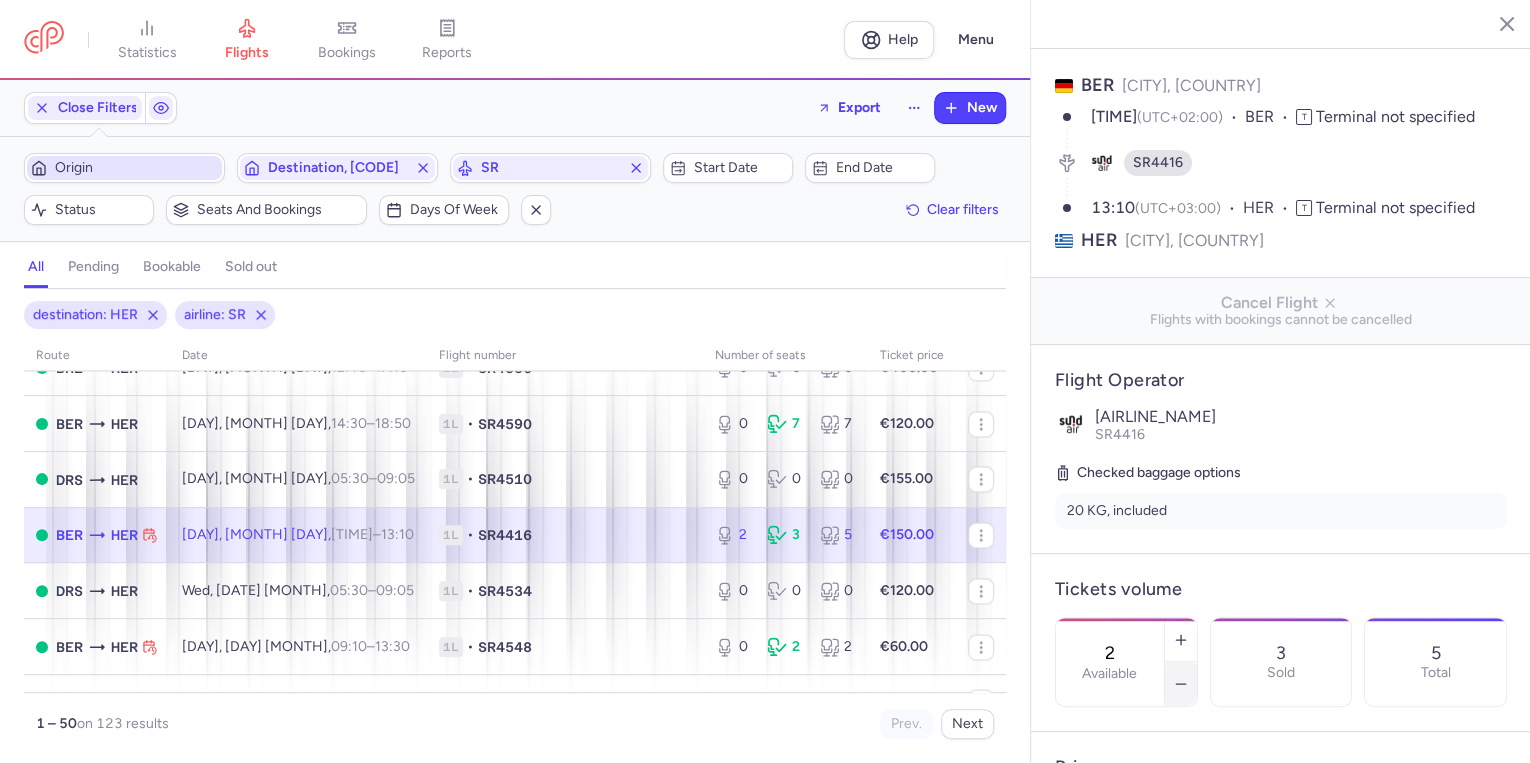 click 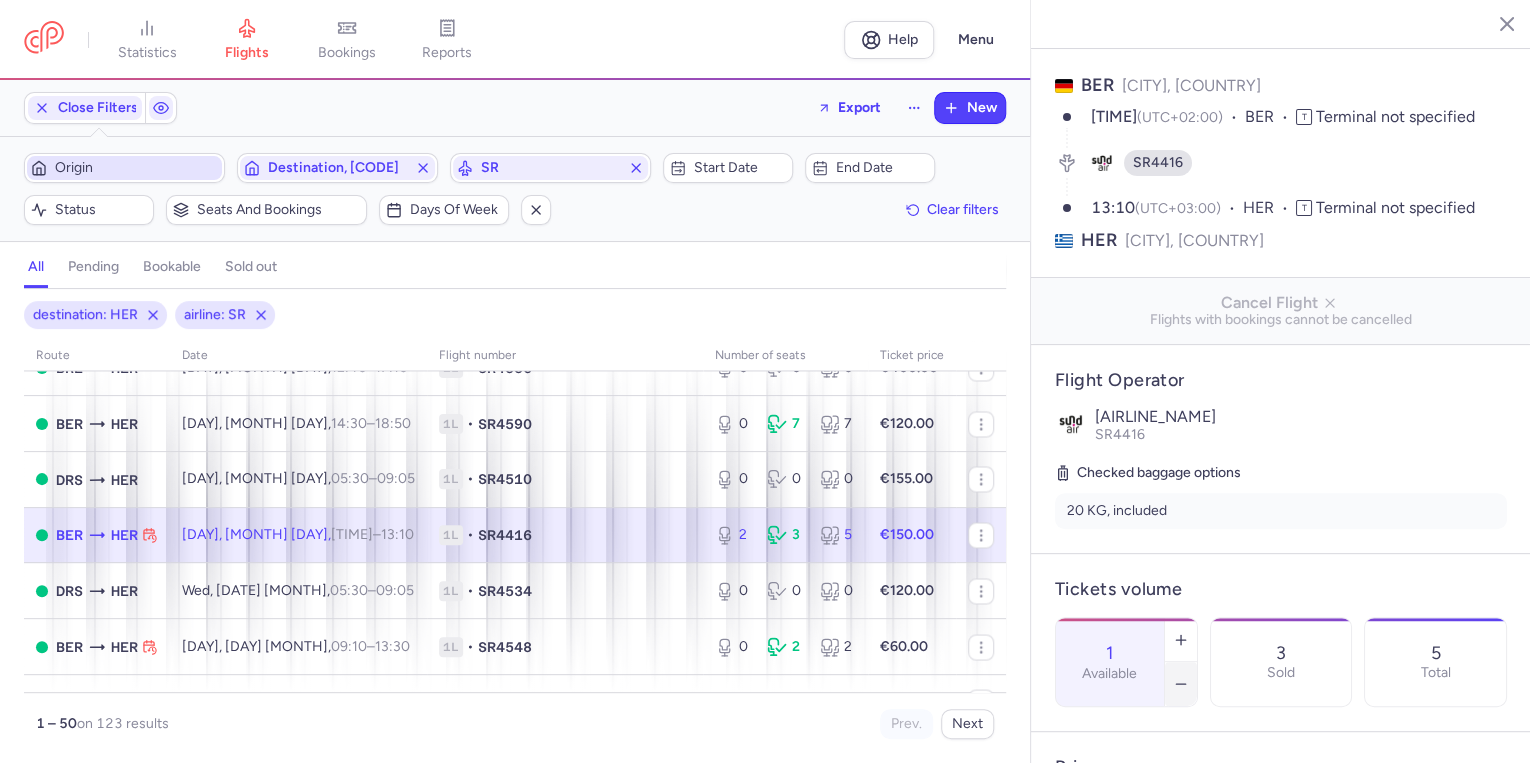 click 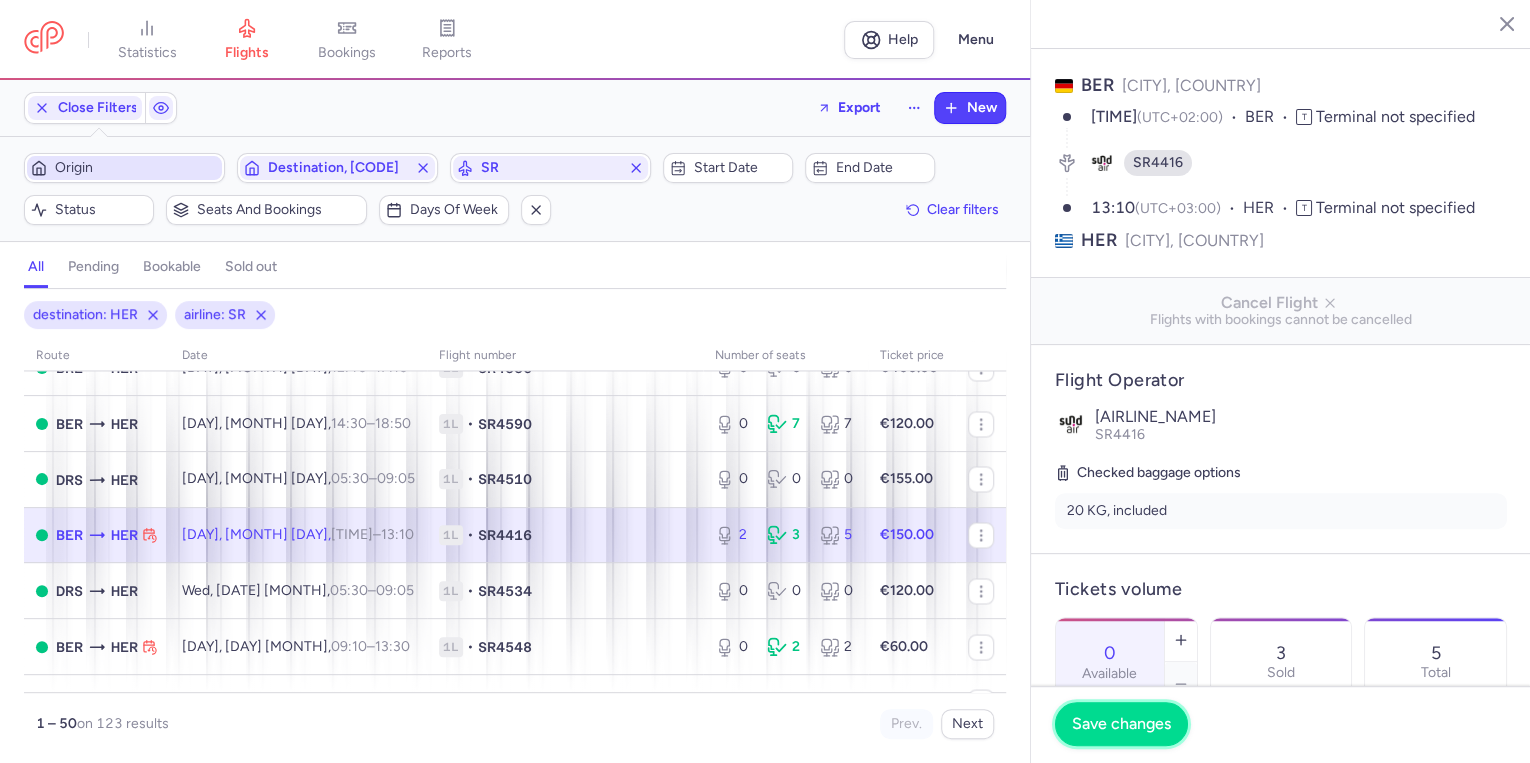 click on "Save changes" at bounding box center [1121, 724] 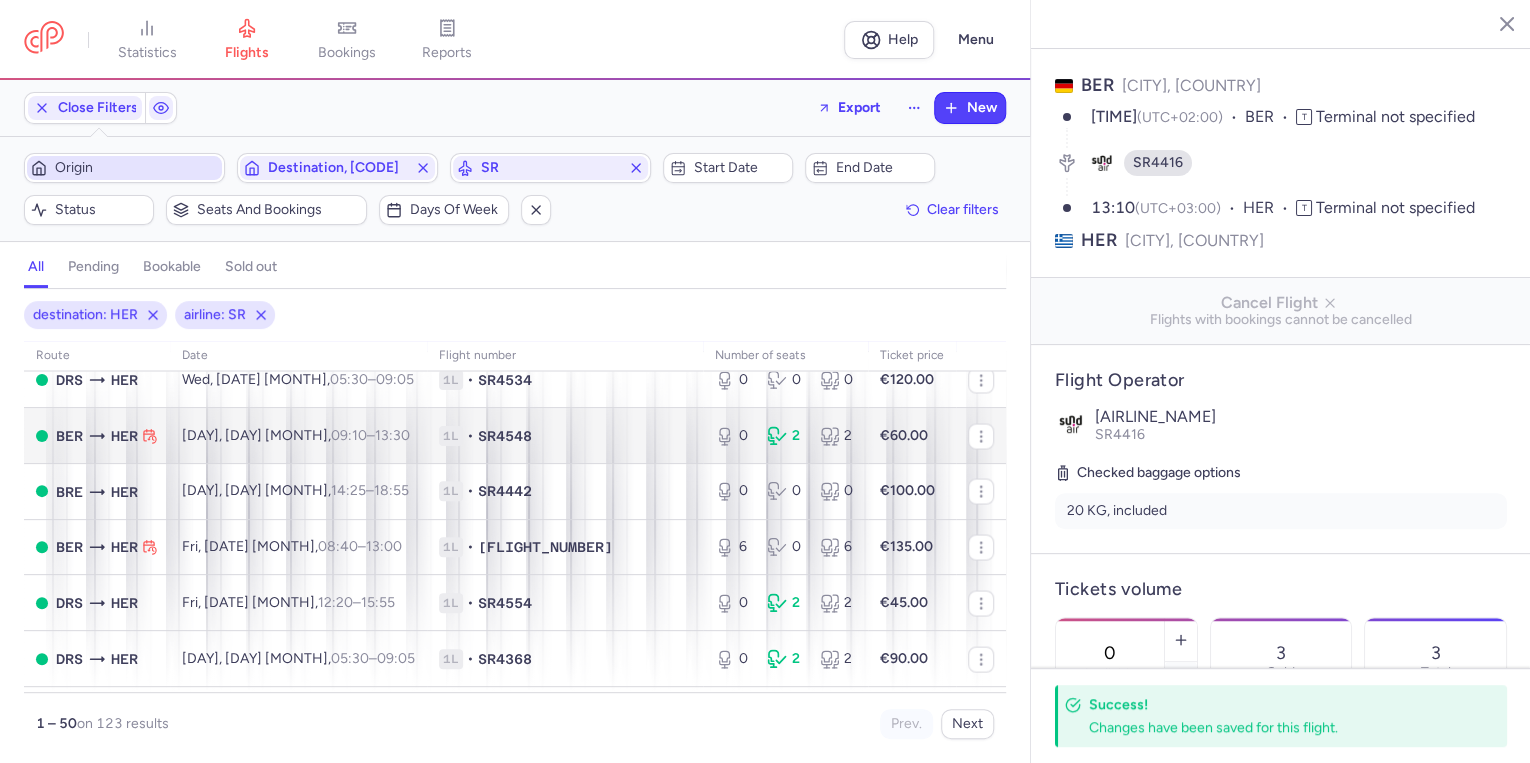 scroll, scrollTop: 1920, scrollLeft: 0, axis: vertical 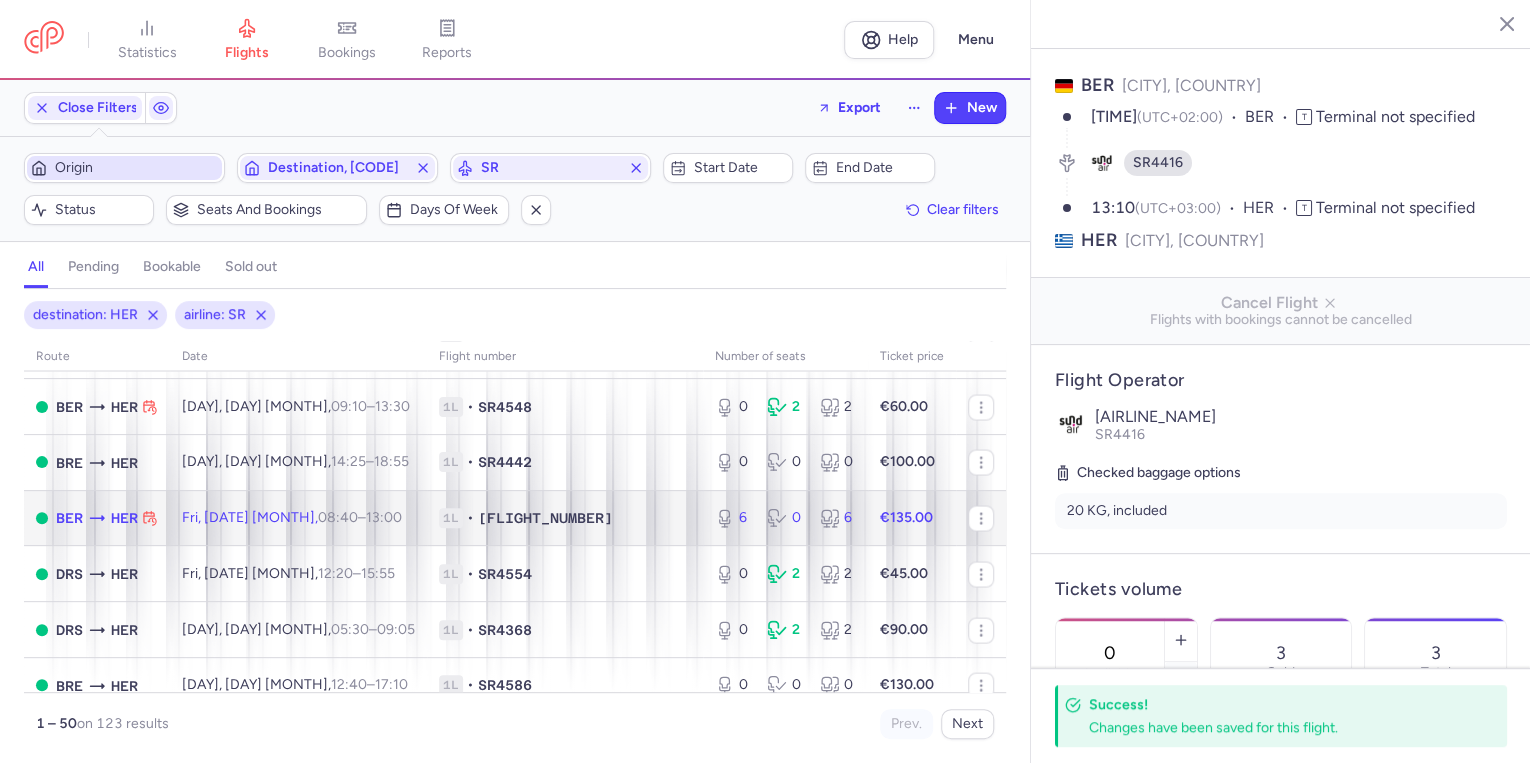 click on "[FLIGHT_NUMBER]" 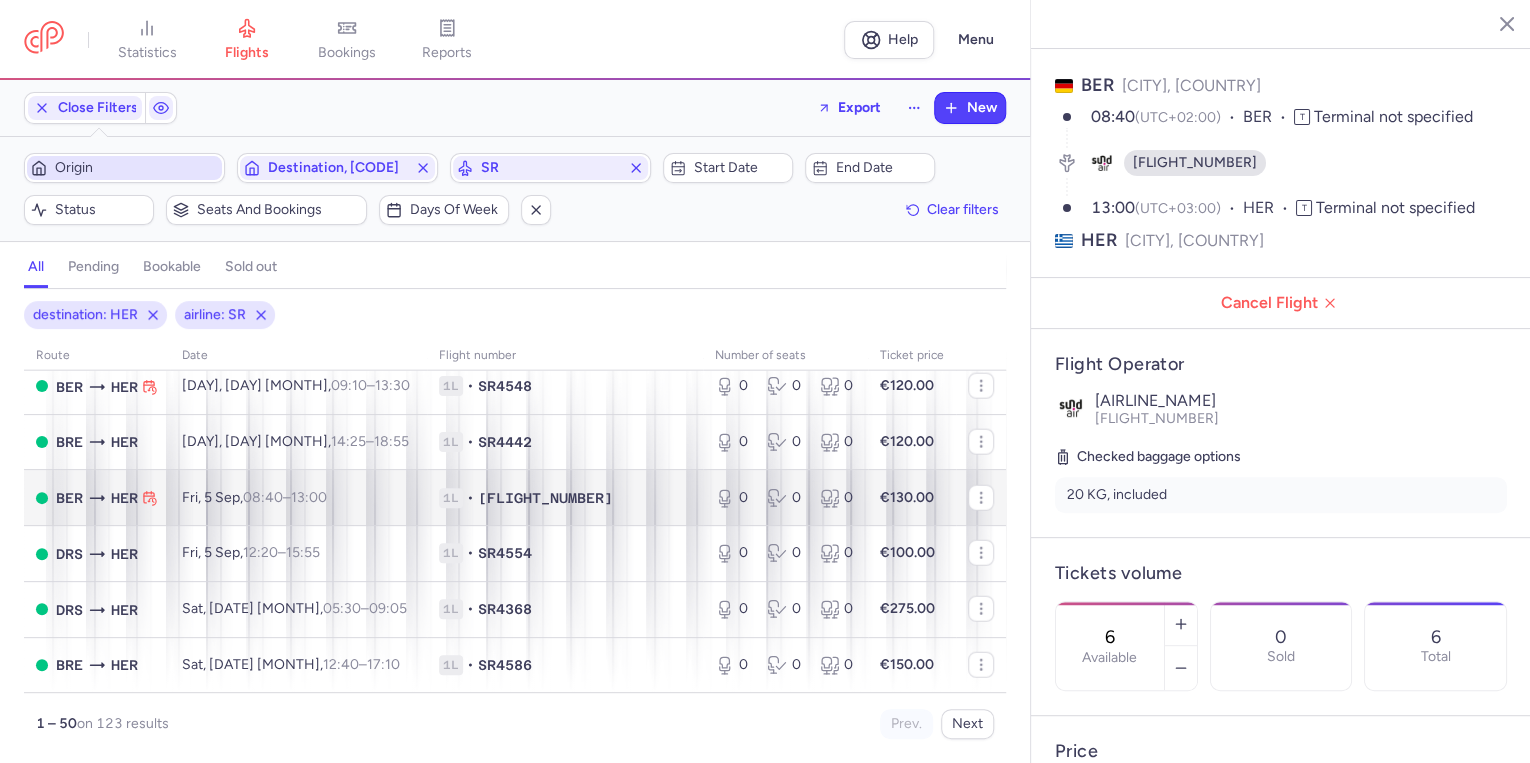 scroll, scrollTop: 2593, scrollLeft: 0, axis: vertical 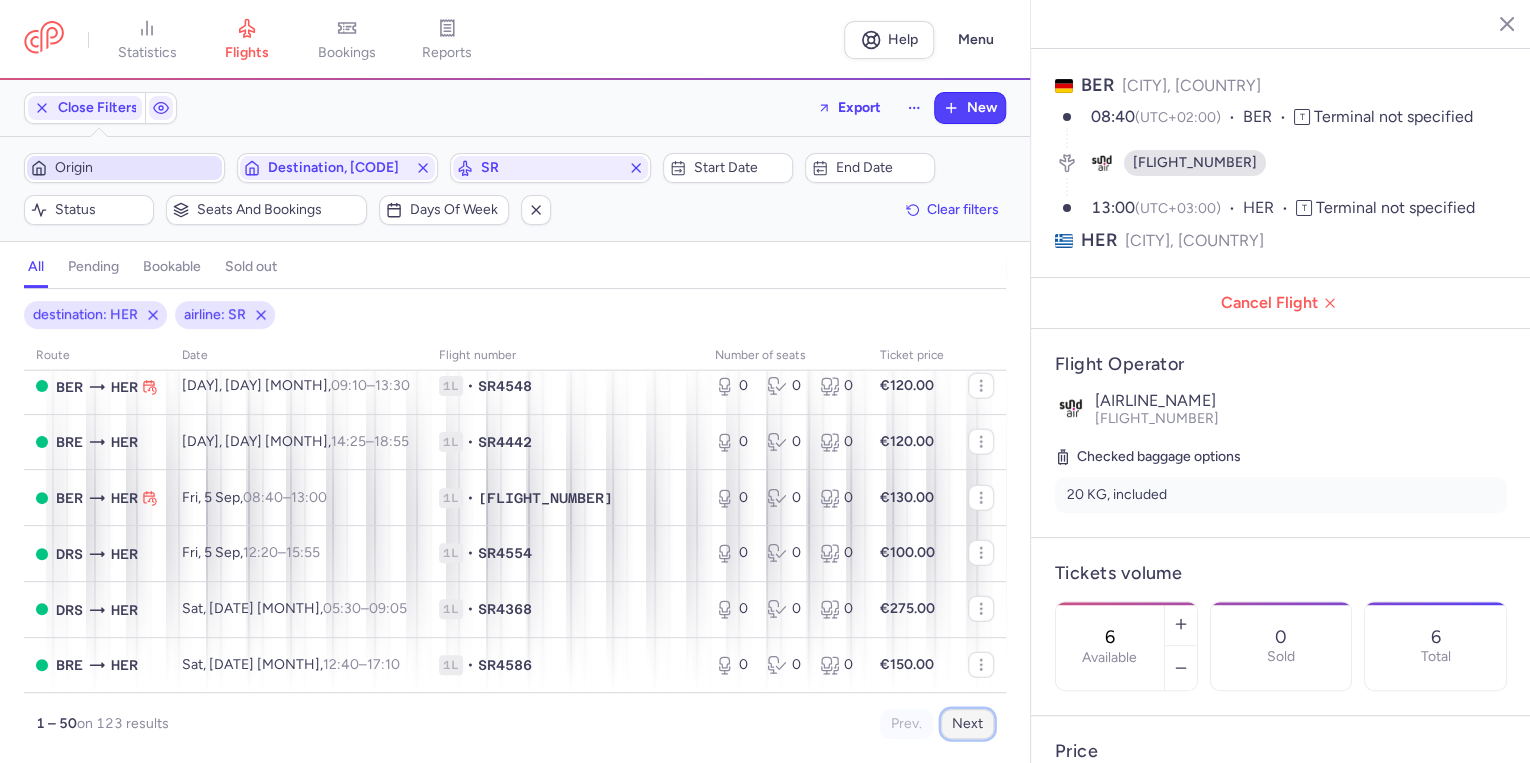 click on "Next" at bounding box center [967, 724] 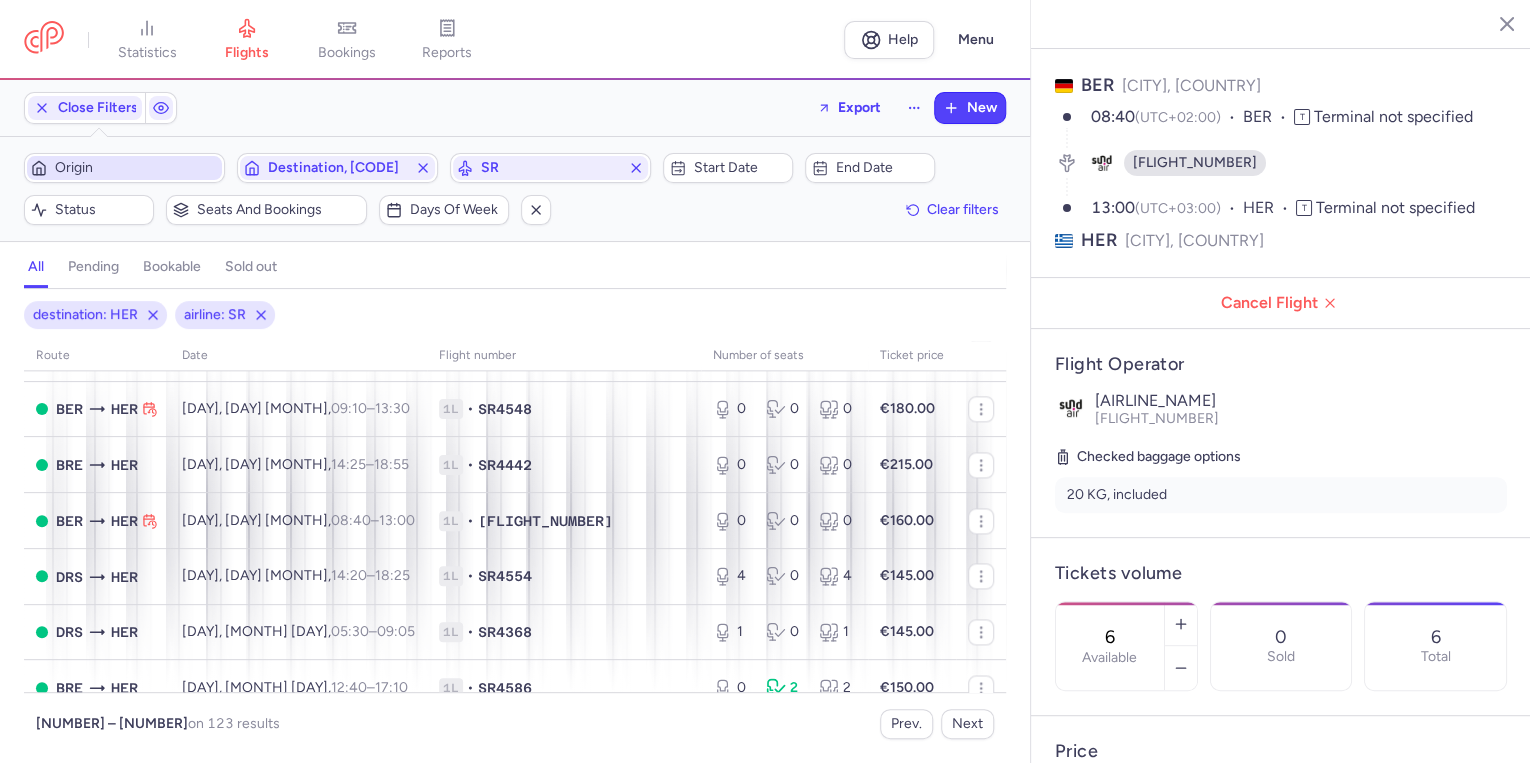 scroll, scrollTop: 1440, scrollLeft: 0, axis: vertical 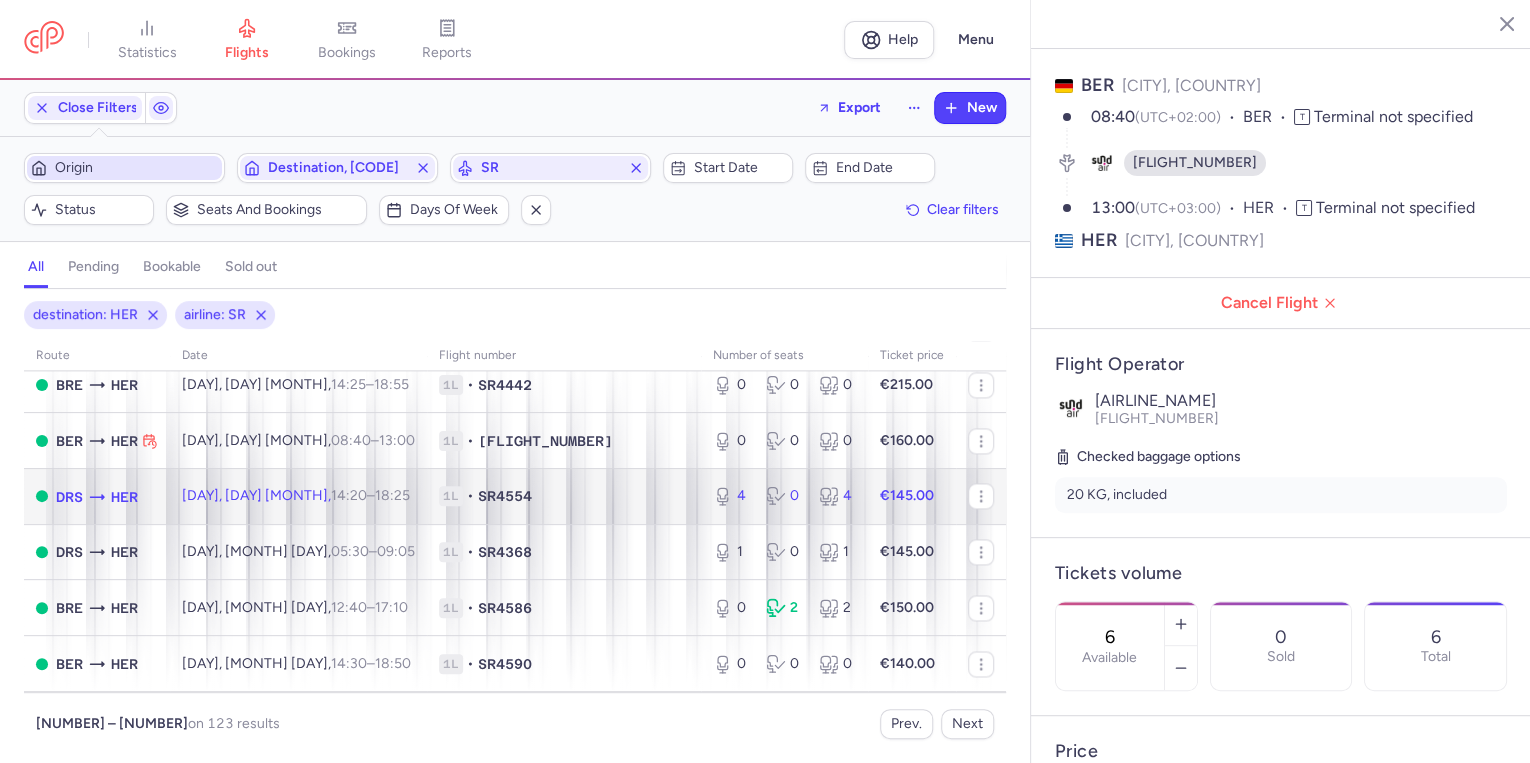 click on "Fri, [DATE] [MONTH],  [TIME]  –  [TIME]  +0" at bounding box center [296, 495] 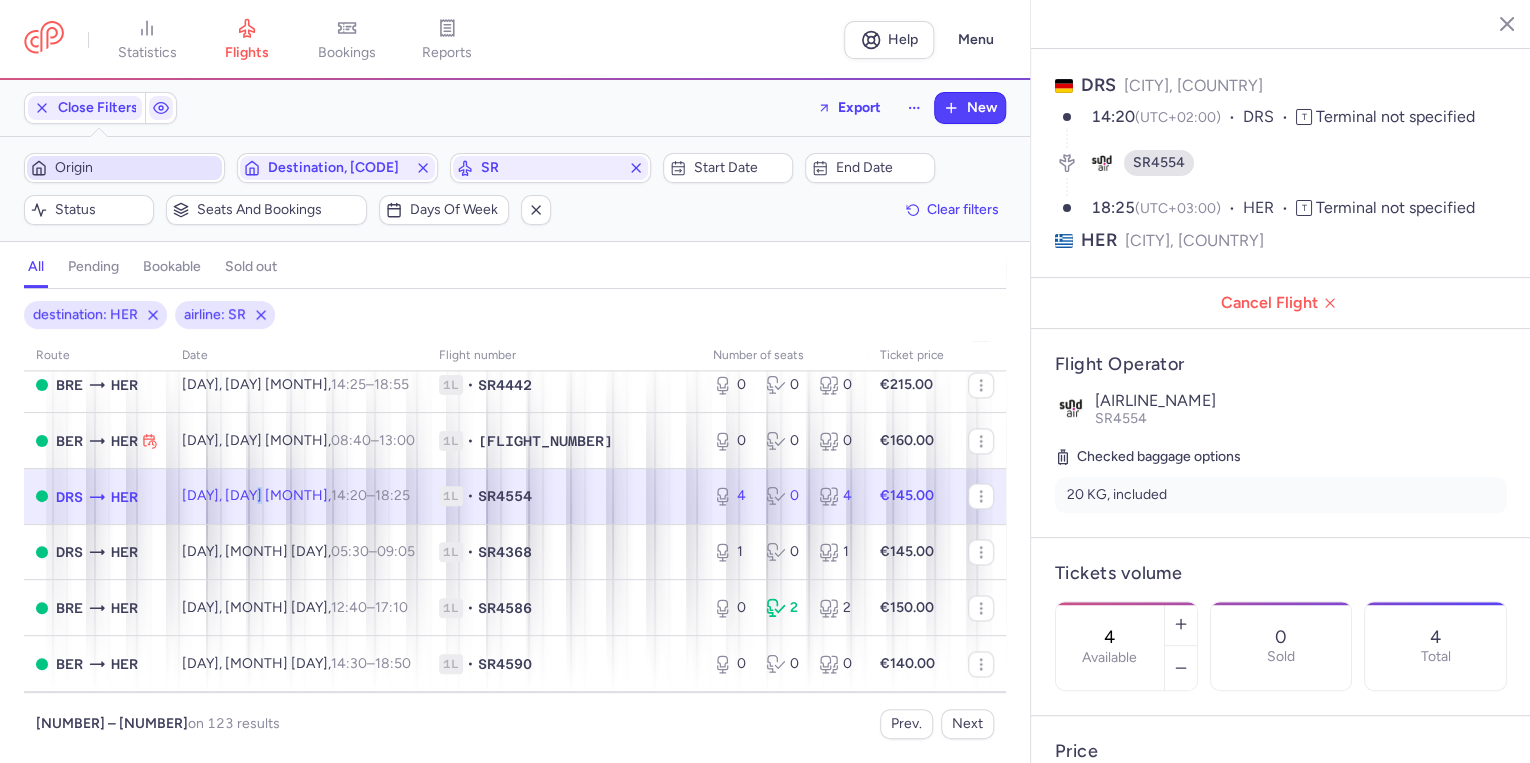 click on "1L • SR4554" at bounding box center (564, 496) 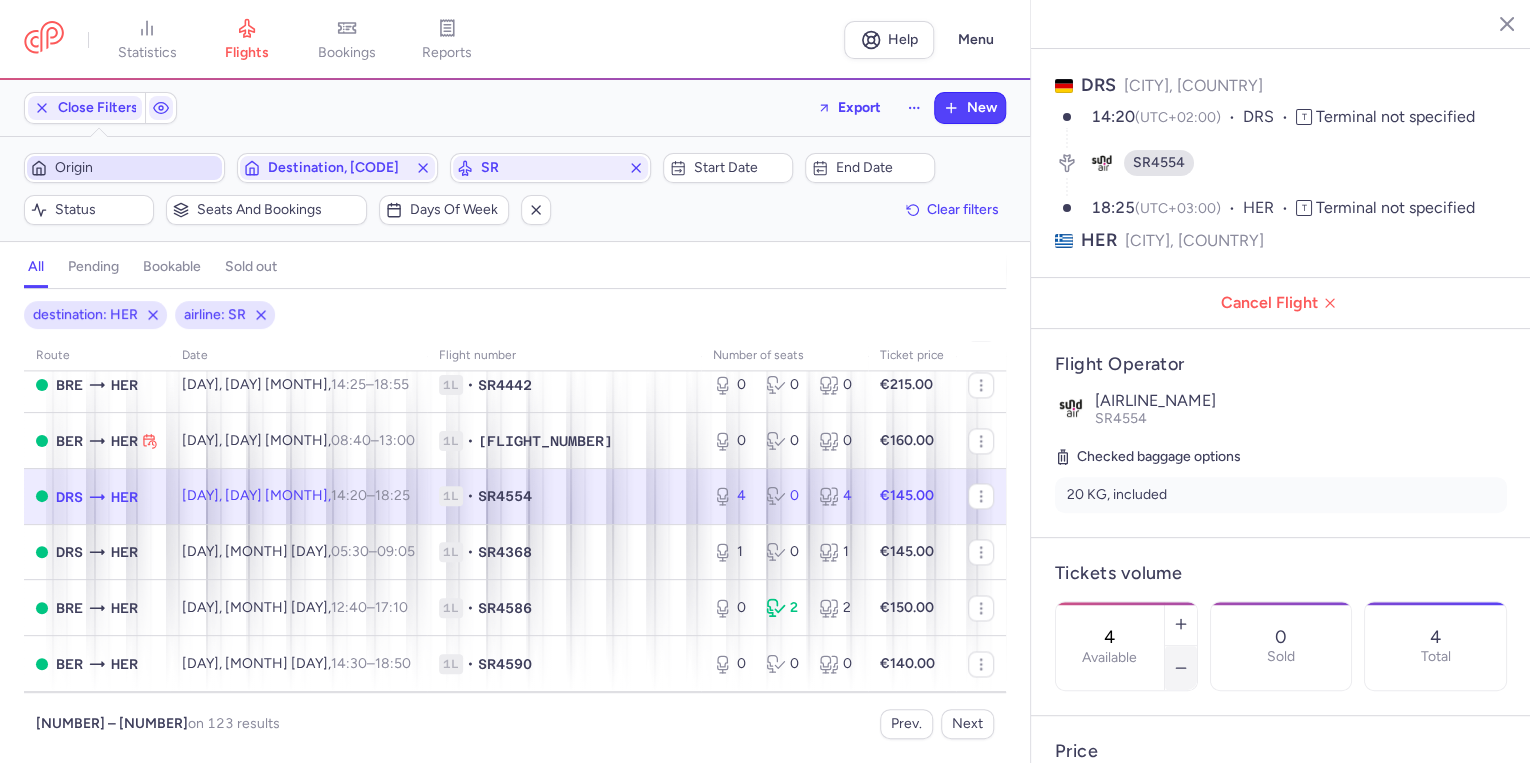 click 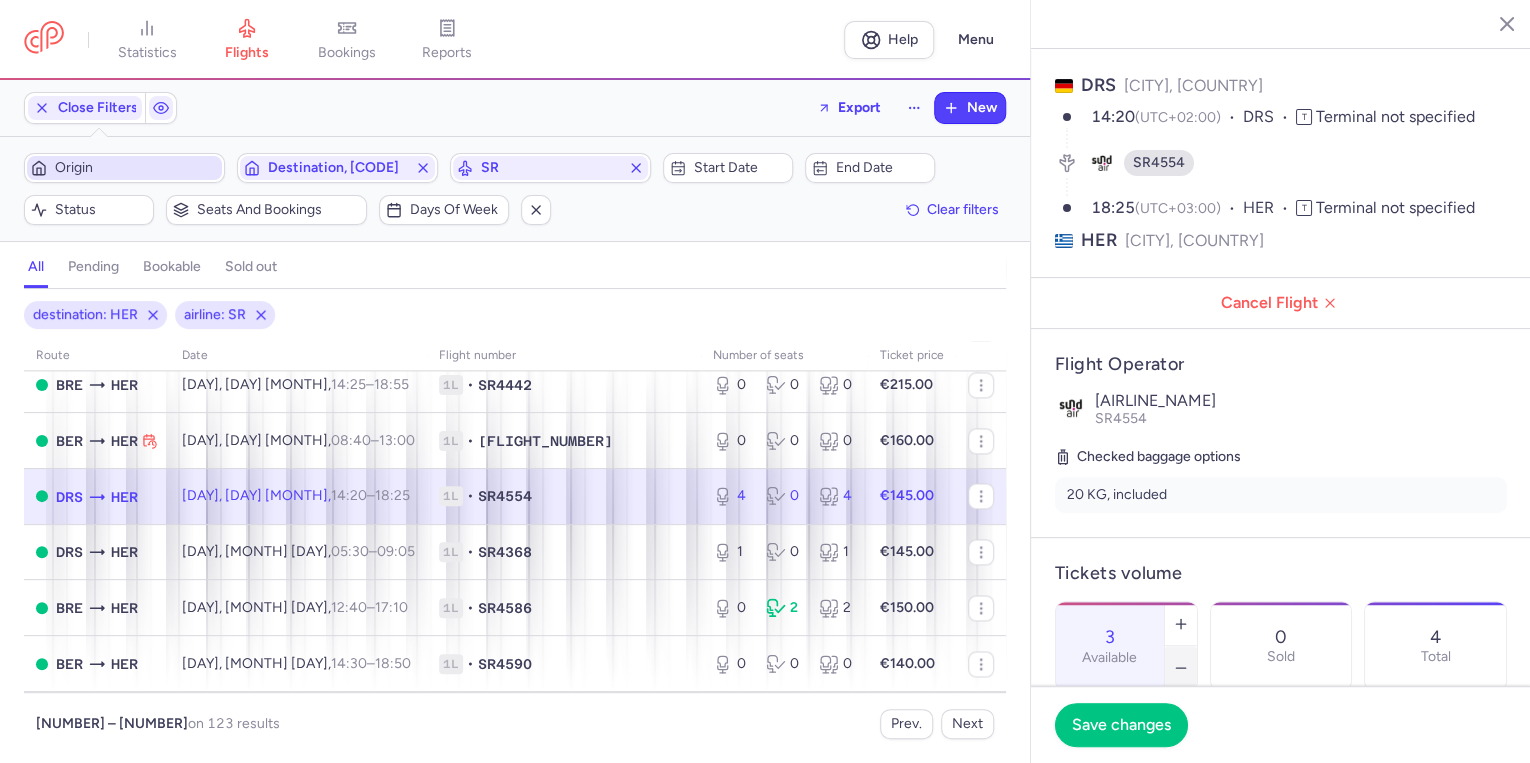 click 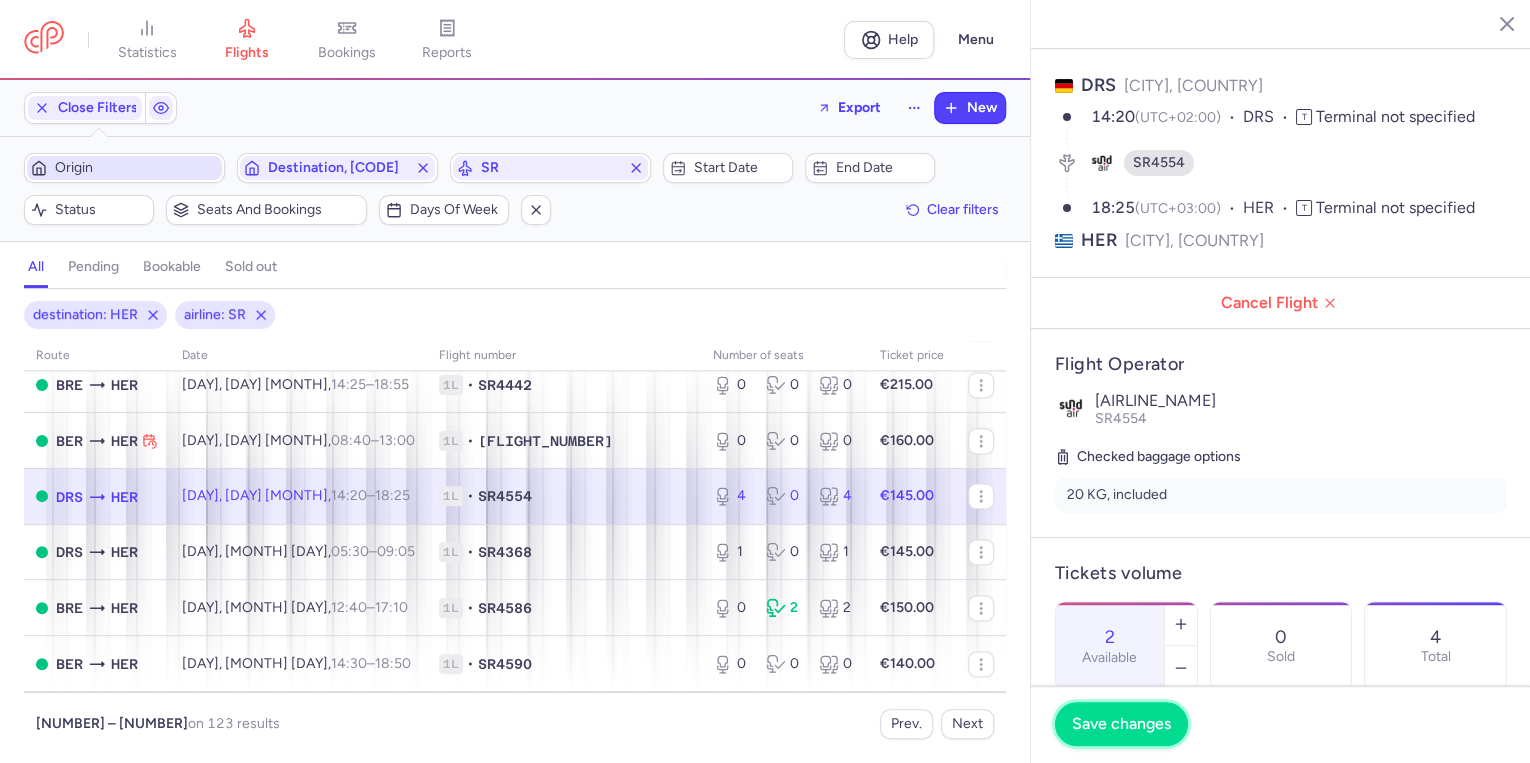 click on "Save changes" at bounding box center [1121, 724] 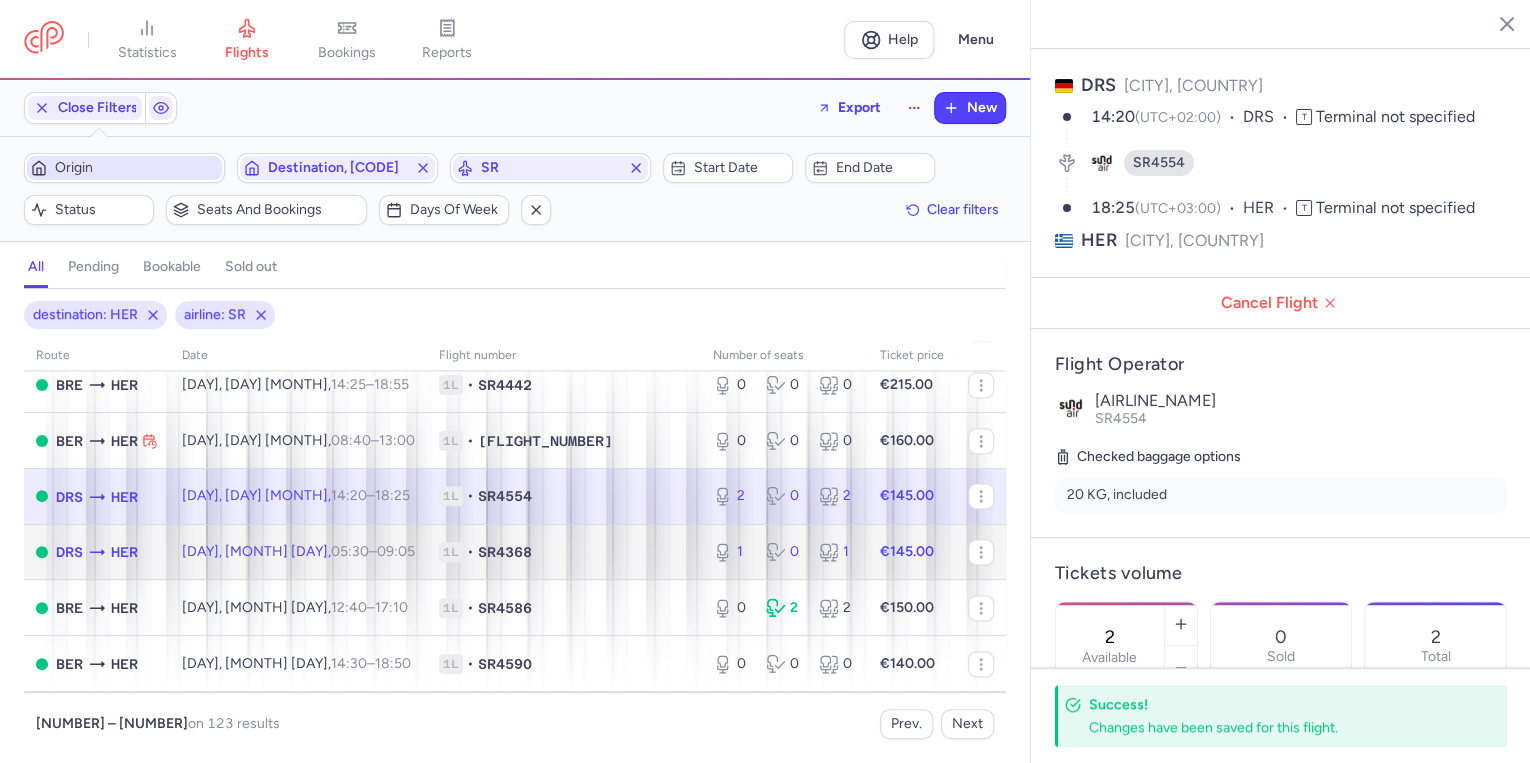 click on "[DAY], [MONTH] [DAY],  [TIME]  –  [TIME]  +0" 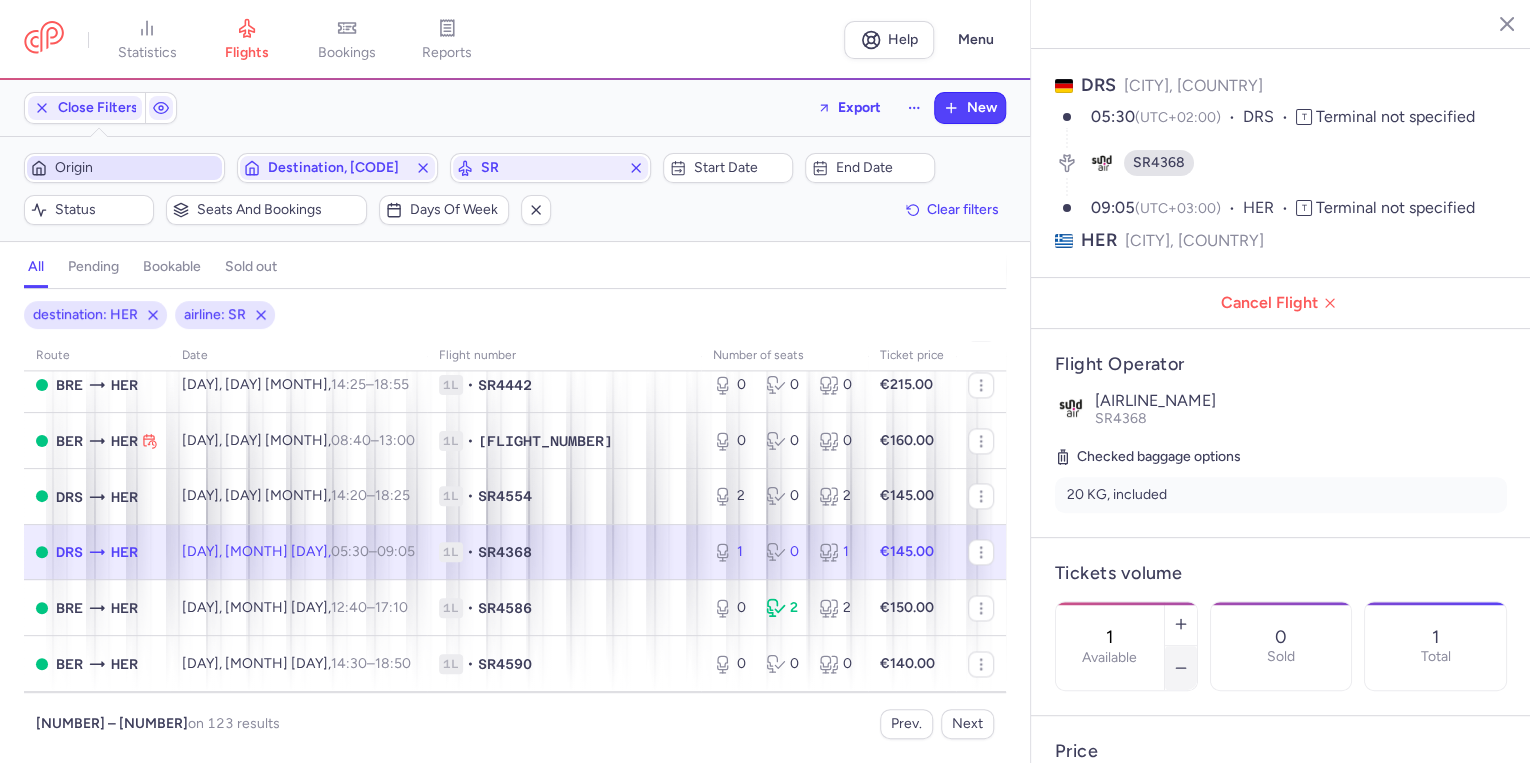 click at bounding box center [1181, 668] 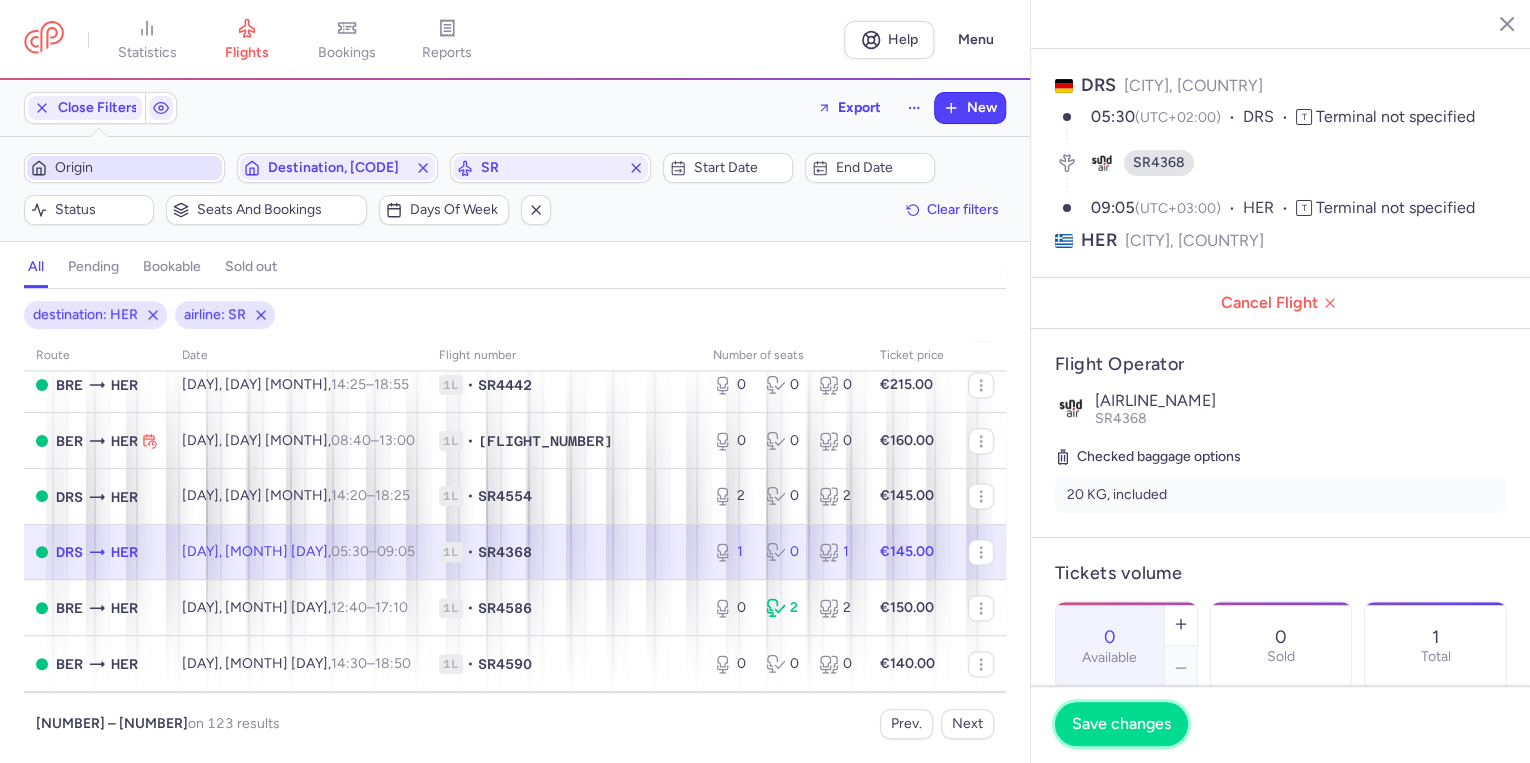 click on "Save changes" at bounding box center [1121, 724] 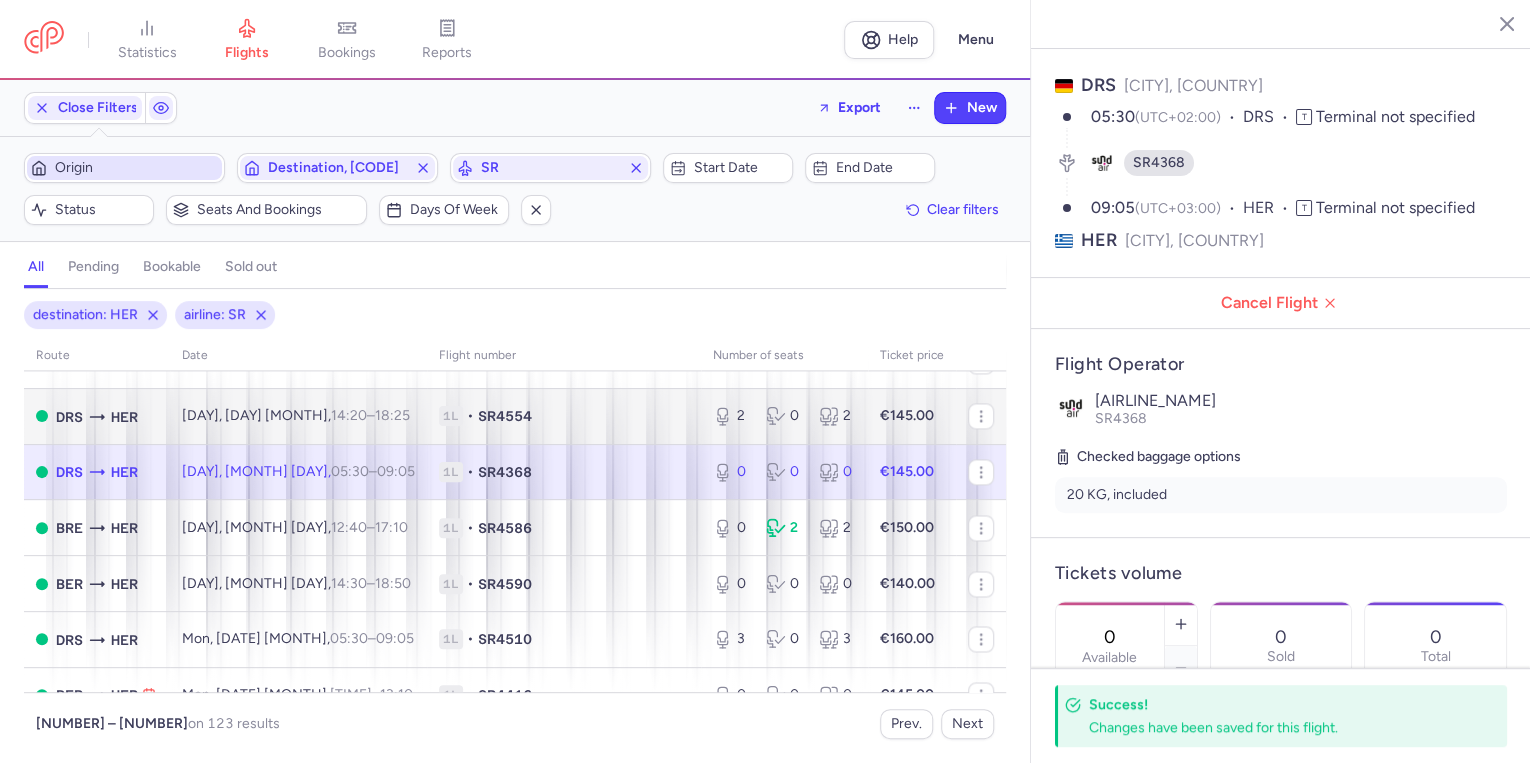 scroll, scrollTop: 1600, scrollLeft: 0, axis: vertical 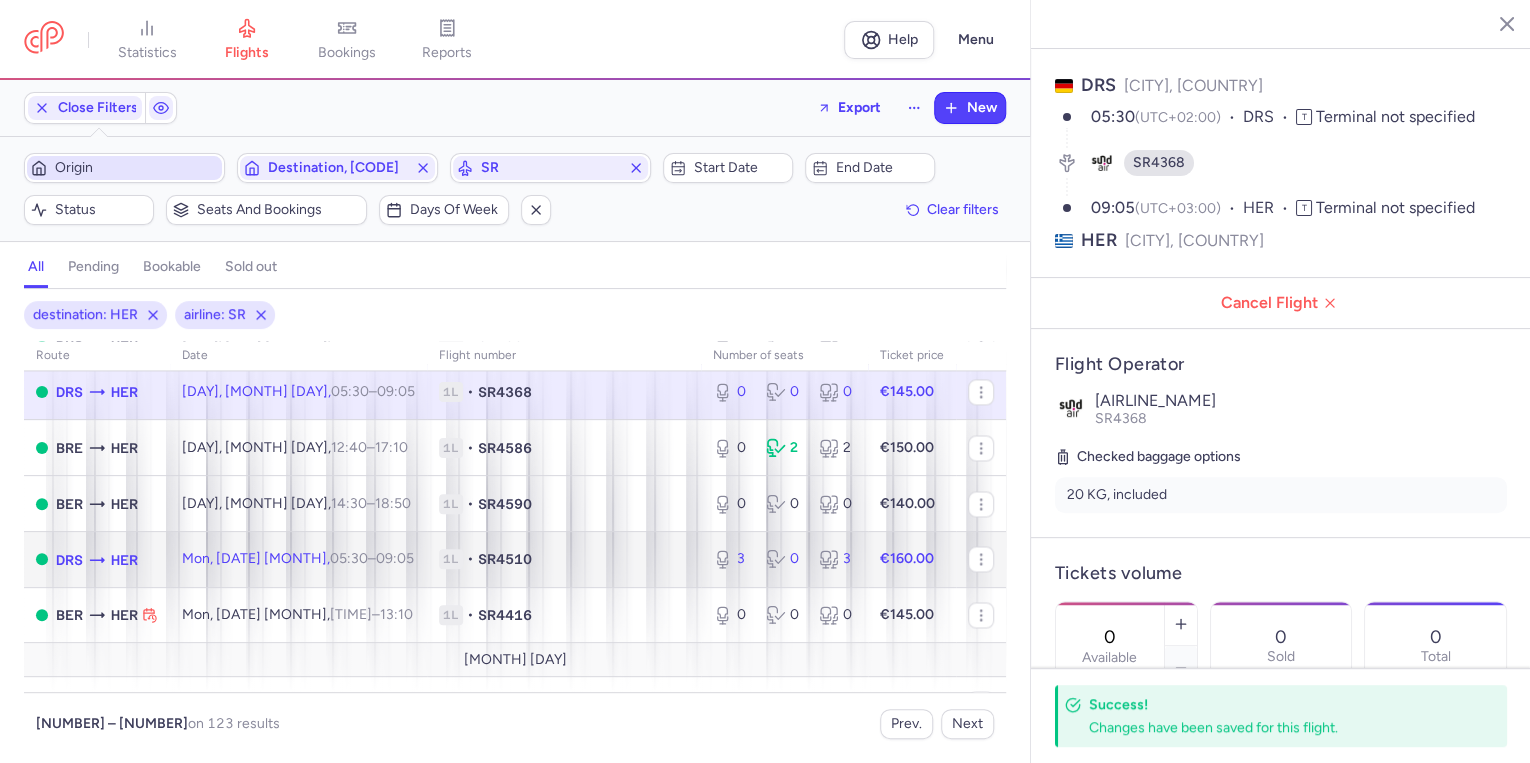 click on "1L • SR4510" 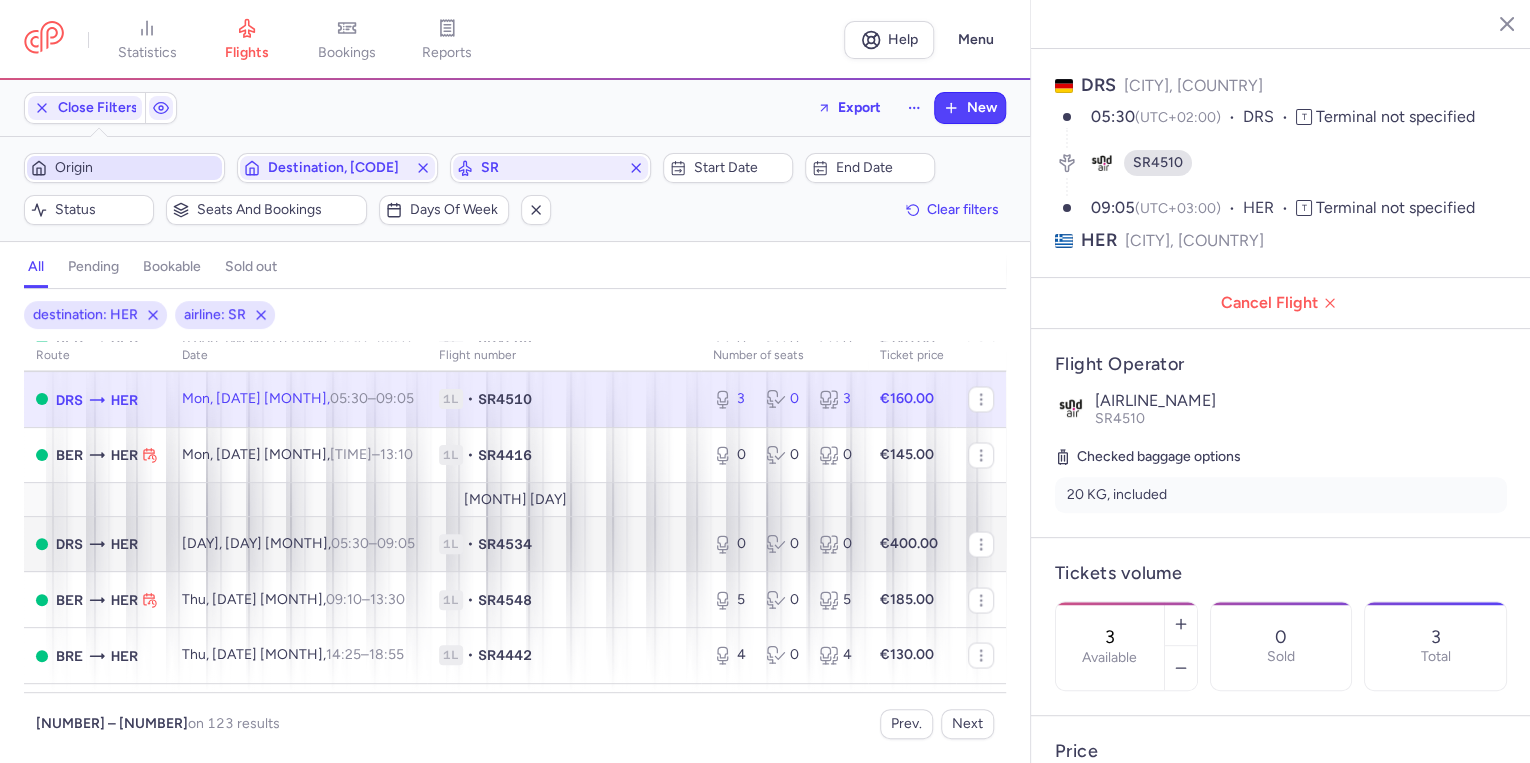scroll, scrollTop: 1840, scrollLeft: 0, axis: vertical 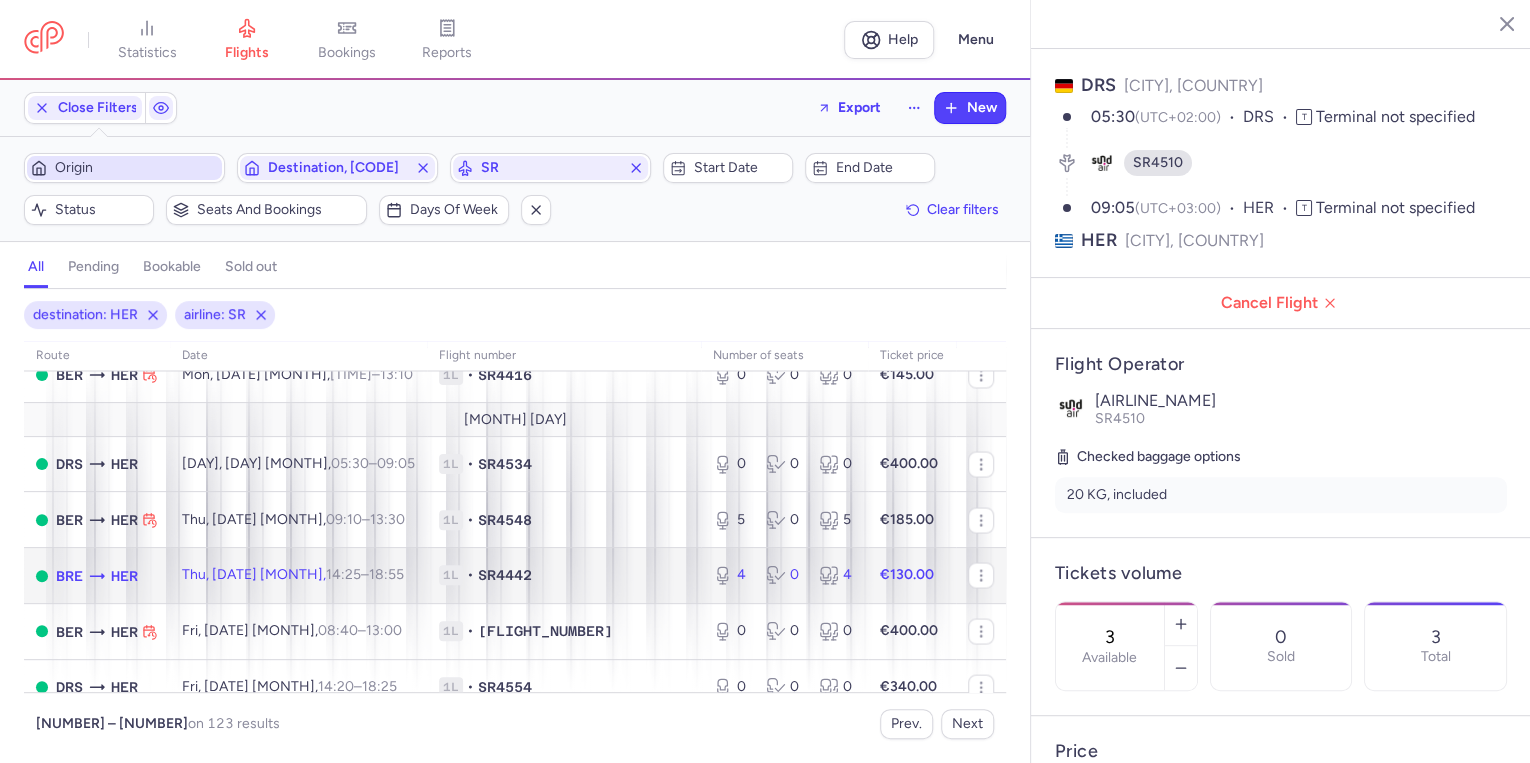 click on "14:25" at bounding box center [343, 574] 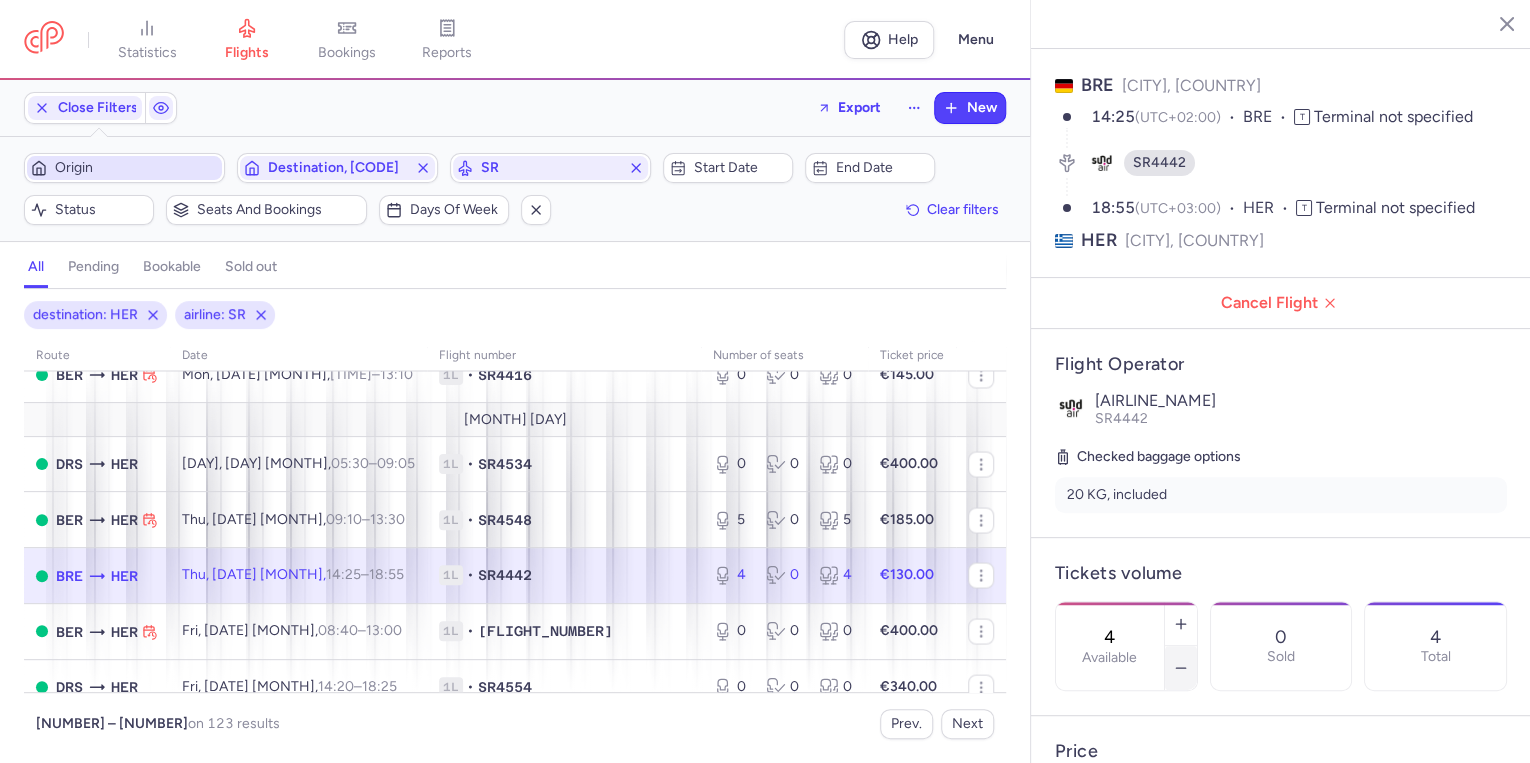 click 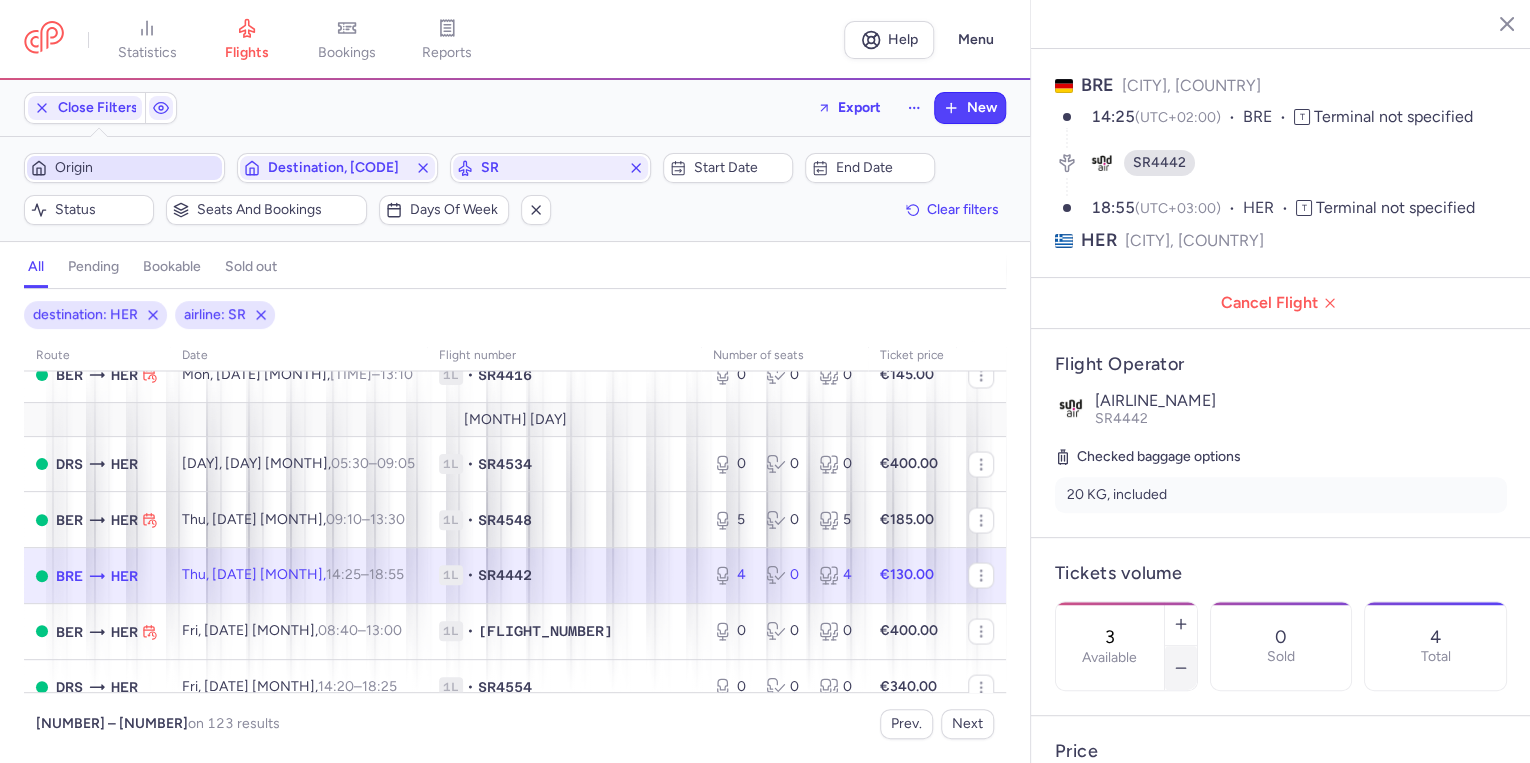 click 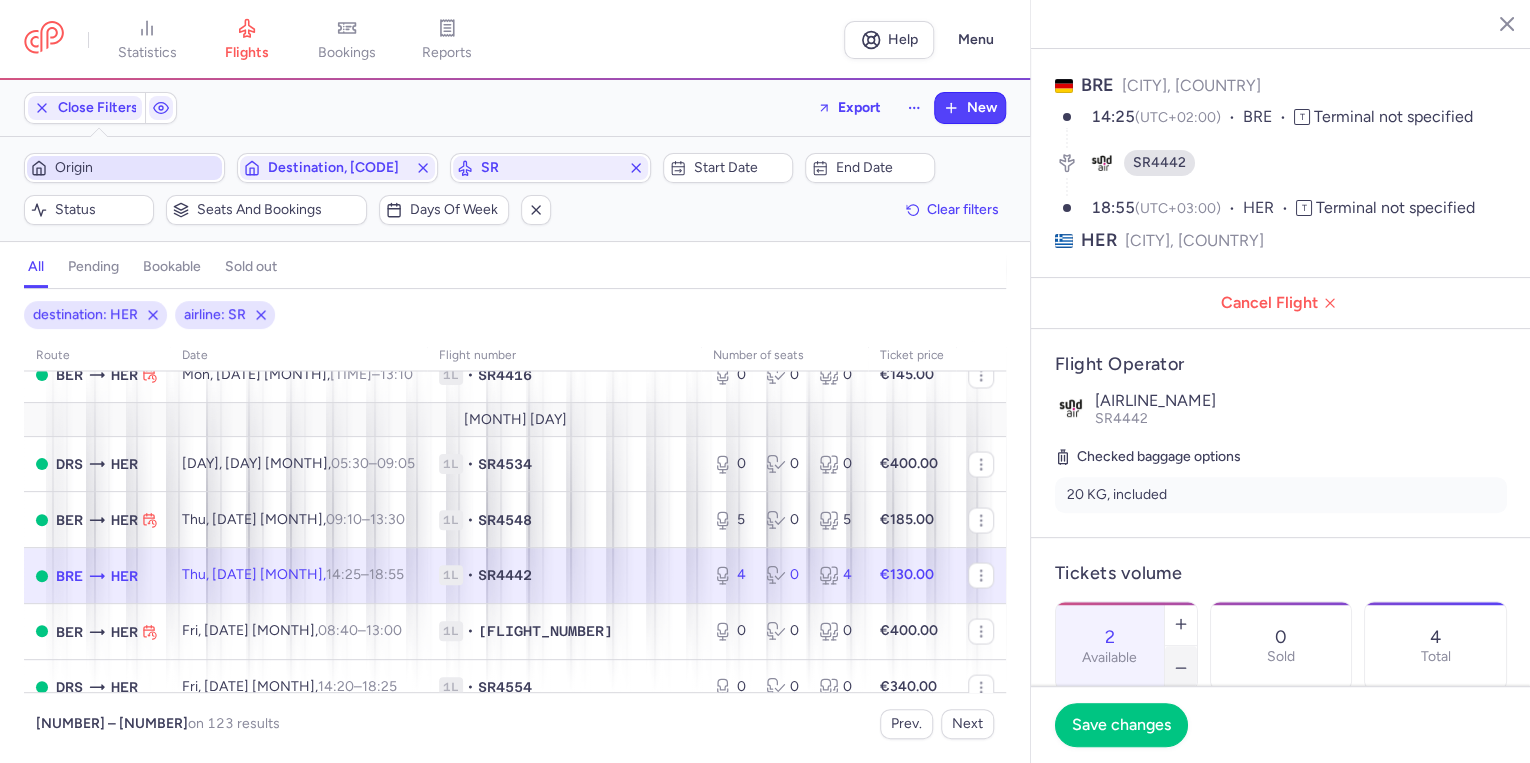 click 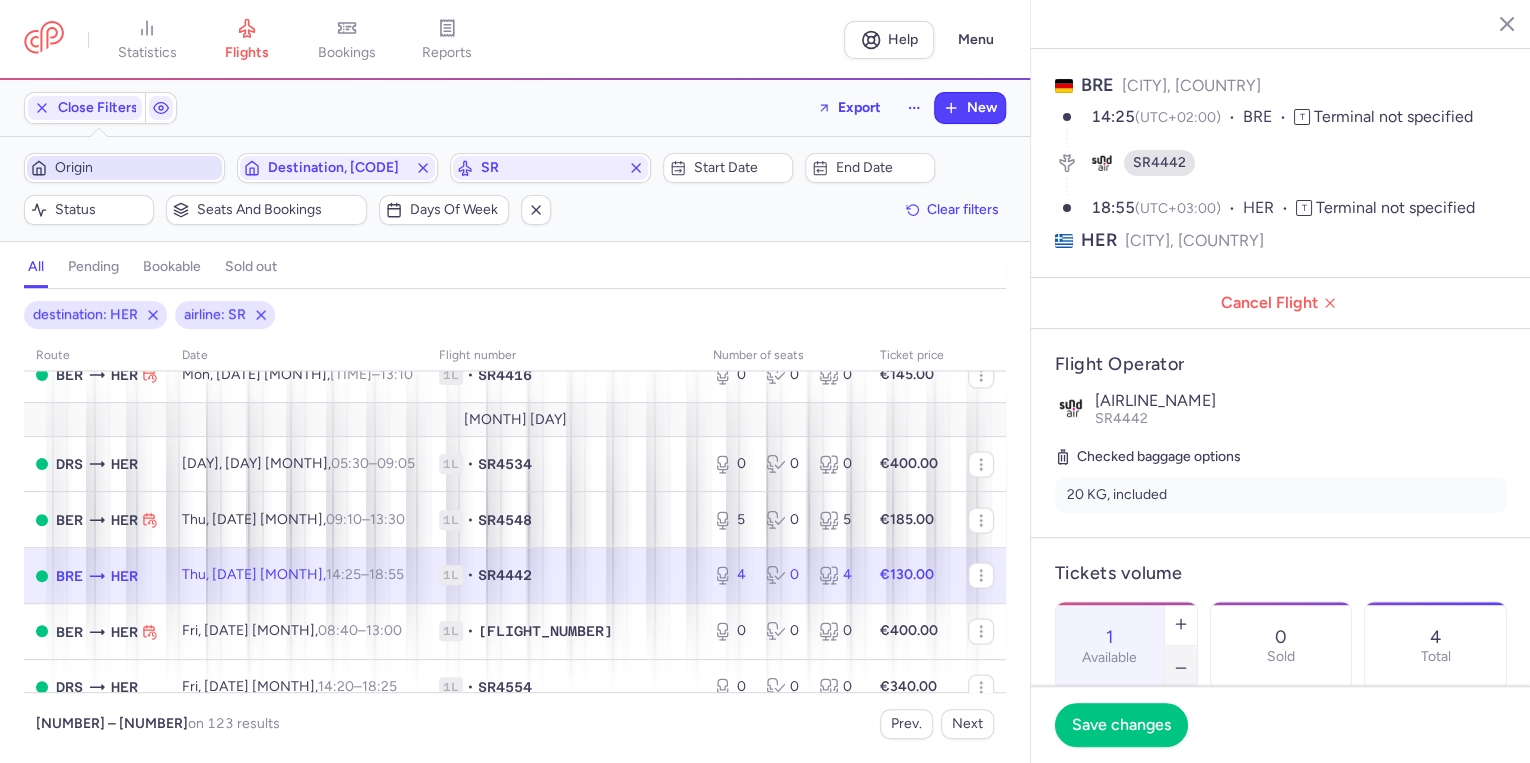 click 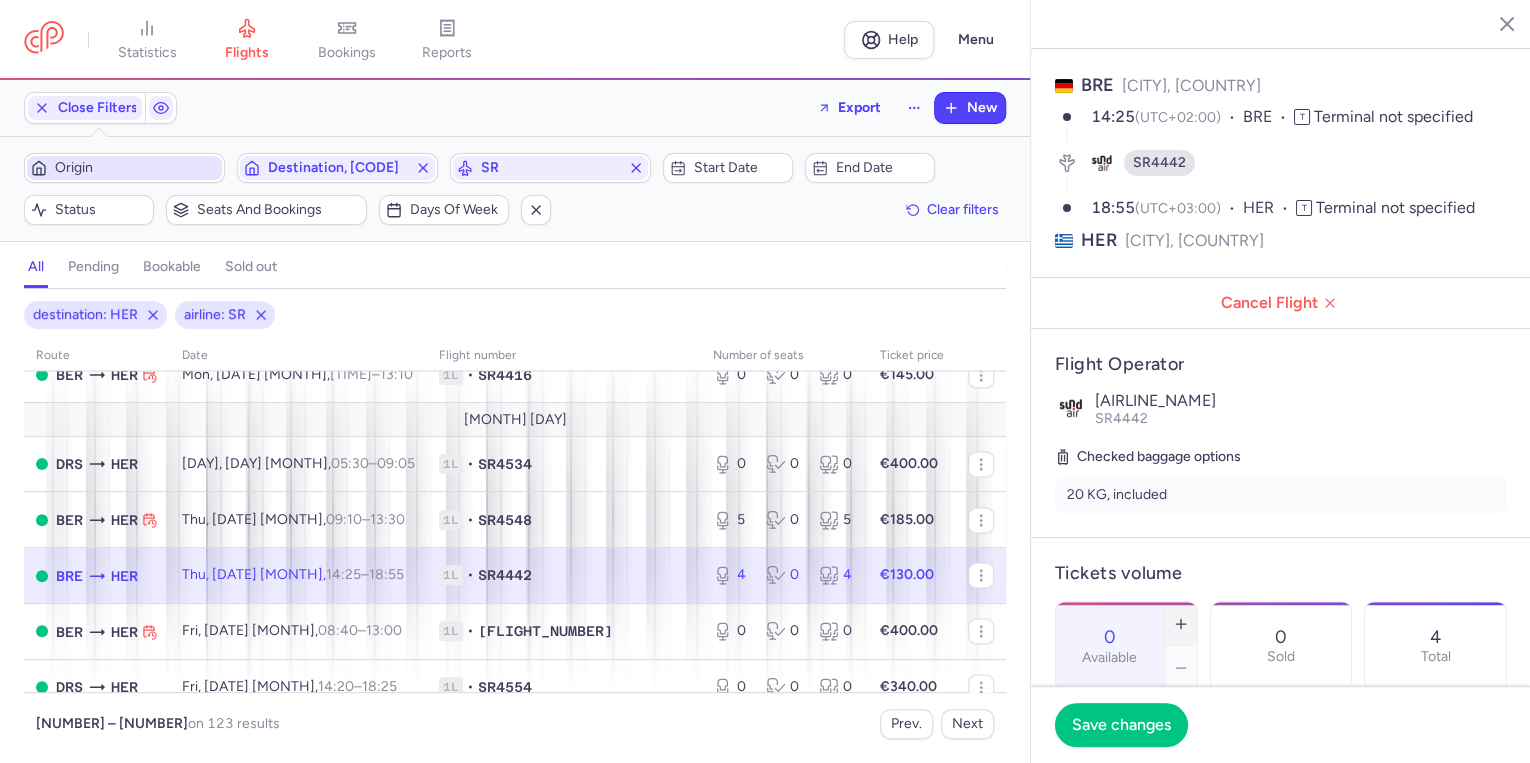 click 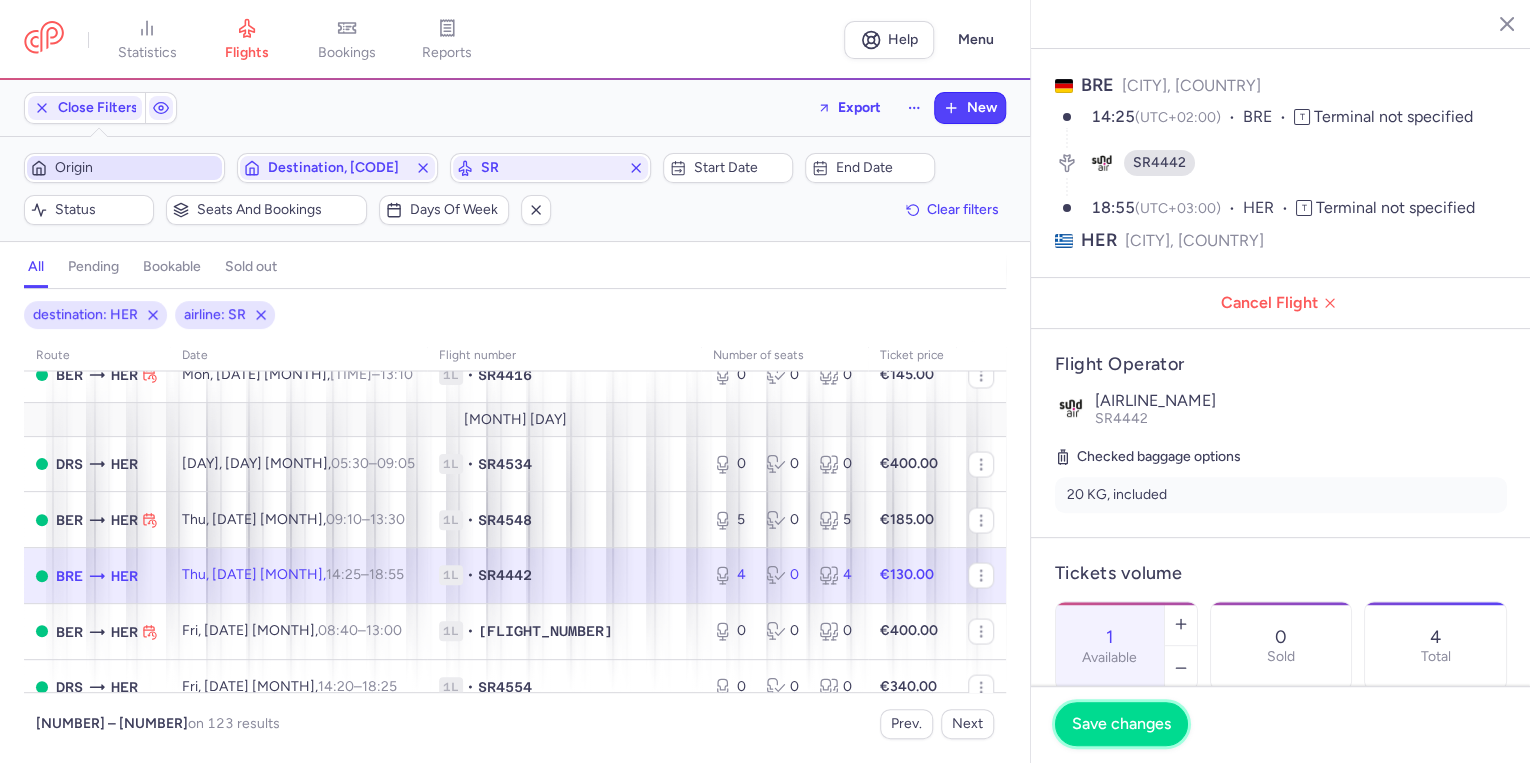 click on "Save changes" at bounding box center (1121, 724) 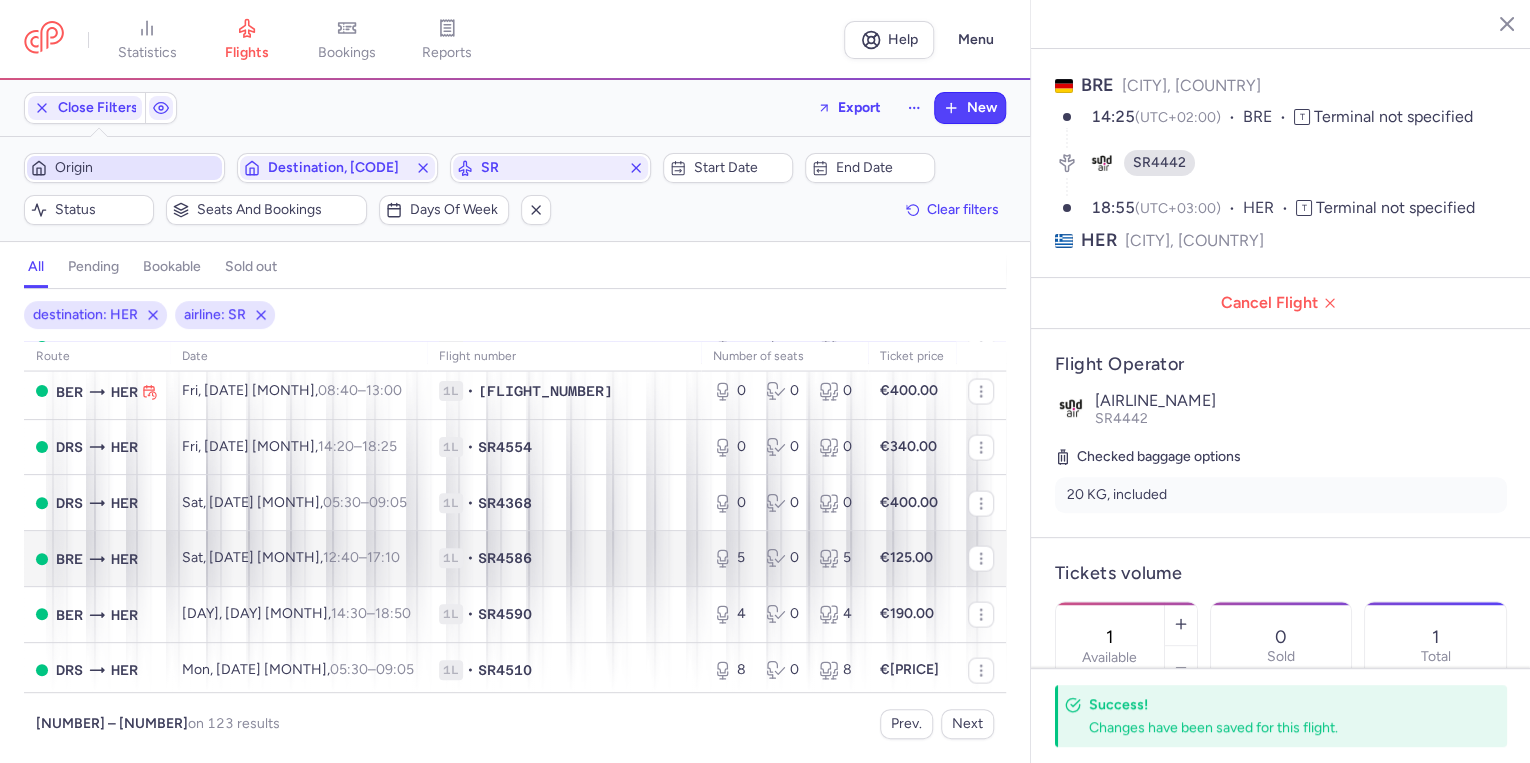 scroll, scrollTop: 2160, scrollLeft: 0, axis: vertical 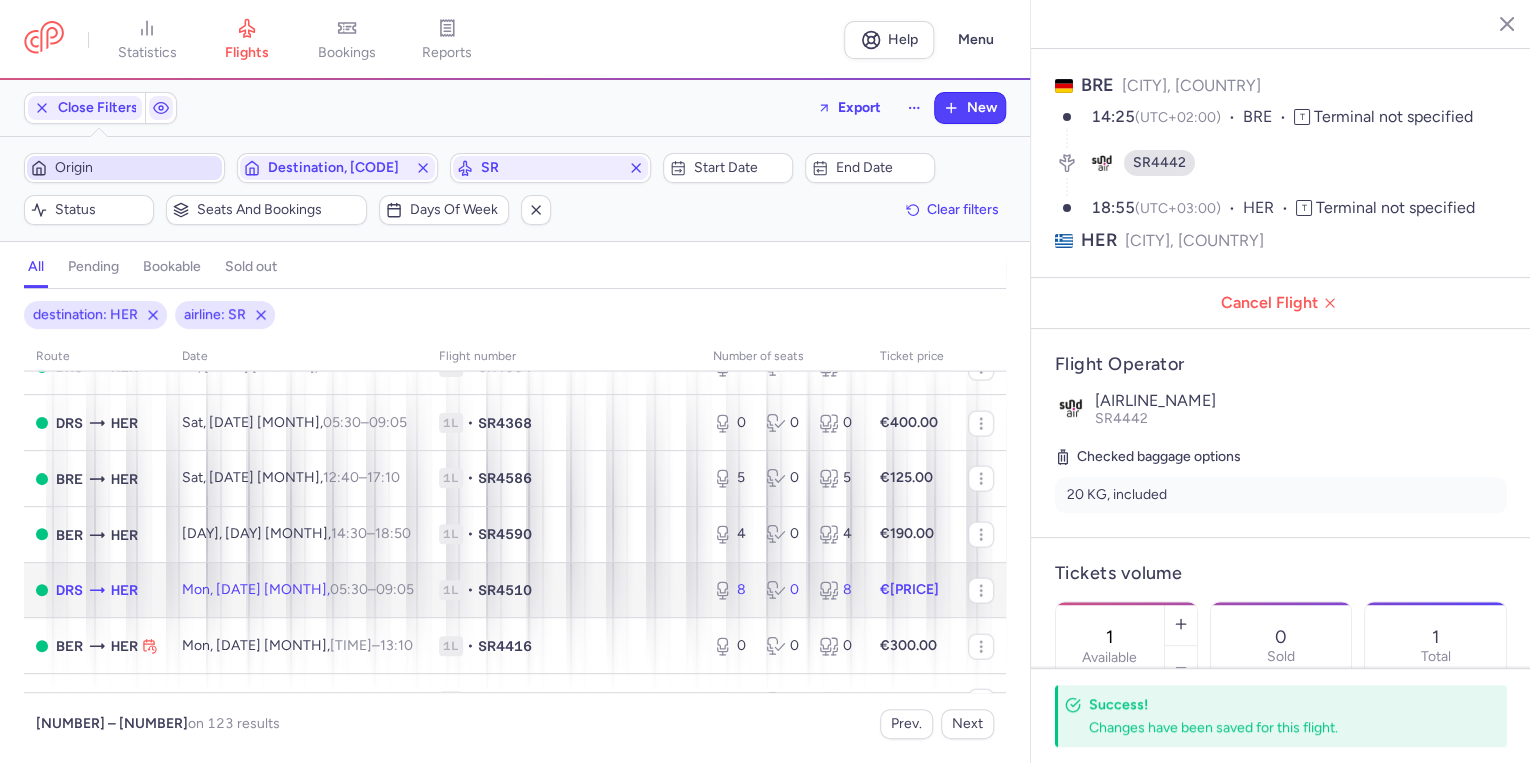 click on "1L • SR4510" 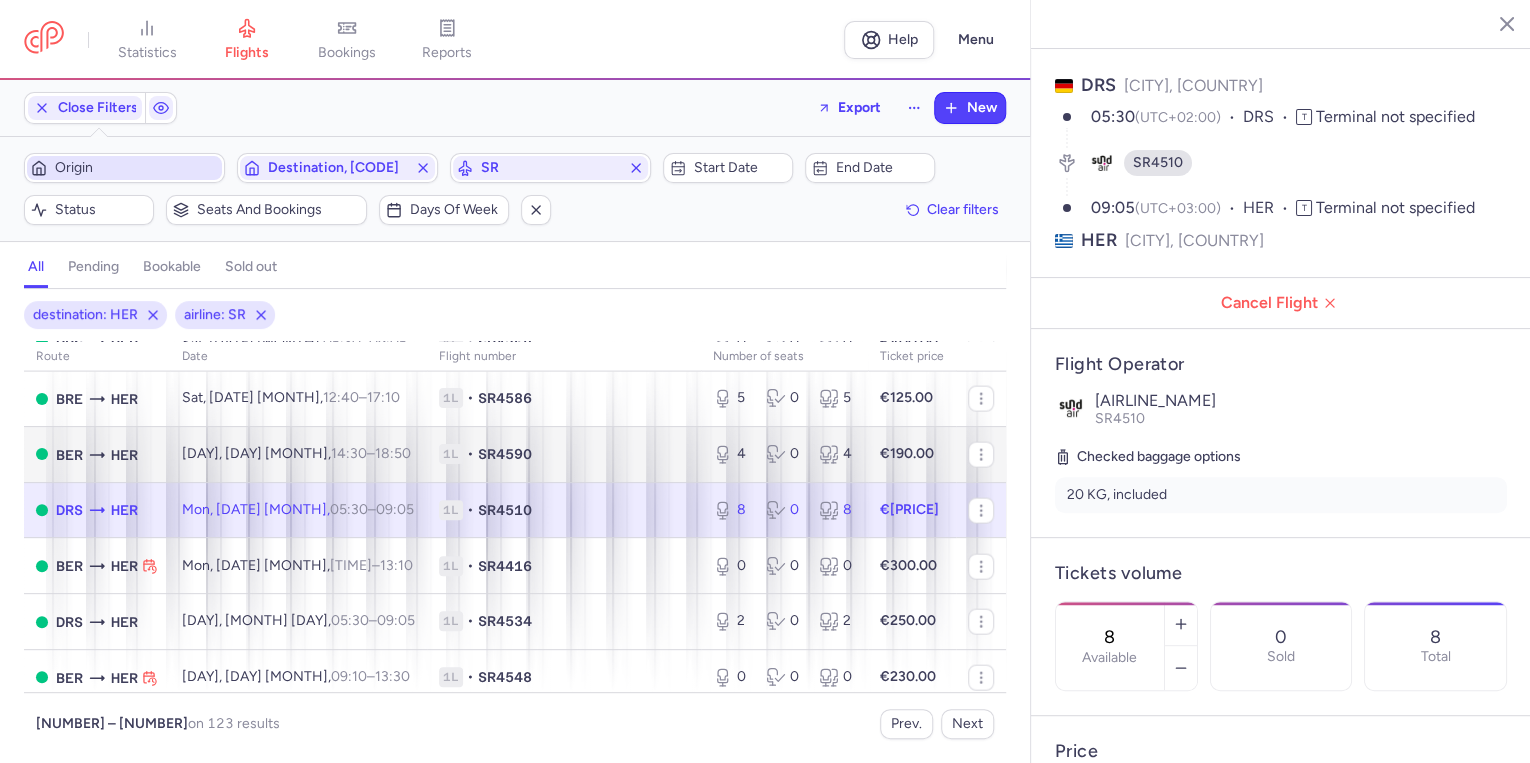 scroll, scrollTop: 2320, scrollLeft: 0, axis: vertical 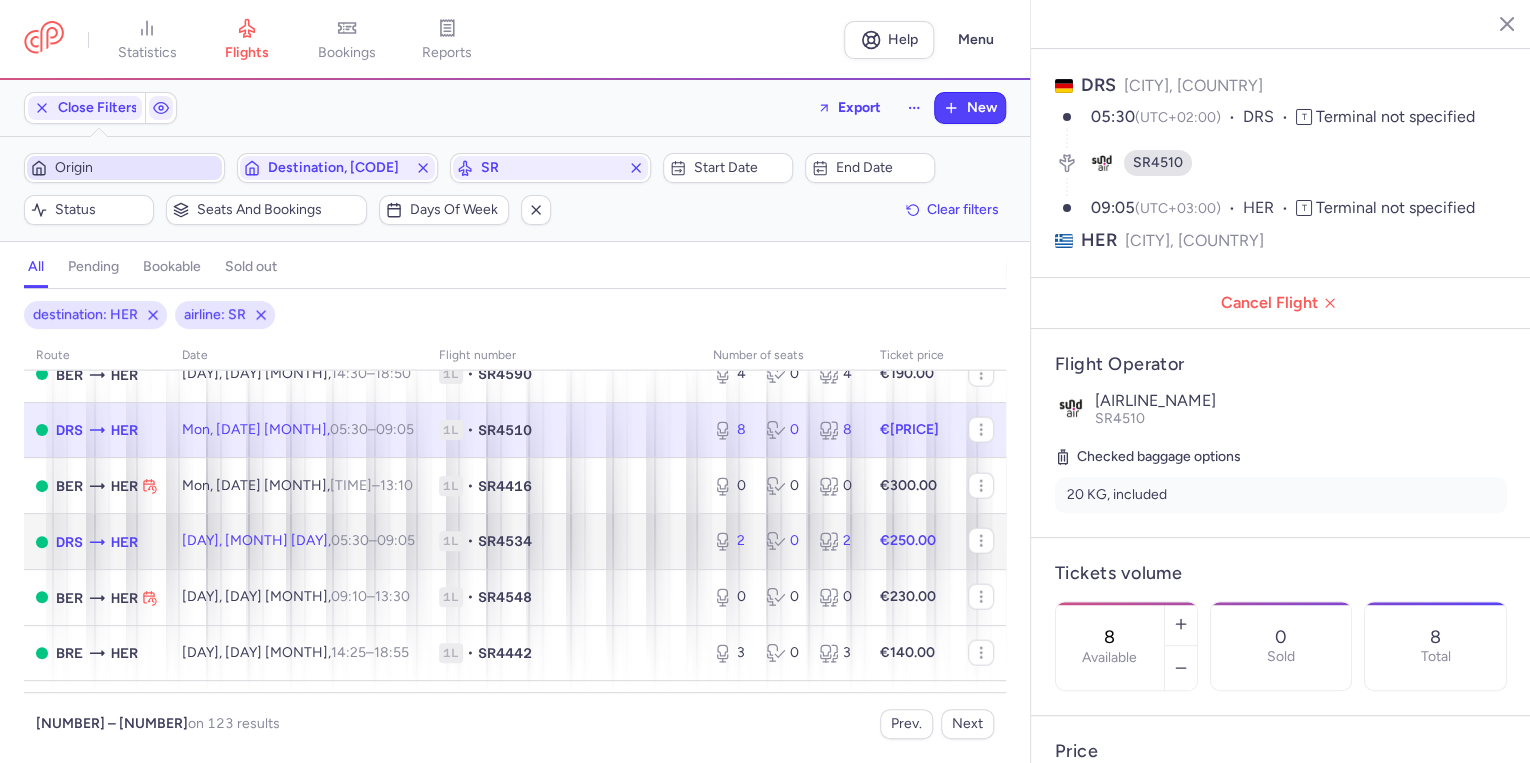 click on "1L • SR4534" 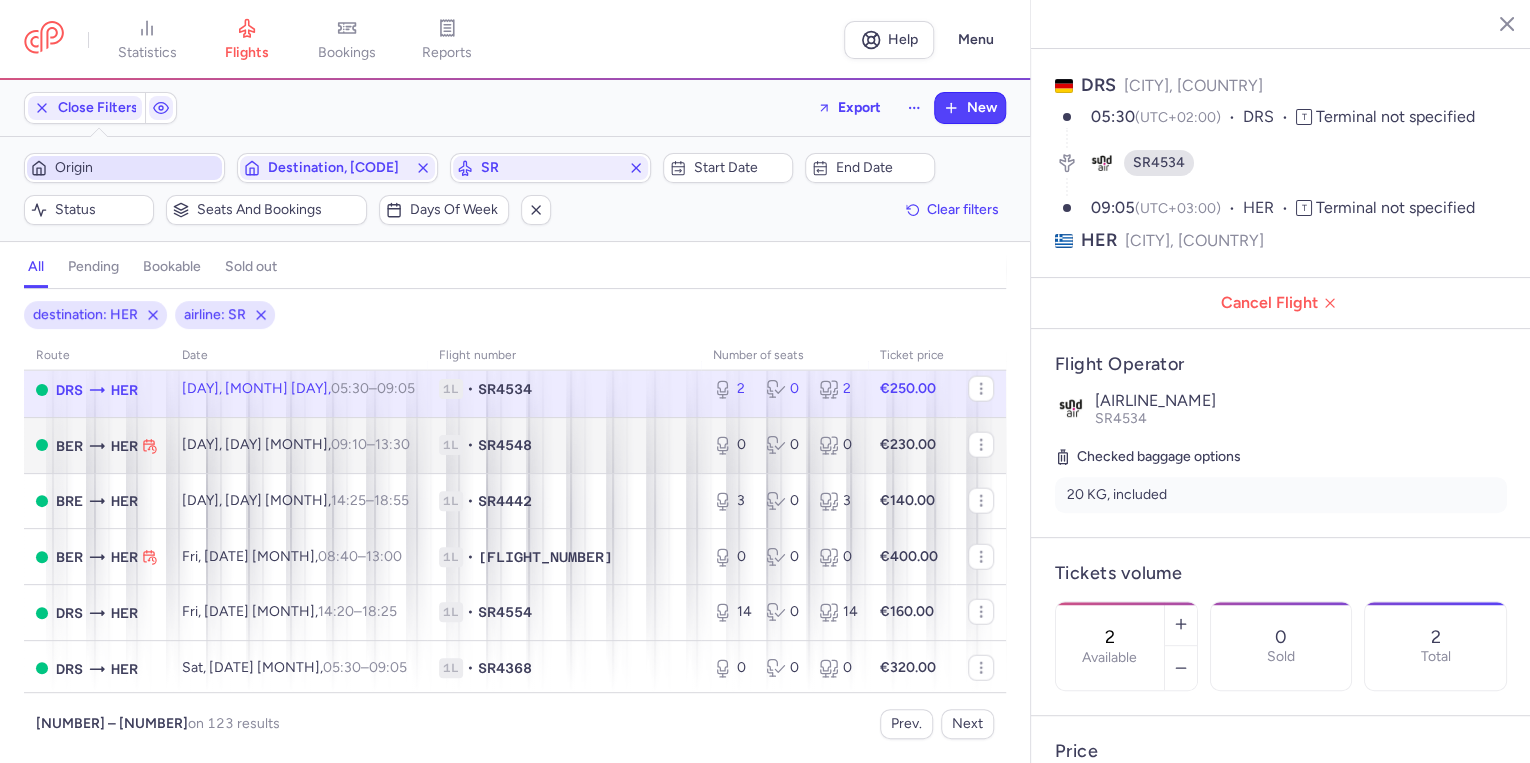 scroll, scrollTop: 2480, scrollLeft: 0, axis: vertical 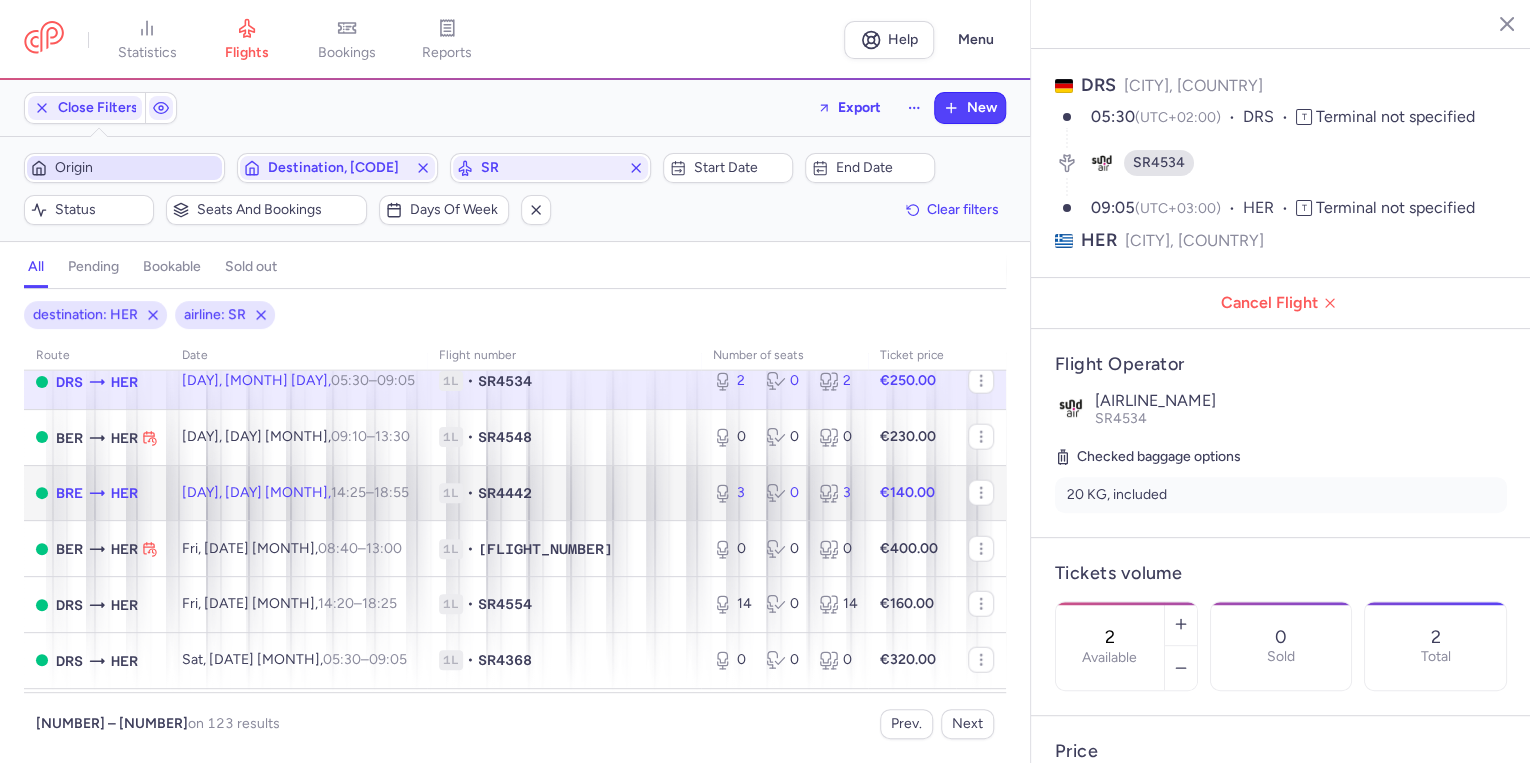 click on "1L • SR4442" 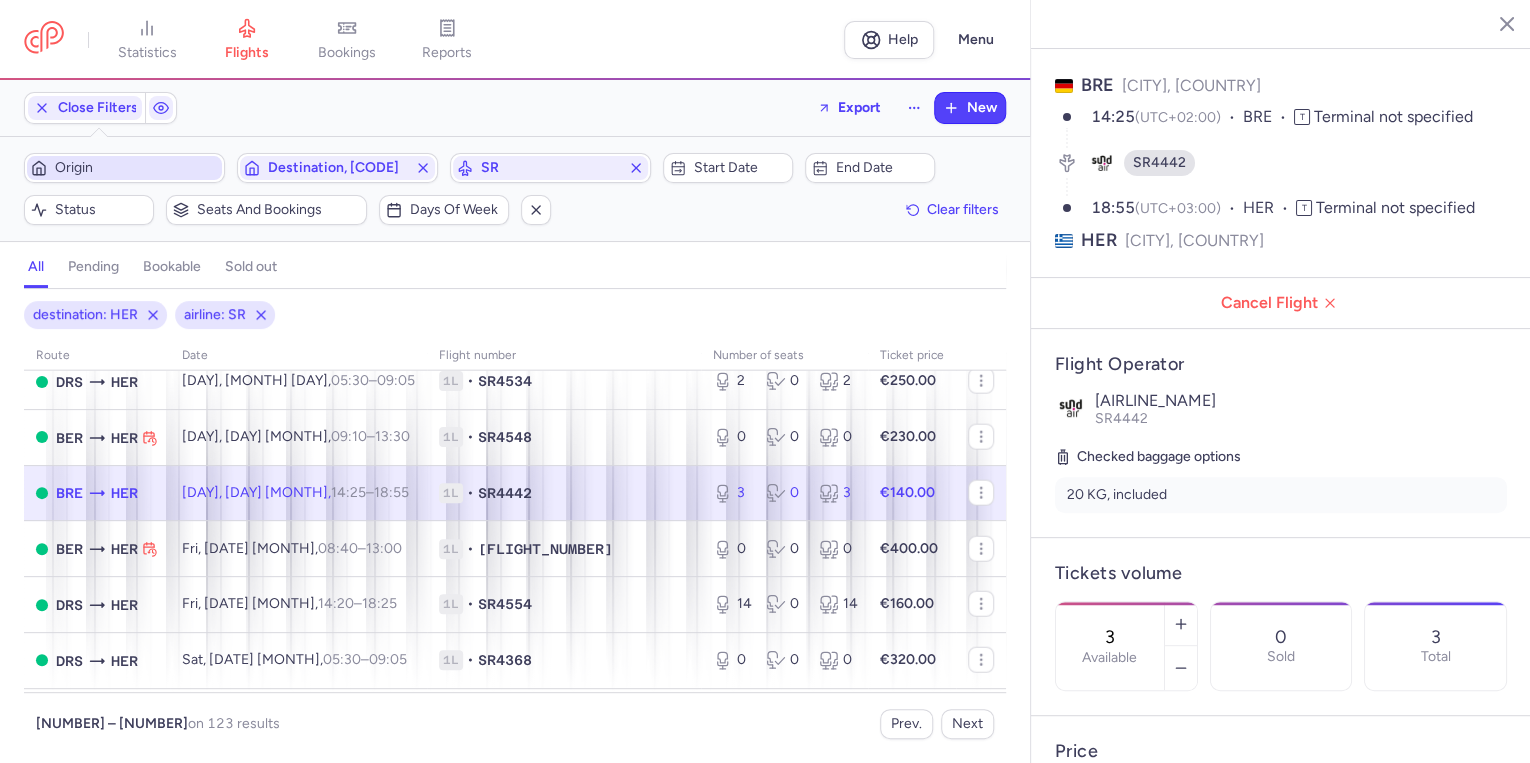 click on "1L • SR4442" 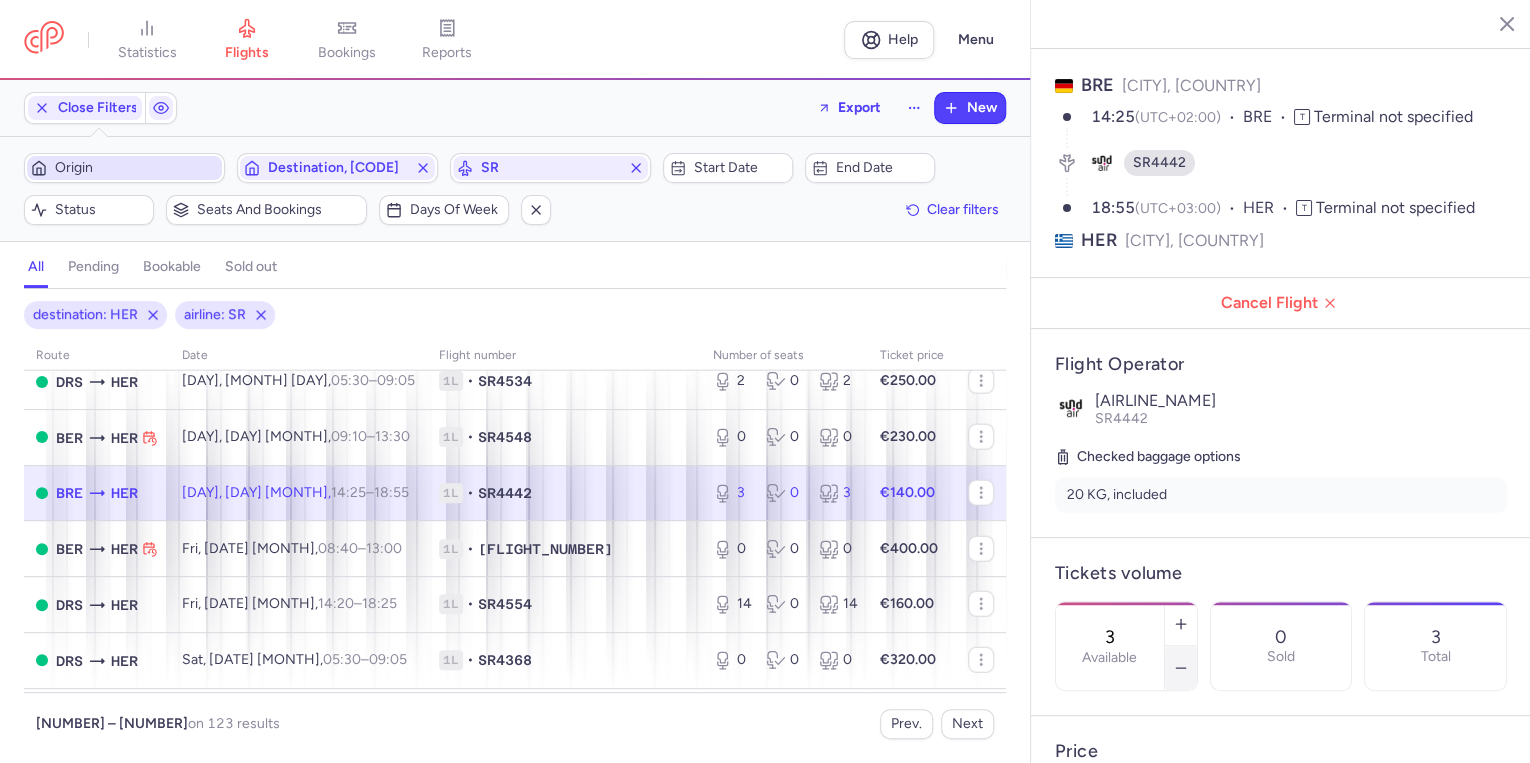 click 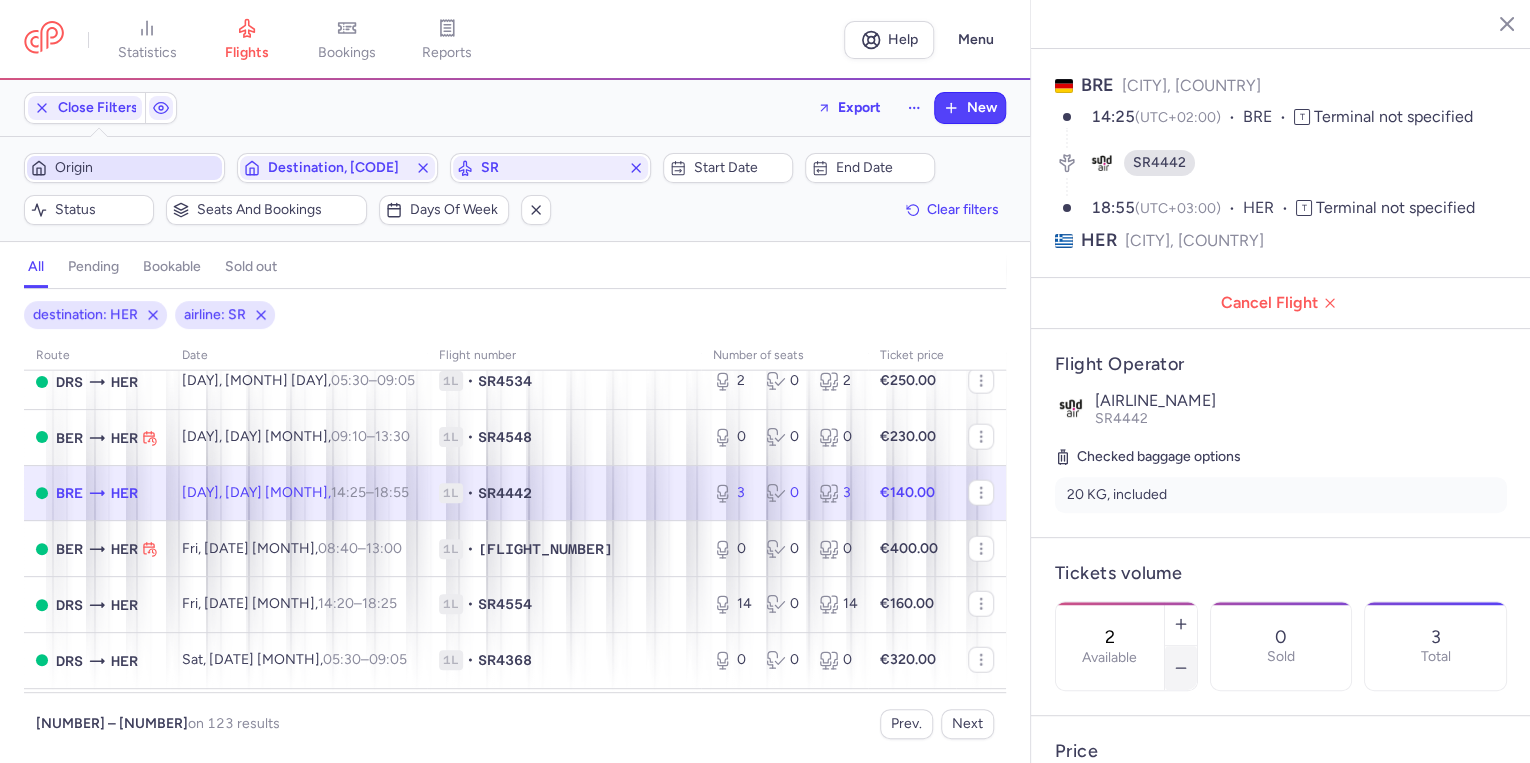 click 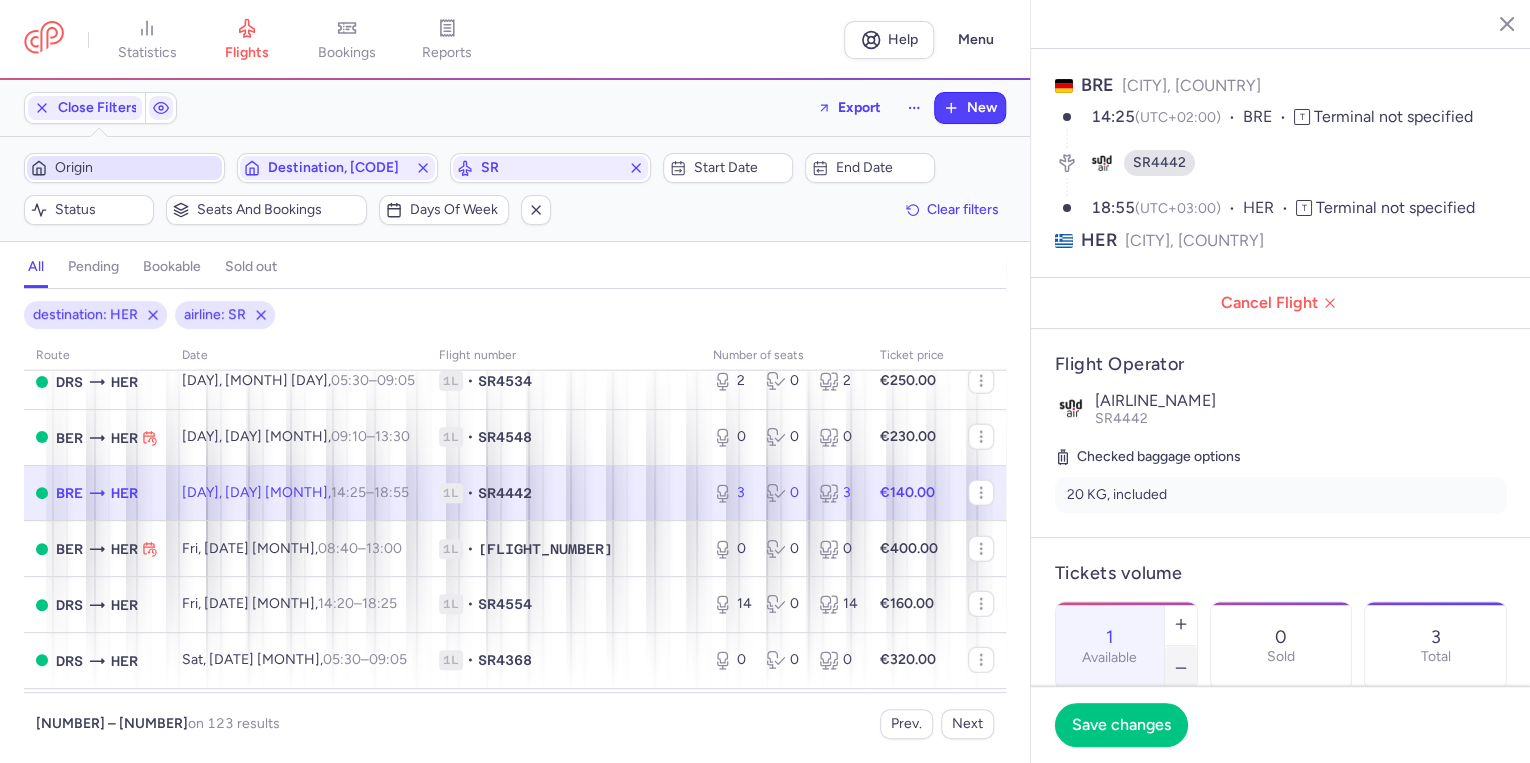 click 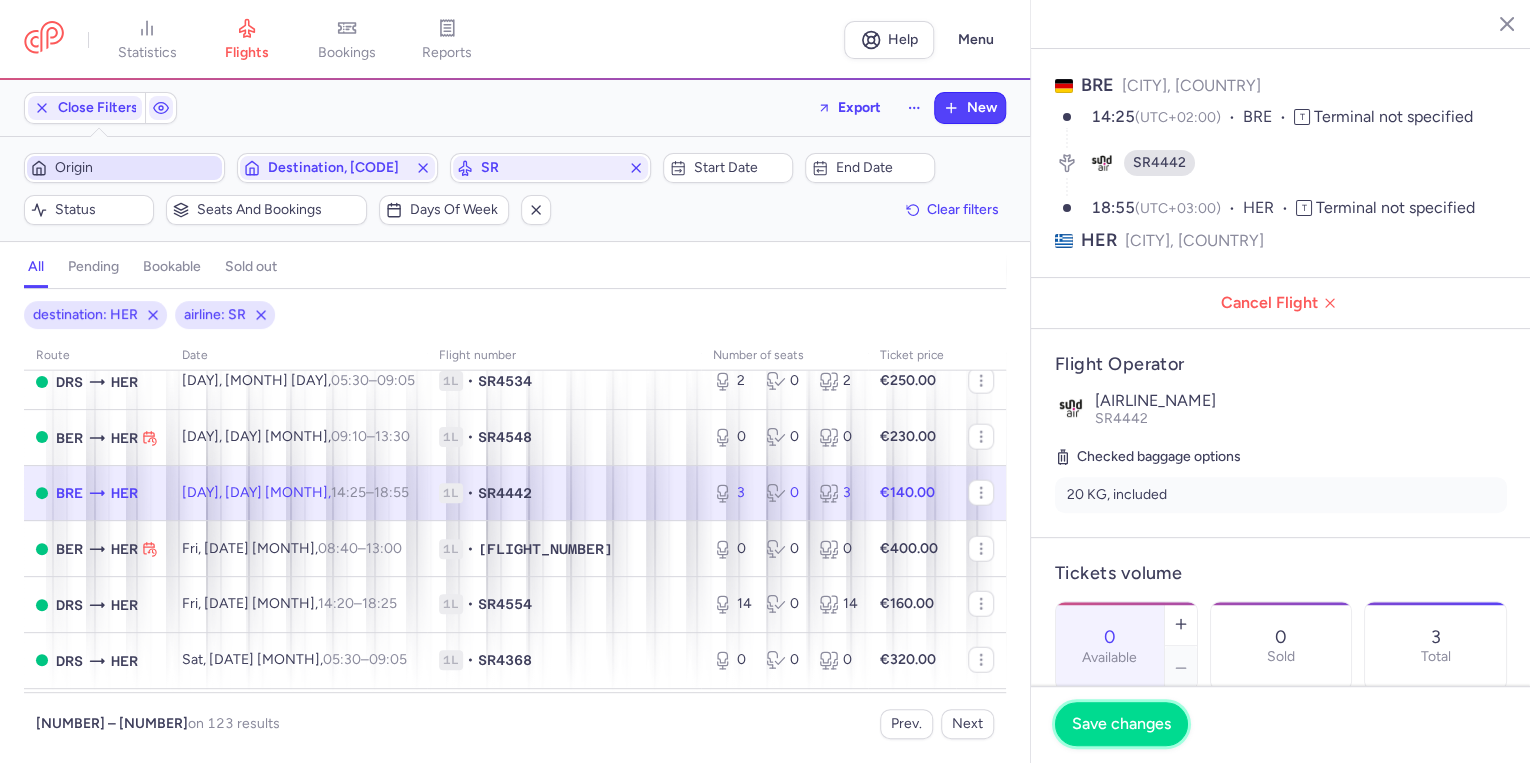click on "Save changes" at bounding box center [1121, 724] 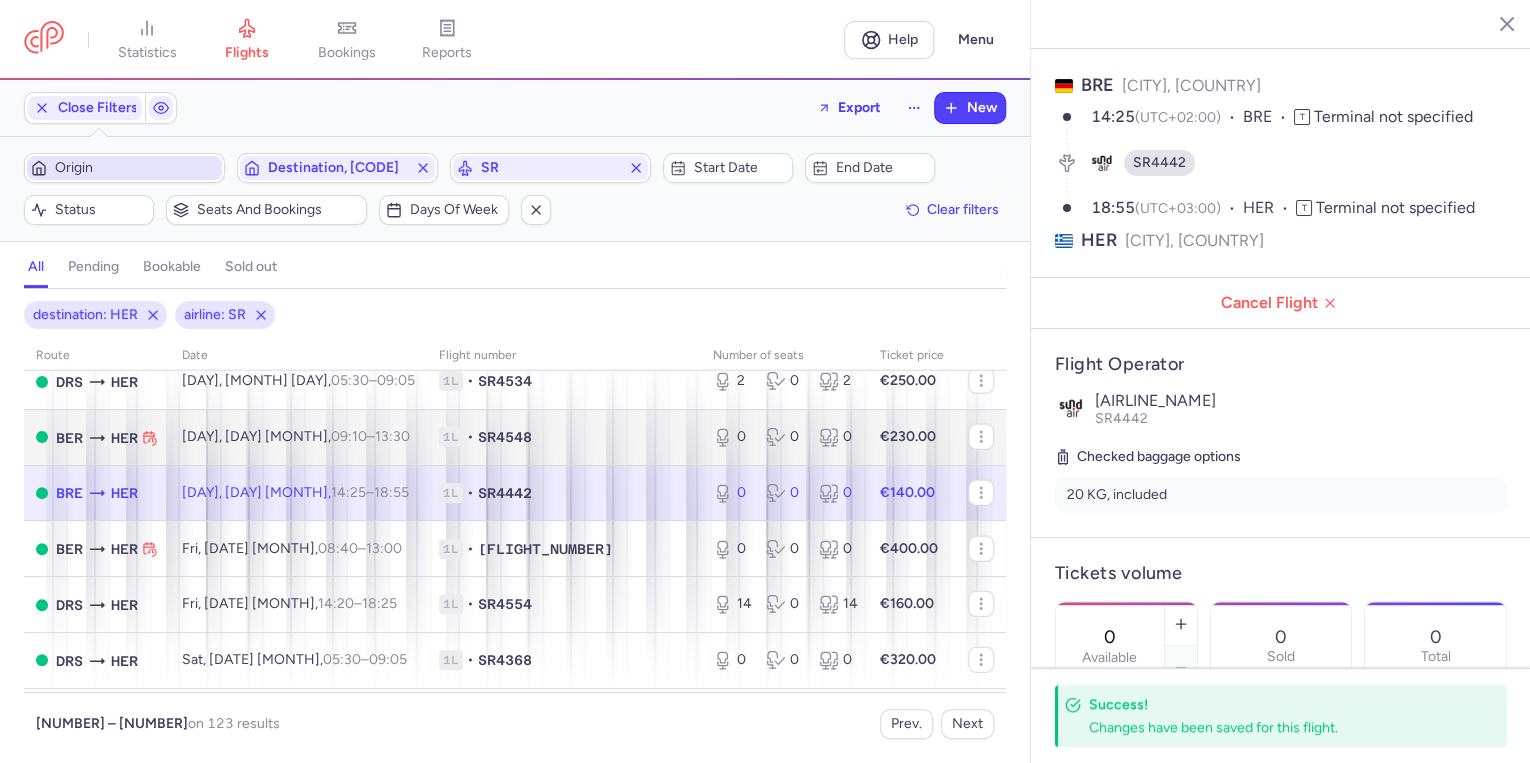 scroll, scrollTop: 2560, scrollLeft: 0, axis: vertical 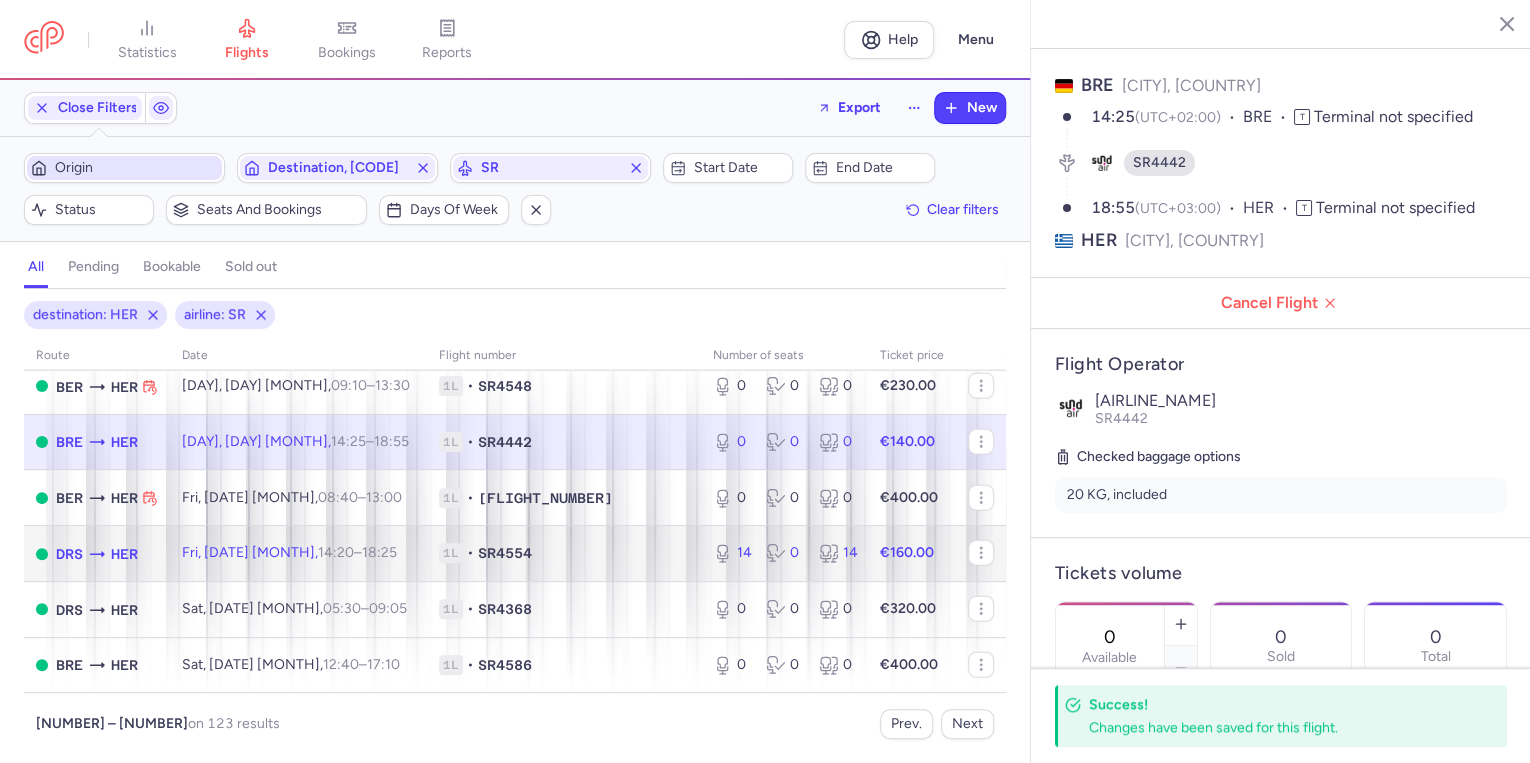click on "[DAY], [MONTH] [DAY],  [TIME]  –  [TIME]  +0" 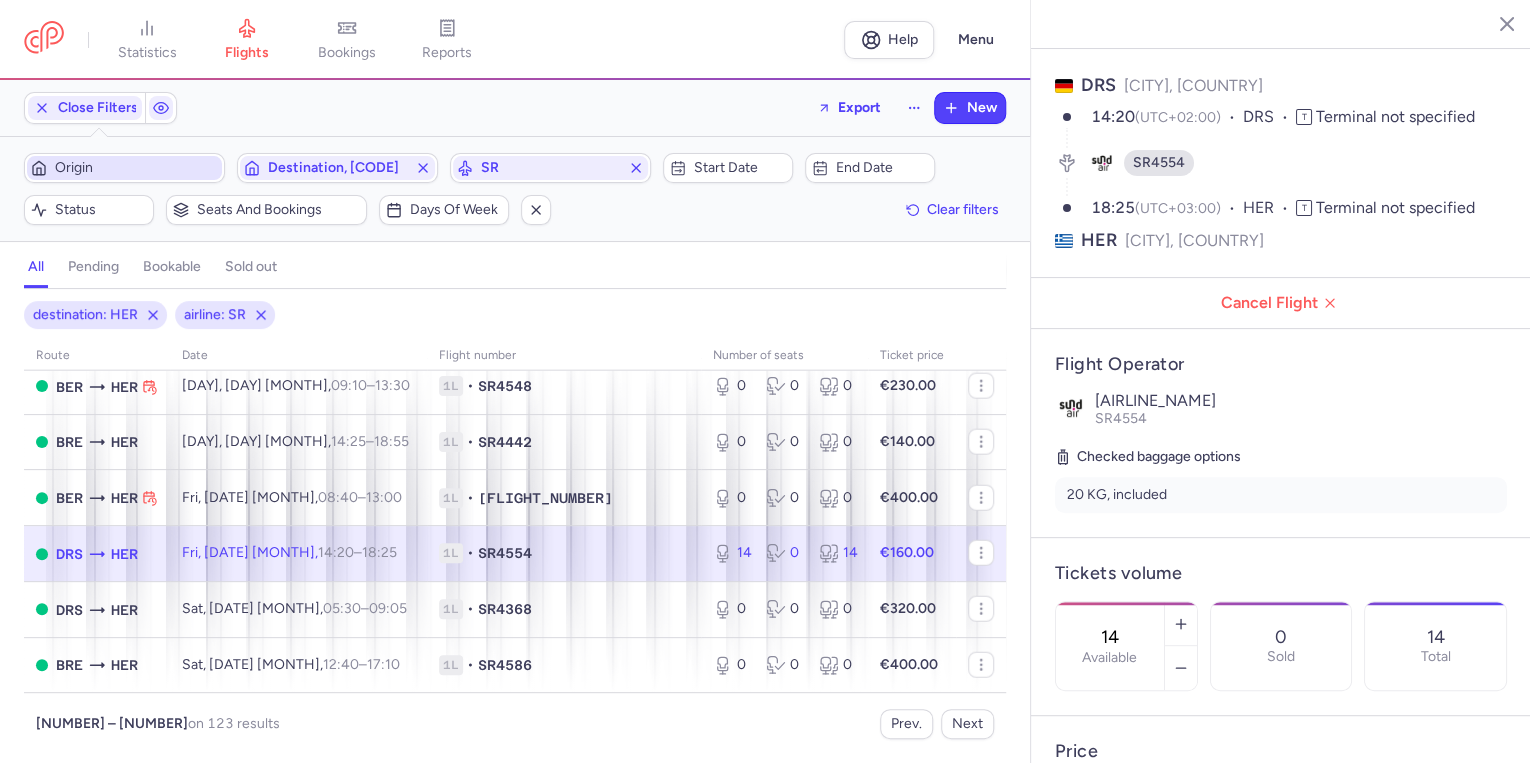 scroll, scrollTop: 2593, scrollLeft: 0, axis: vertical 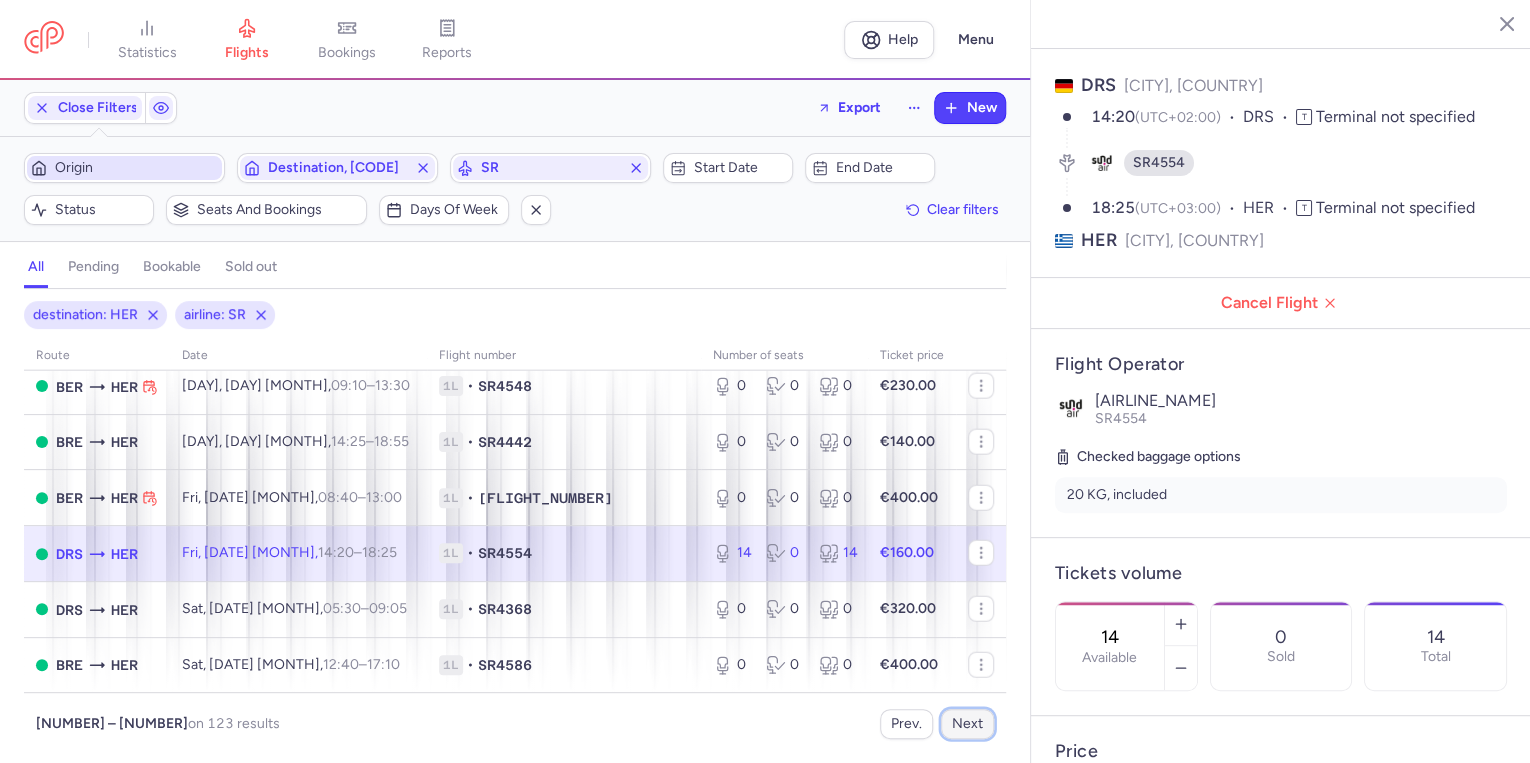 click on "Next" at bounding box center [967, 724] 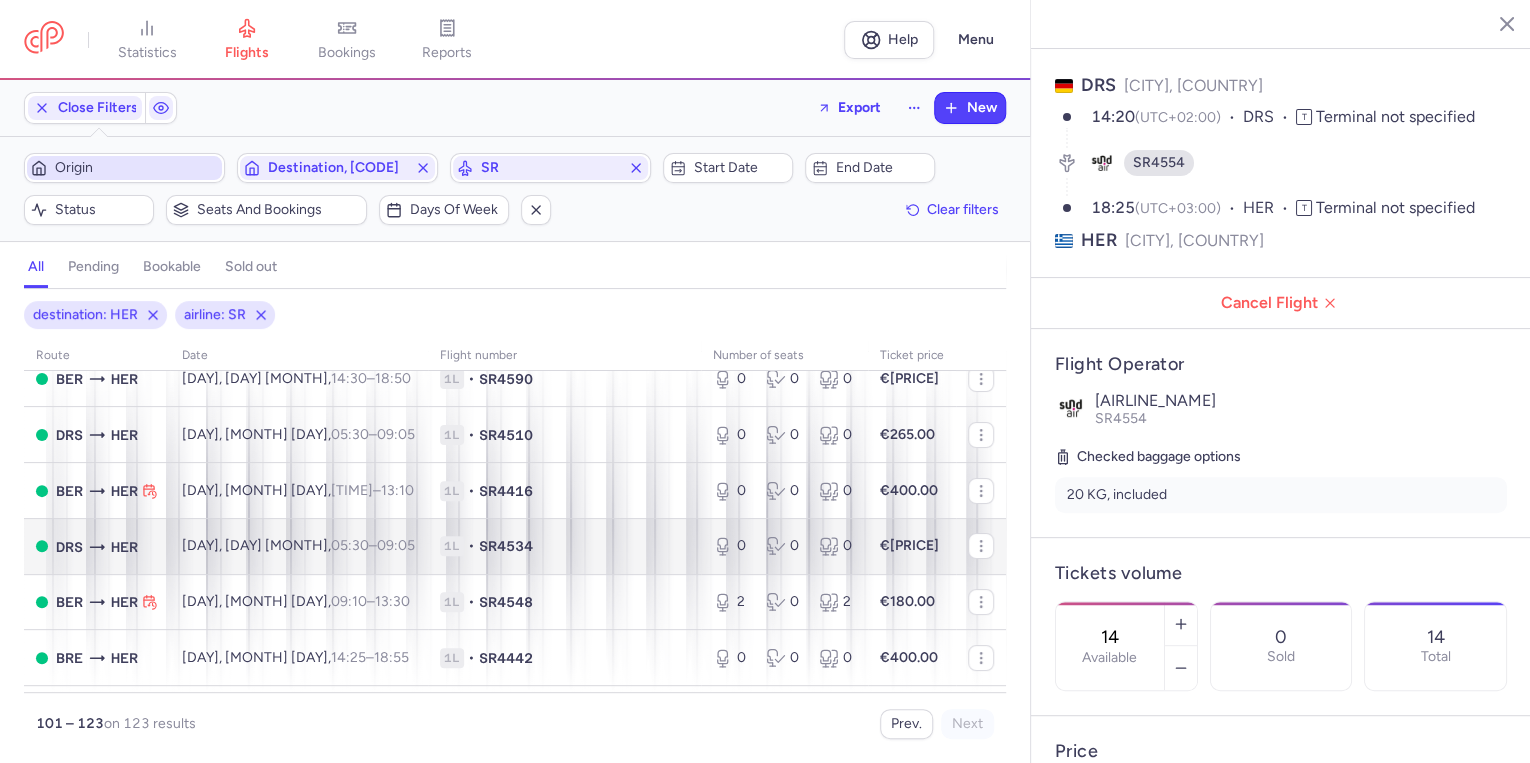 scroll, scrollTop: 80, scrollLeft: 0, axis: vertical 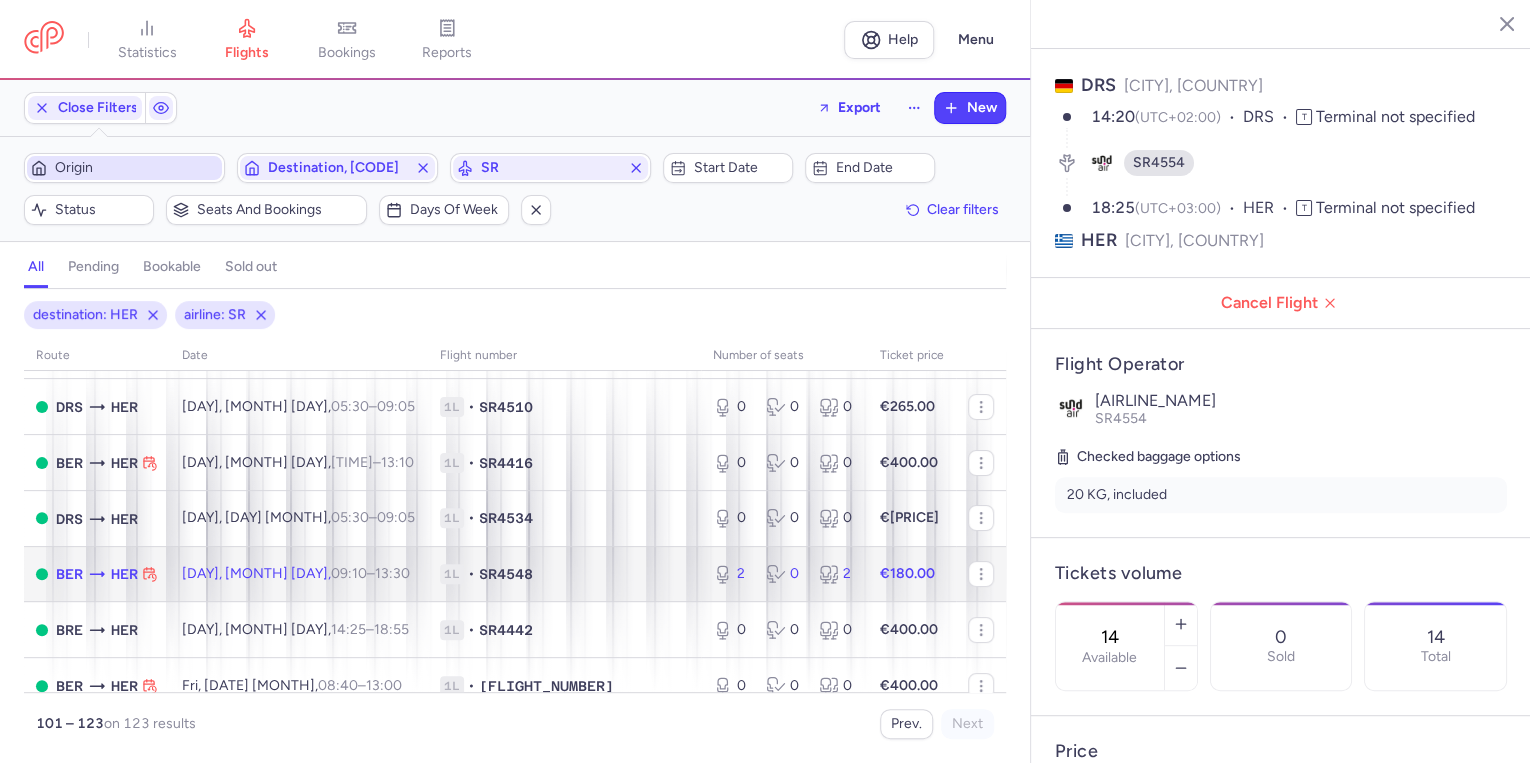 click on "[DAY_OF_WEEK], [DATE] [MONTH],  [TIME]  –  [TIME]  +0" at bounding box center (299, 574) 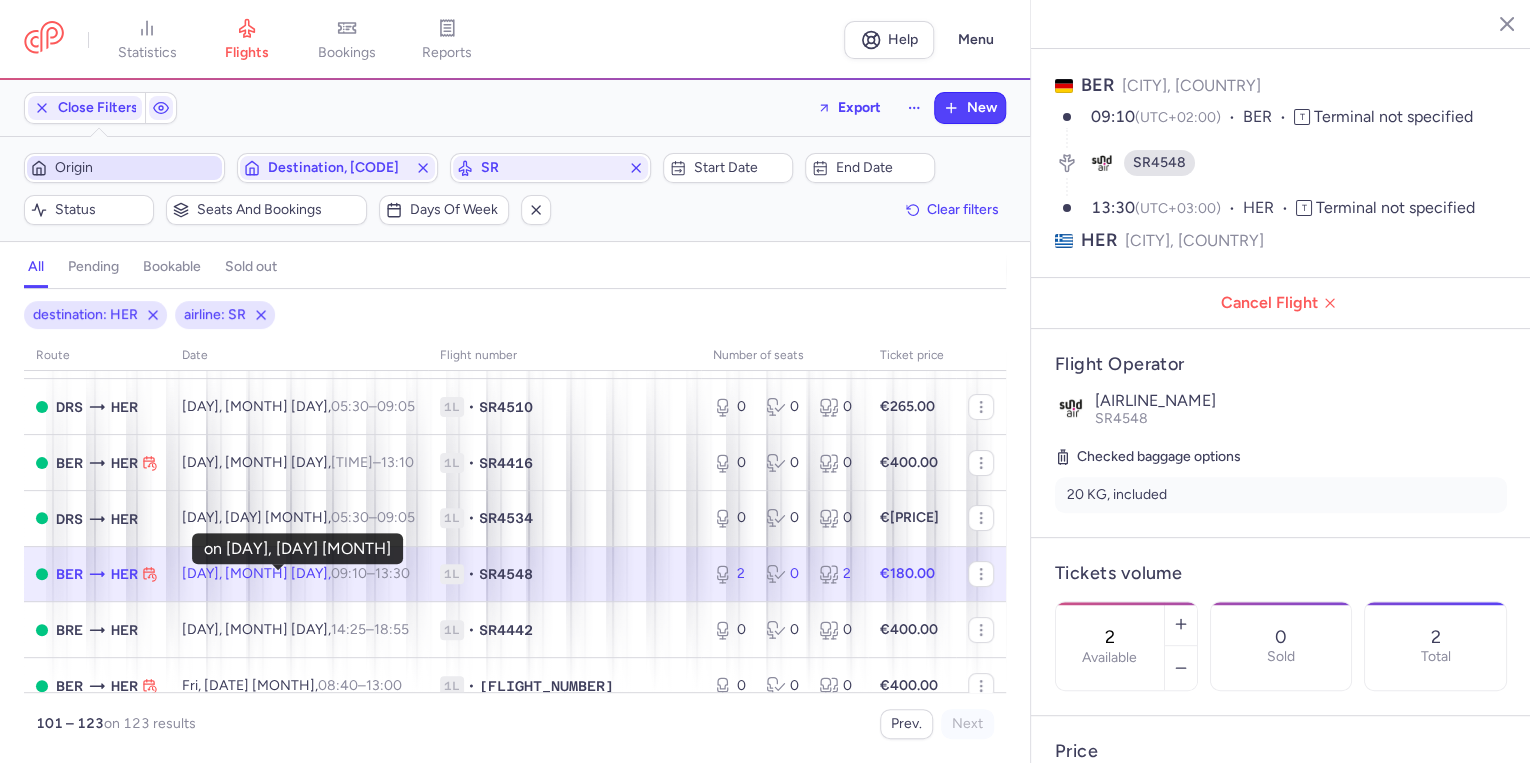 click on "09:10" at bounding box center [349, 573] 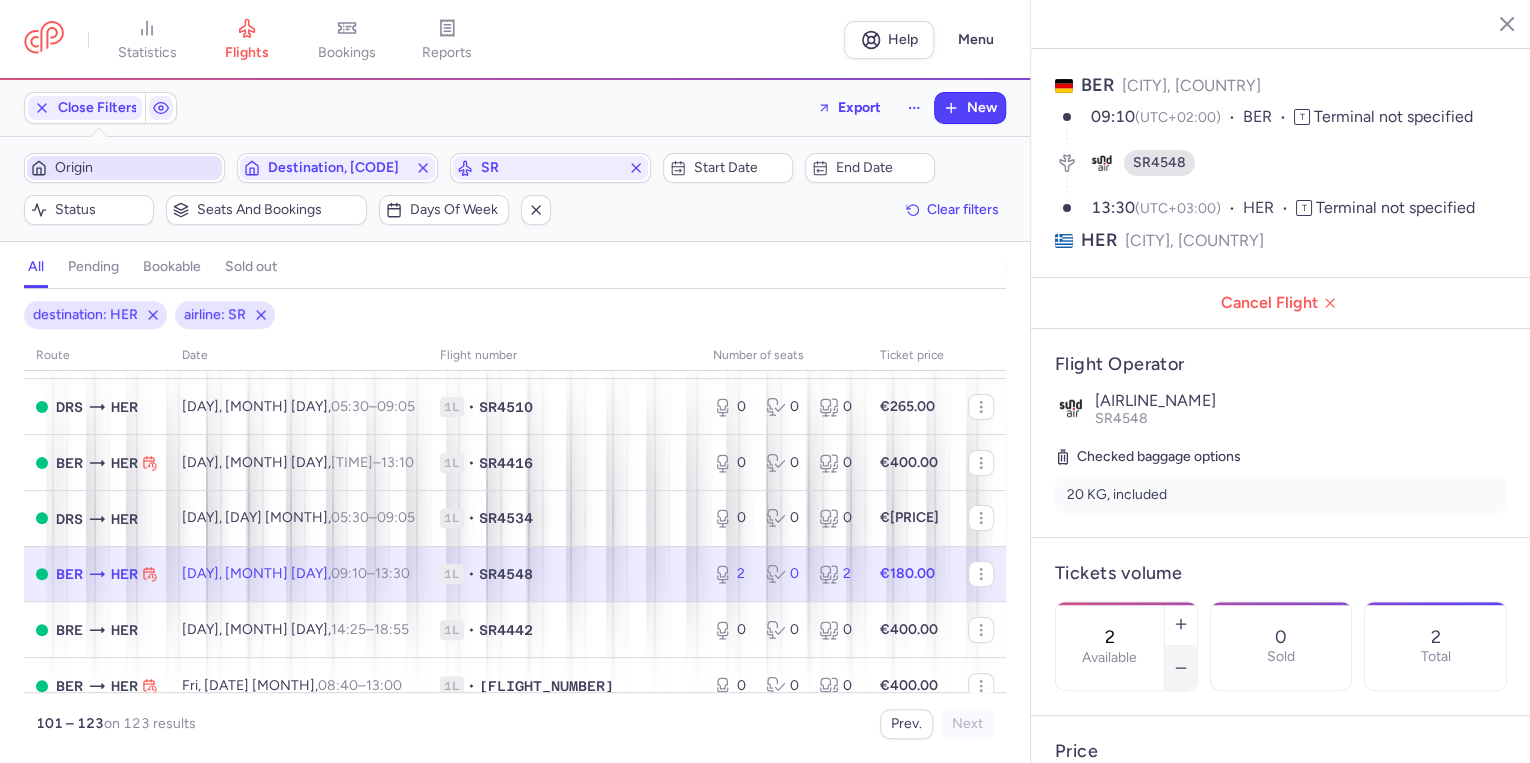 click at bounding box center (1181, 668) 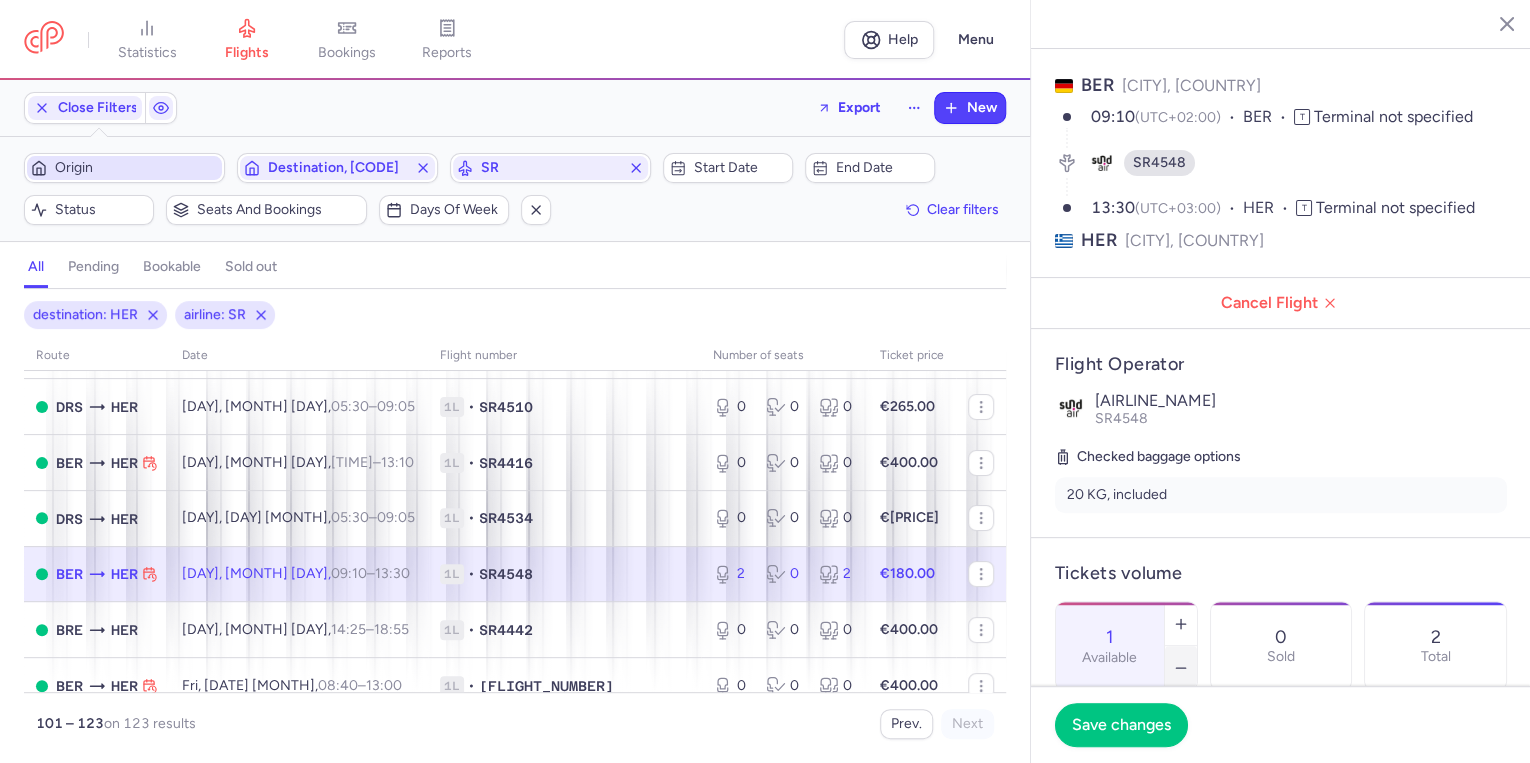 click at bounding box center (1181, 668) 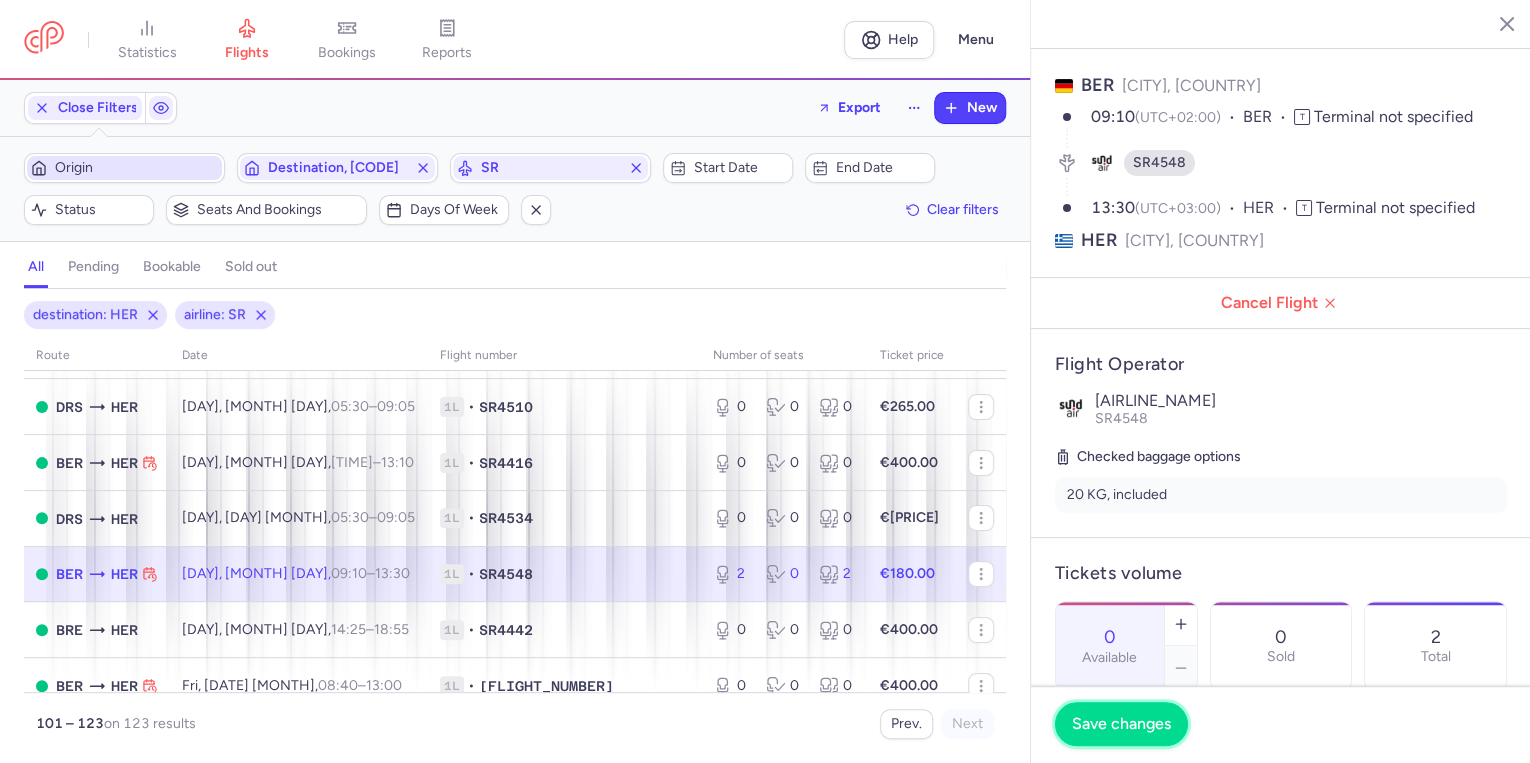 click on "Save changes" at bounding box center (1121, 724) 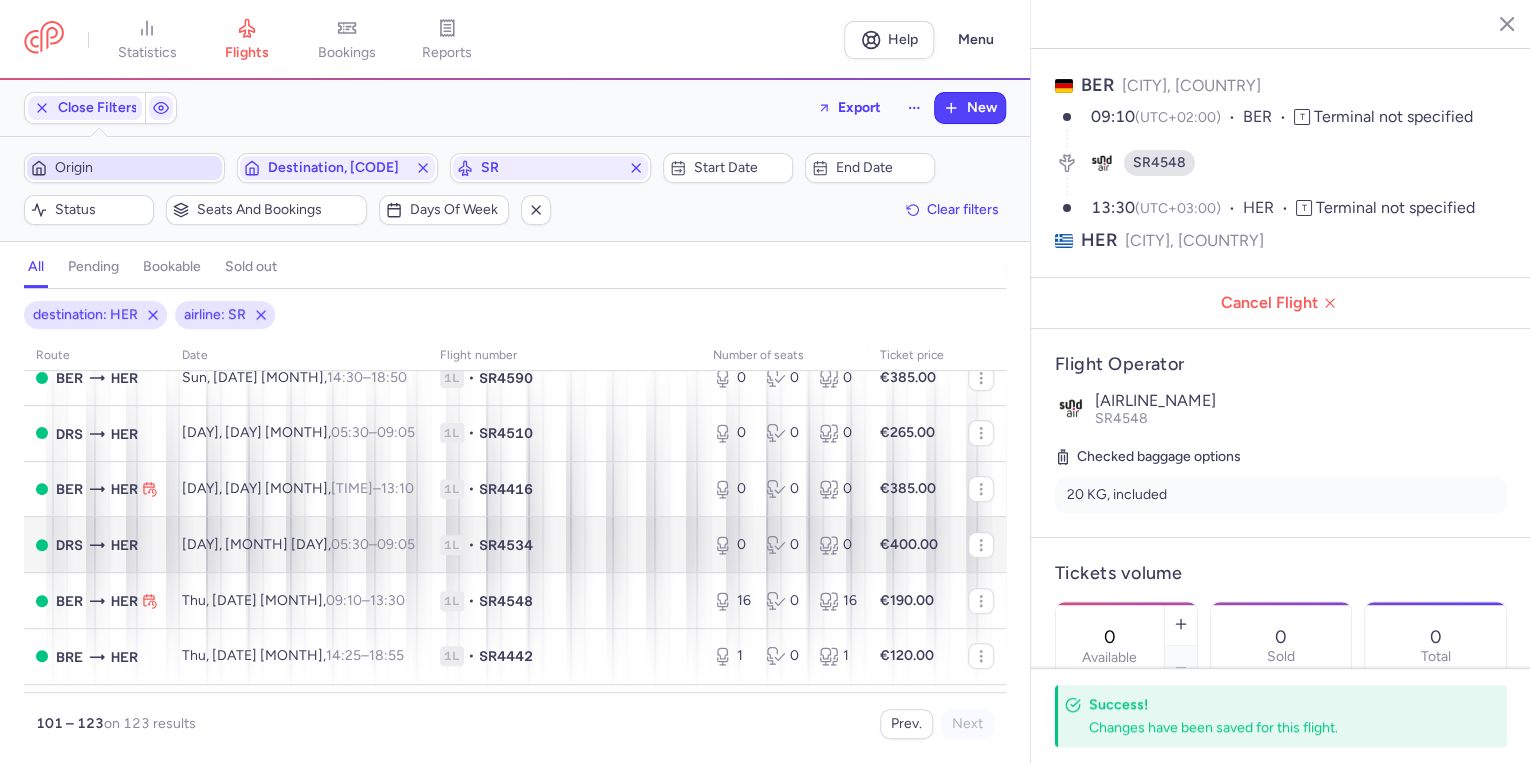 scroll, scrollTop: 640, scrollLeft: 0, axis: vertical 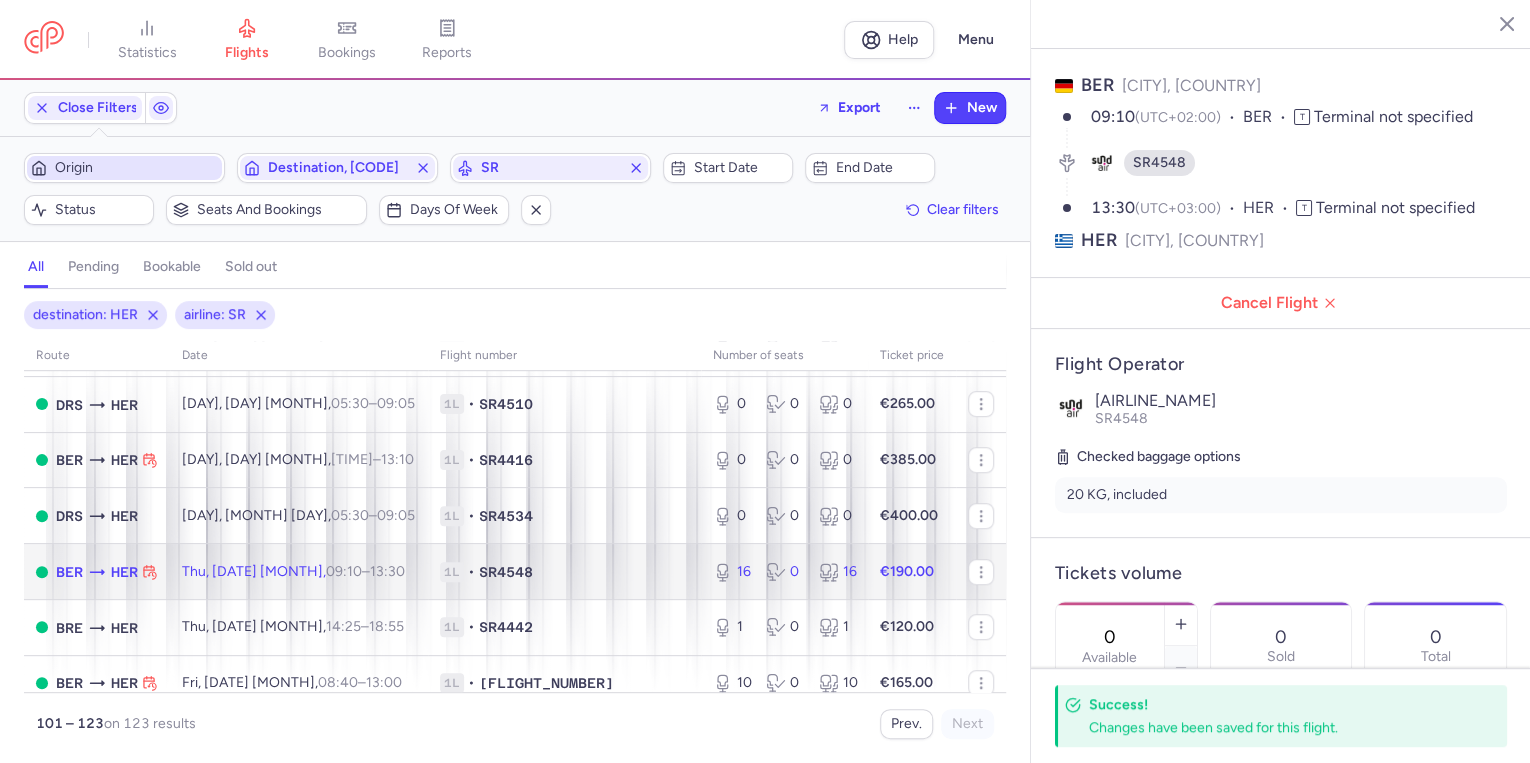 click on "1L • SR4548" at bounding box center [564, 572] 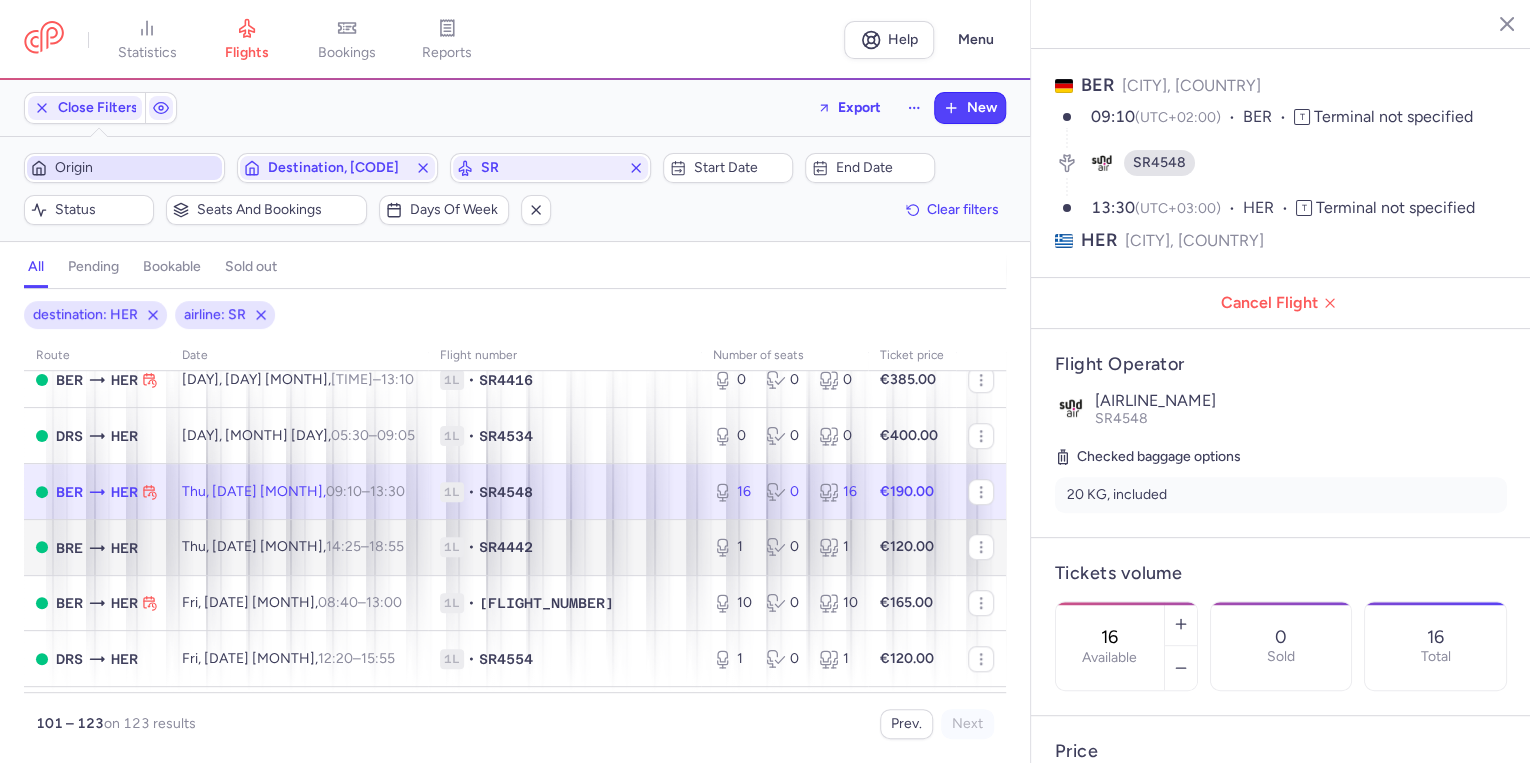 scroll, scrollTop: 800, scrollLeft: 0, axis: vertical 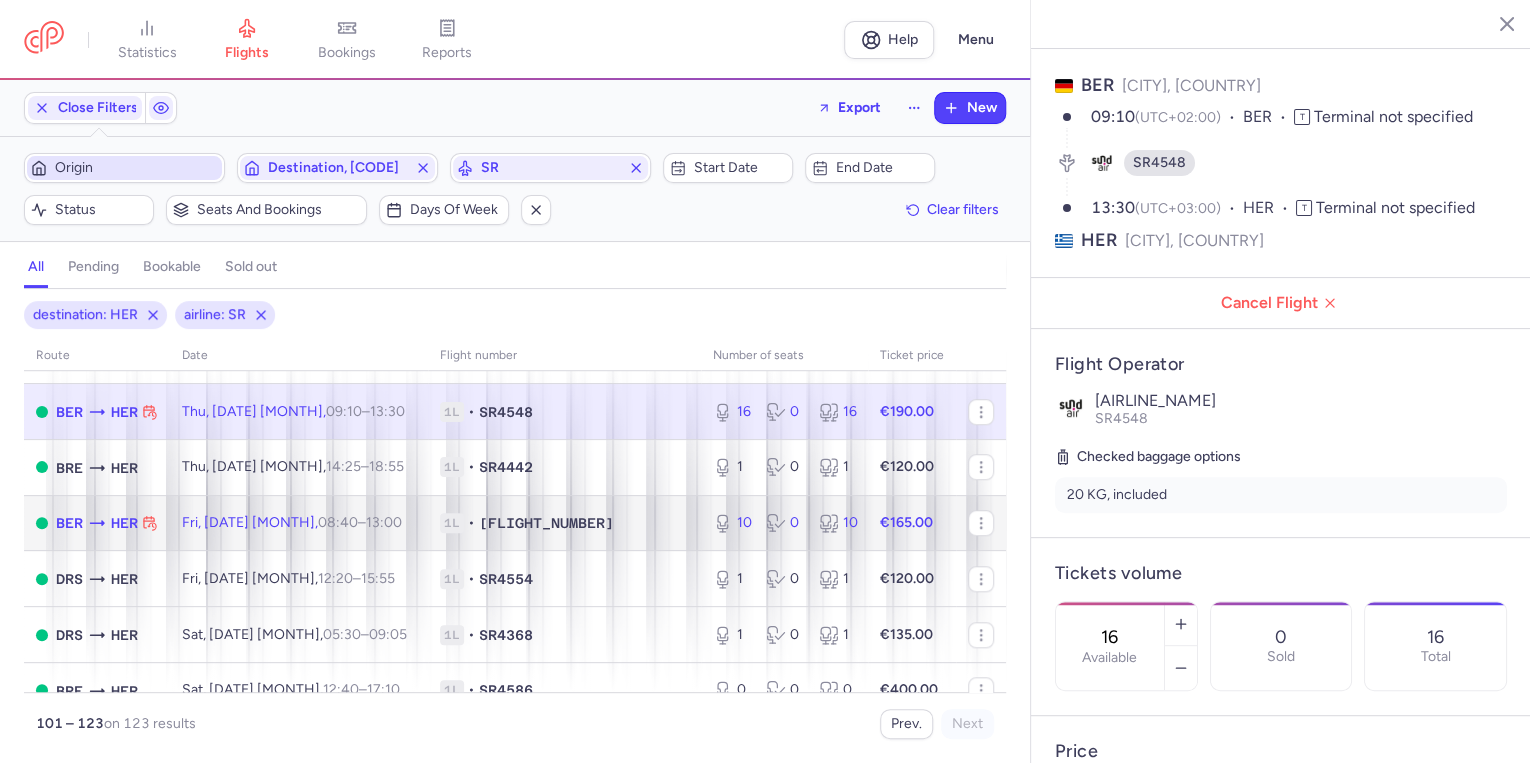 click on "[DAY], [MONTH] [DAY],  [TIME]  –  [TIME]  +0" at bounding box center [299, 523] 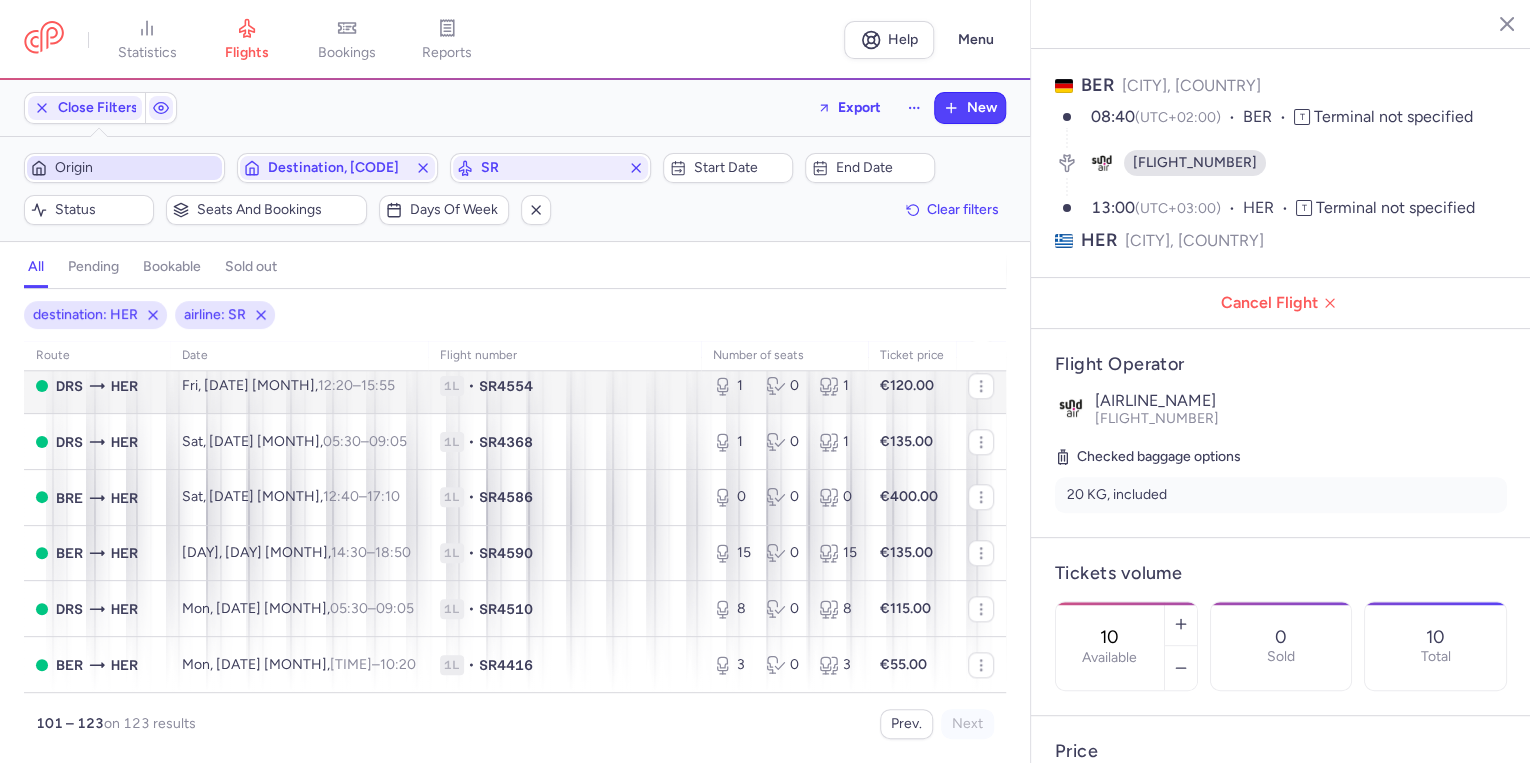 scroll, scrollTop: 1020, scrollLeft: 0, axis: vertical 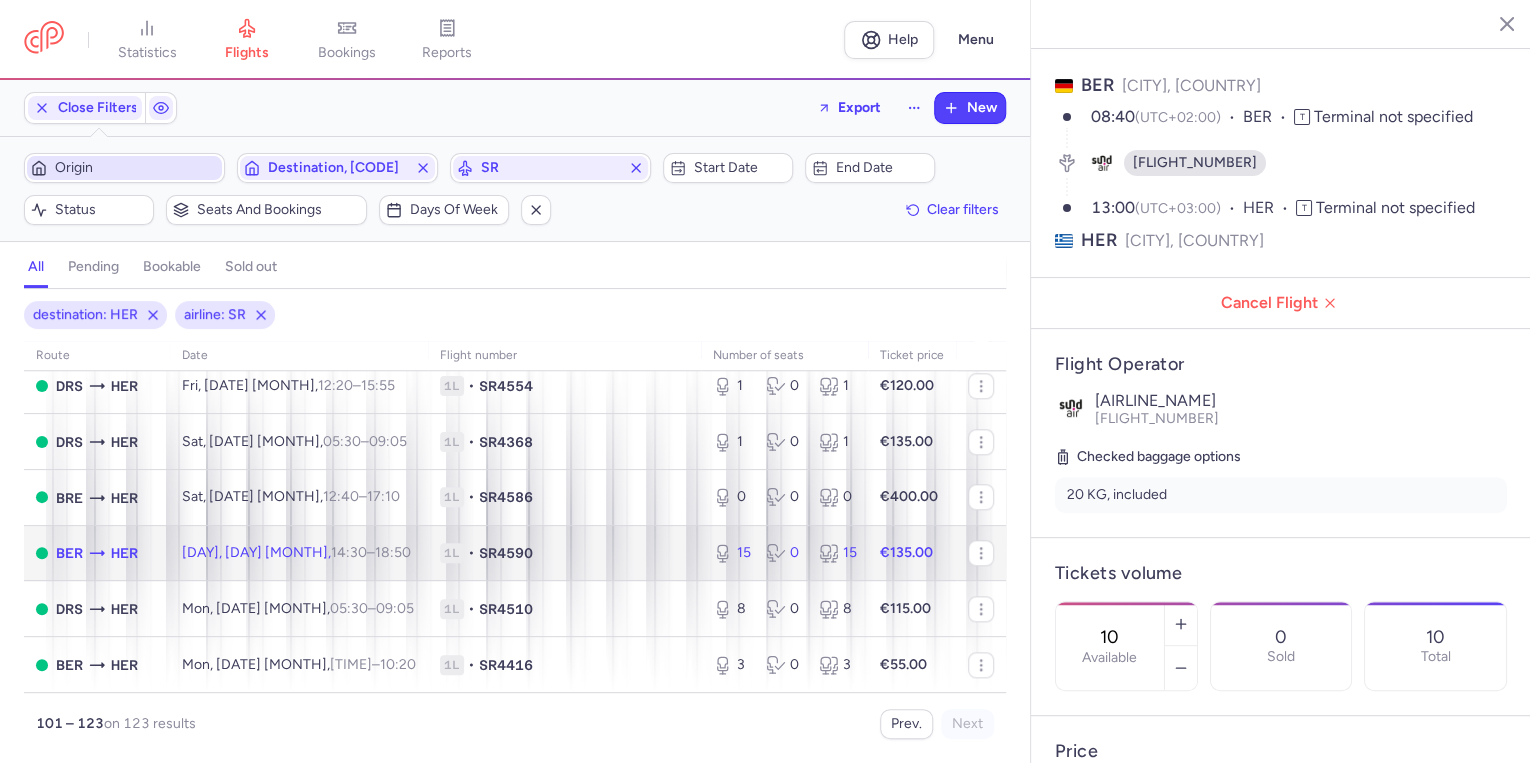 click on "Sun, [DATE] [MONTH],  [TIME]  –  [TIME]  +0" at bounding box center [296, 552] 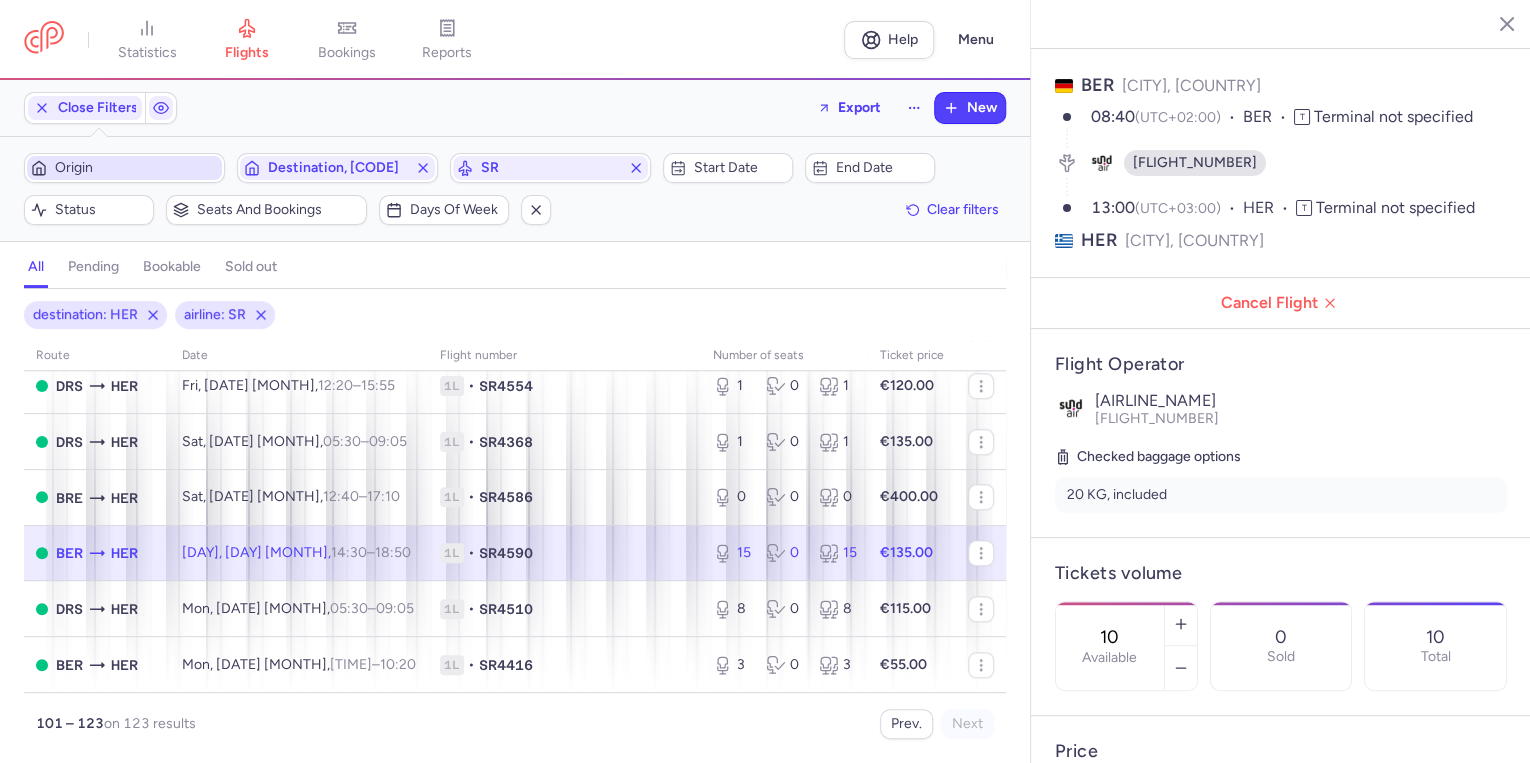 type on "15" 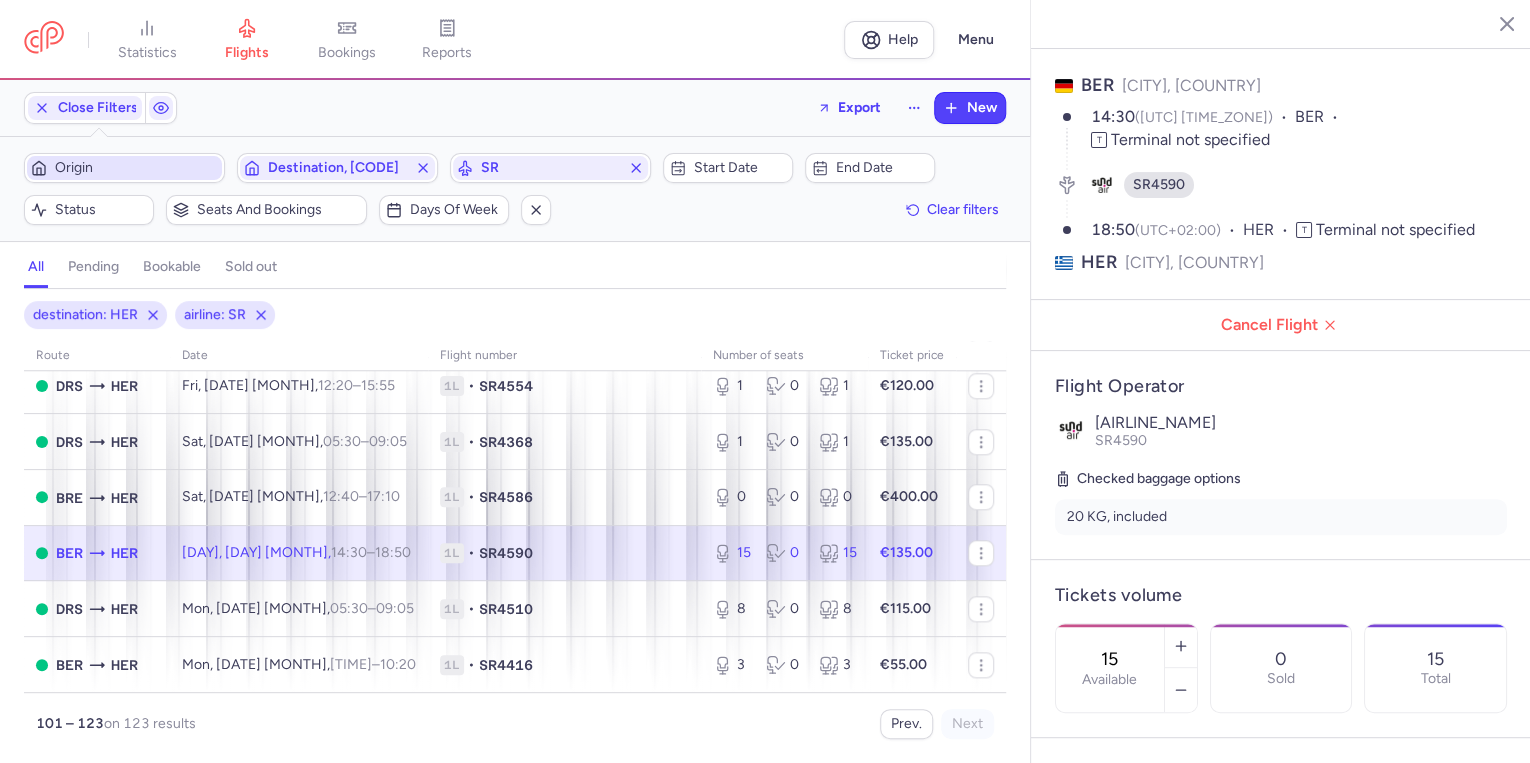 click on "Origin" at bounding box center (136, 168) 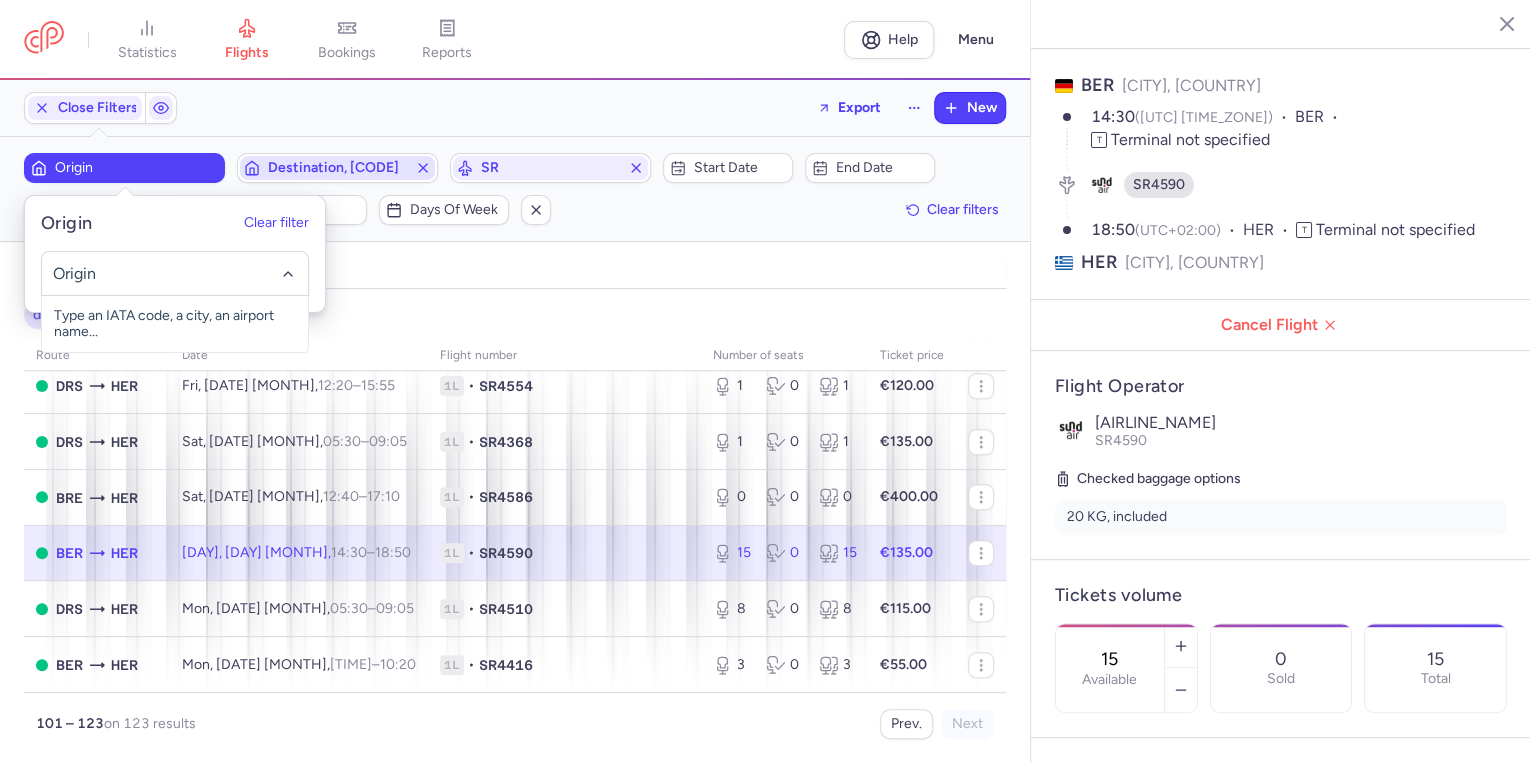 click on "Destination, [CODE]" at bounding box center (337, 168) 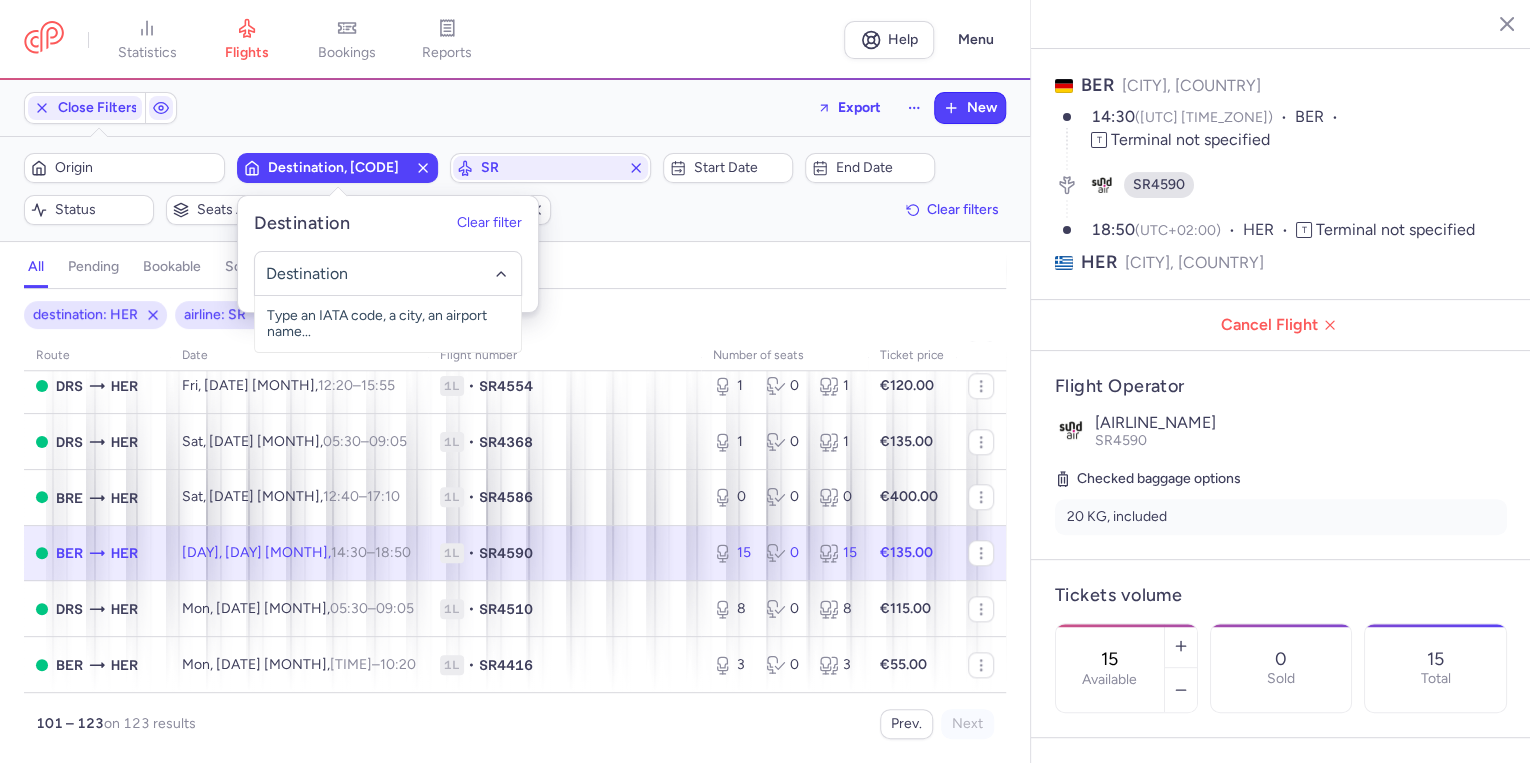 click 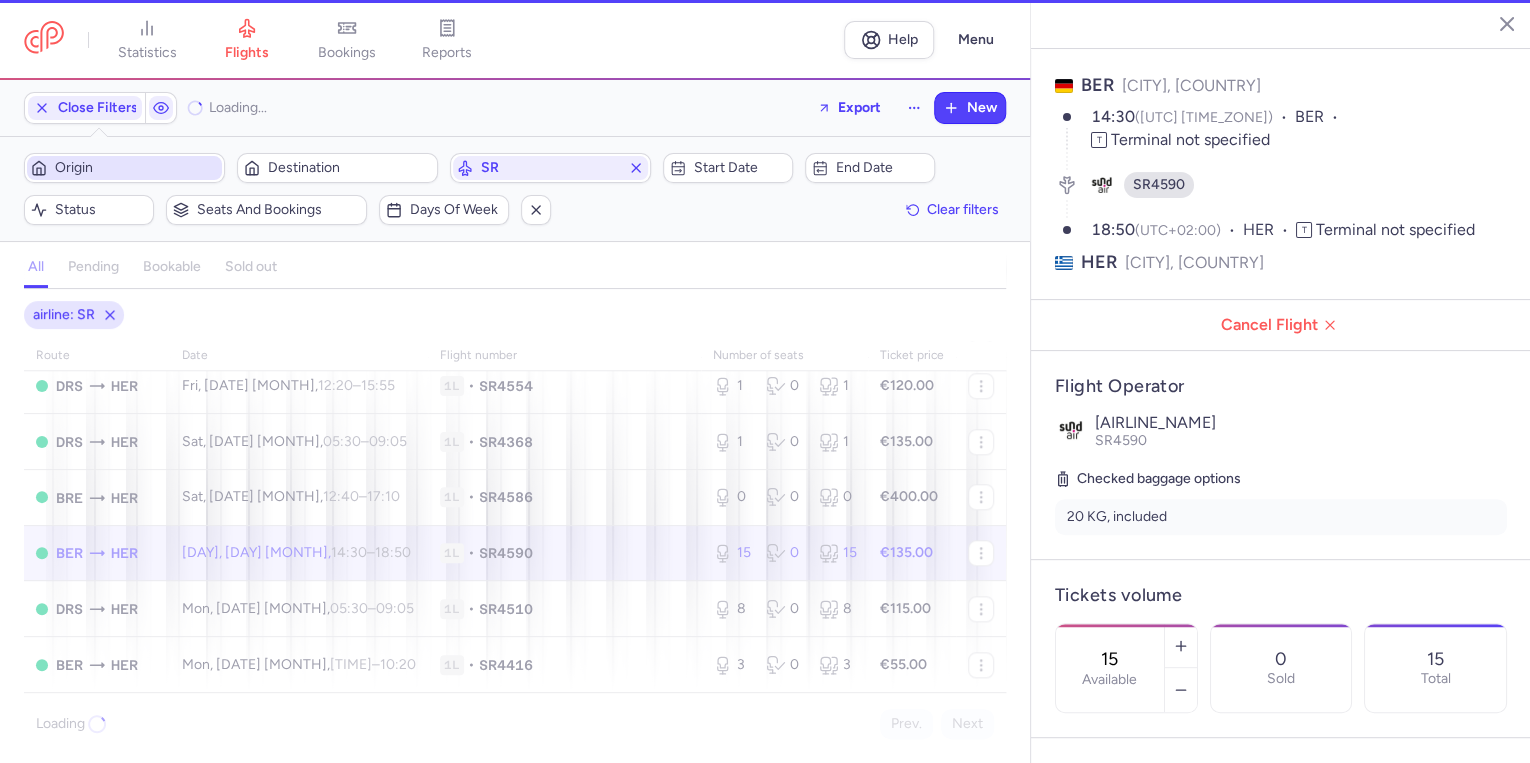 click on "Origin" at bounding box center (136, 168) 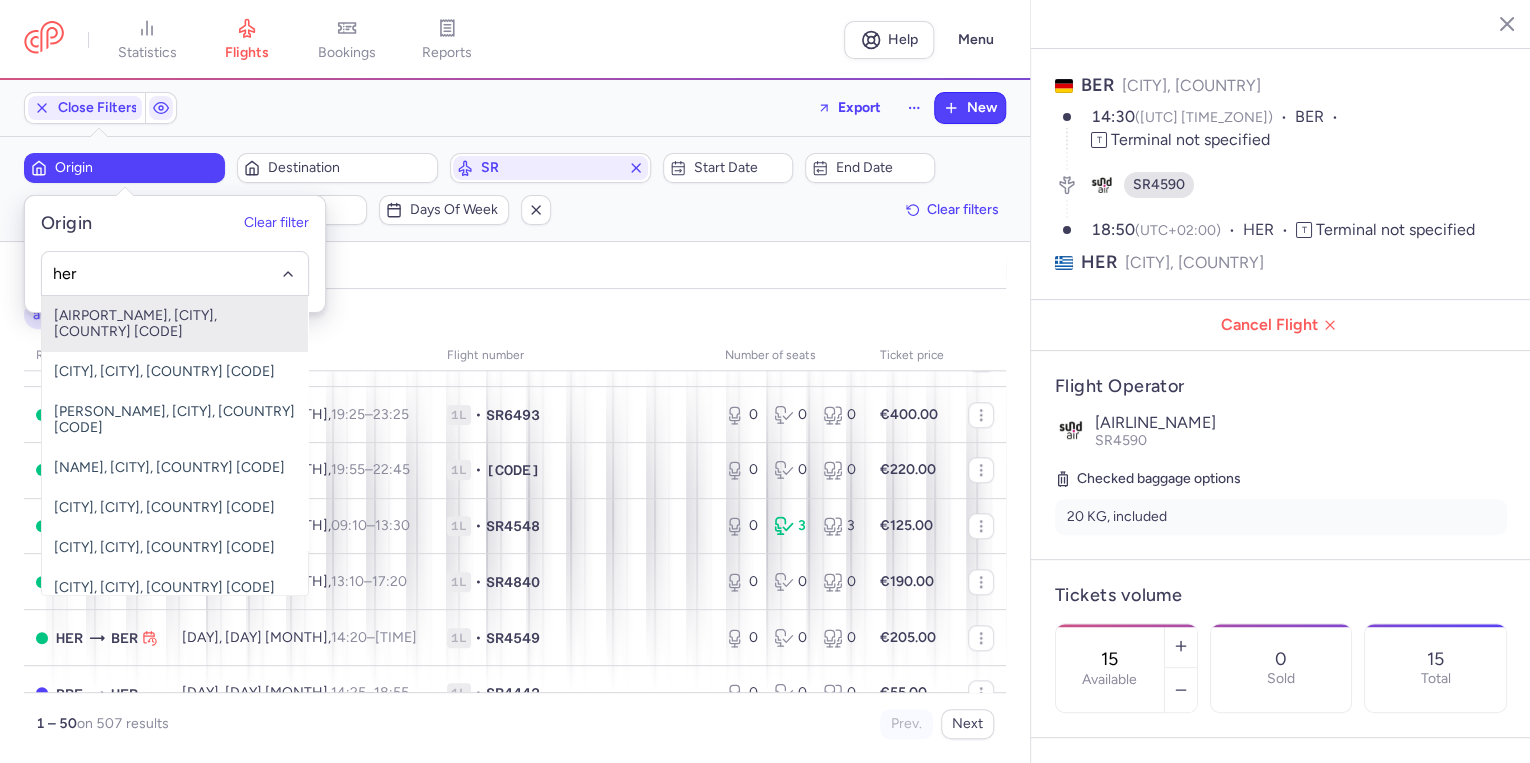 click on "[AIRPORT_NAME], [CITY], [COUNTRY] [CODE]" at bounding box center [175, 324] 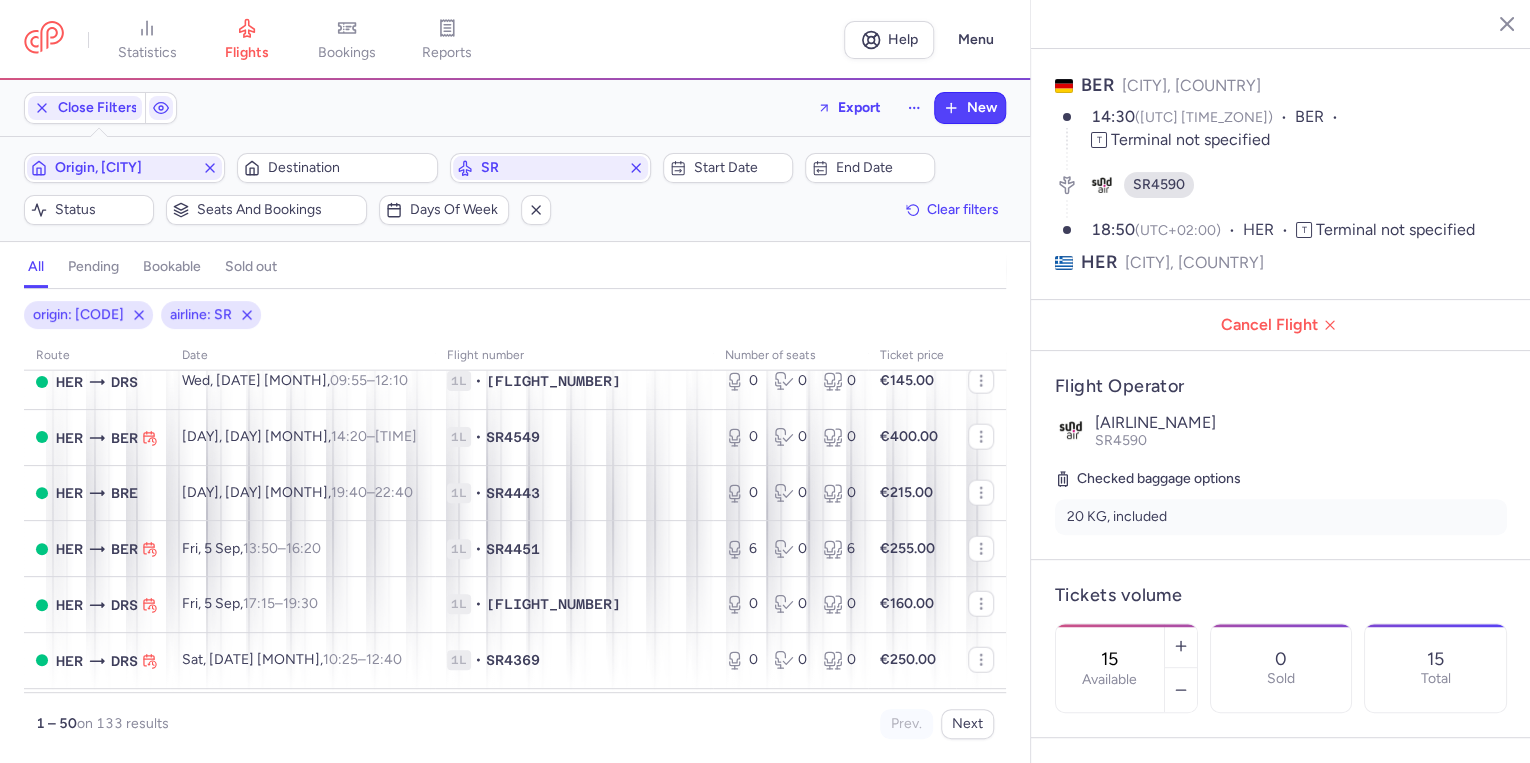 scroll, scrollTop: 2560, scrollLeft: 0, axis: vertical 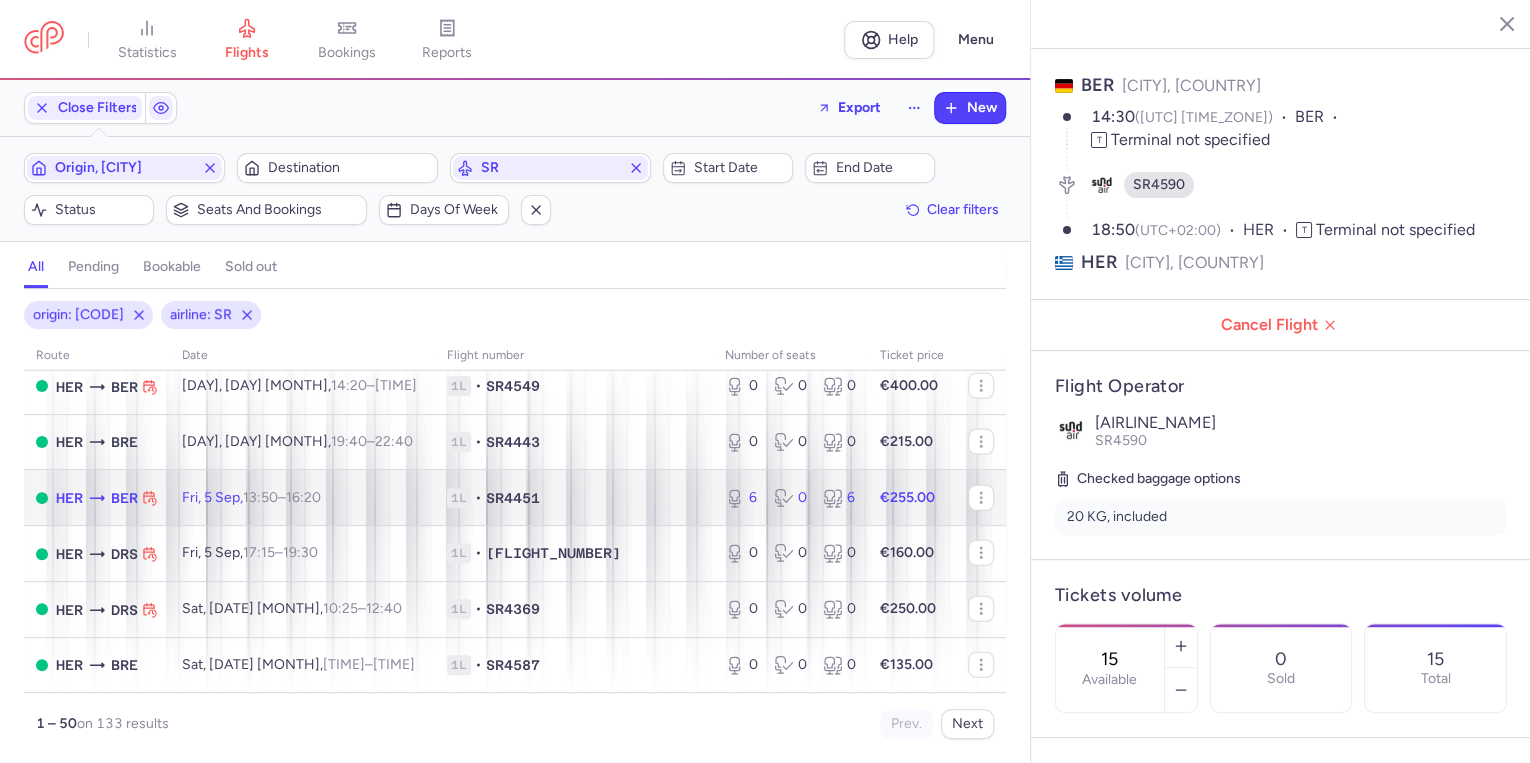 click on "1L • SR4451" 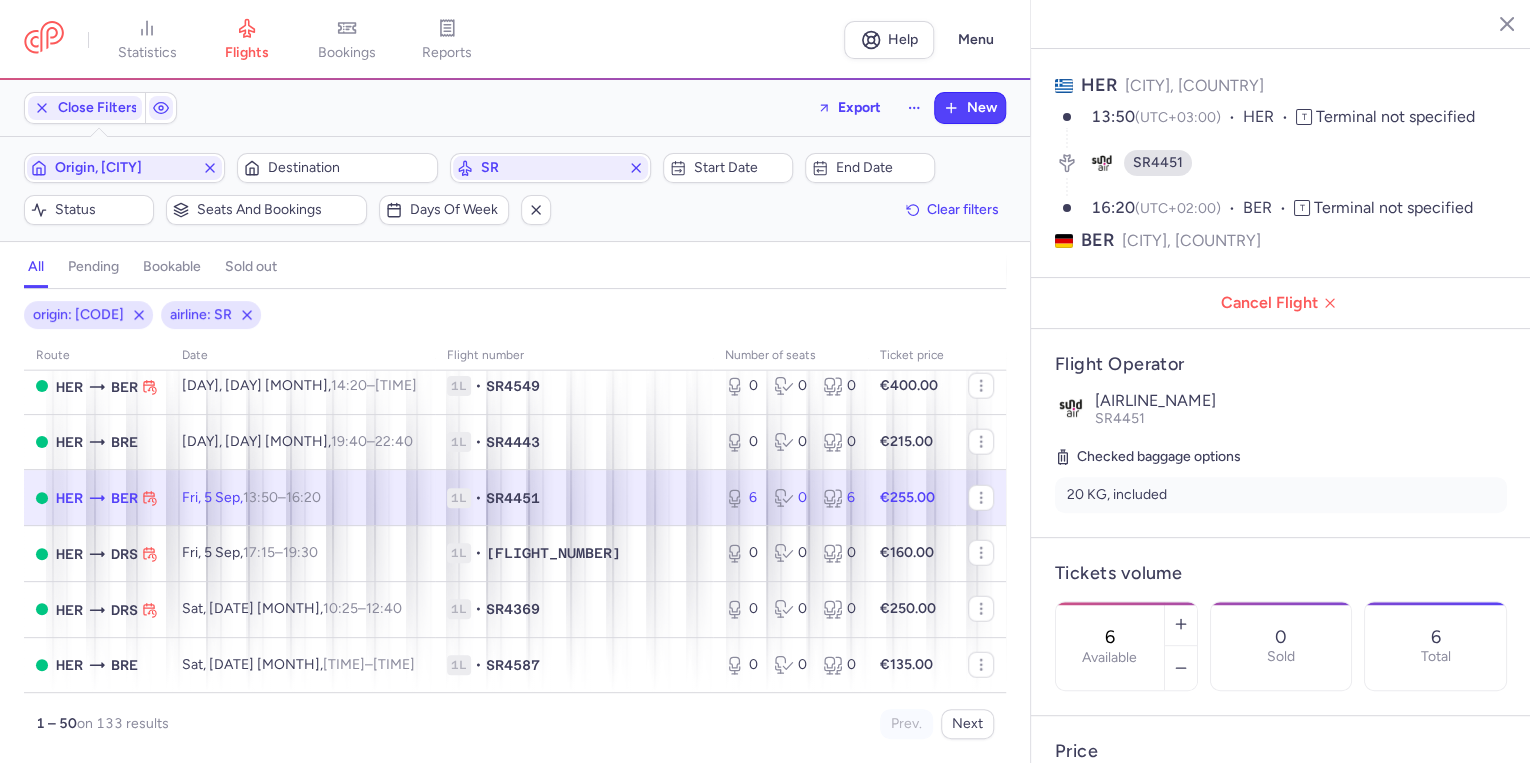 click on "Fri, [DATE] [MONTH],  [TIME]  –  [TIME]  +0" 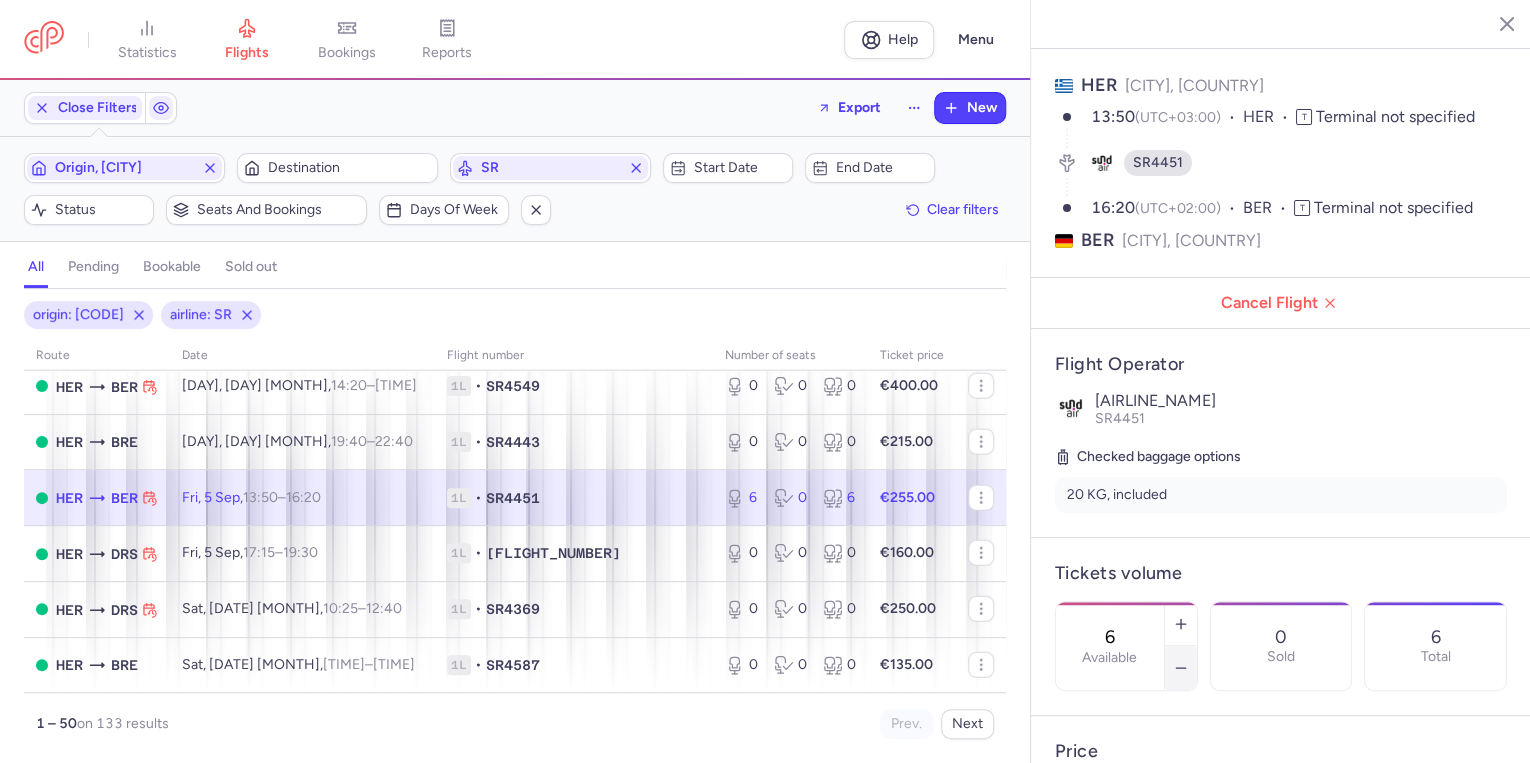 click 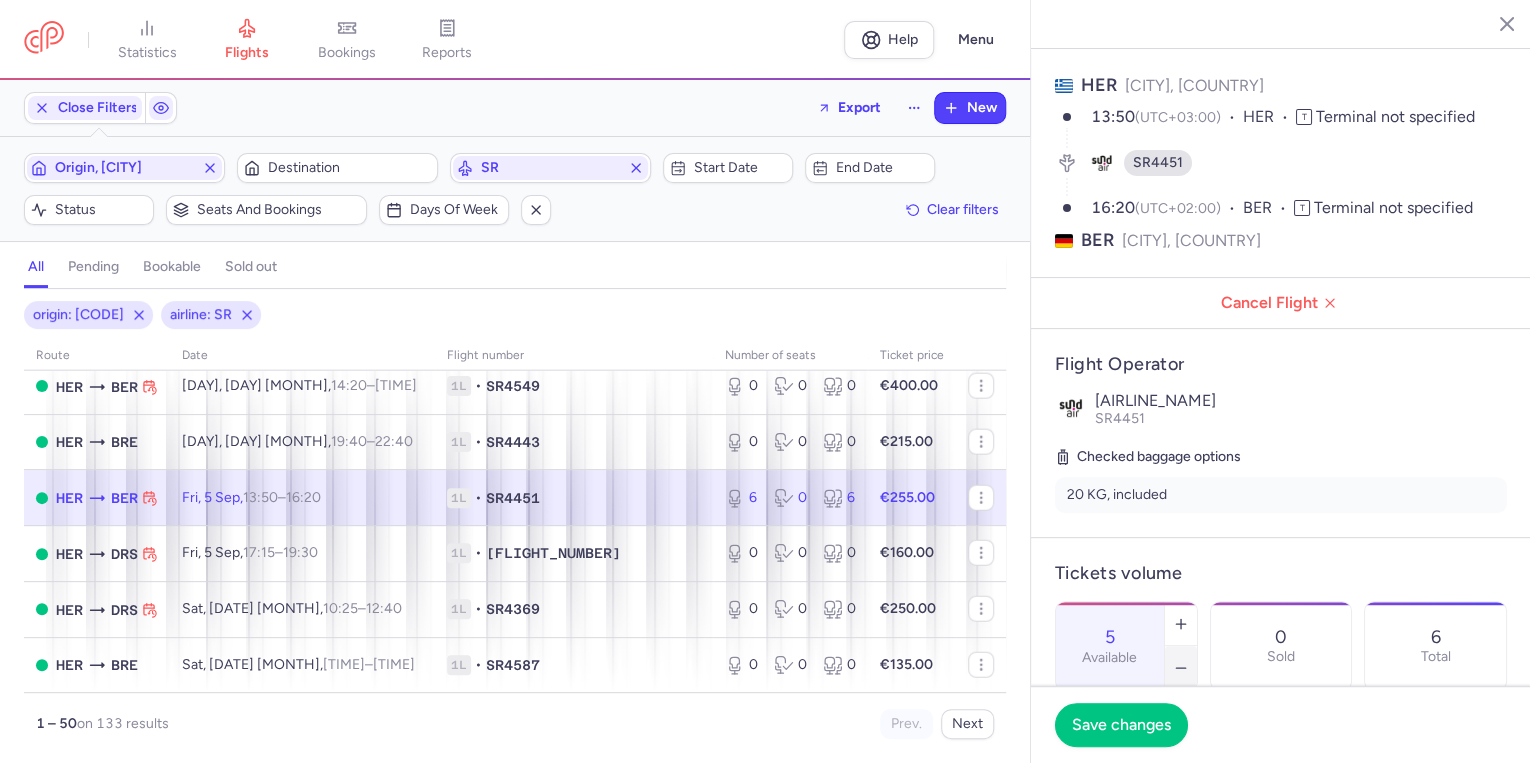 click 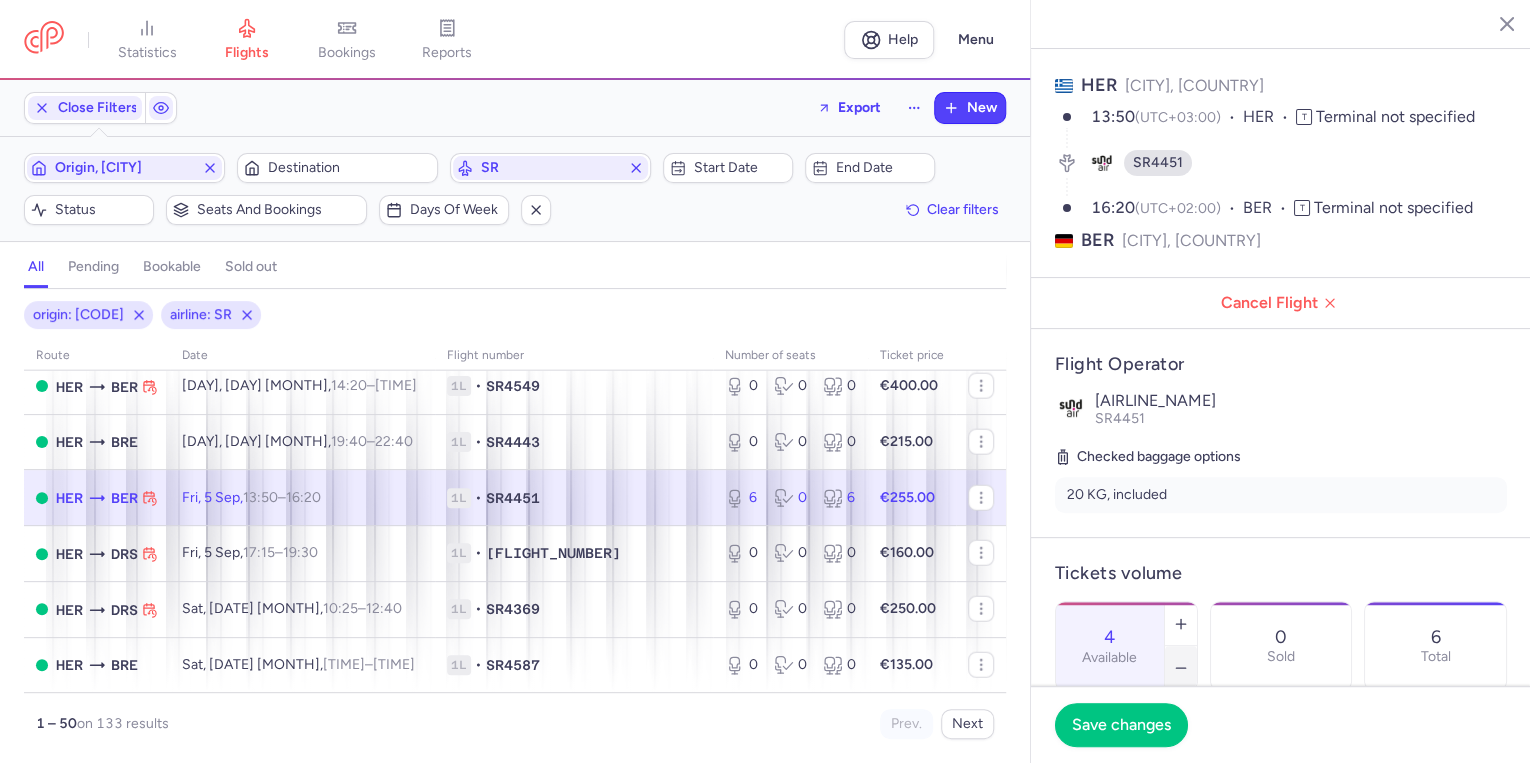 click 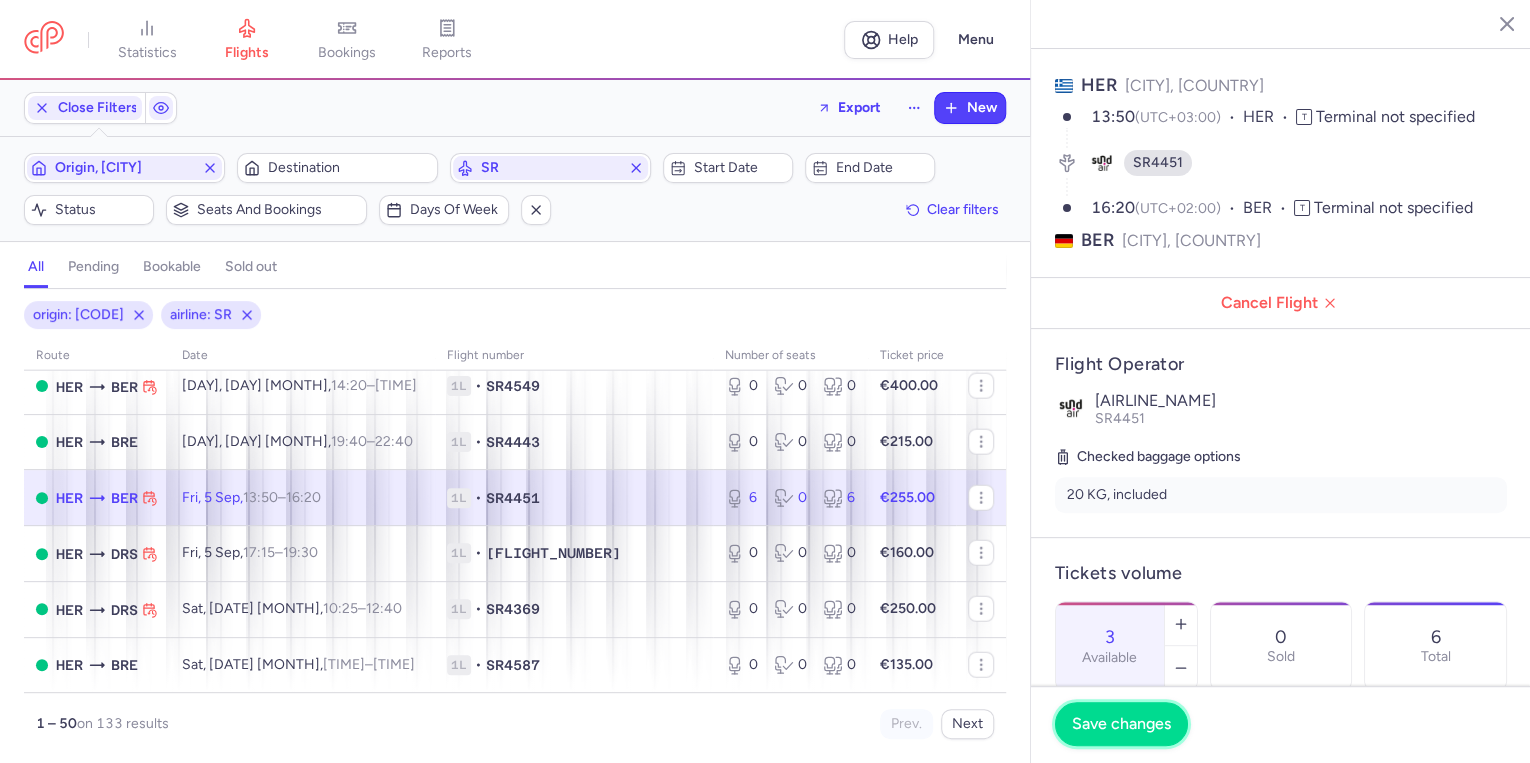click on "Save changes" at bounding box center [1121, 724] 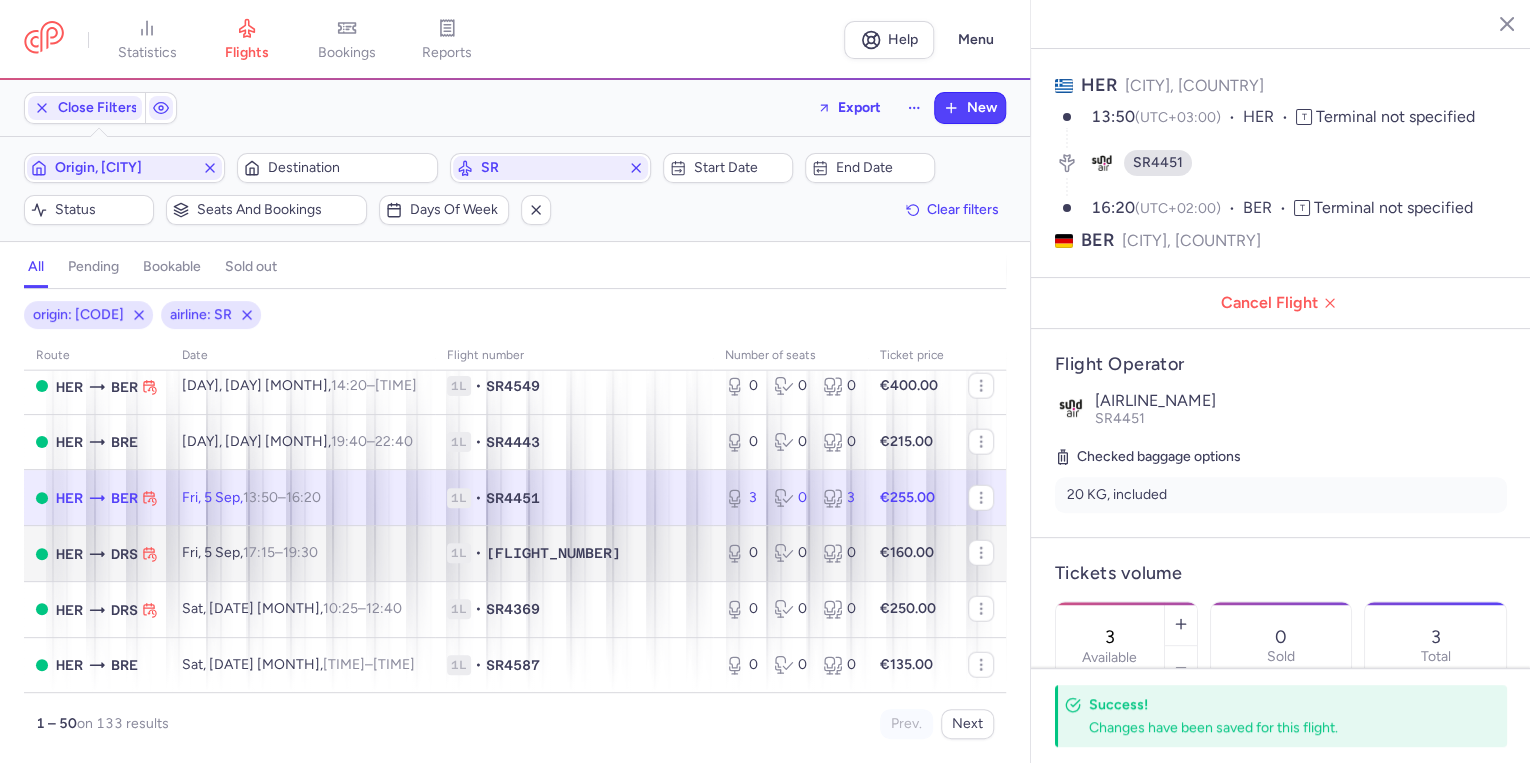 scroll, scrollTop: 2593, scrollLeft: 0, axis: vertical 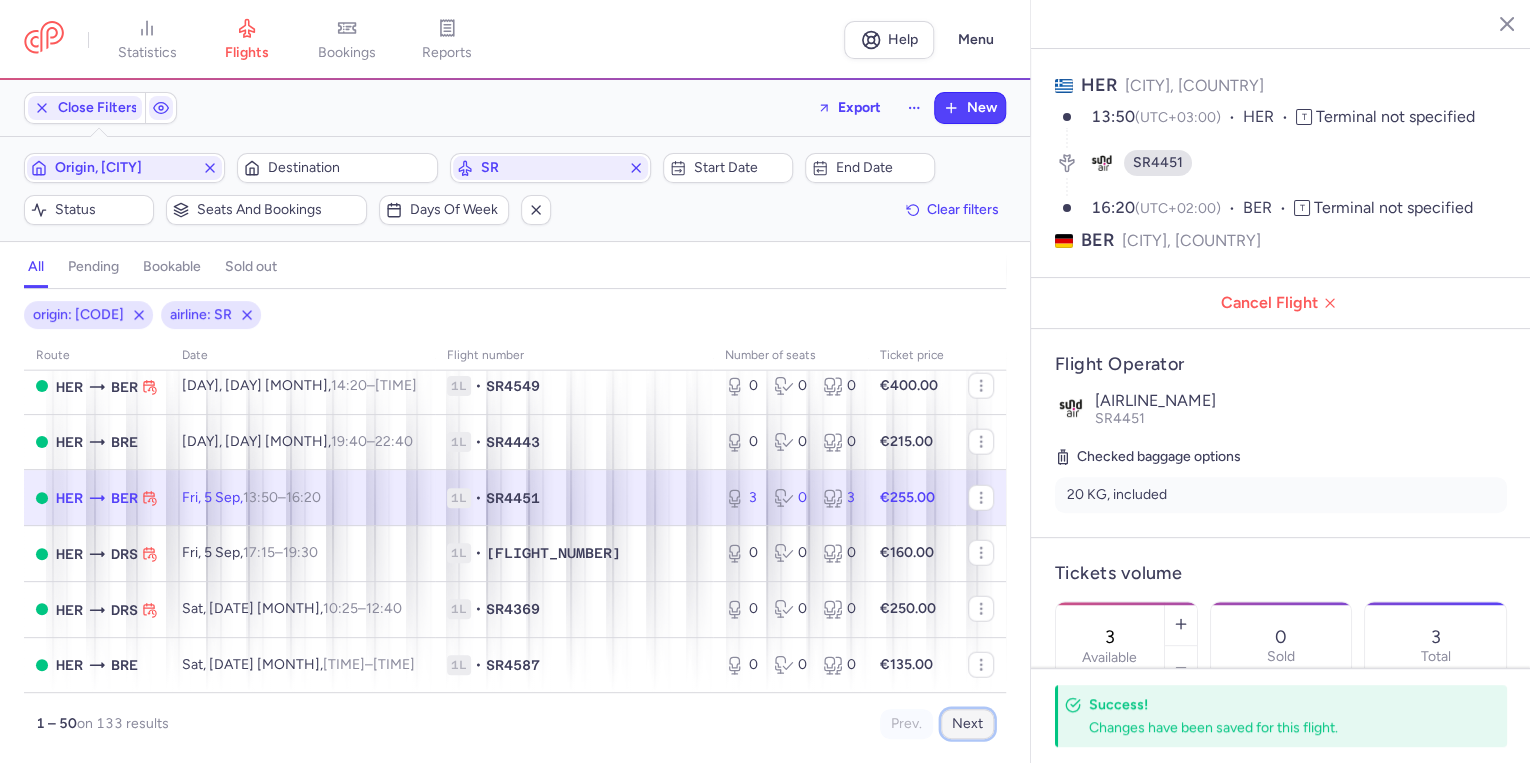 click on "Next" at bounding box center [967, 724] 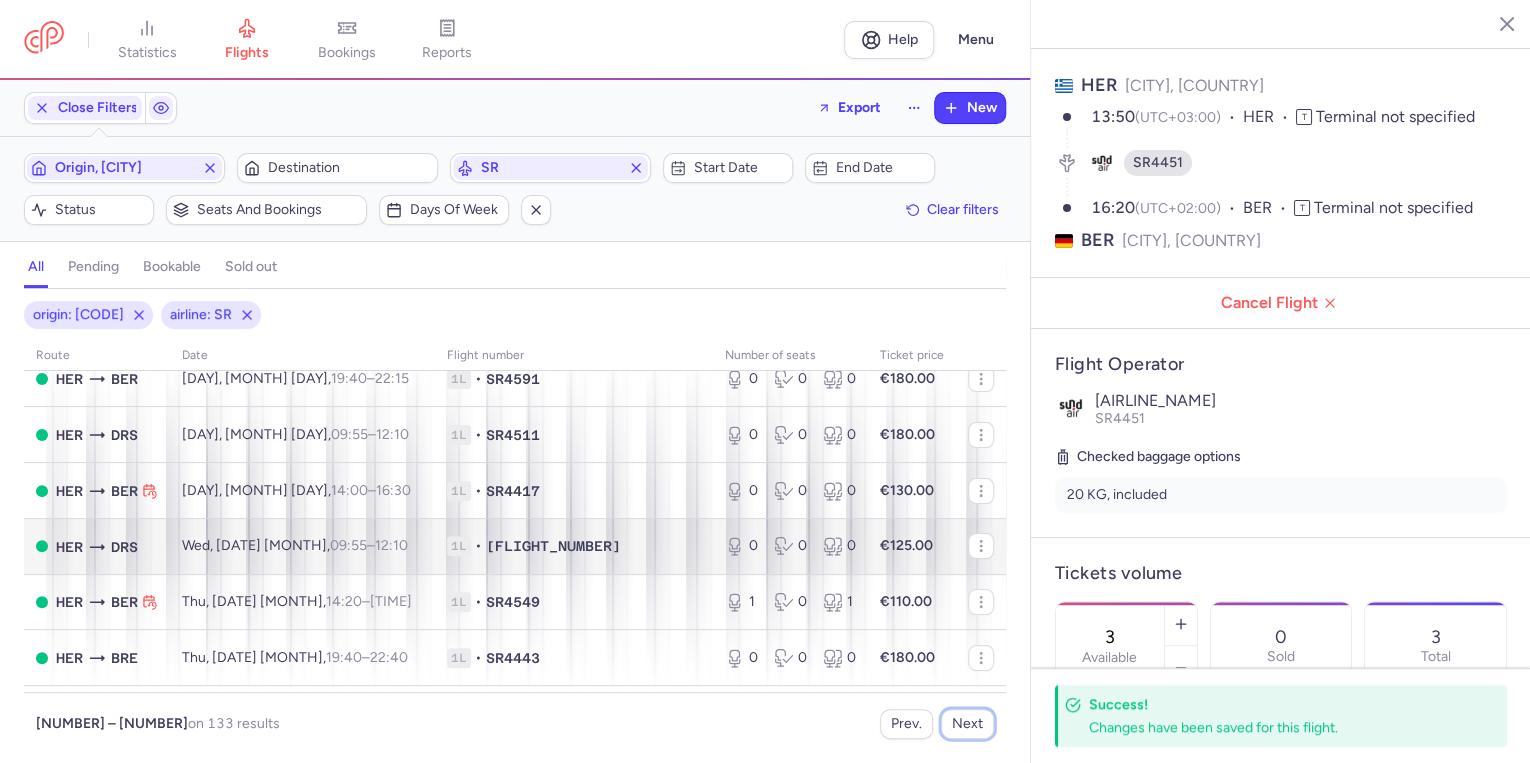 scroll, scrollTop: 80, scrollLeft: 0, axis: vertical 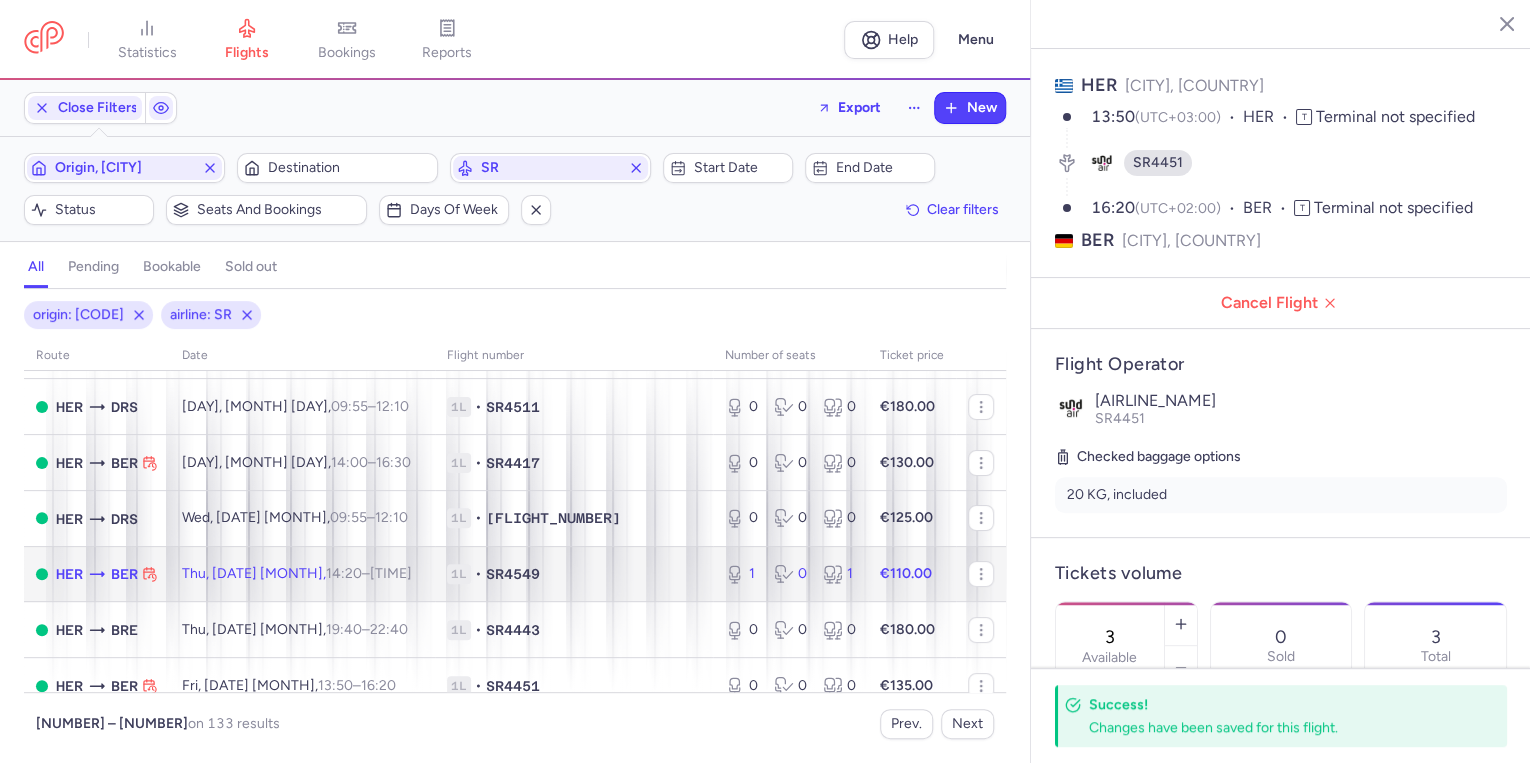 click on "1L • SR4549" at bounding box center [574, 574] 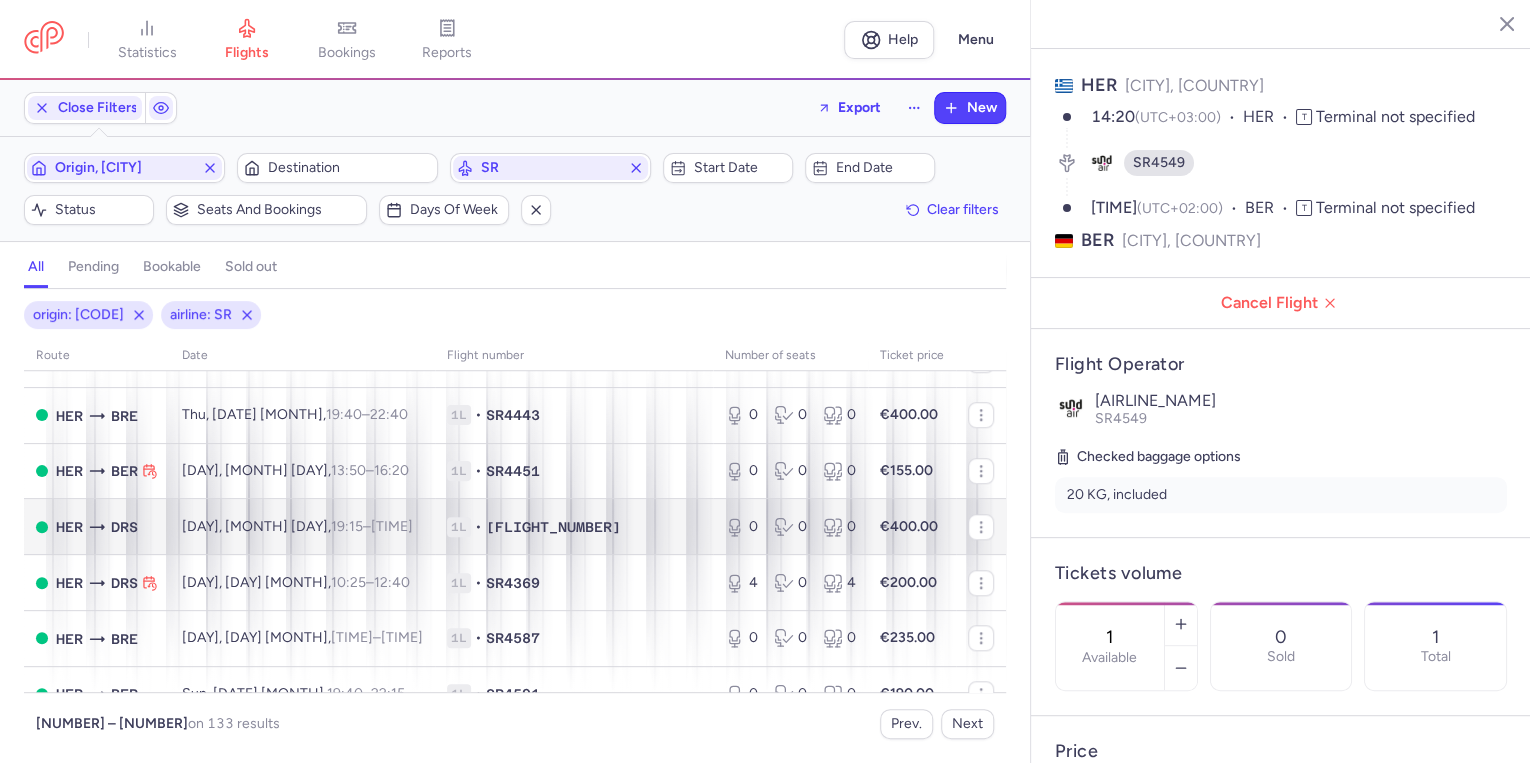 scroll, scrollTop: 880, scrollLeft: 0, axis: vertical 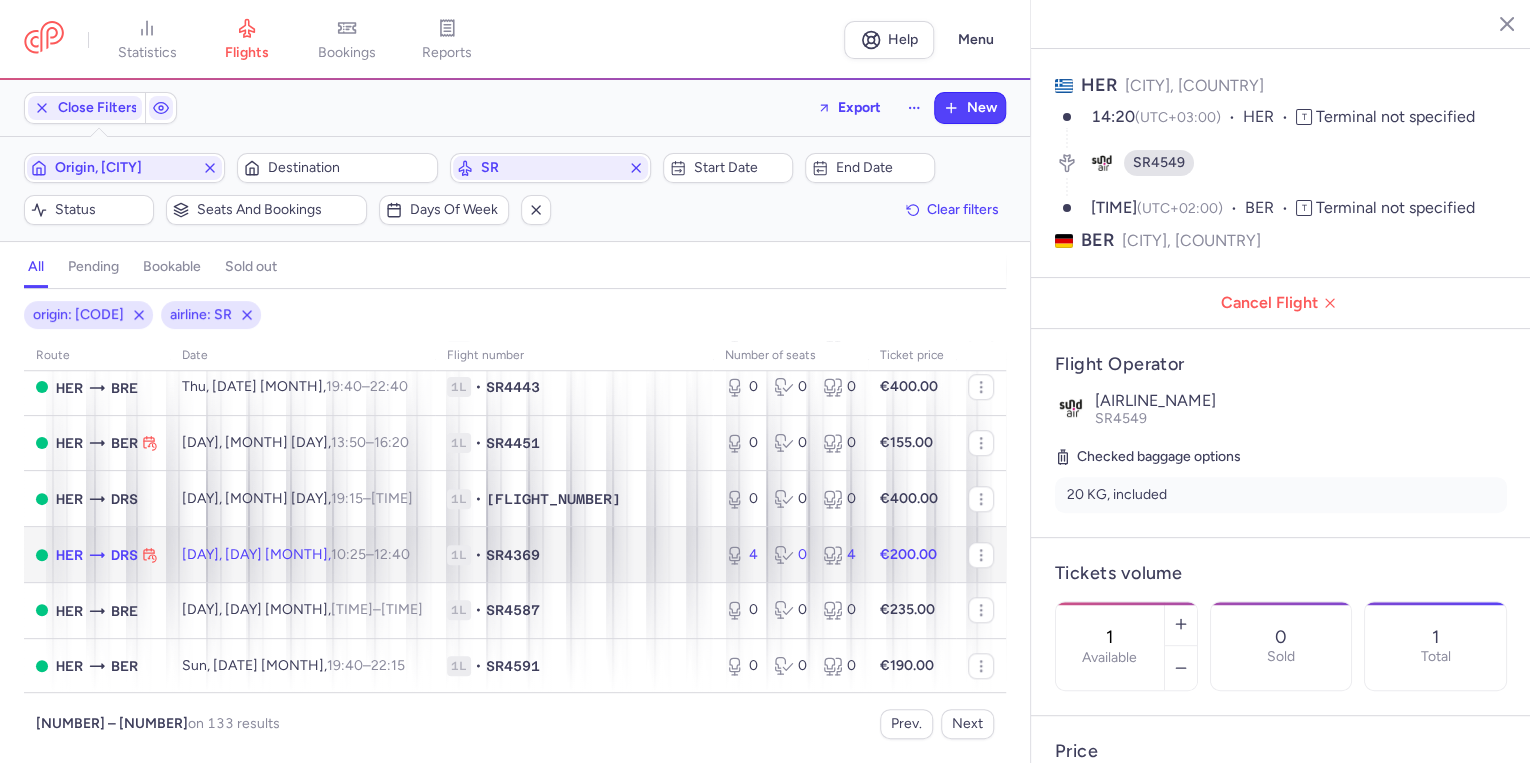 click on "1L • SR4369" at bounding box center [574, 555] 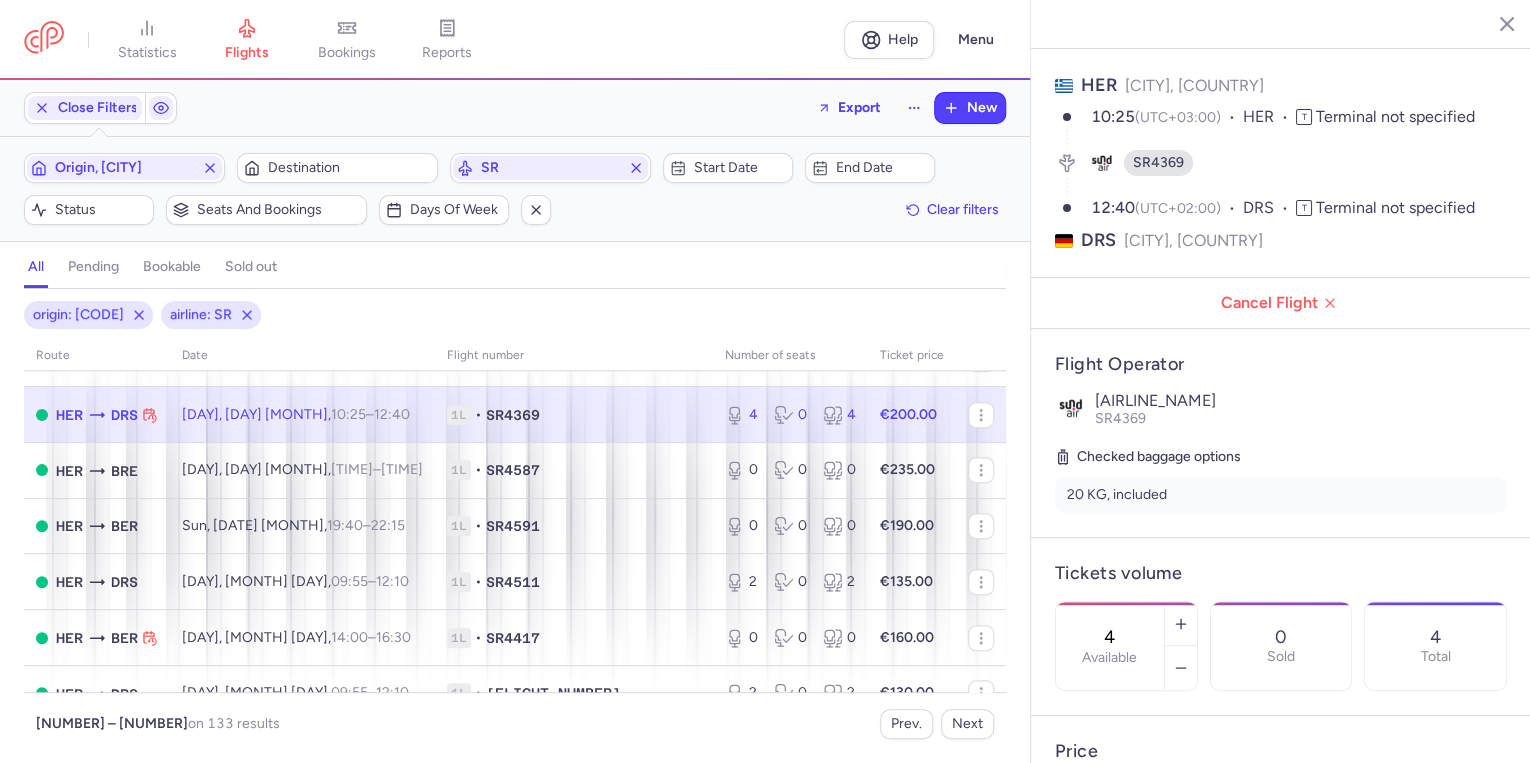 scroll, scrollTop: 1040, scrollLeft: 0, axis: vertical 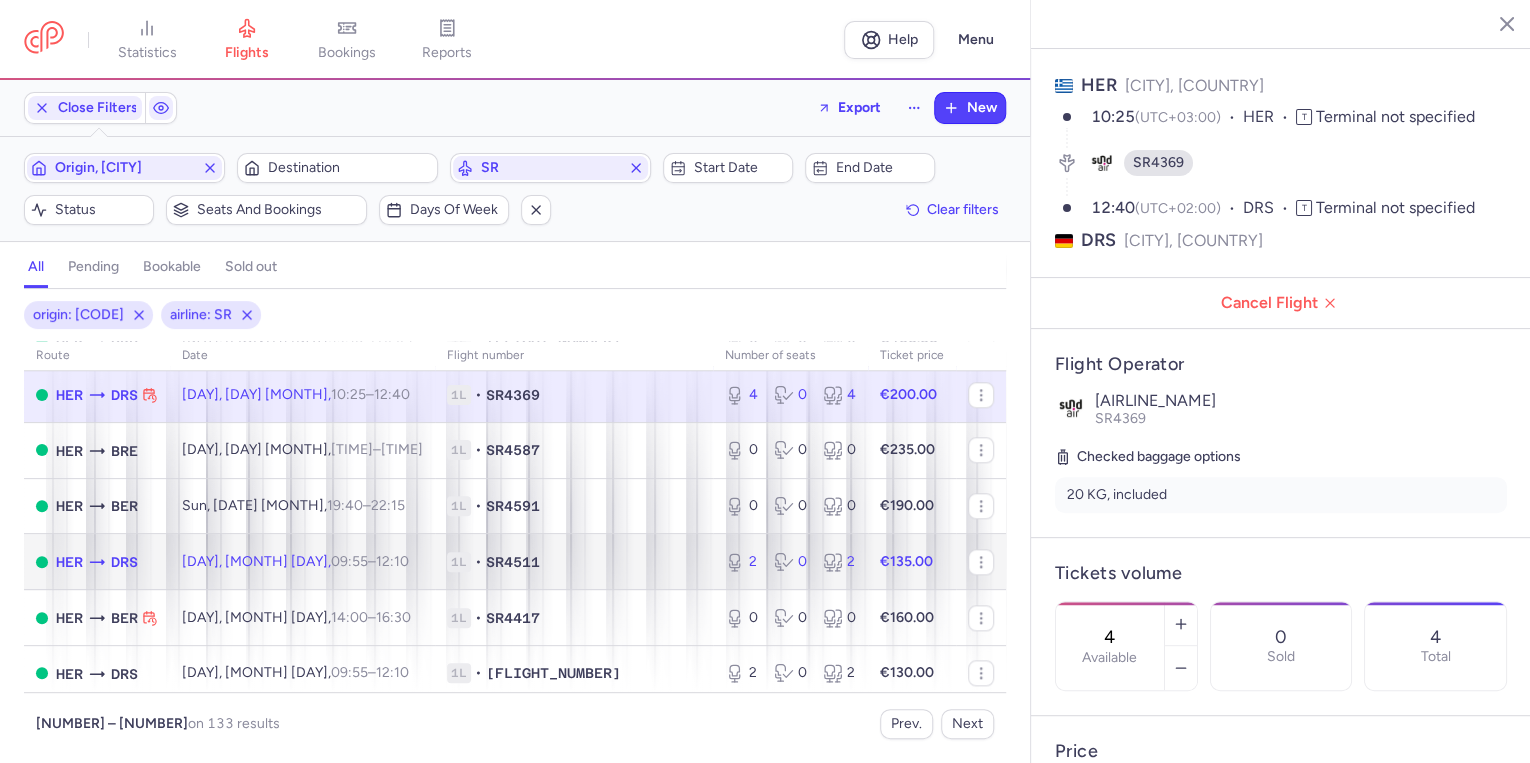 click on "1L • SR4511" at bounding box center (574, 562) 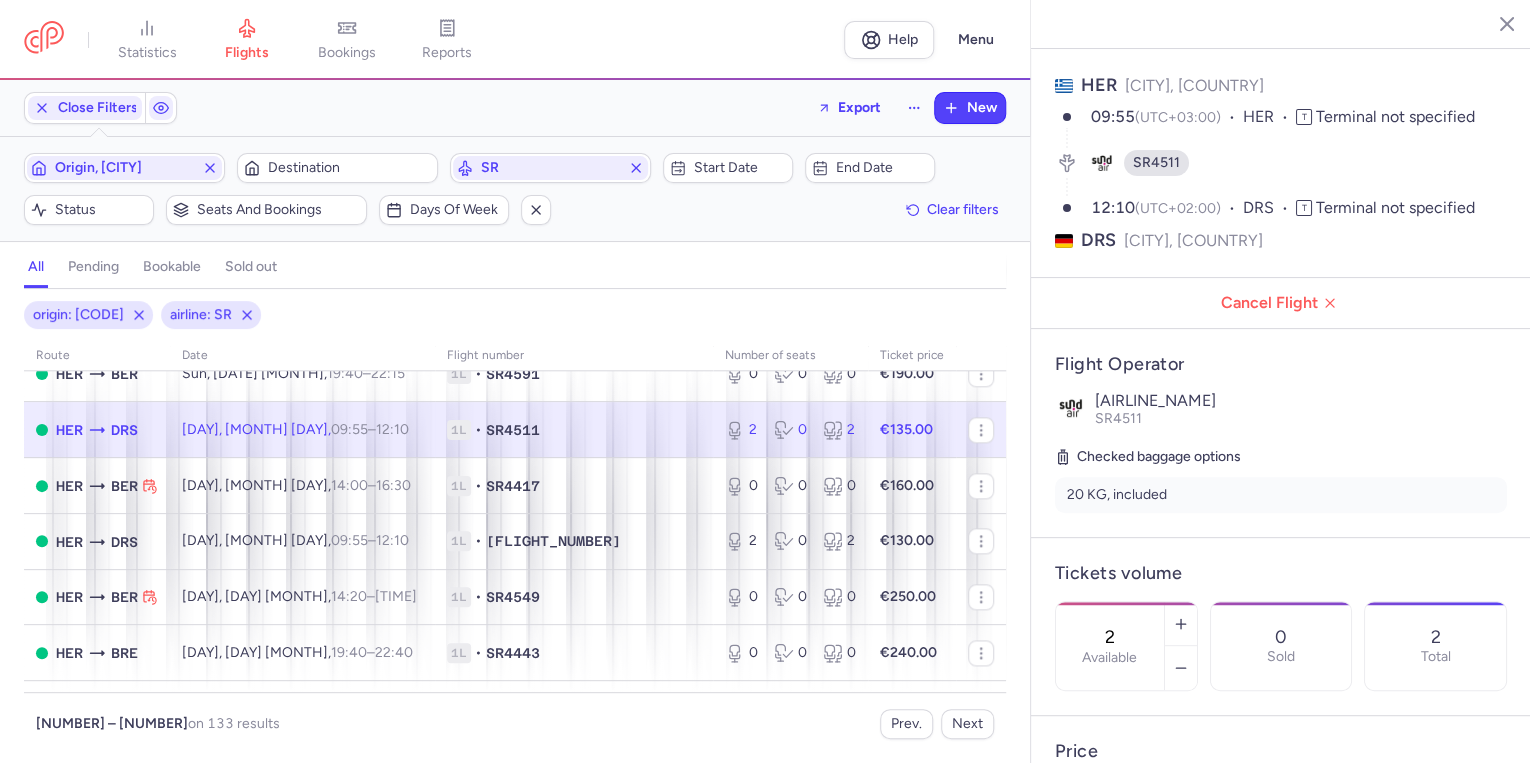 scroll, scrollTop: 1200, scrollLeft: 0, axis: vertical 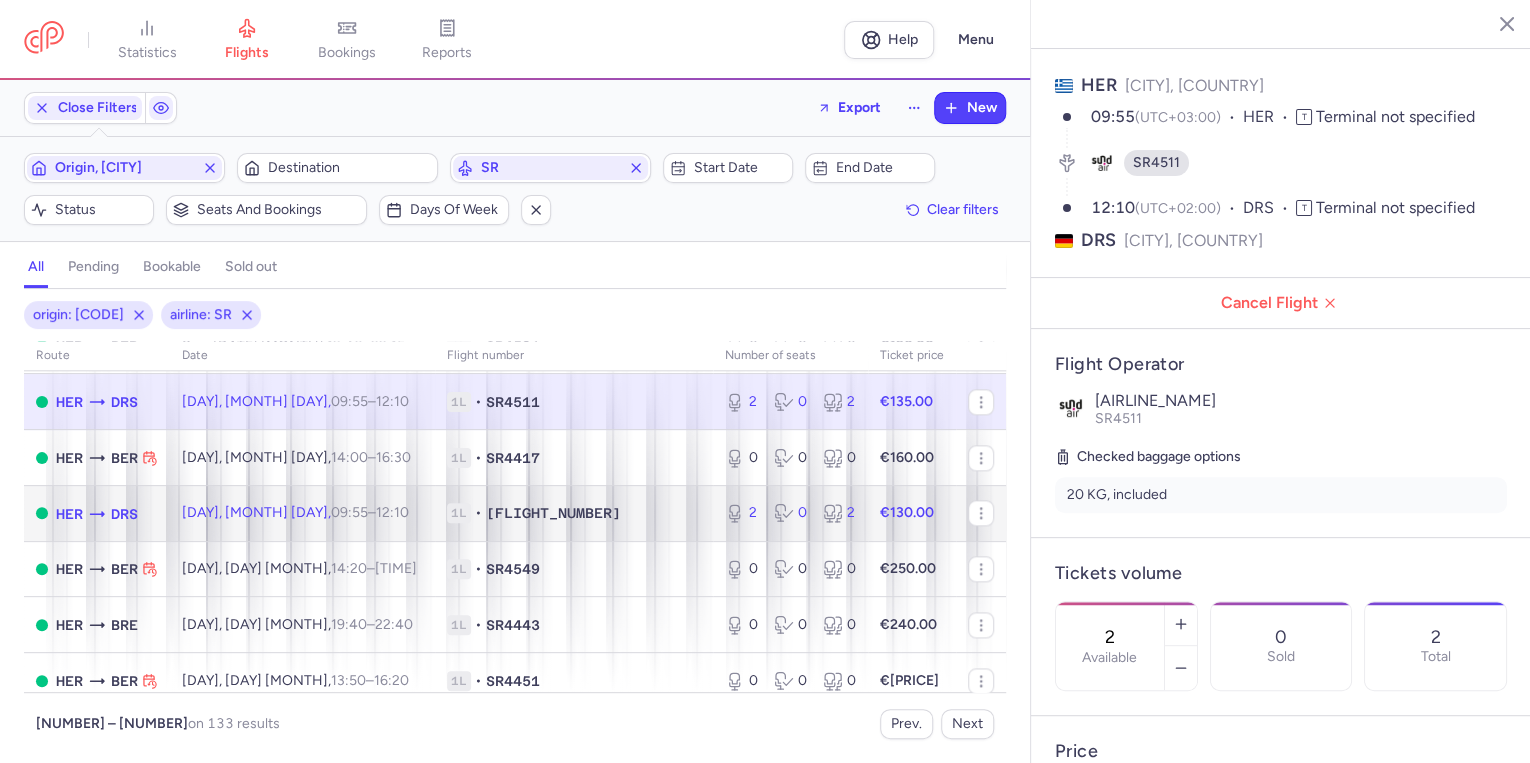 click on "[FLIGHT_NUMBER]" 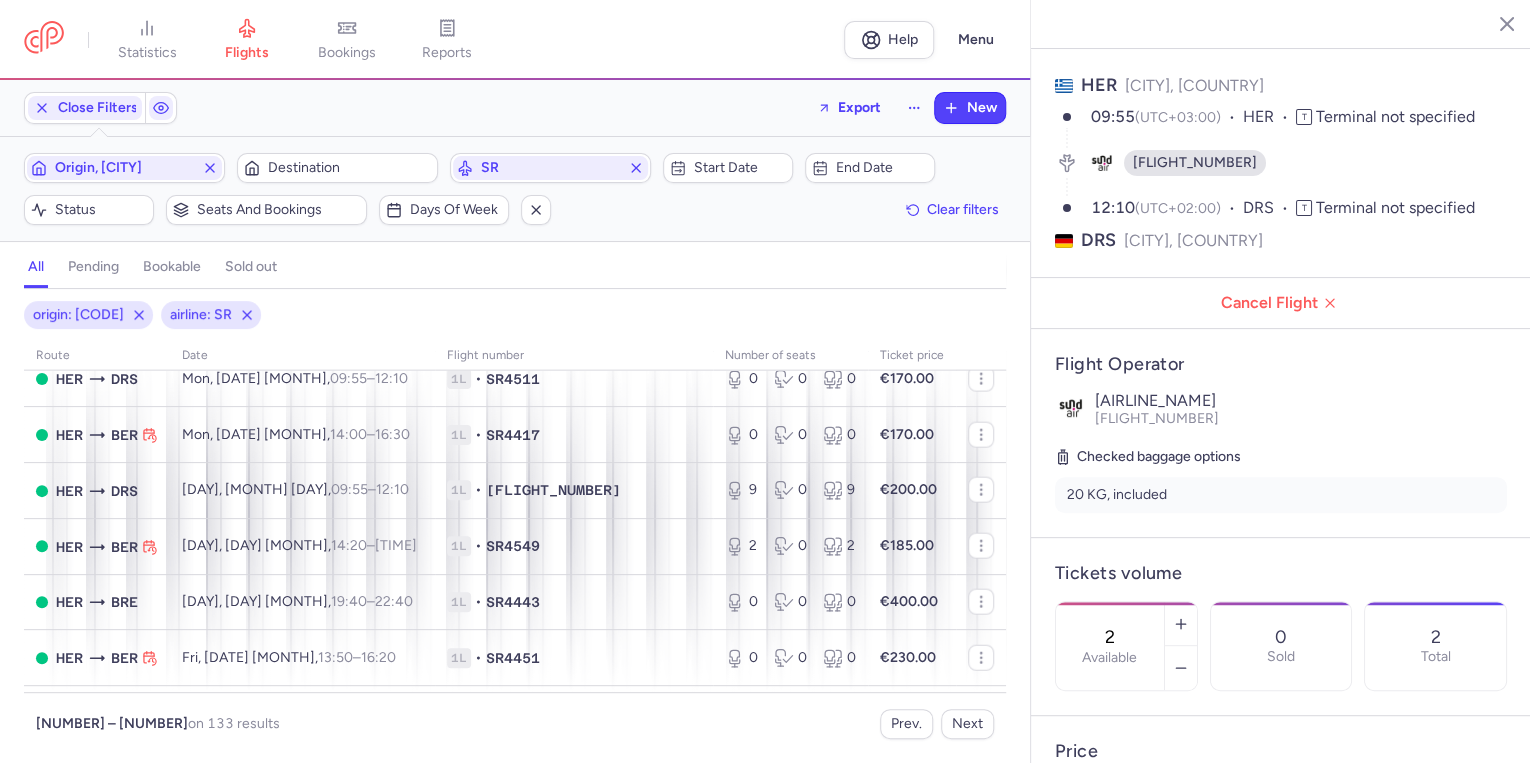 scroll, scrollTop: 2400, scrollLeft: 0, axis: vertical 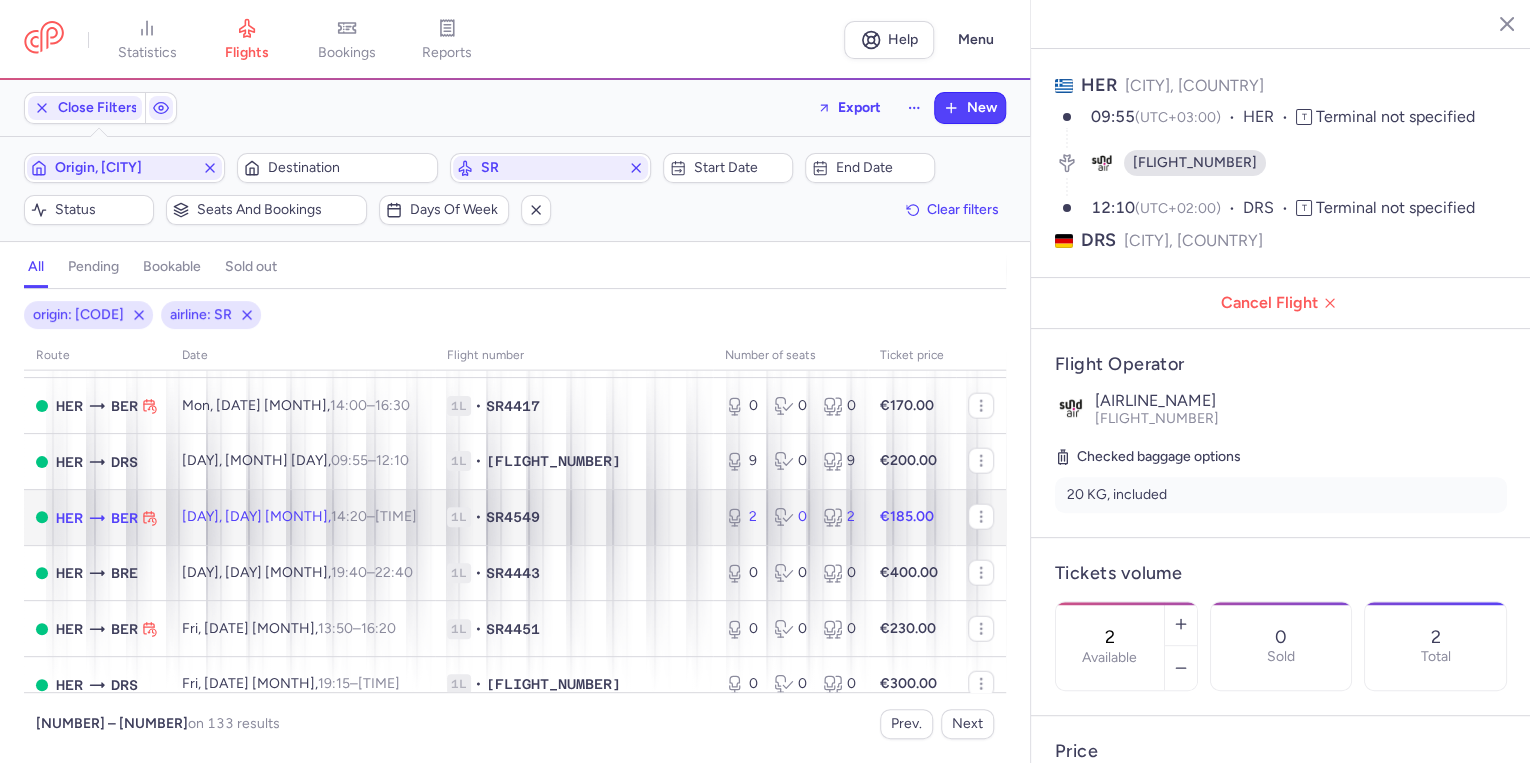 click on "1L • SR4549" 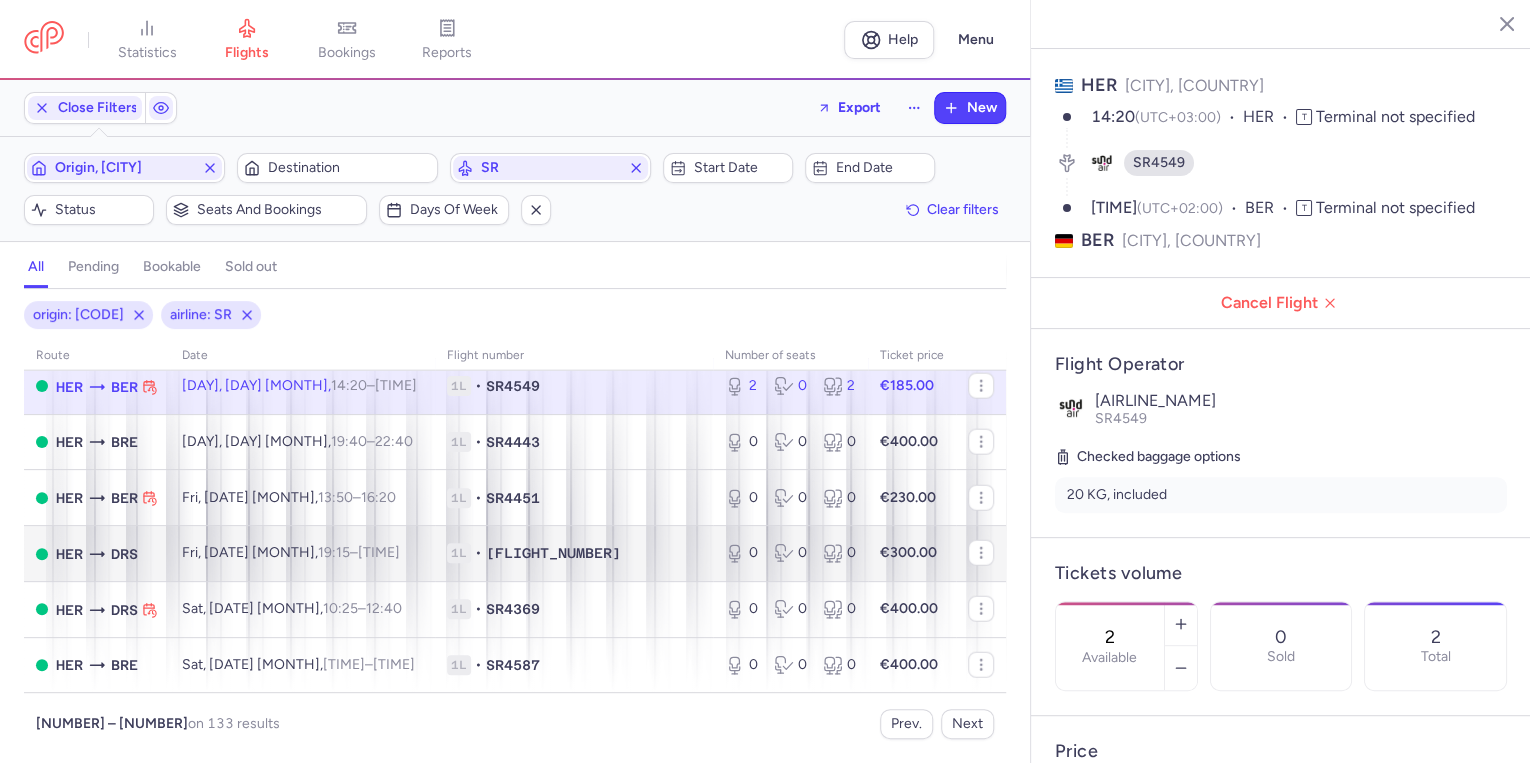 scroll, scrollTop: 2593, scrollLeft: 0, axis: vertical 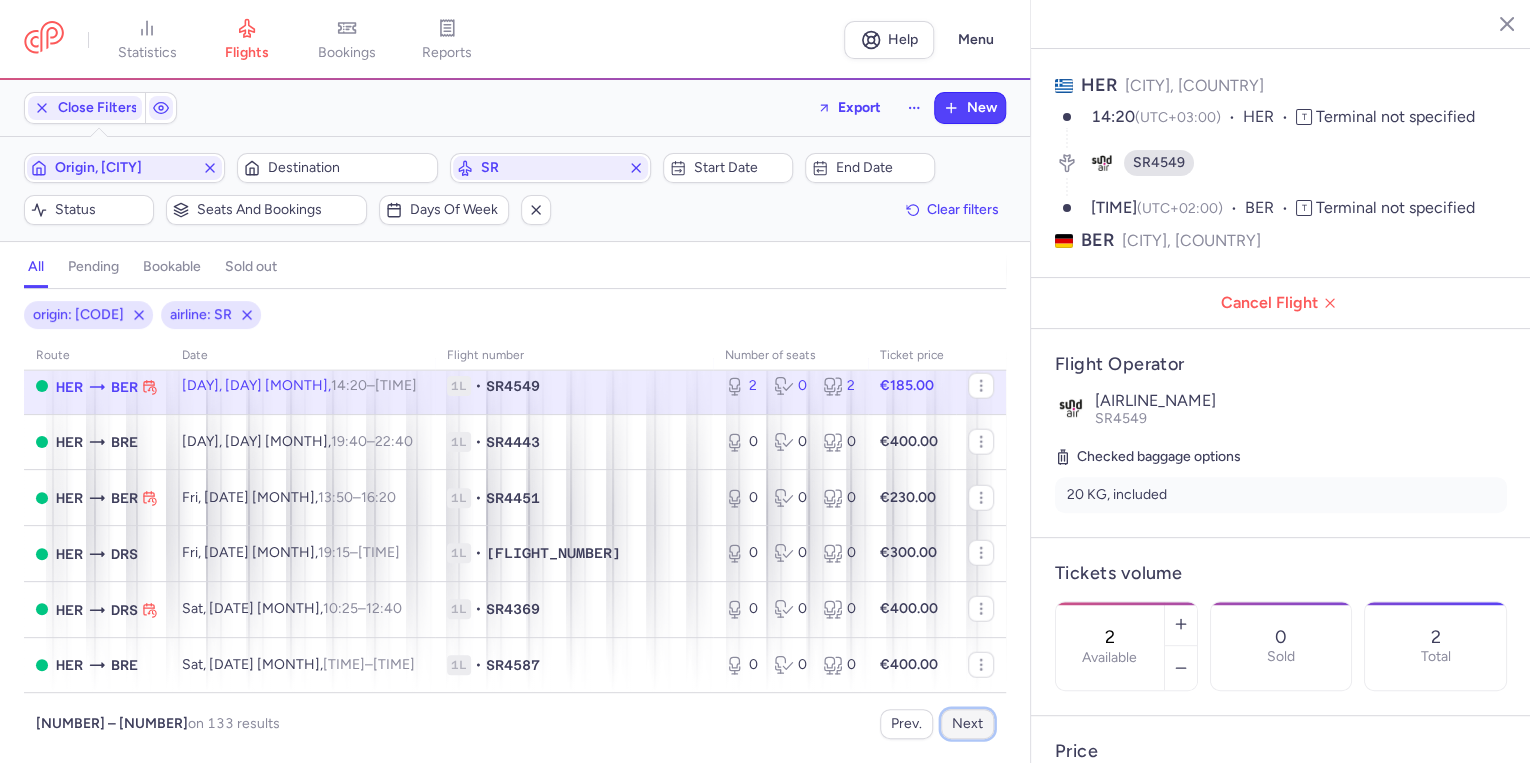 click on "Next" at bounding box center [967, 724] 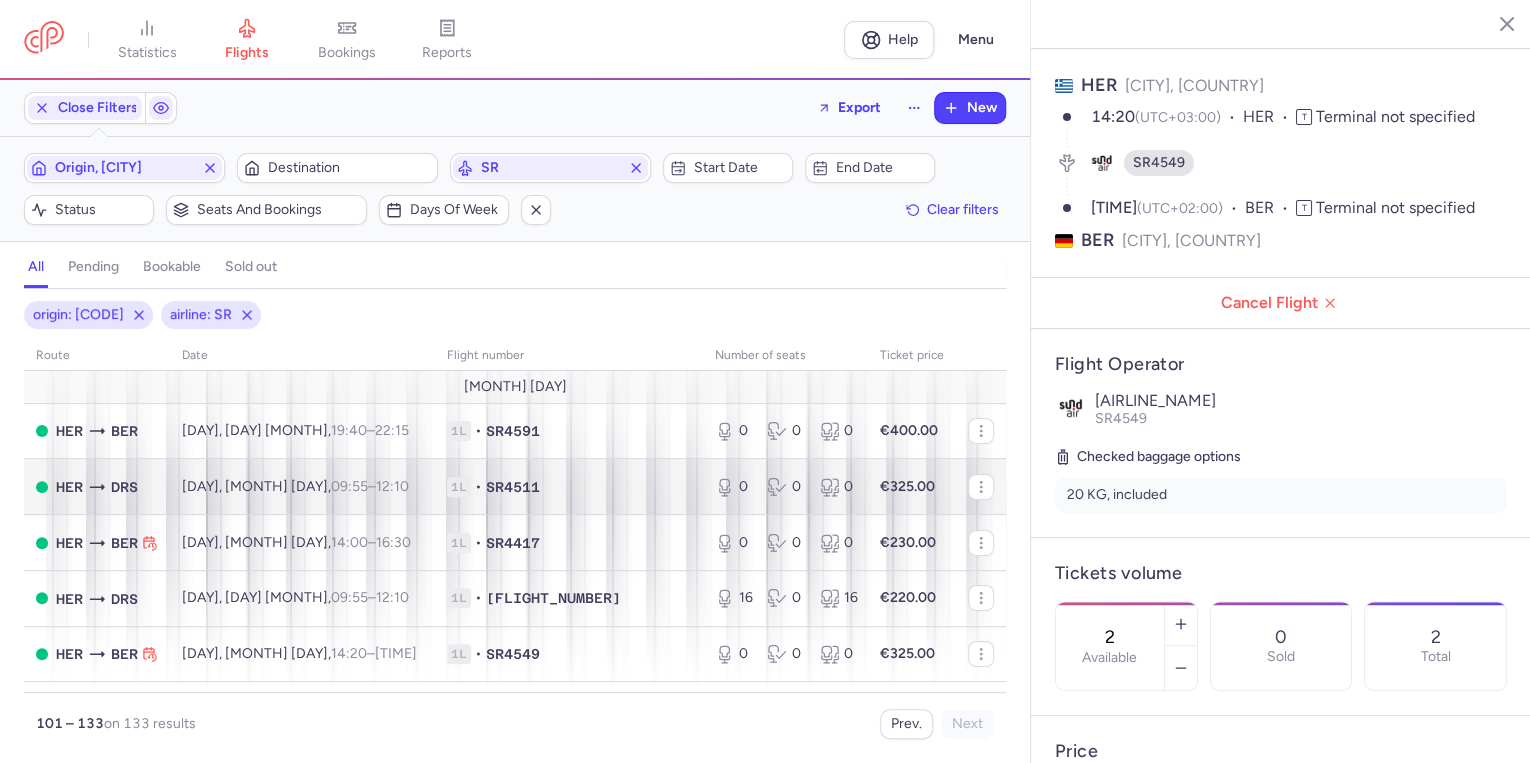 scroll, scrollTop: 80, scrollLeft: 0, axis: vertical 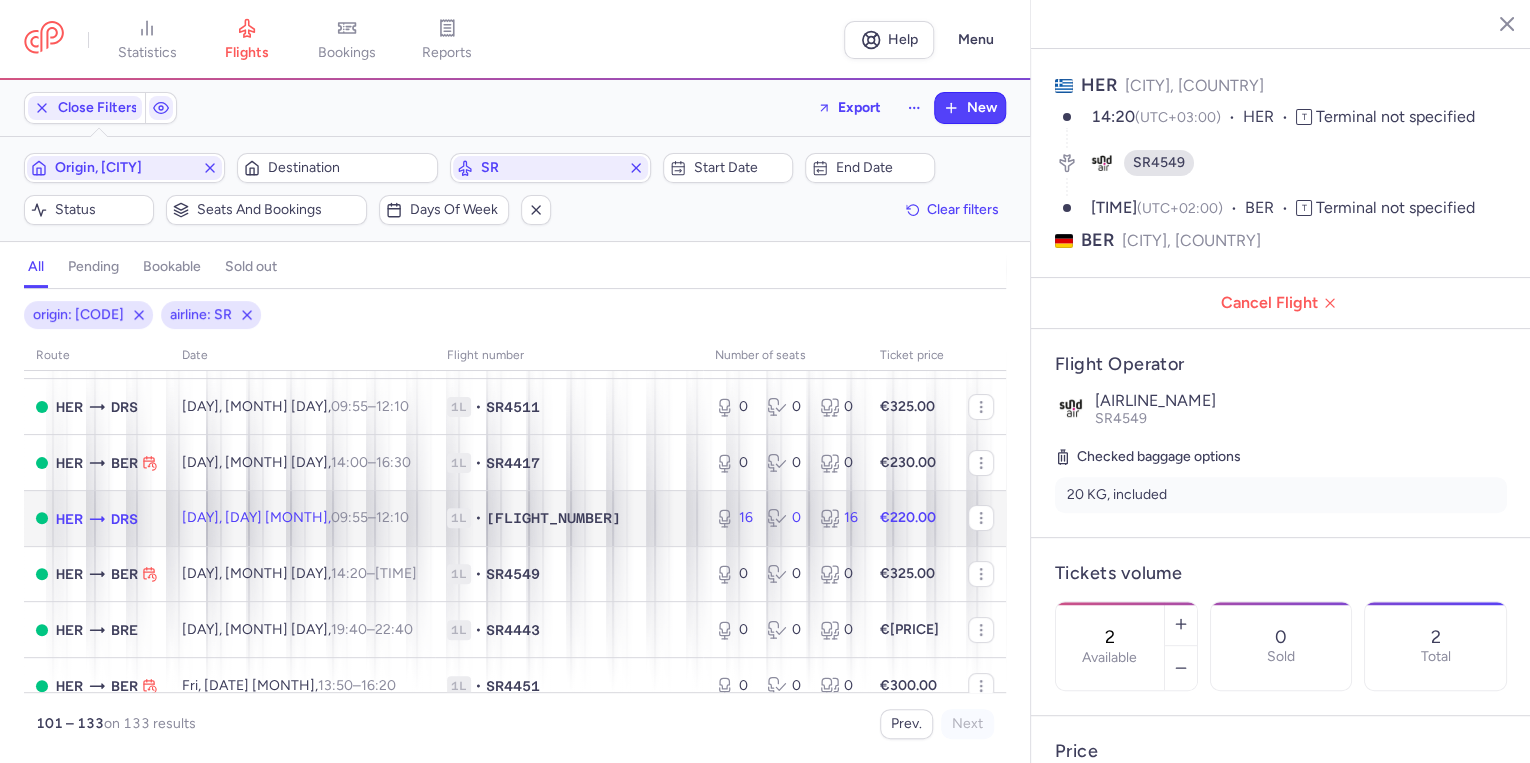 click on "[CODE]" at bounding box center [569, 518] 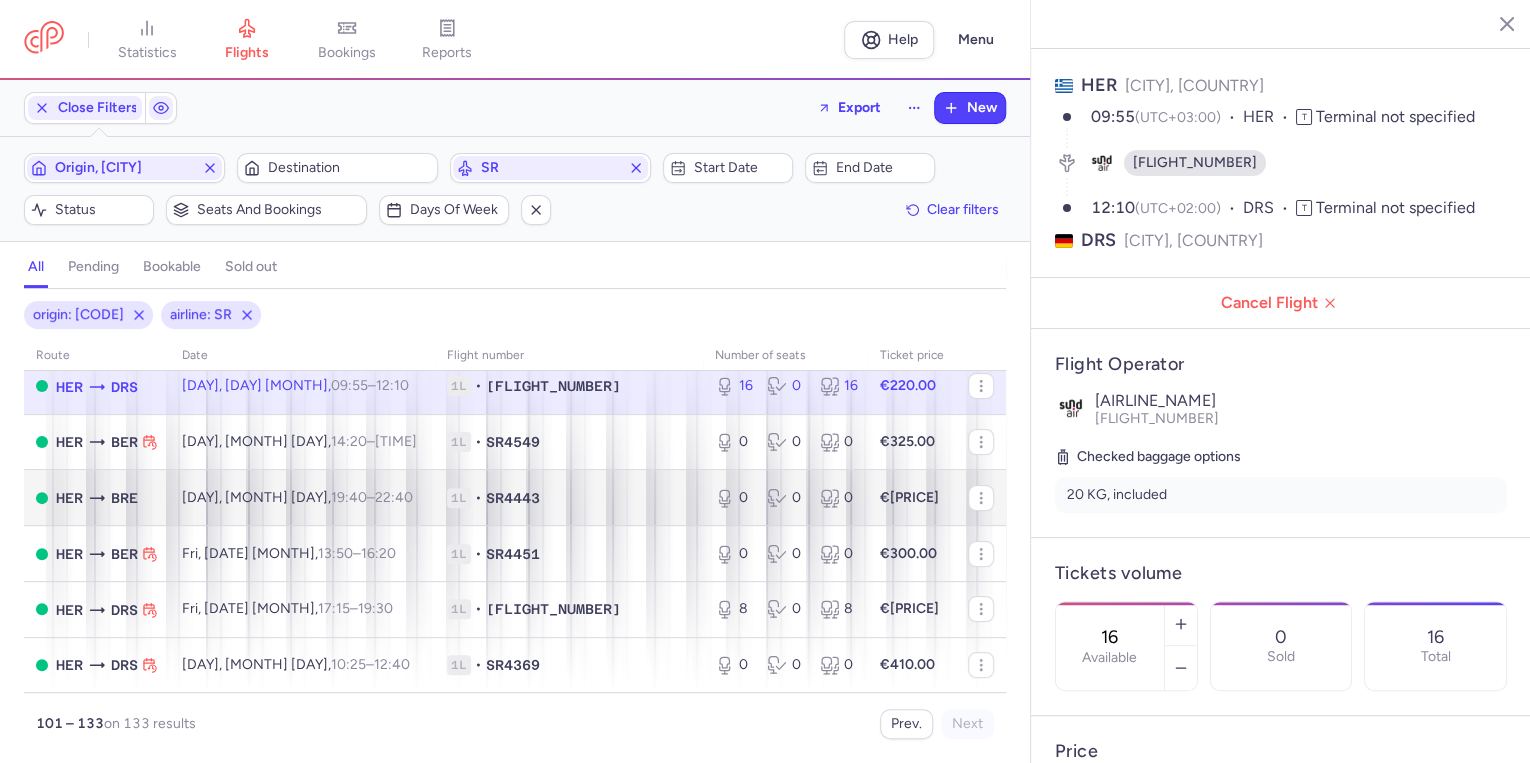 scroll, scrollTop: 240, scrollLeft: 0, axis: vertical 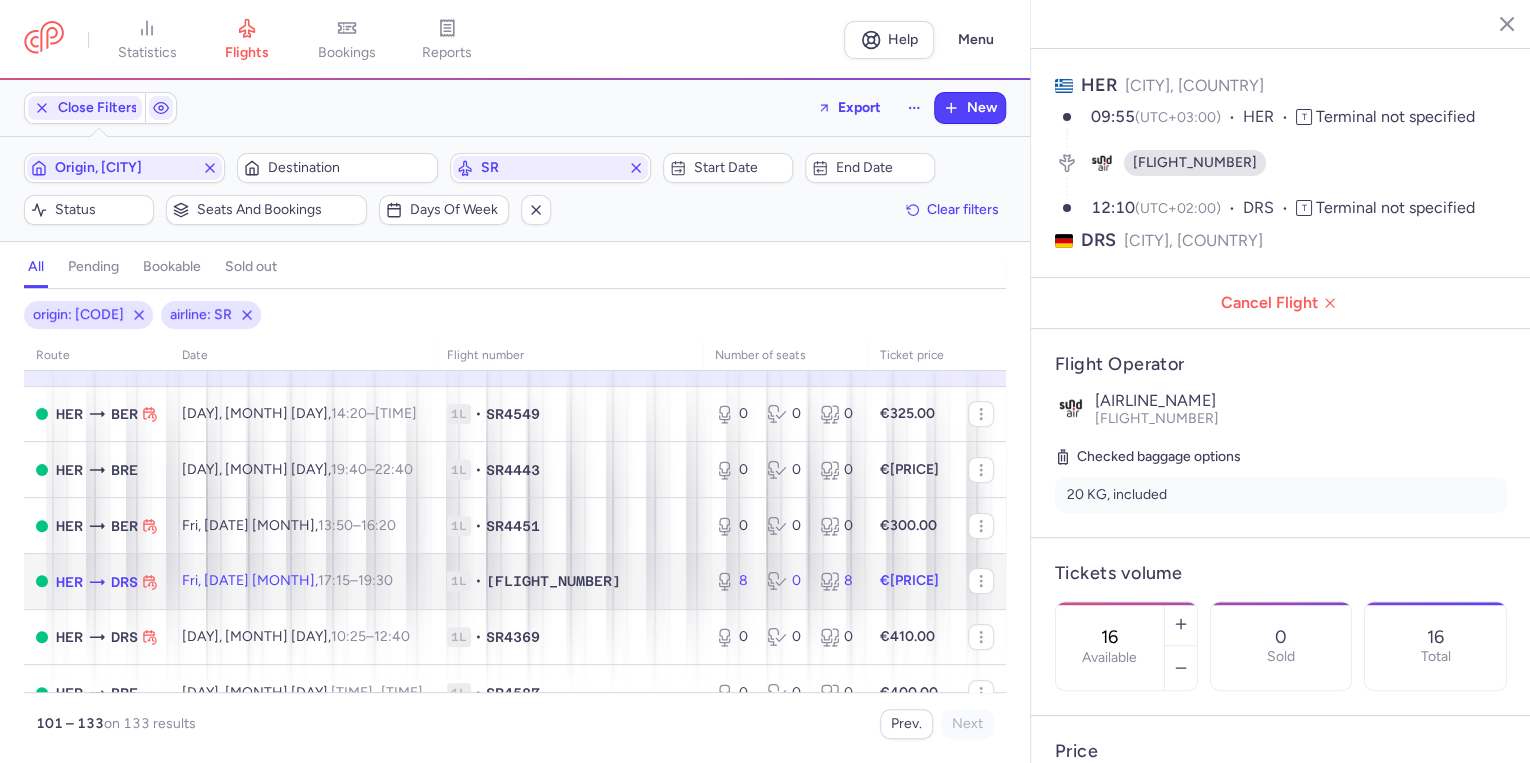click on "[CODE]" at bounding box center [569, 581] 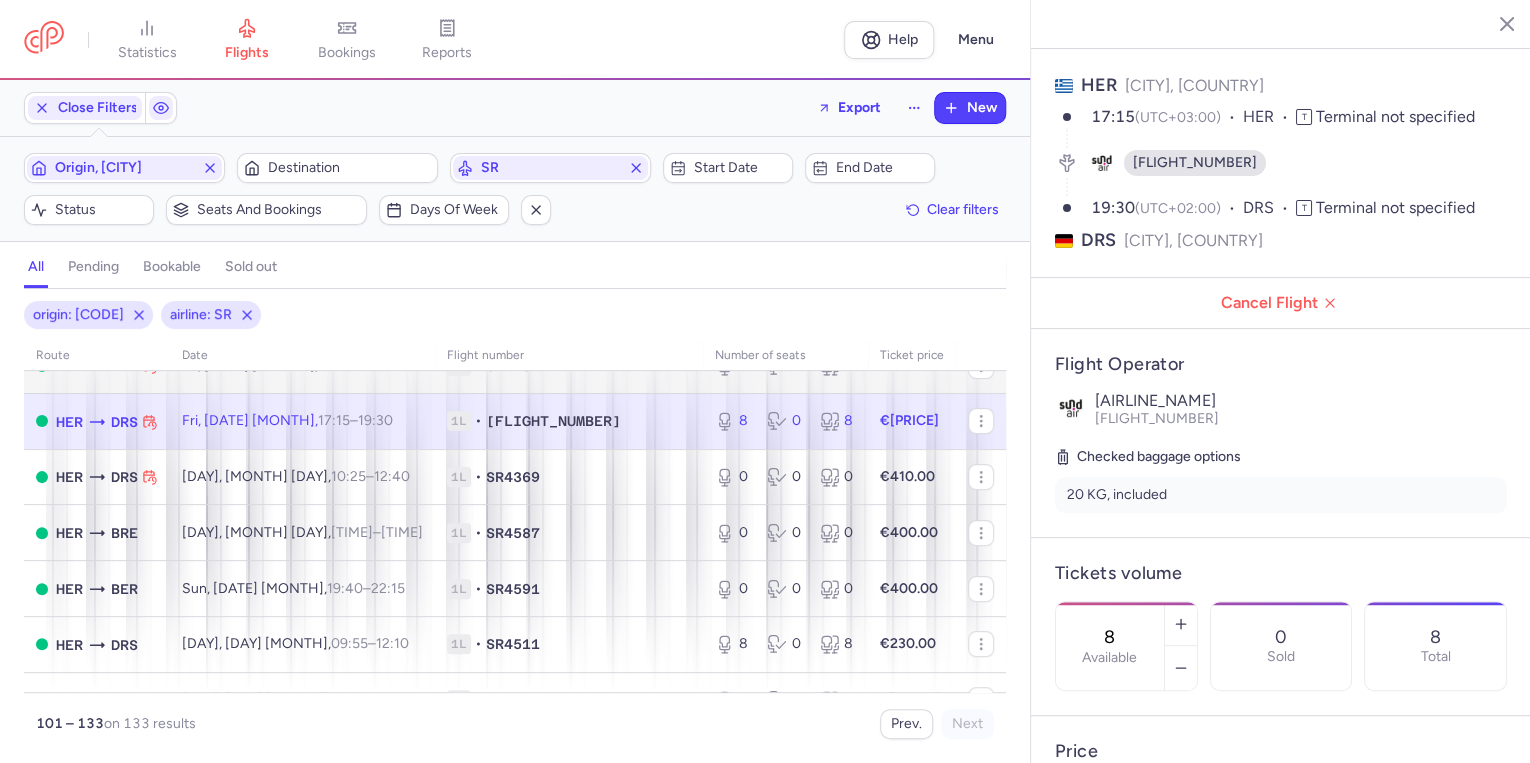 scroll, scrollTop: 480, scrollLeft: 0, axis: vertical 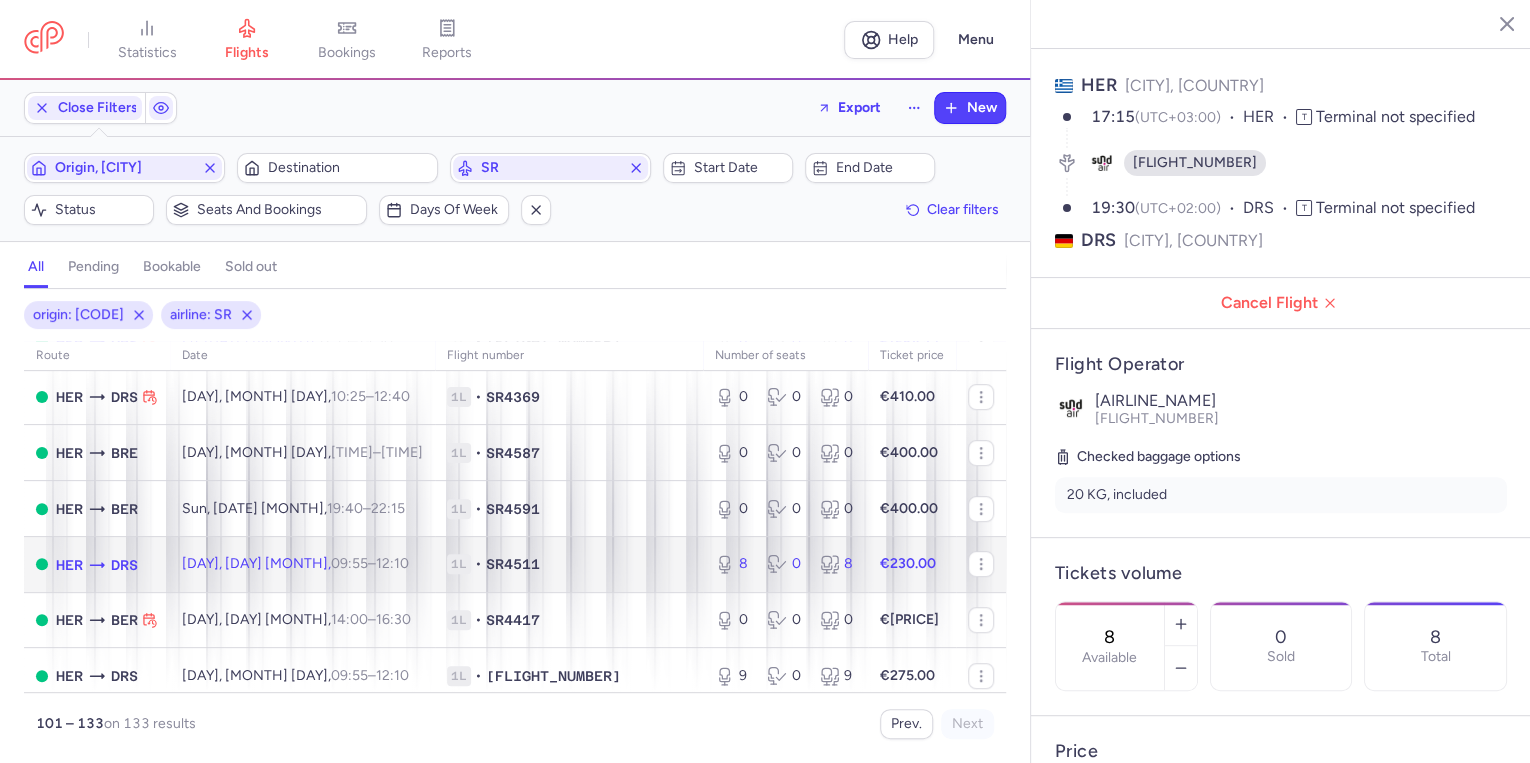click on "1L • SR4511" at bounding box center (569, 564) 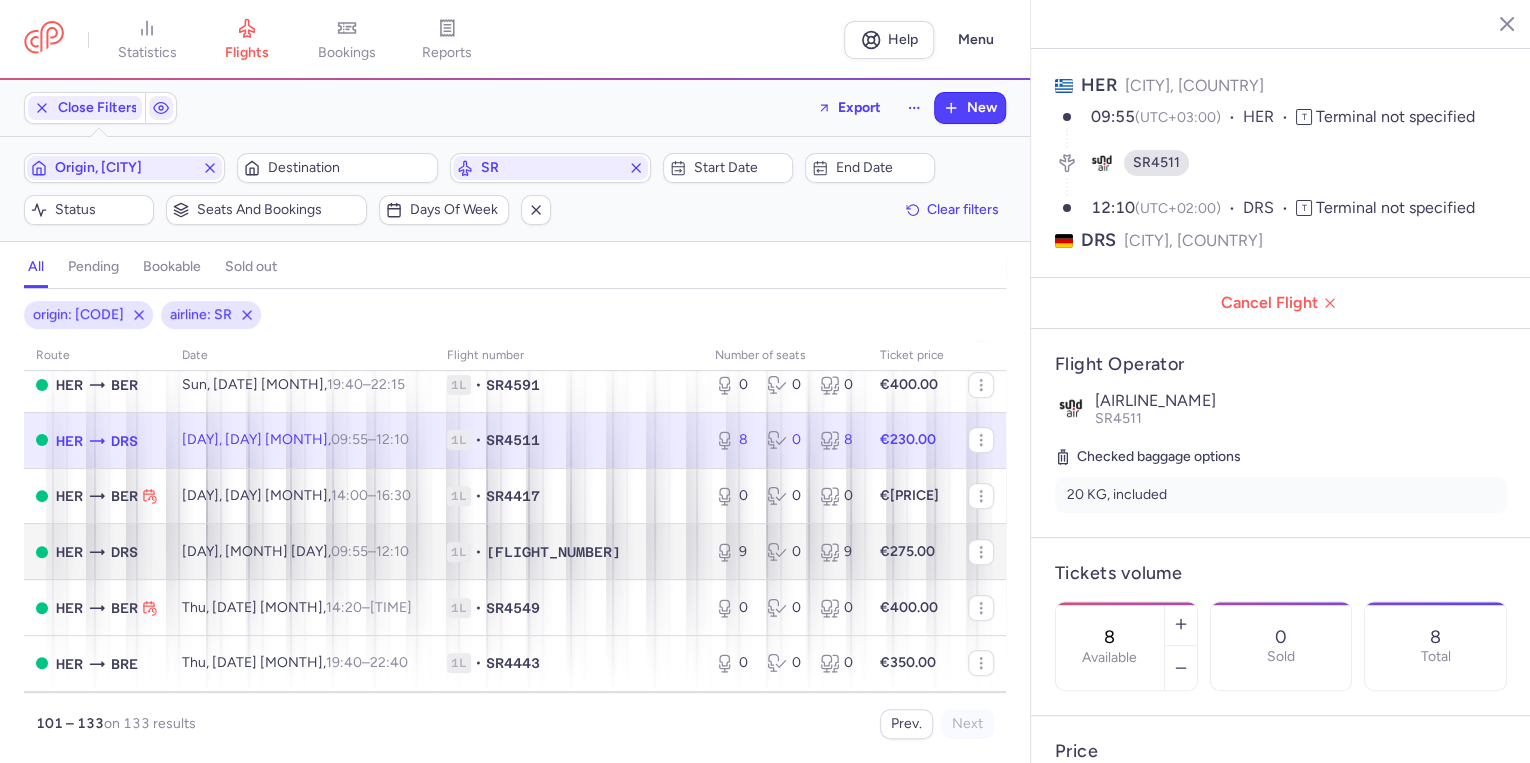 scroll, scrollTop: 640, scrollLeft: 0, axis: vertical 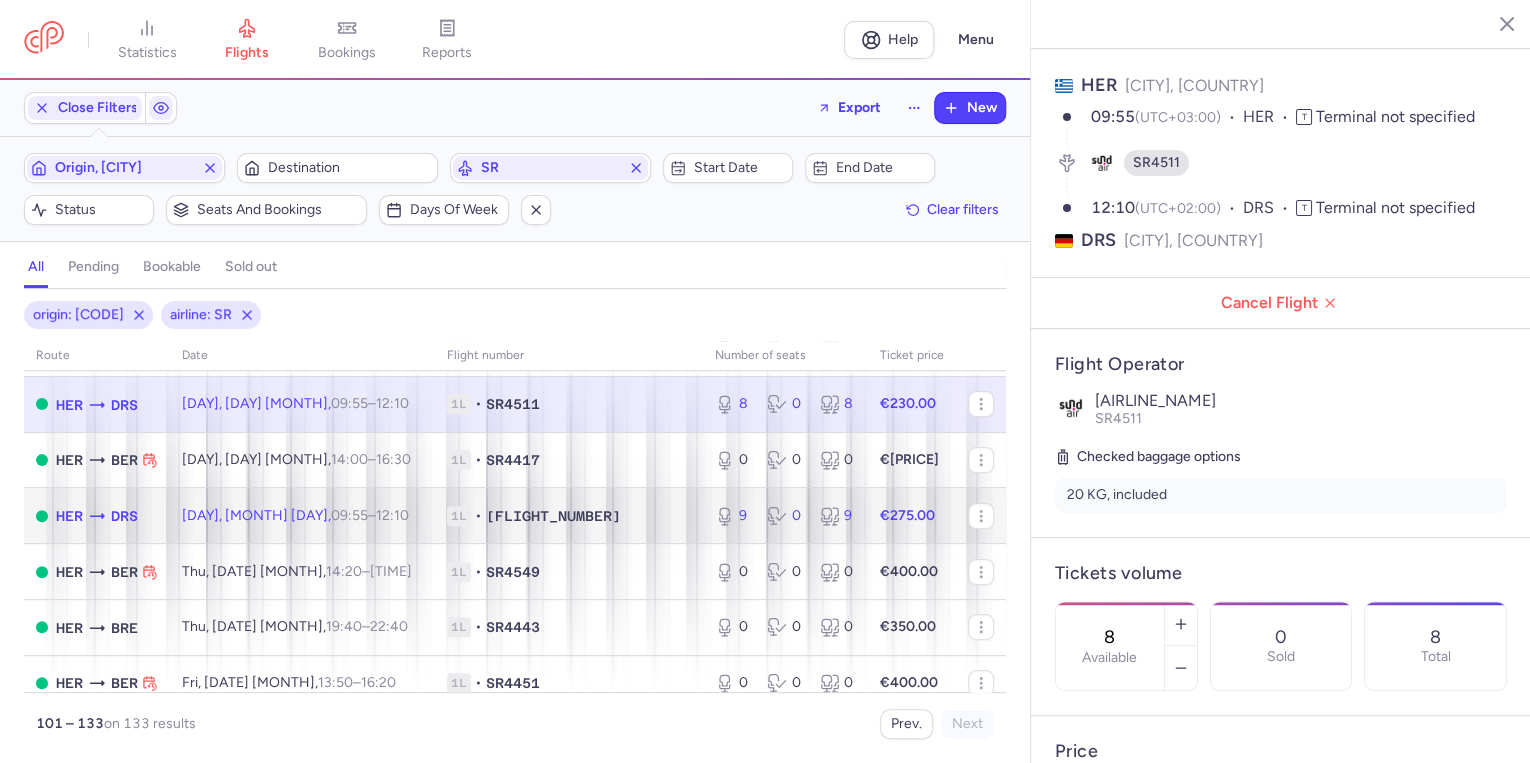click on "[FLIGHT_NUMBER]" at bounding box center [553, 516] 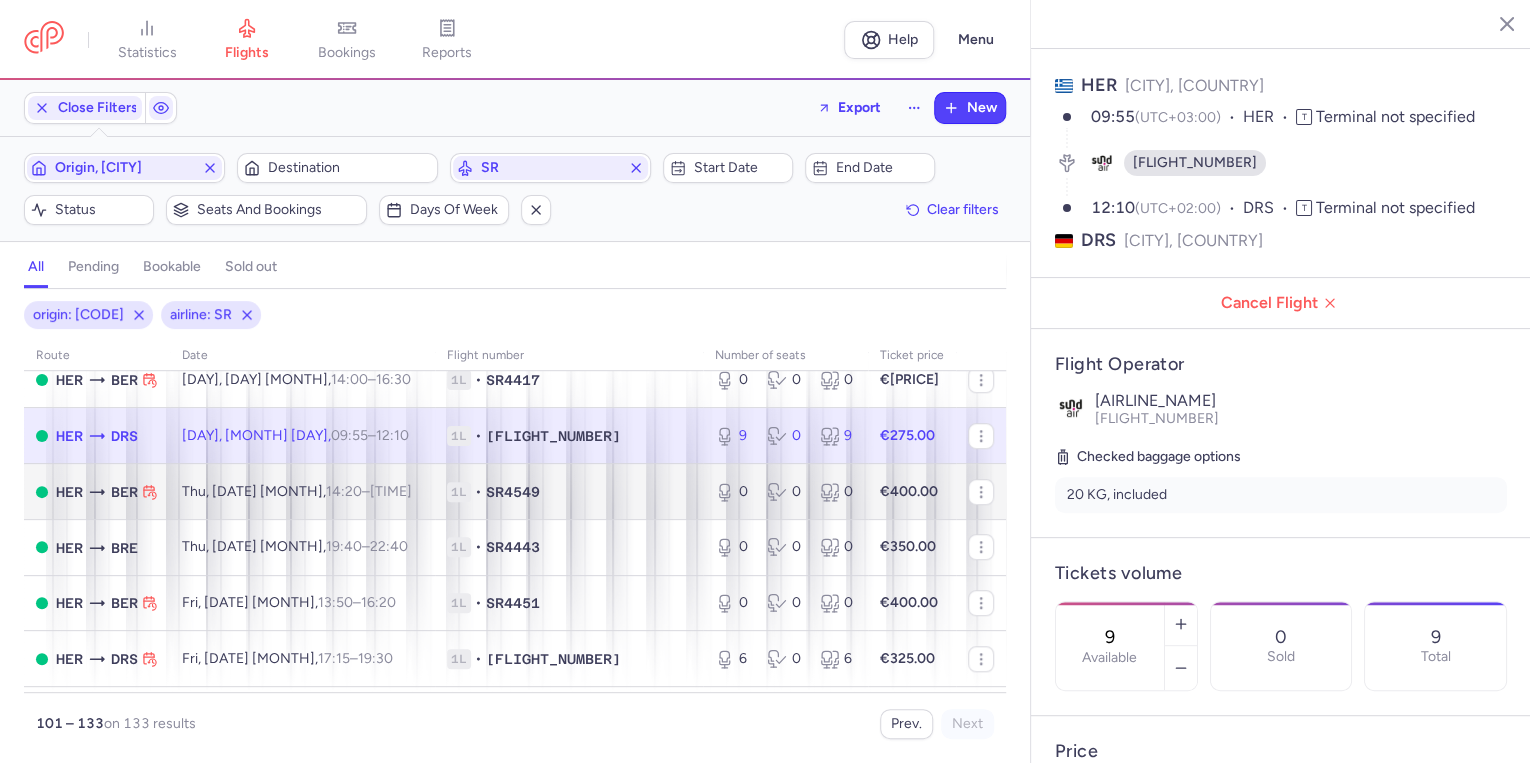 scroll, scrollTop: 800, scrollLeft: 0, axis: vertical 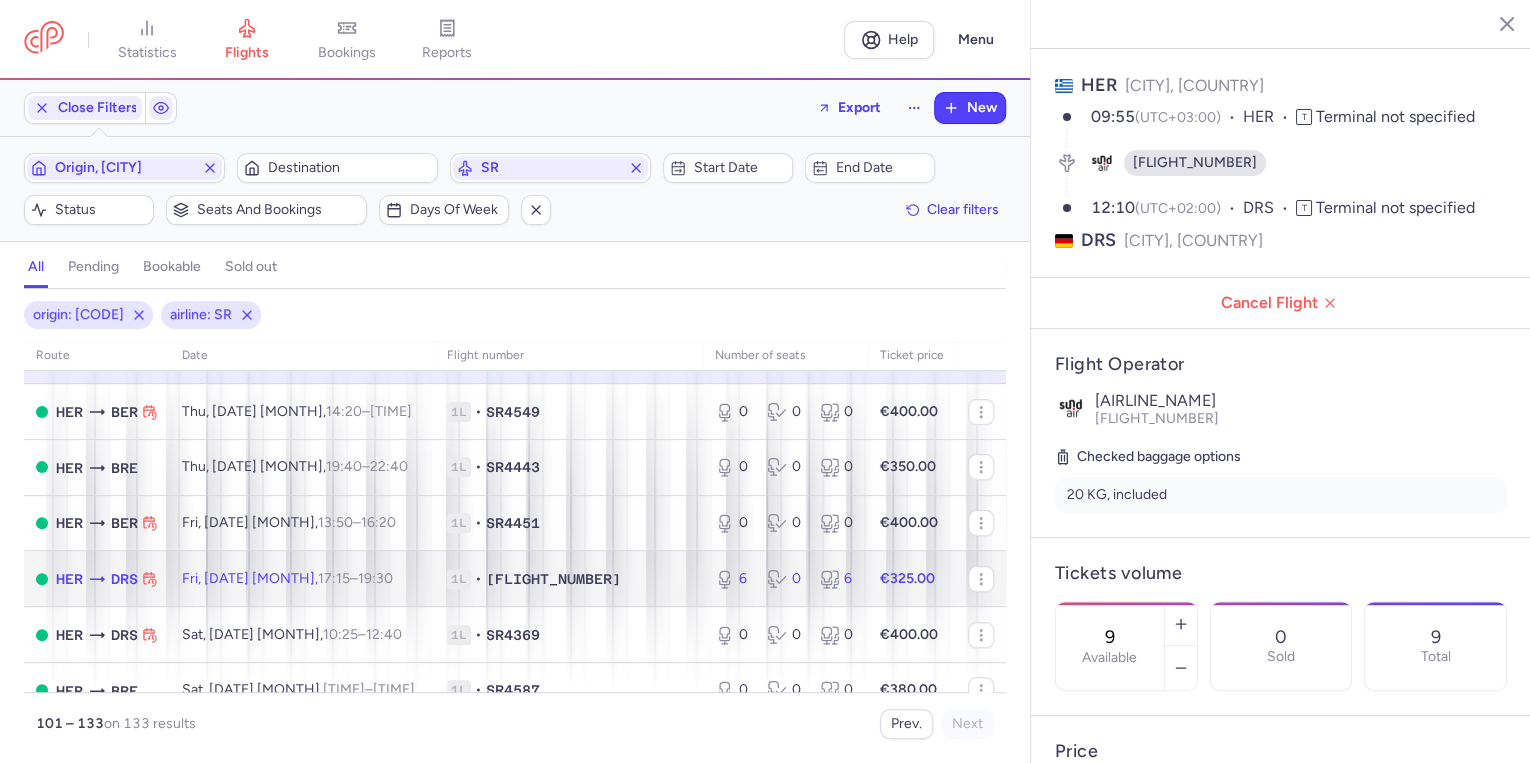 click on "[DAY], [MONTH] [DAY],  [TIME]  –  [TIME]  +0" 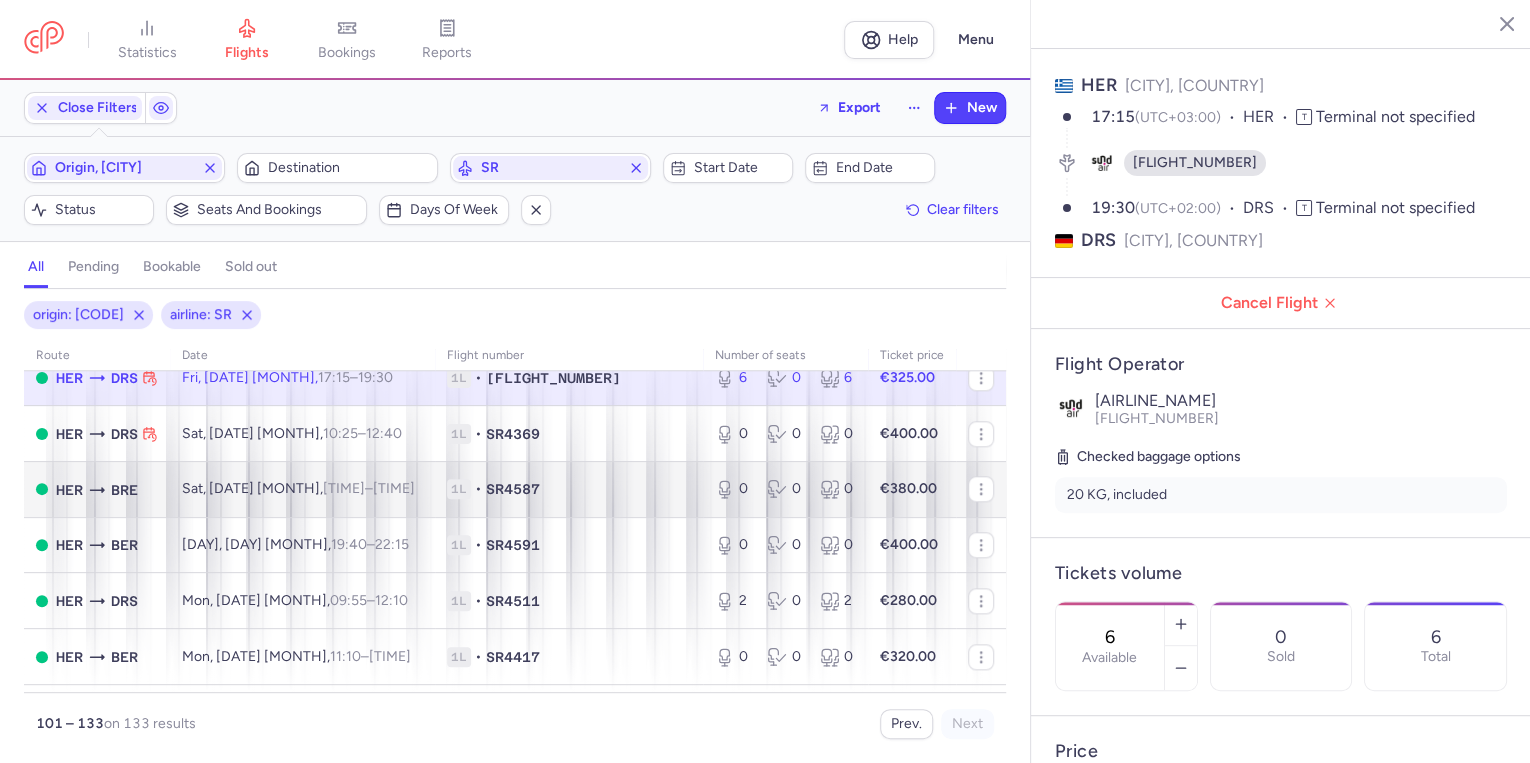scroll, scrollTop: 1040, scrollLeft: 0, axis: vertical 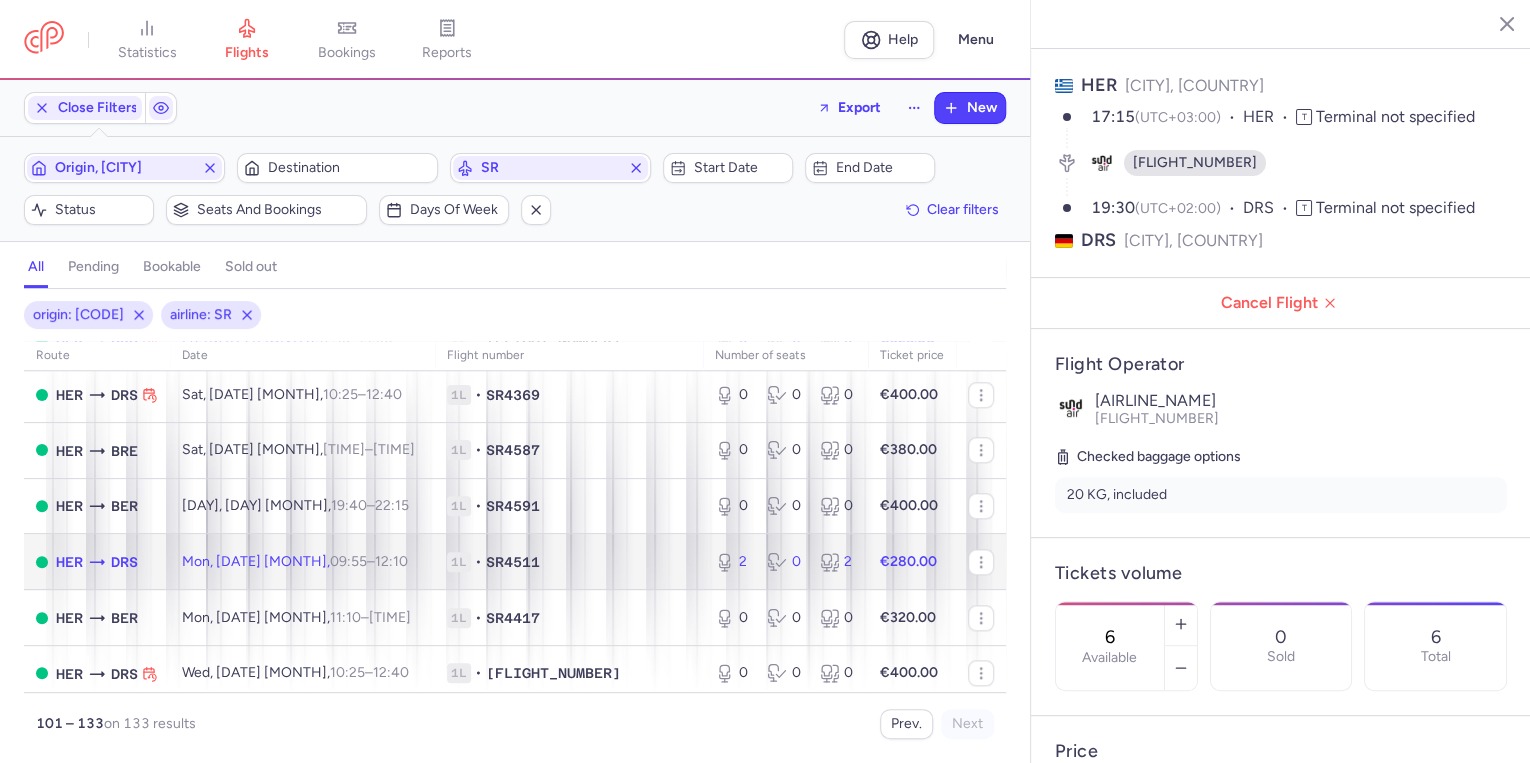 drag, startPoint x: 618, startPoint y: 590, endPoint x: 645, endPoint y: 572, distance: 32.449963 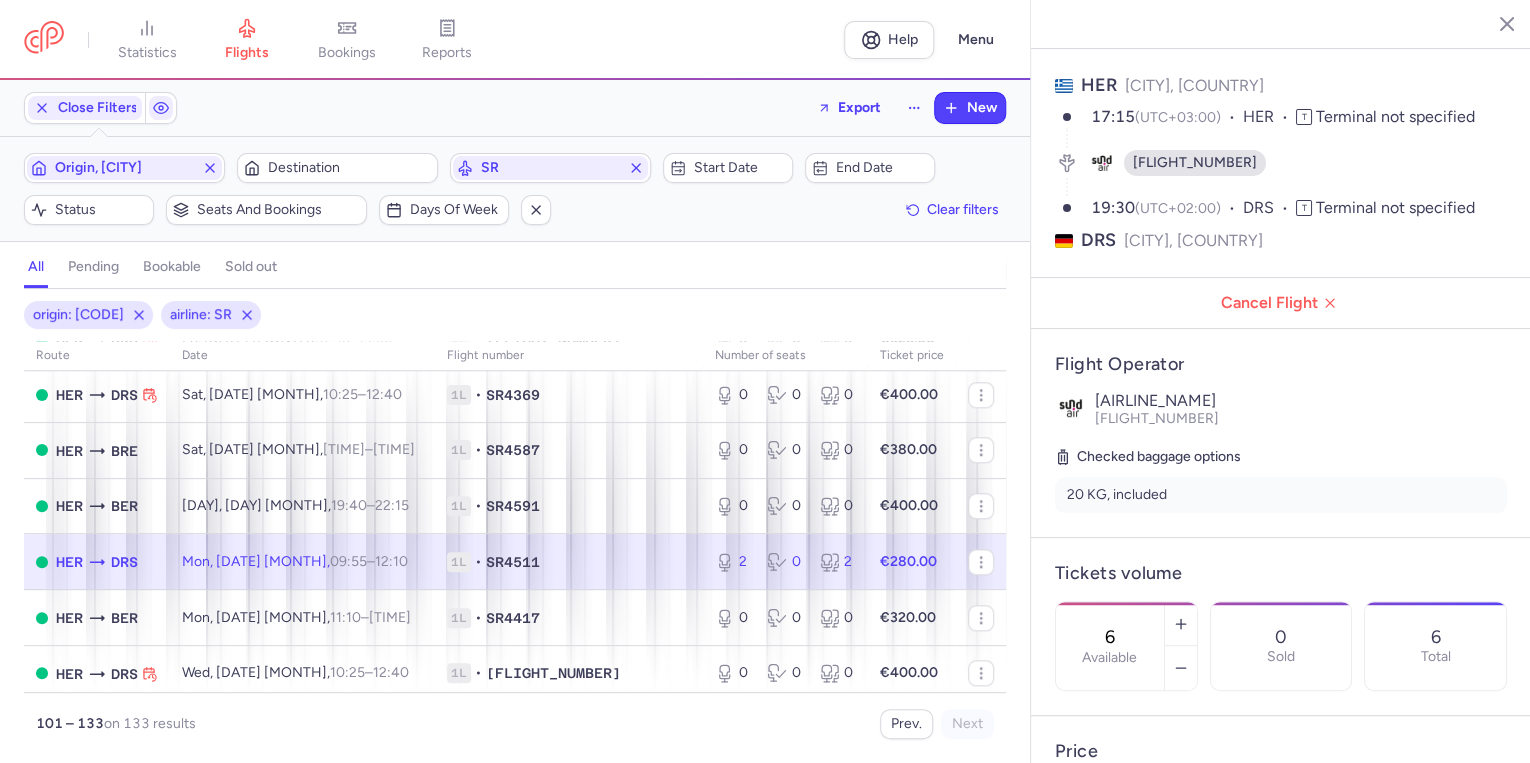 type on "2" 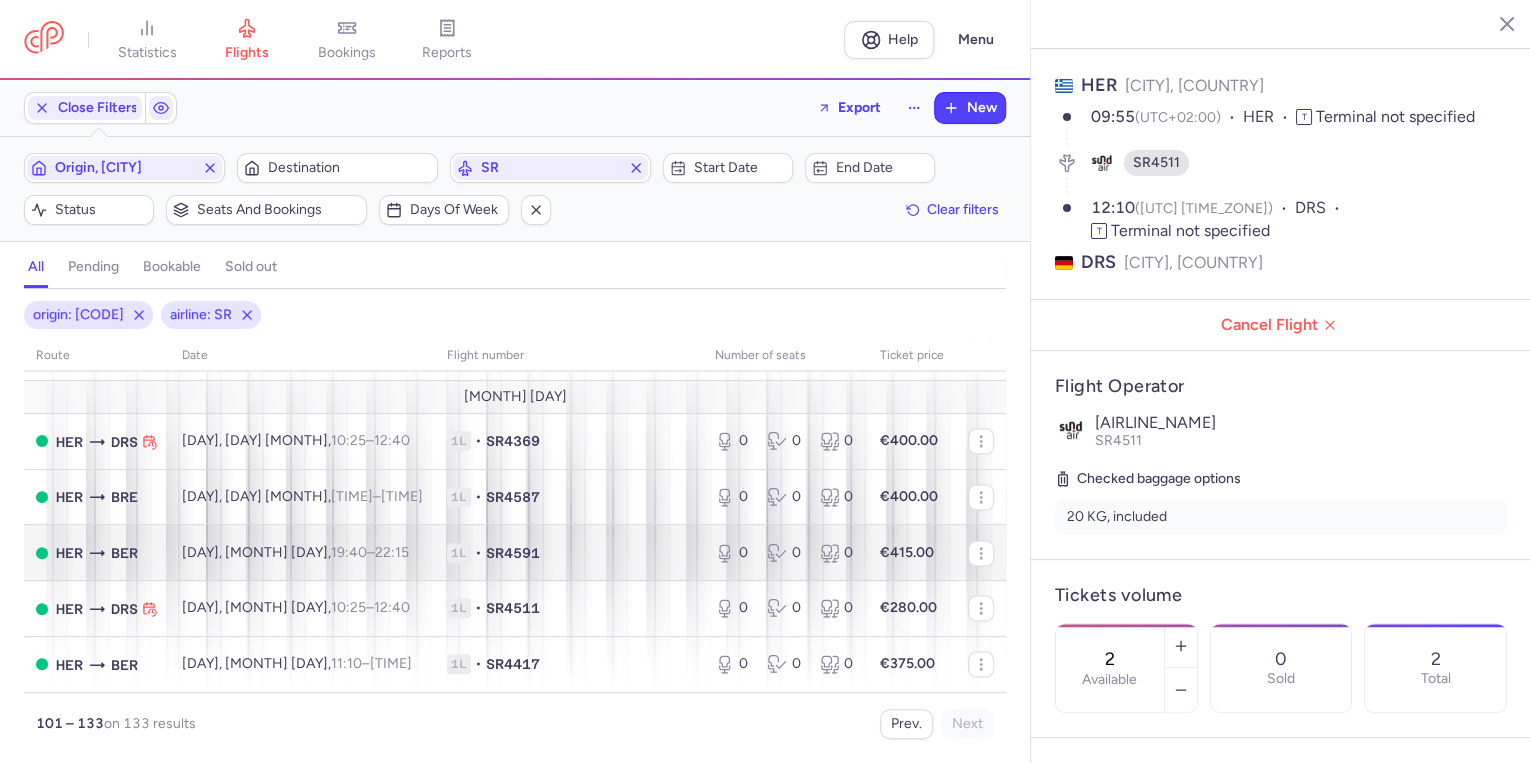 scroll, scrollTop: 1624, scrollLeft: 0, axis: vertical 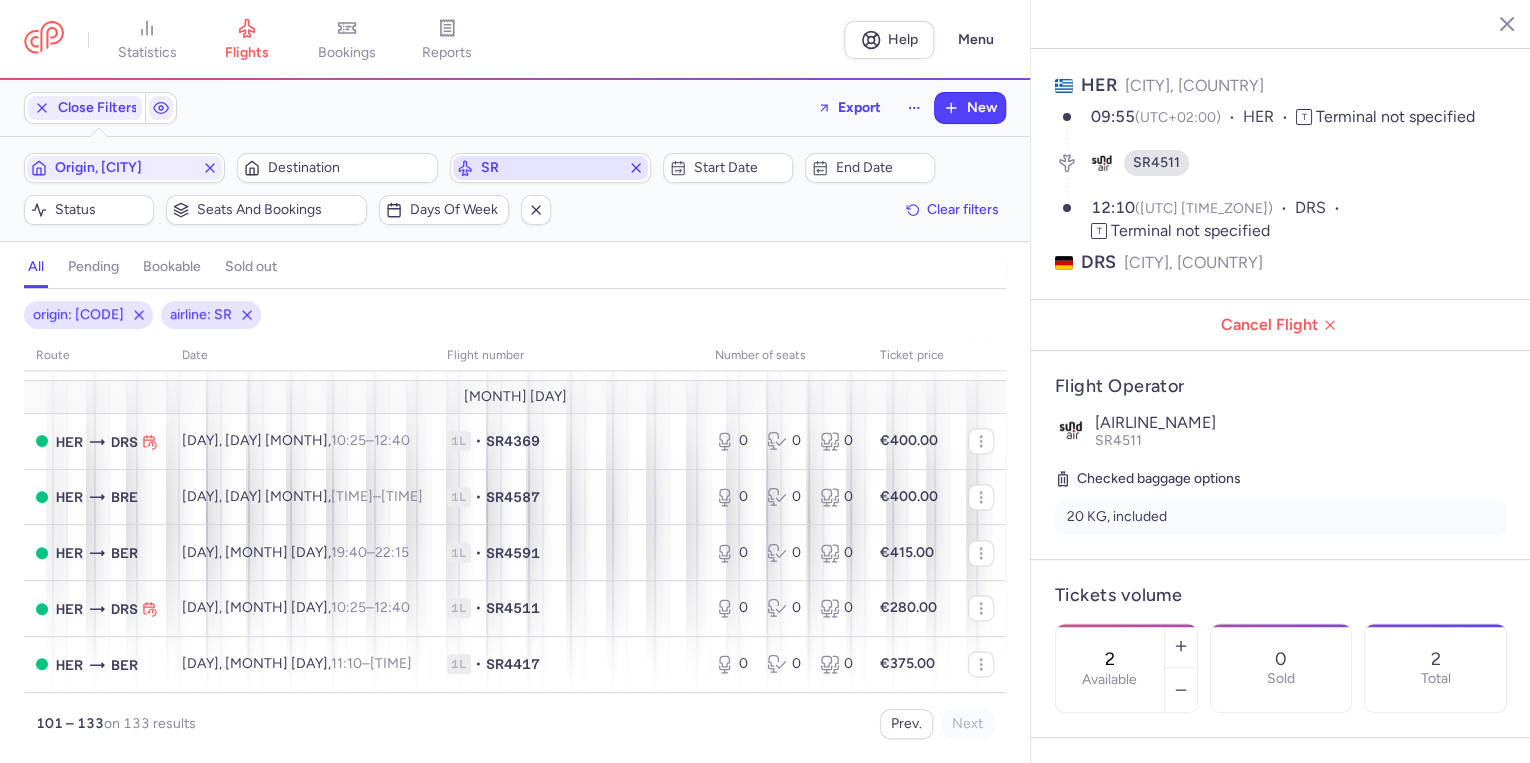 click on "SR" at bounding box center [550, 168] 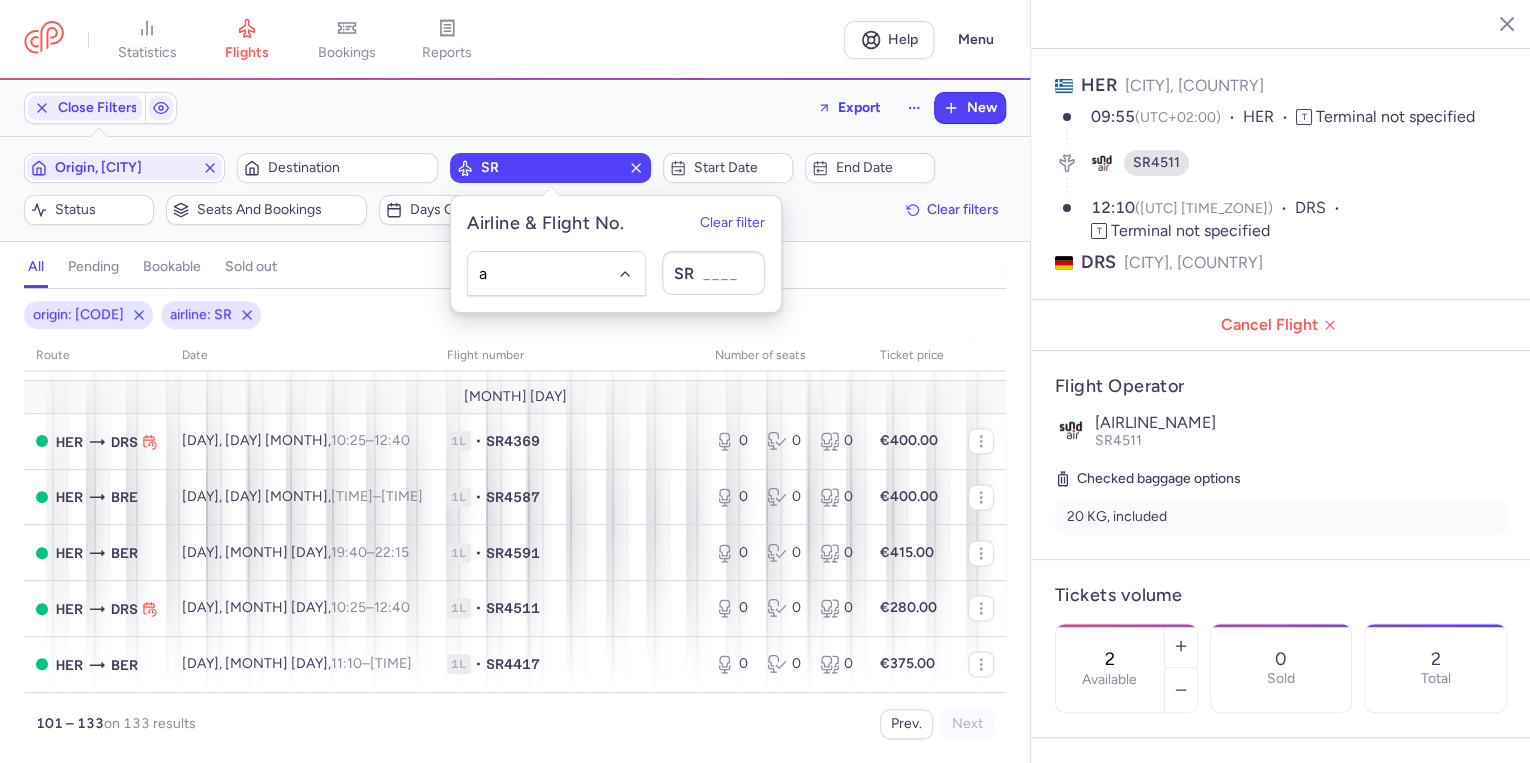 type on "a[NUMBER]" 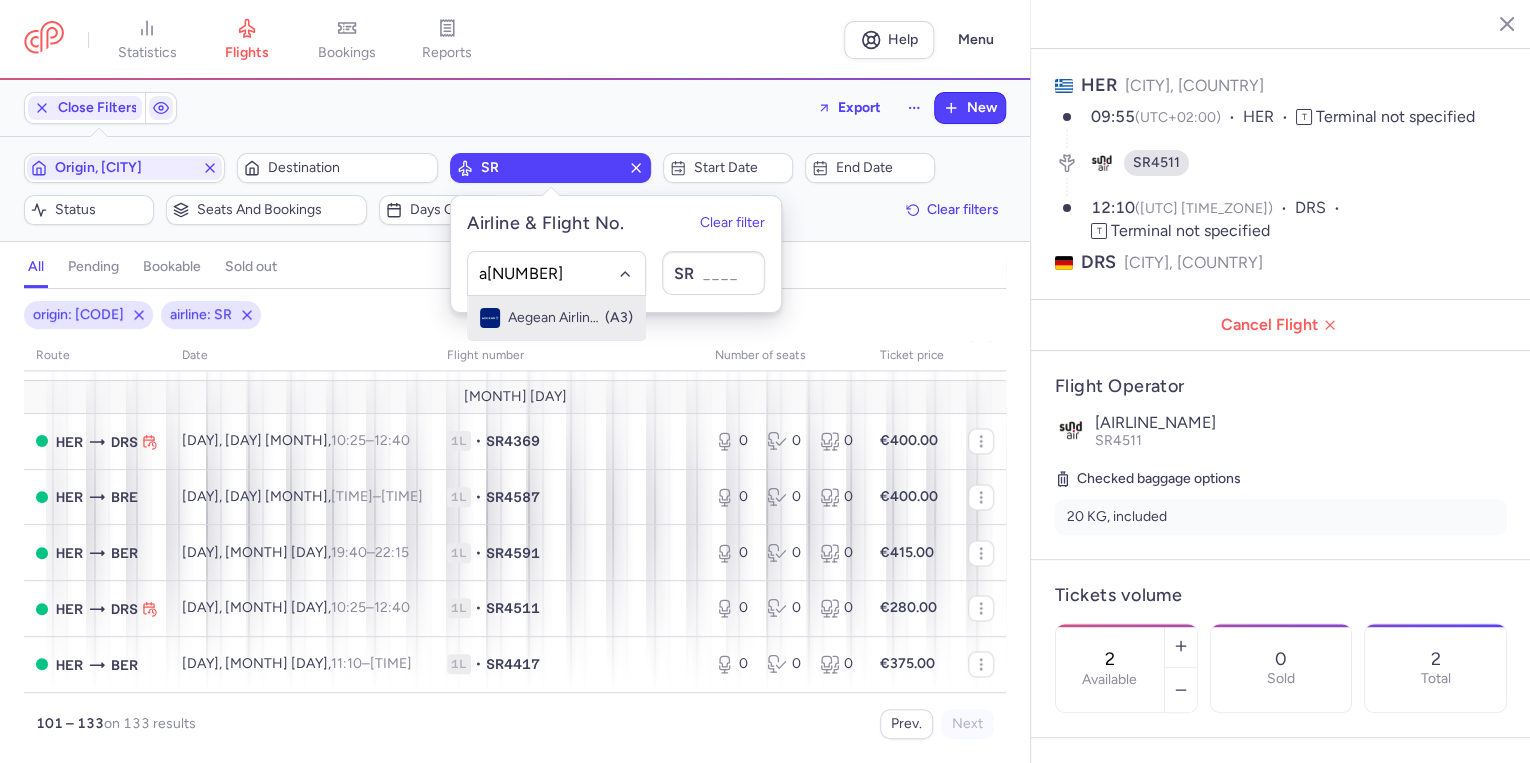click on "[AIRLINE_NAME] ( [CODE] )" at bounding box center [556, 318] 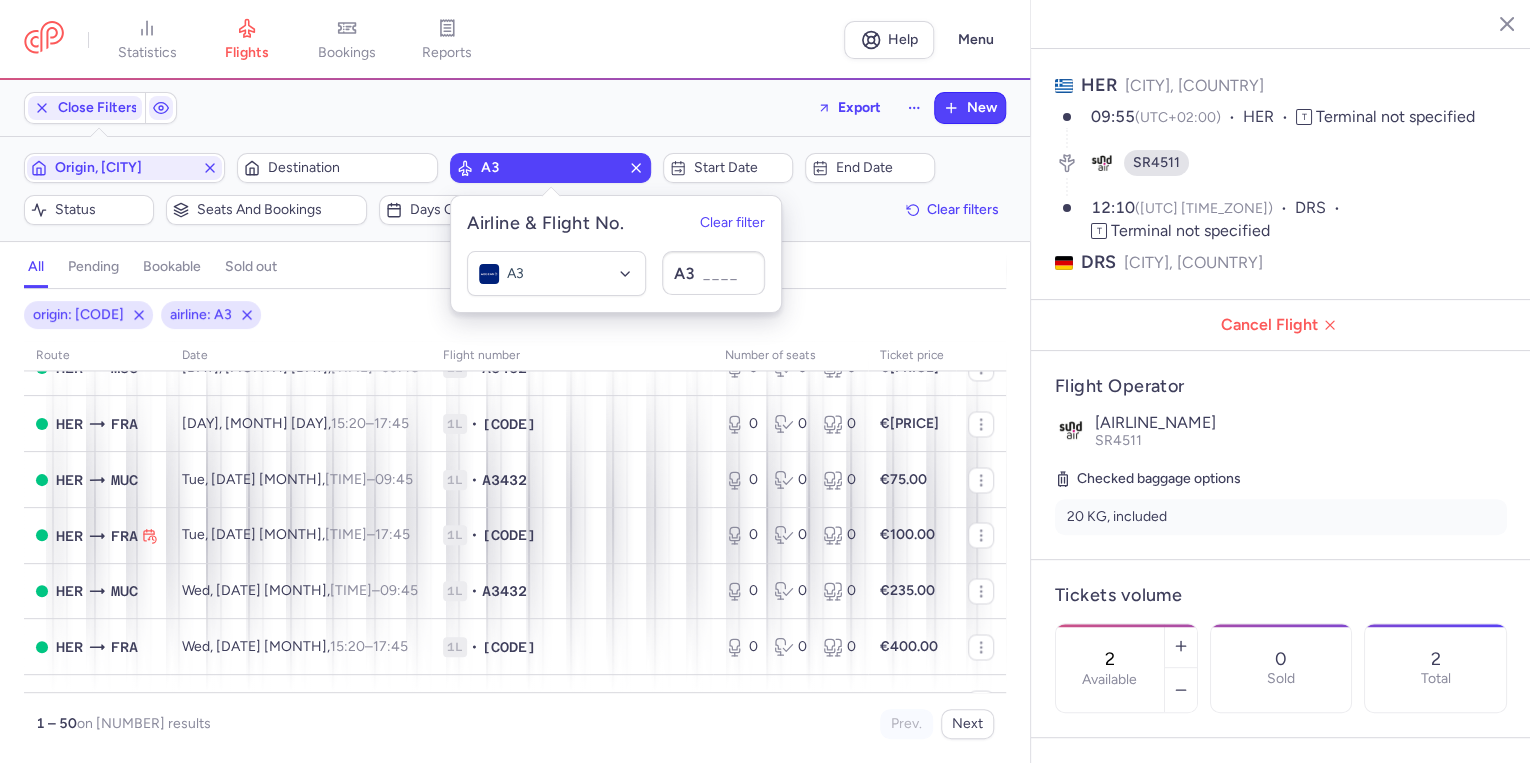 click on "Close Filters  Export  New" at bounding box center (515, 108) 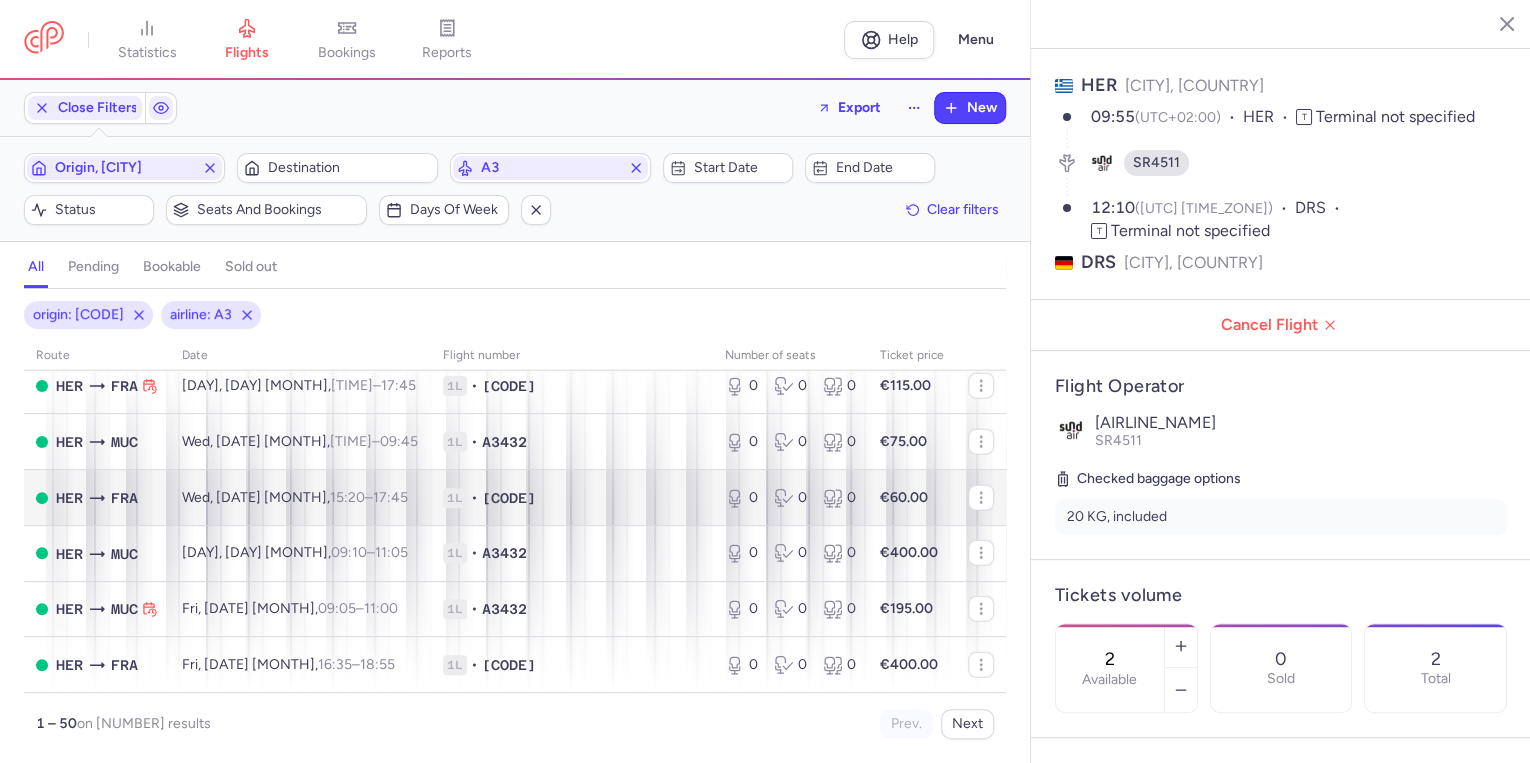 scroll, scrollTop: 2560, scrollLeft: 0, axis: vertical 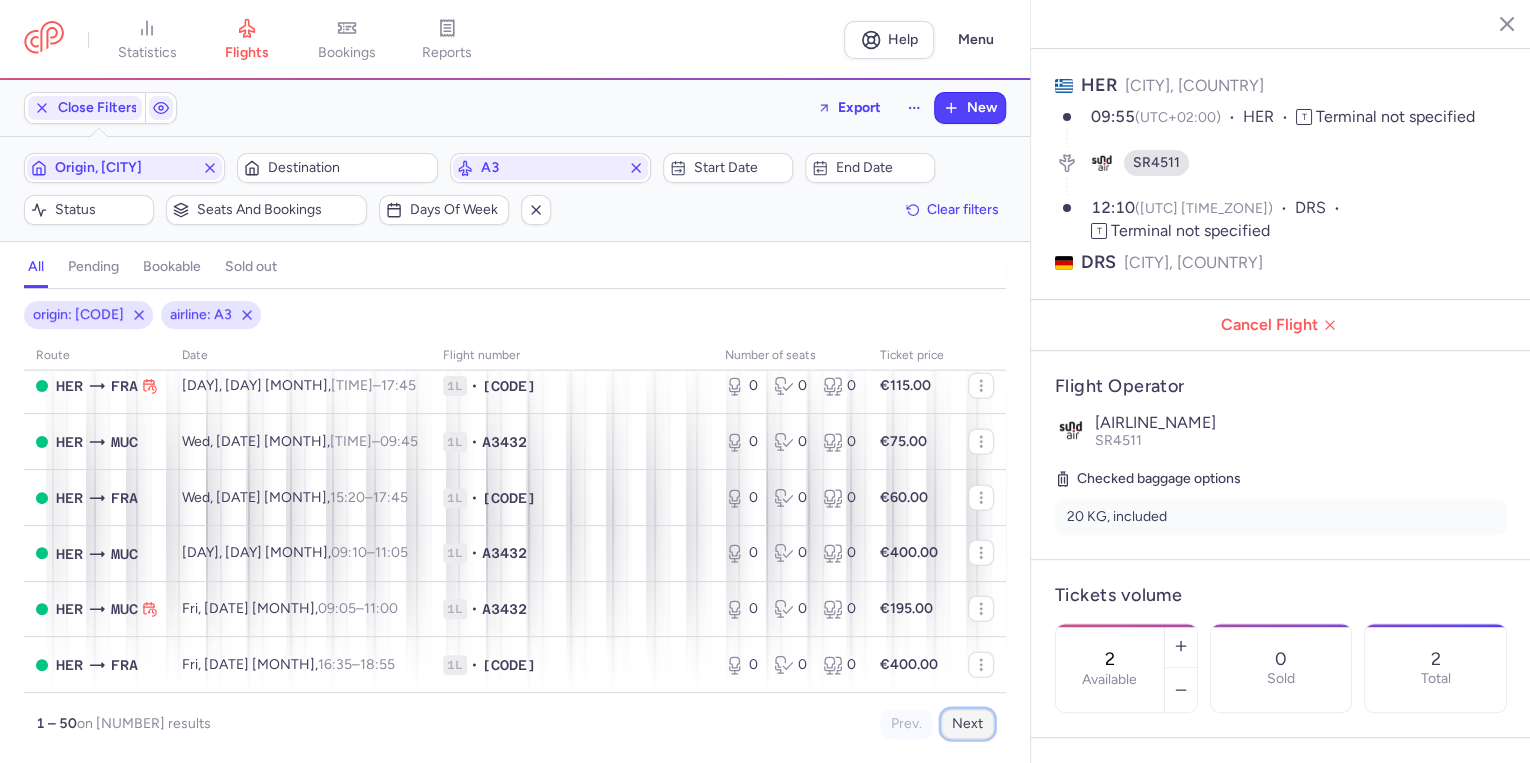click on "Next" at bounding box center [967, 724] 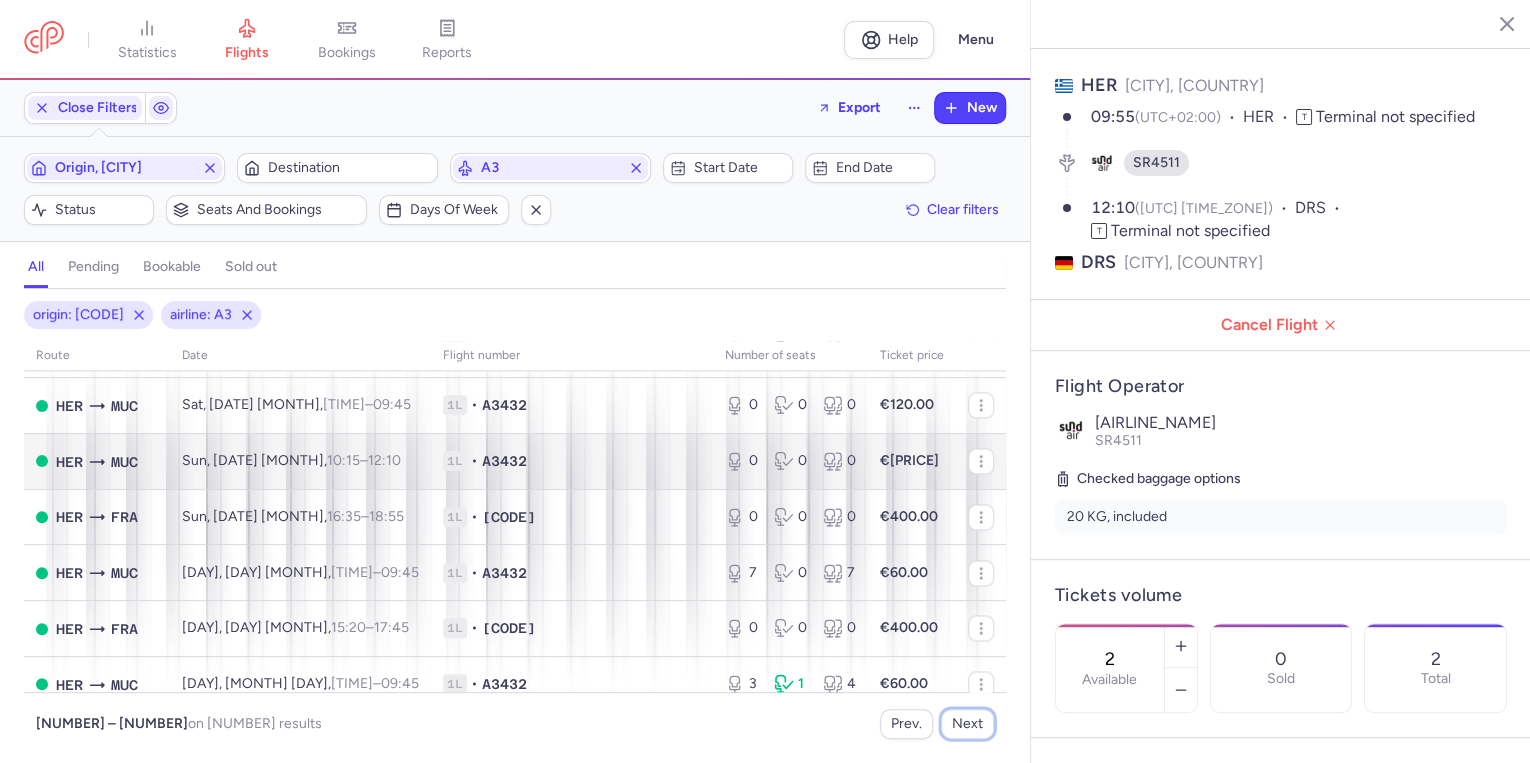 scroll, scrollTop: 1600, scrollLeft: 0, axis: vertical 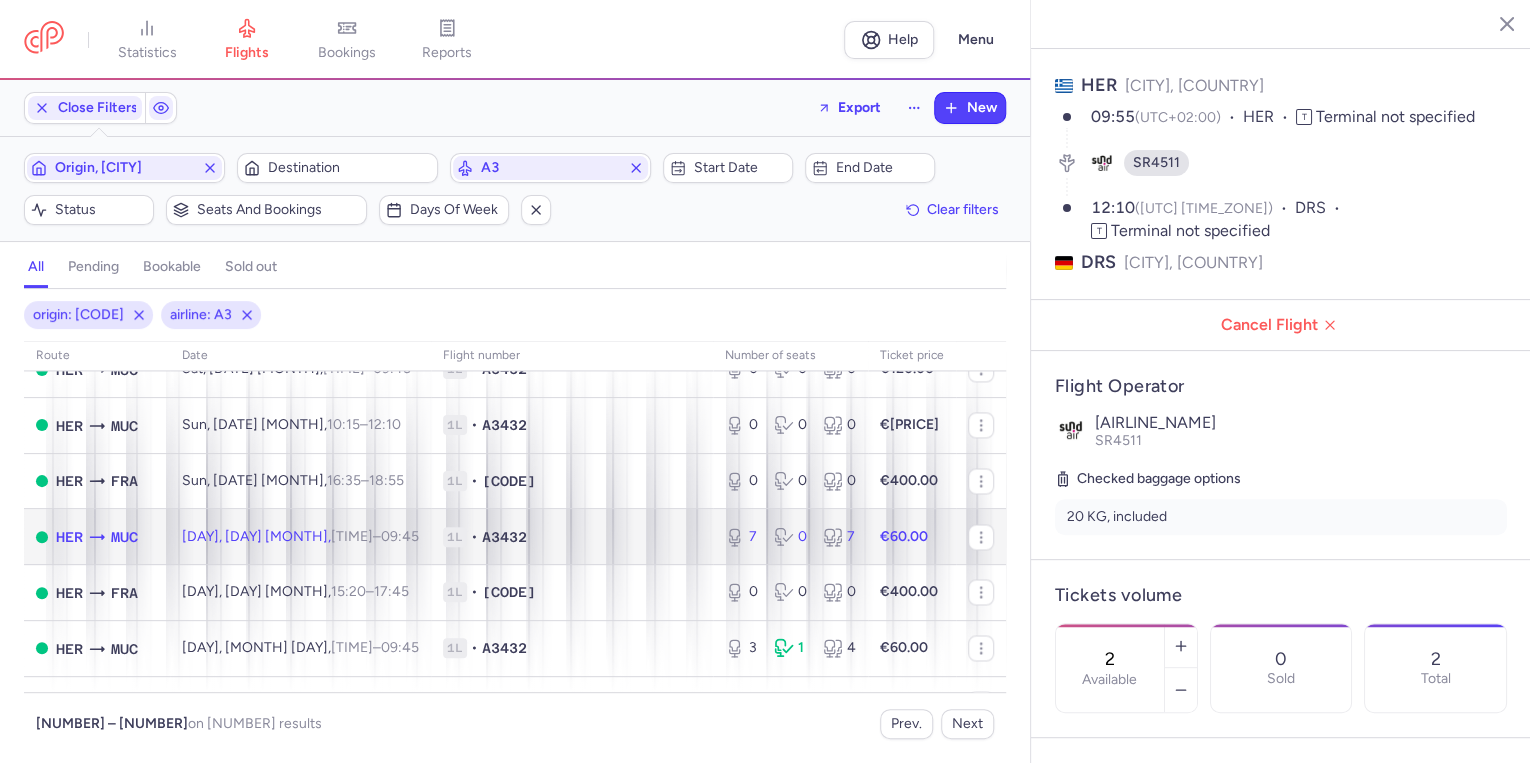 click on "07:50  –  09:45  +0" at bounding box center (375, 536) 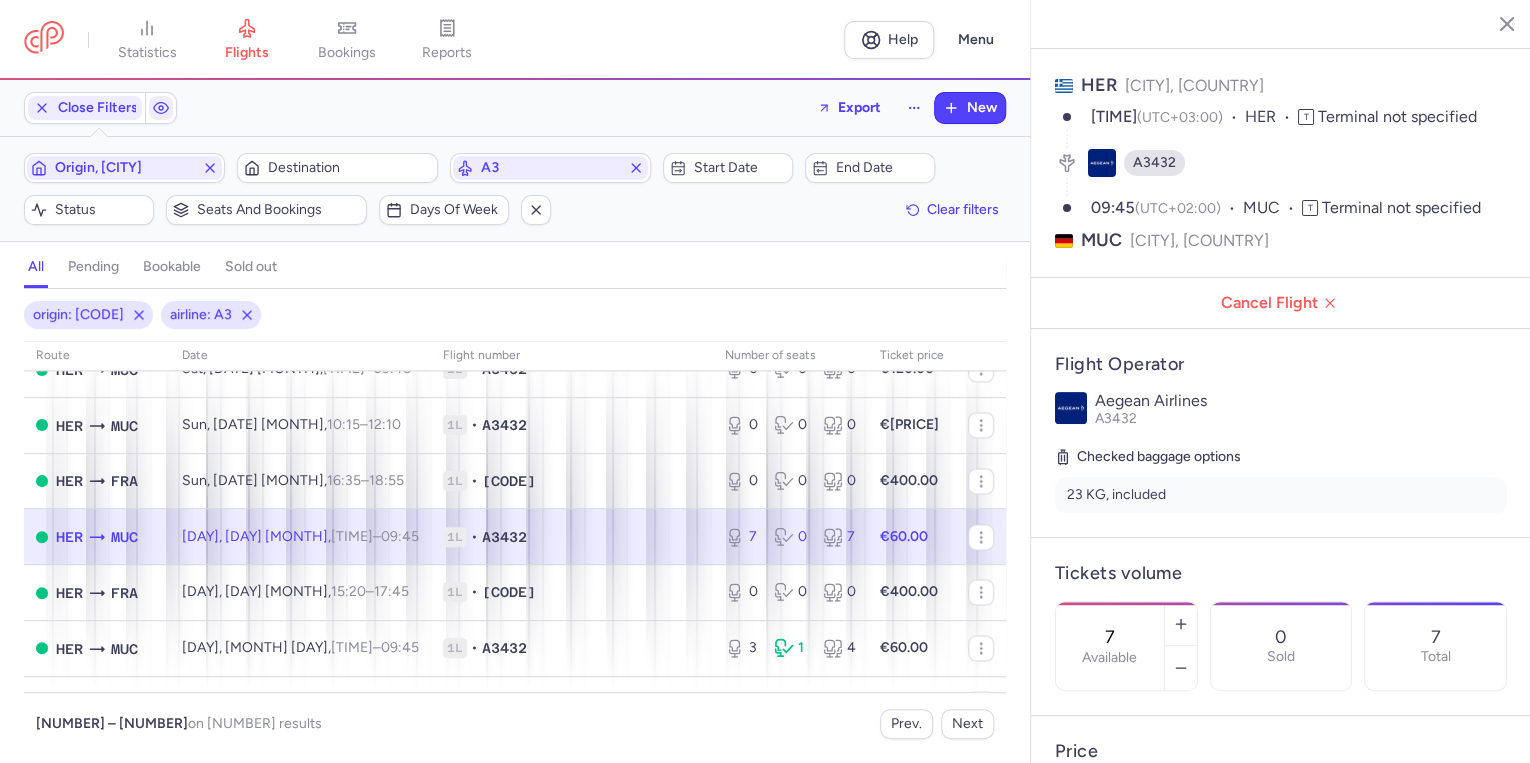 click on "1L • A3432" 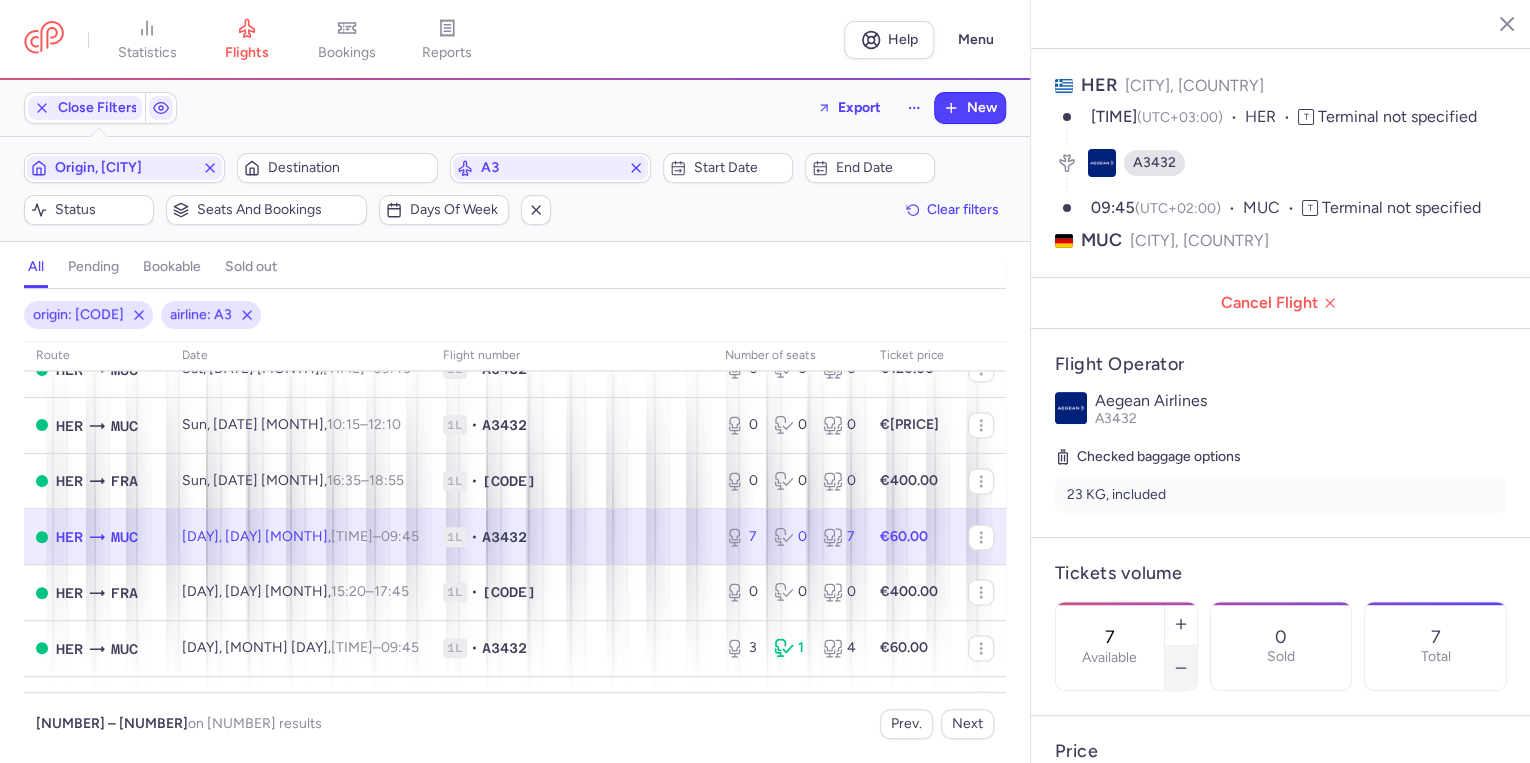 click 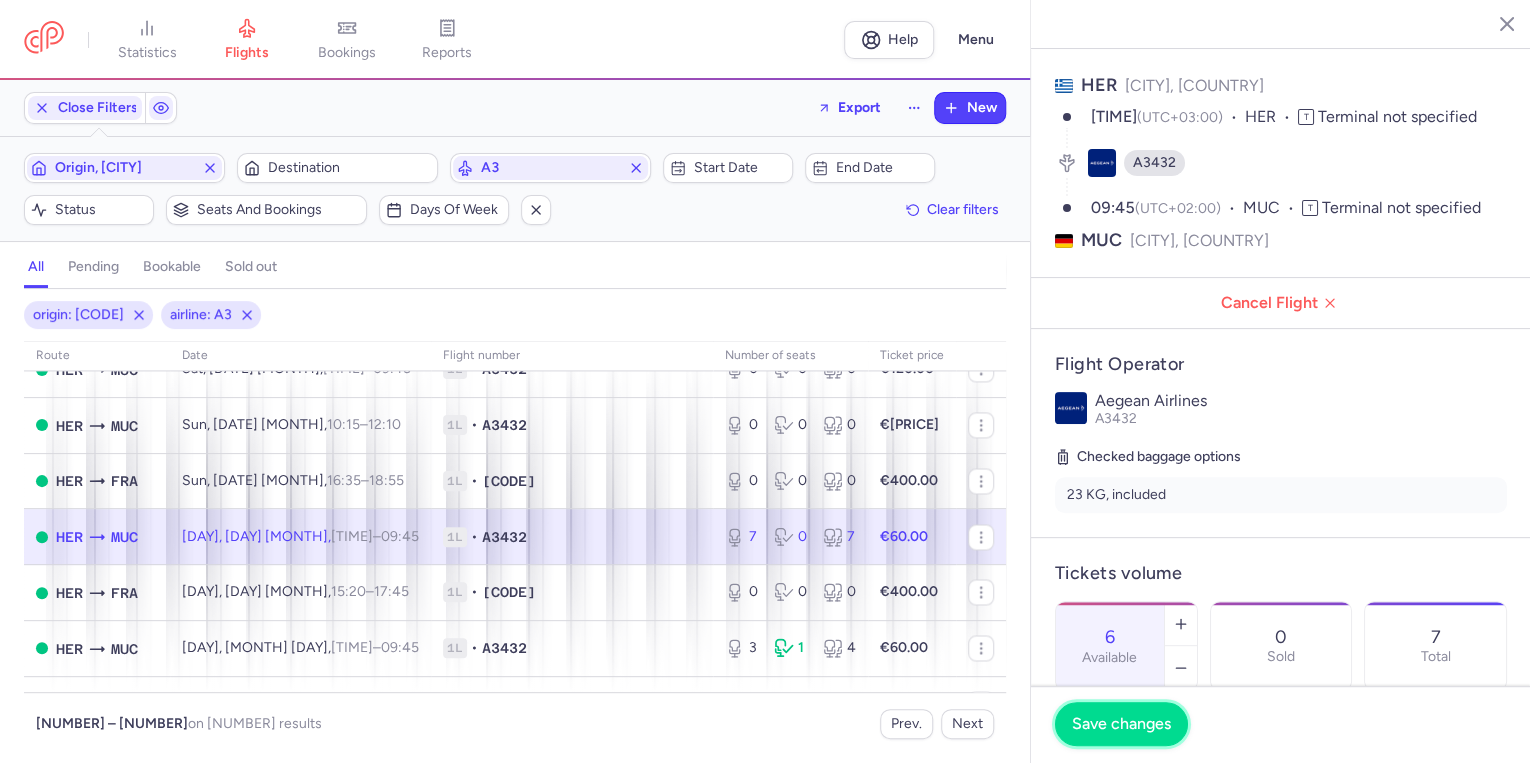 click on "Save changes" at bounding box center [1121, 724] 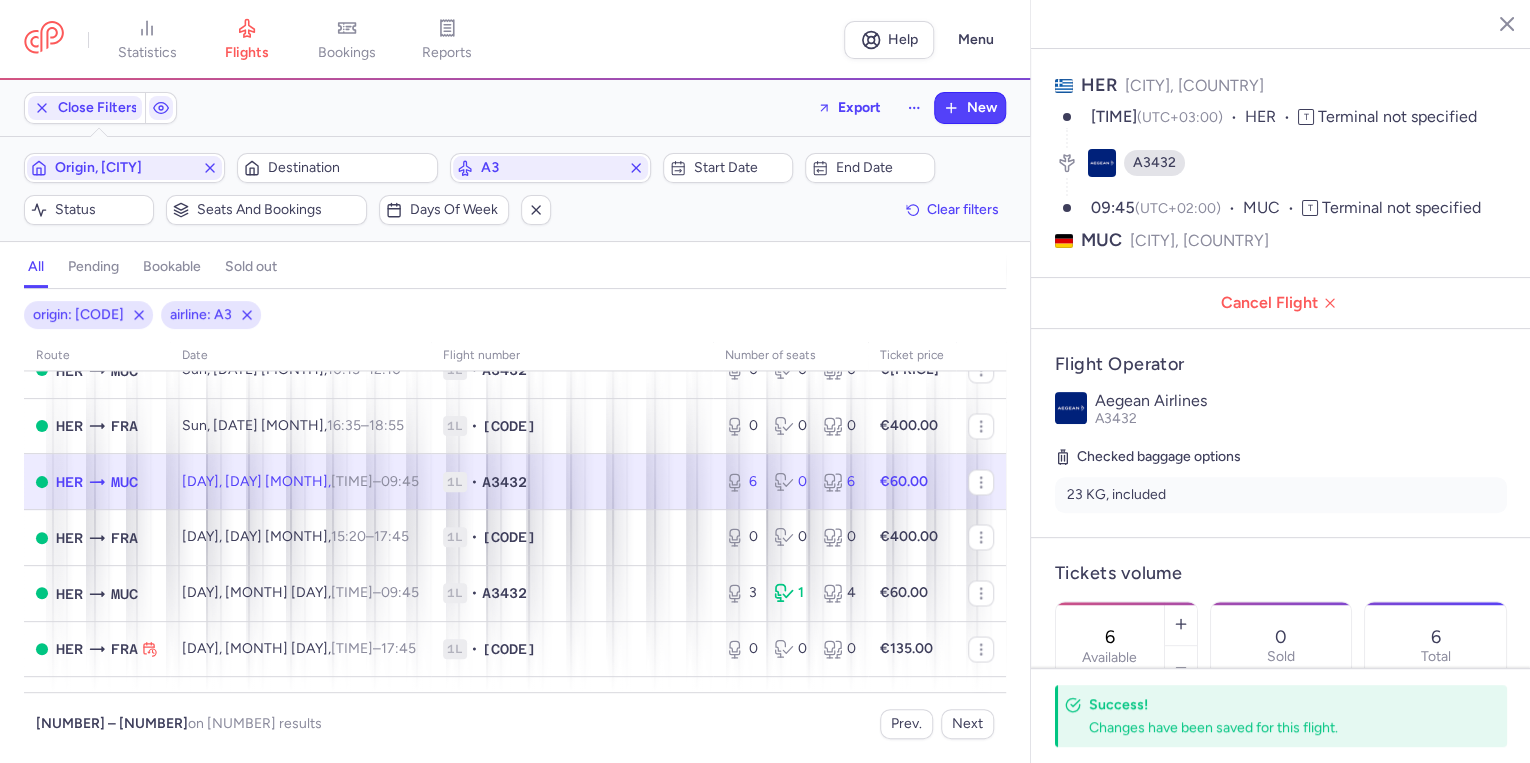scroll, scrollTop: 1760, scrollLeft: 0, axis: vertical 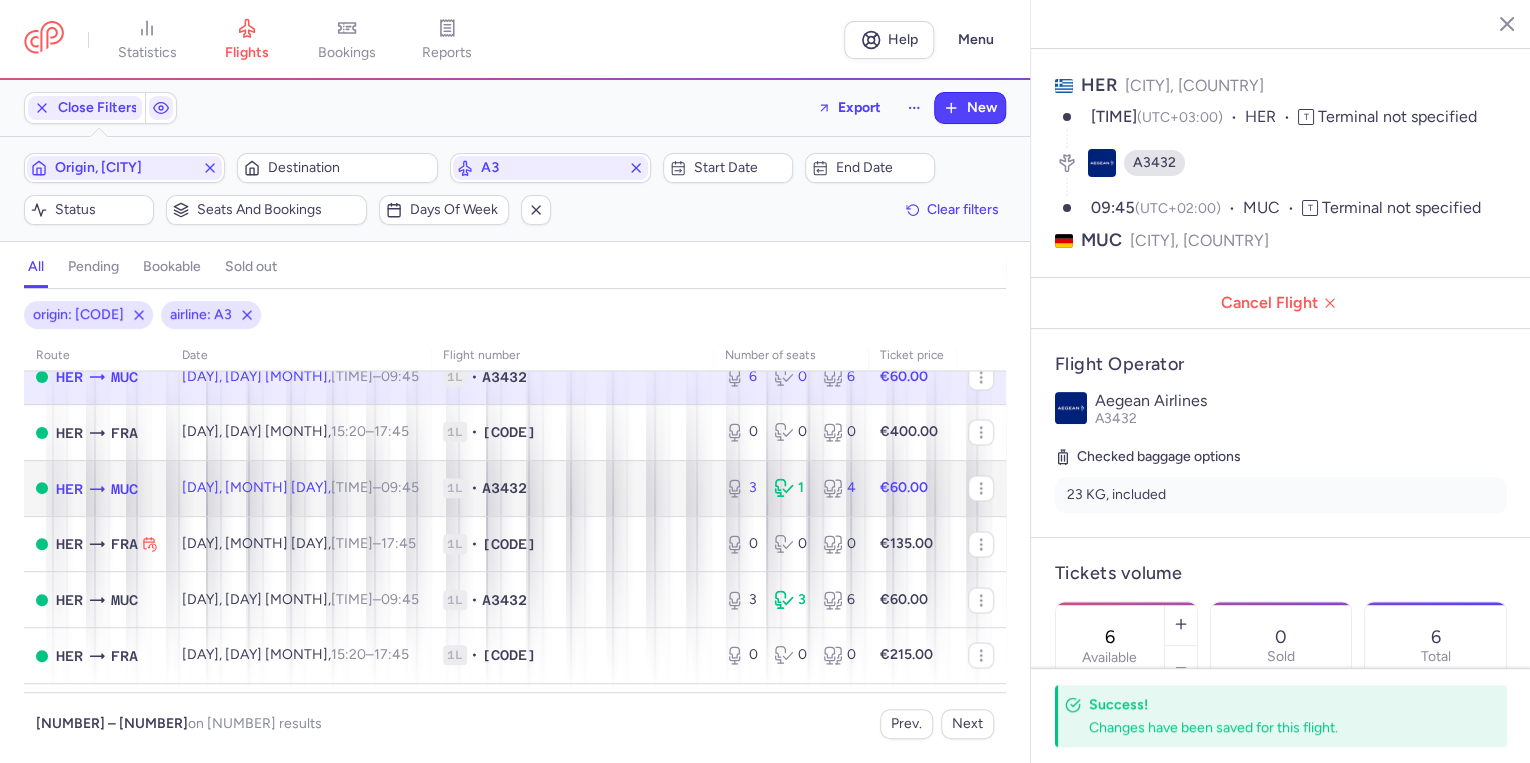 click on "[DAY], [MONTH] [DAY],  [TIME]  –  [TIME]  +0" 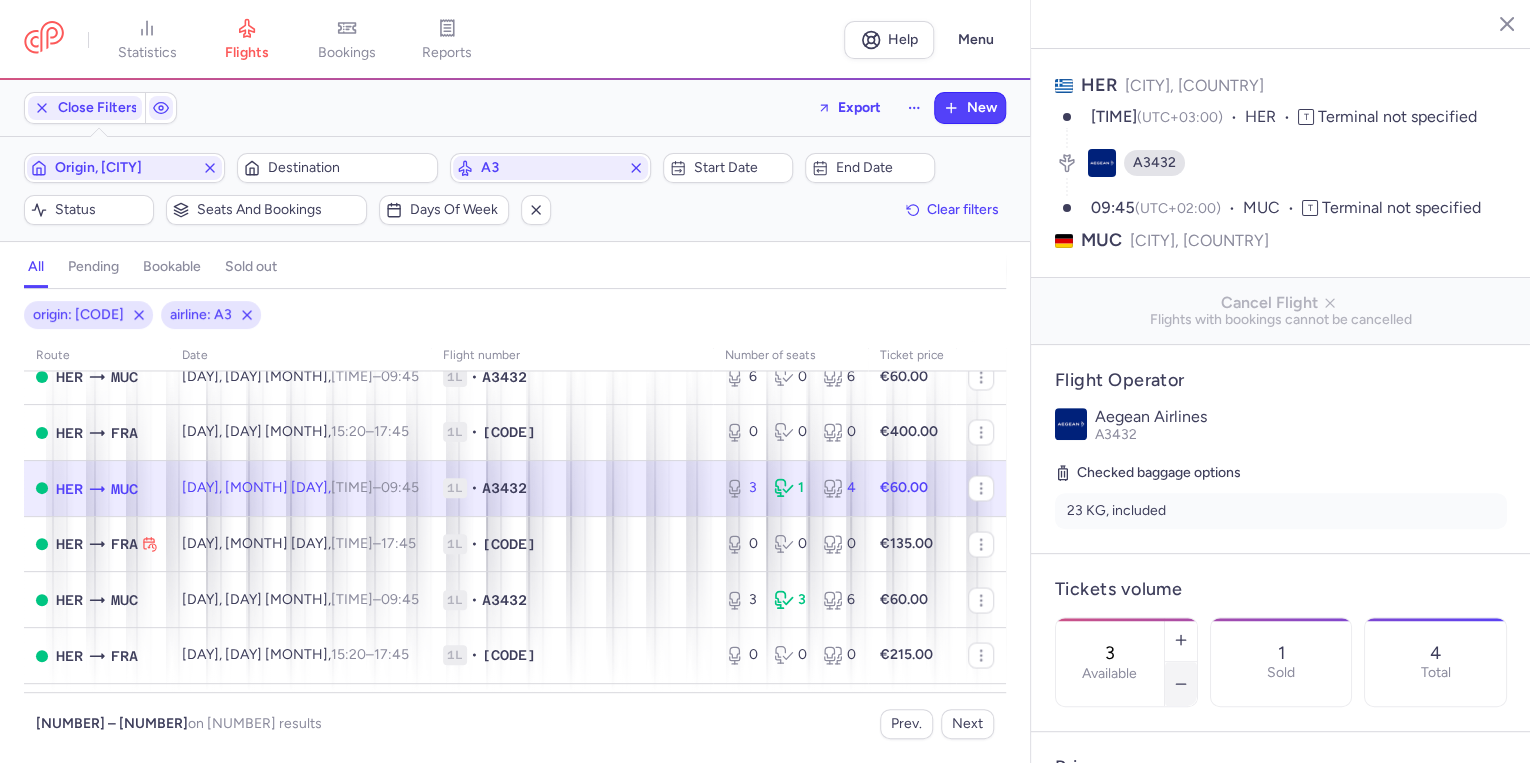 click 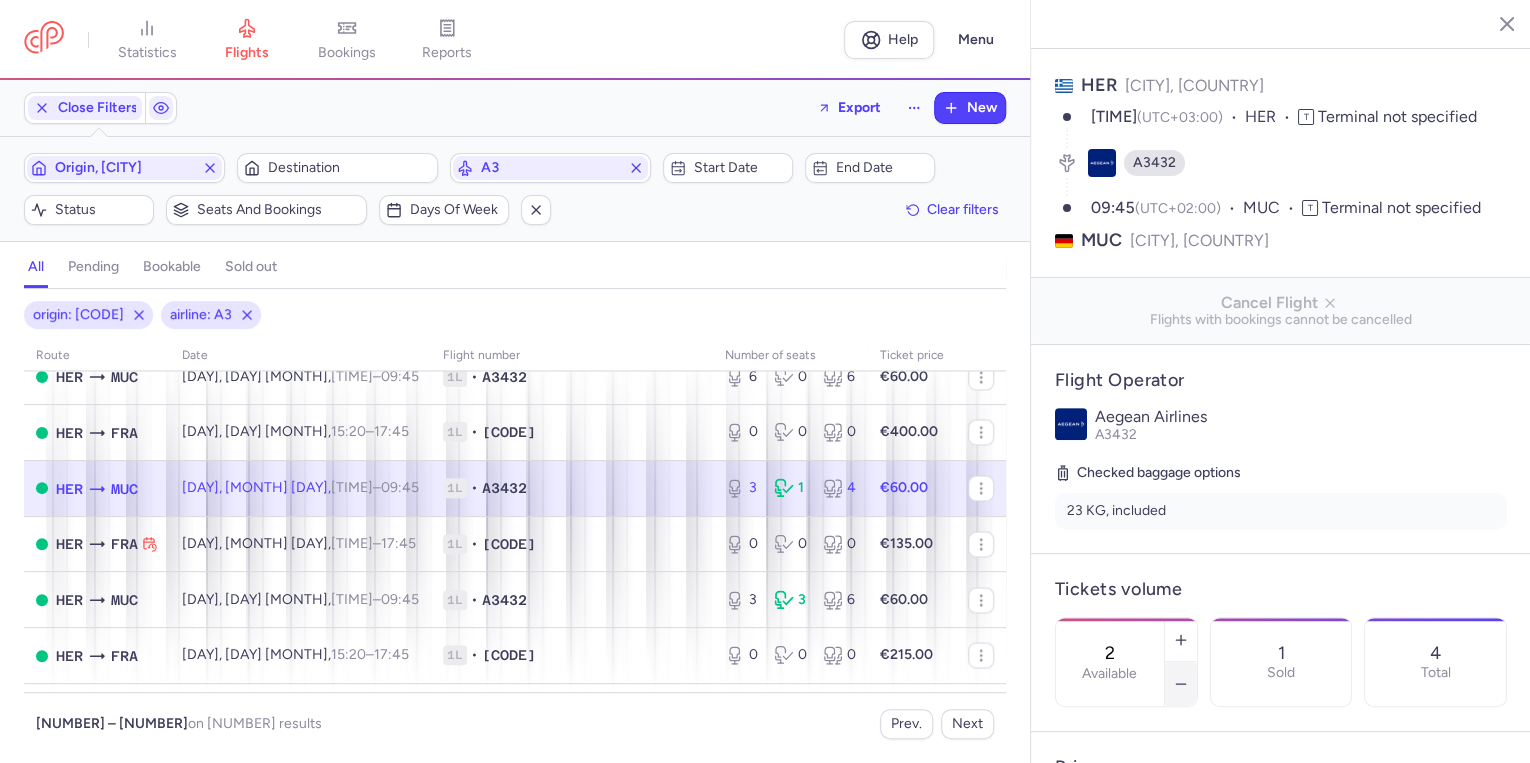 click 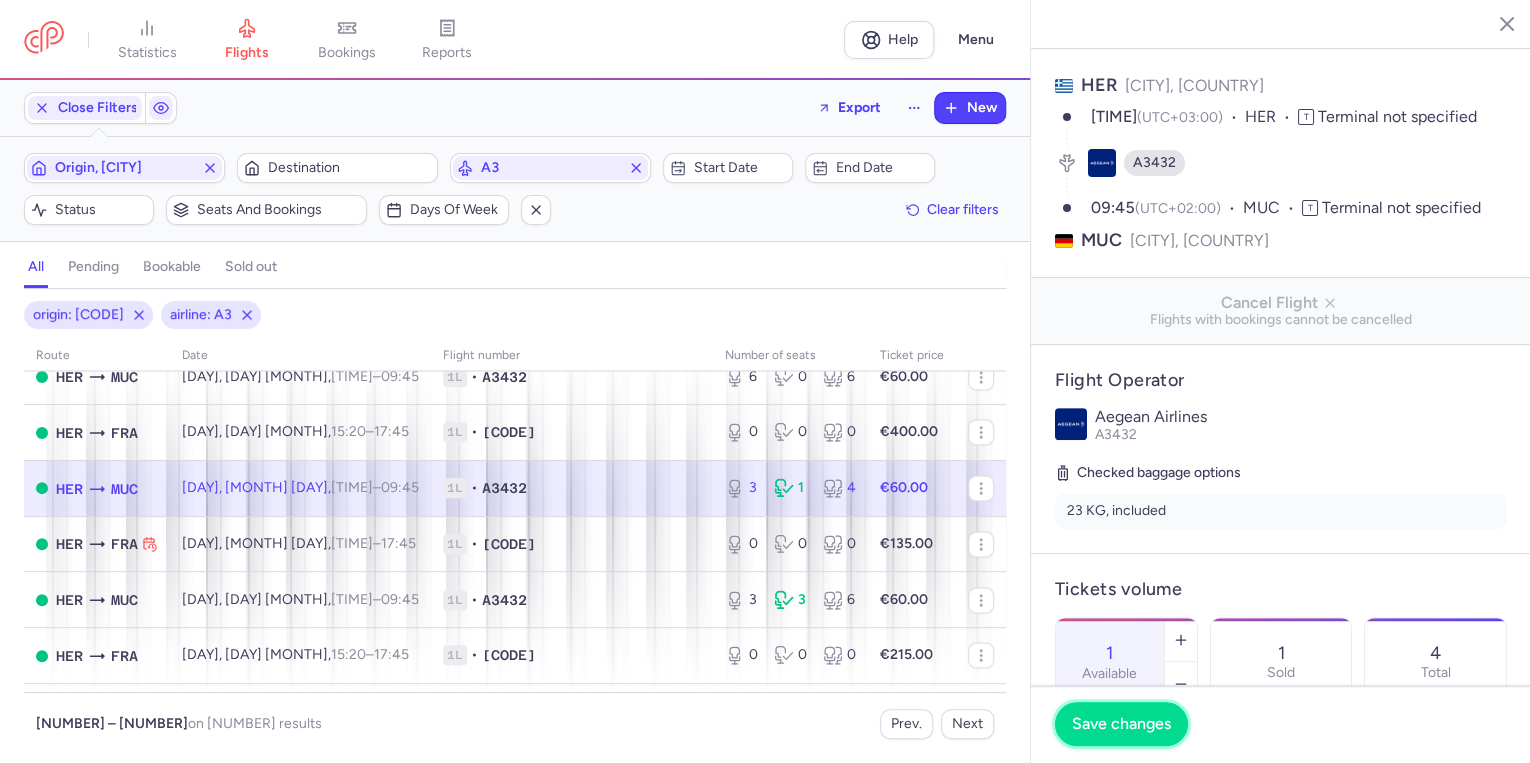 click on "Save changes" at bounding box center (1121, 724) 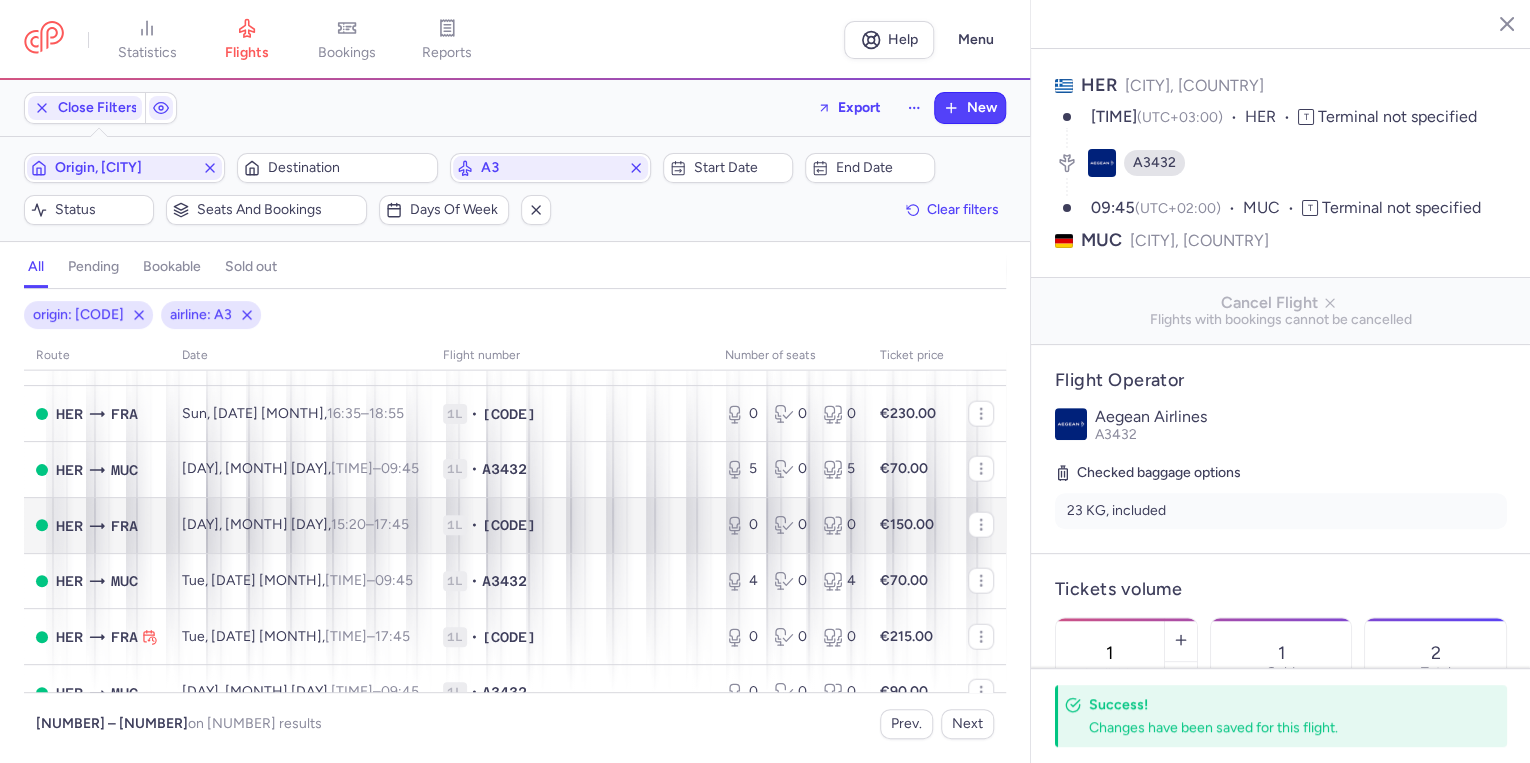 scroll, scrollTop: 2400, scrollLeft: 0, axis: vertical 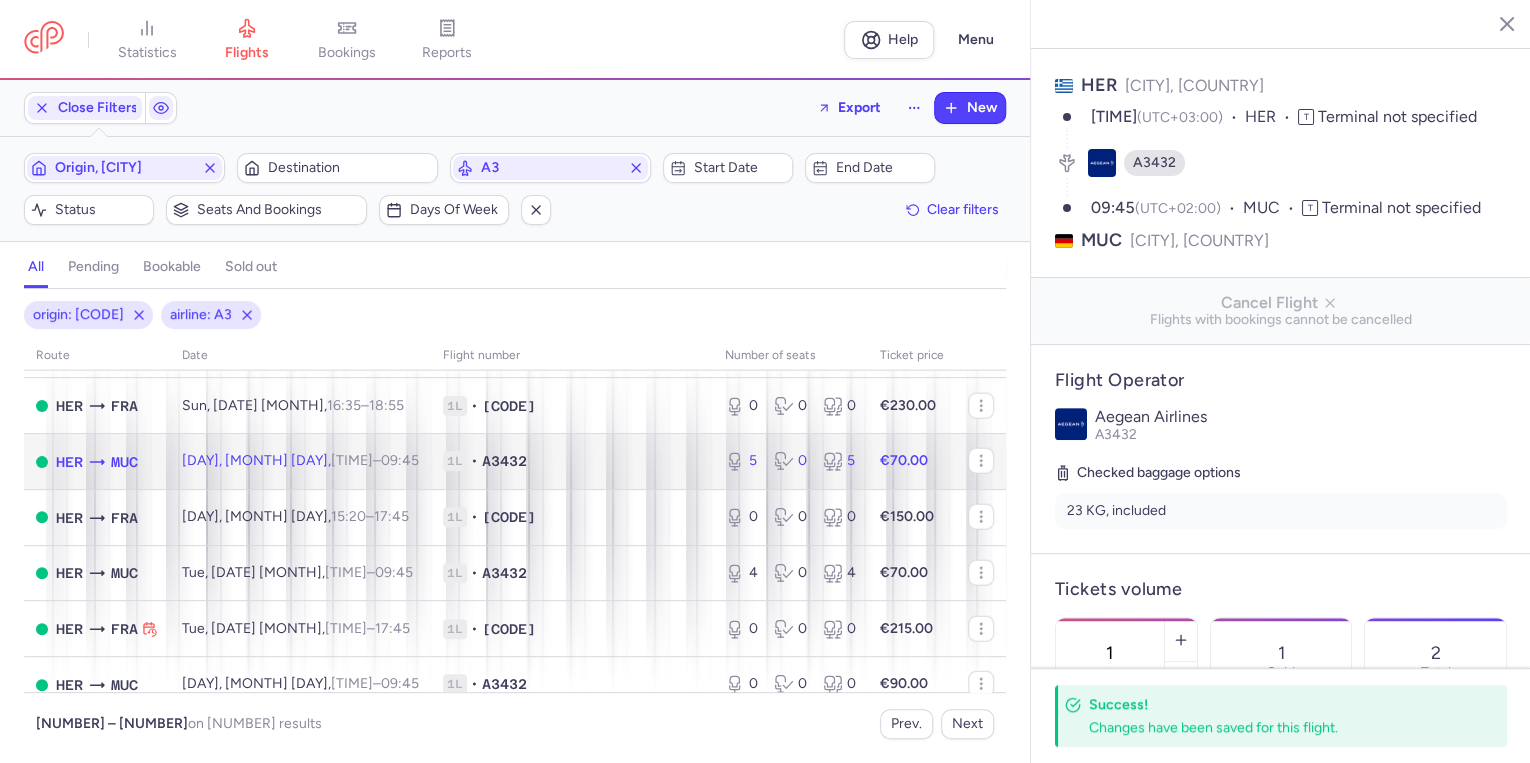 click on "1L • A3432" 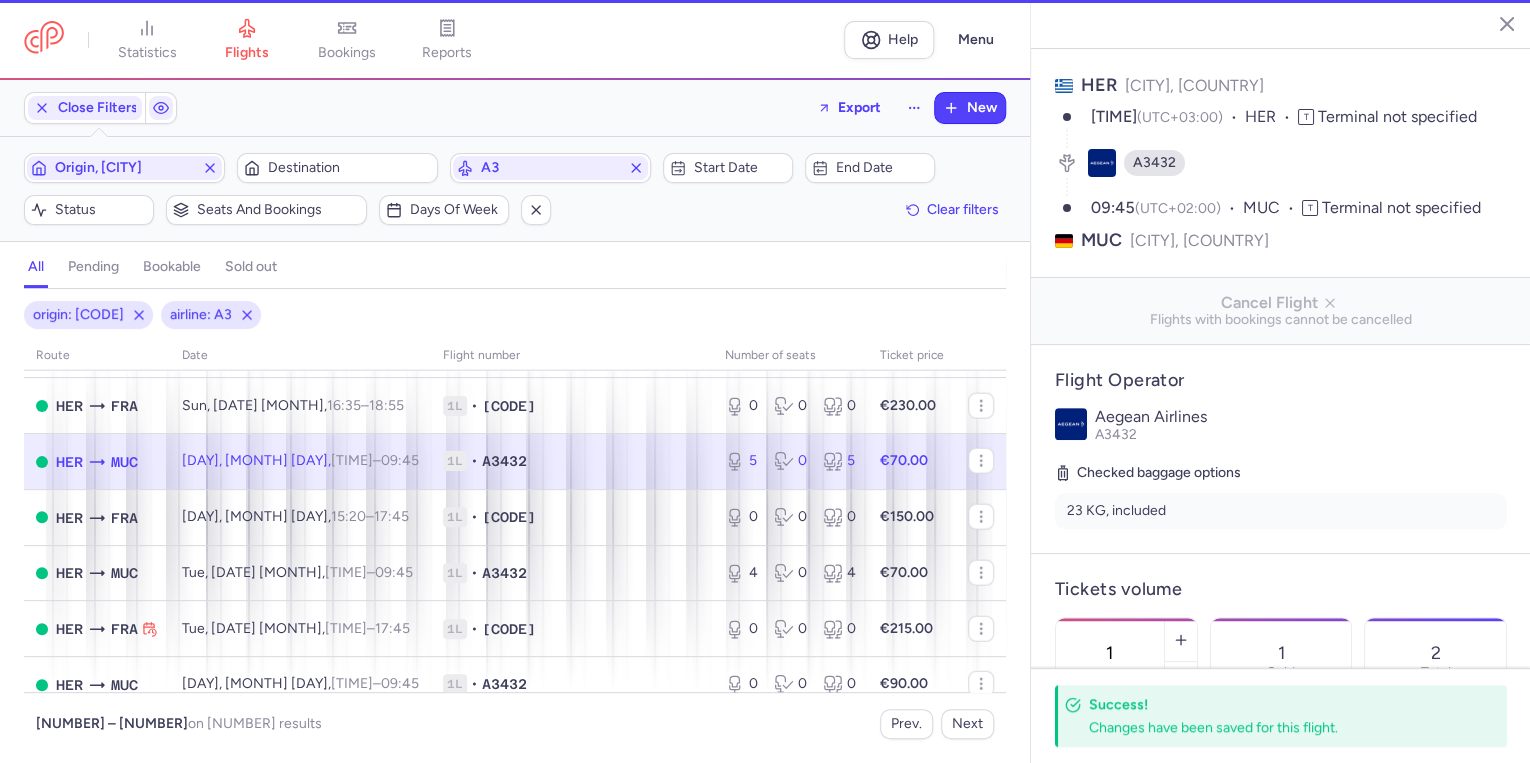 type on "5" 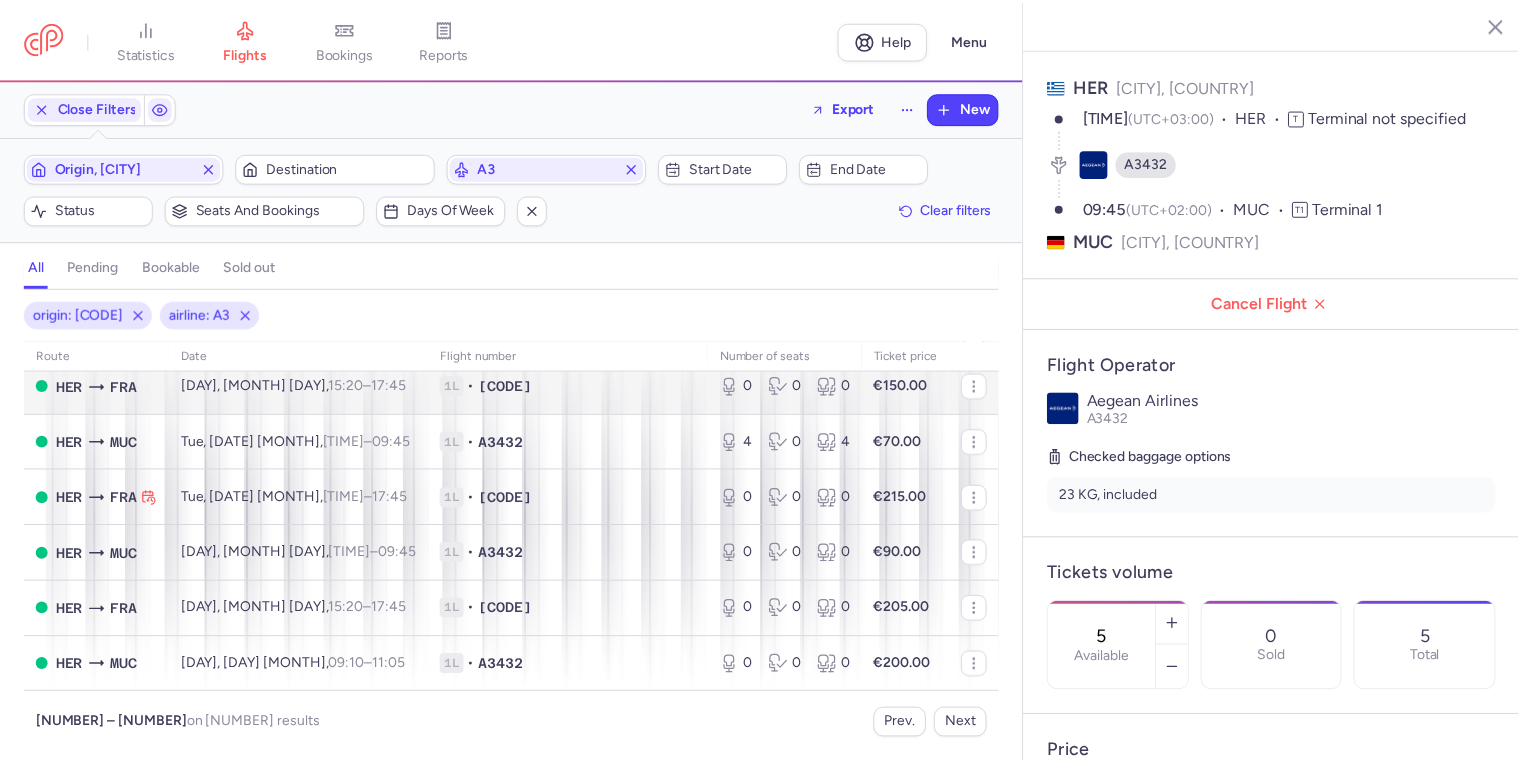 scroll, scrollTop: 2593, scrollLeft: 0, axis: vertical 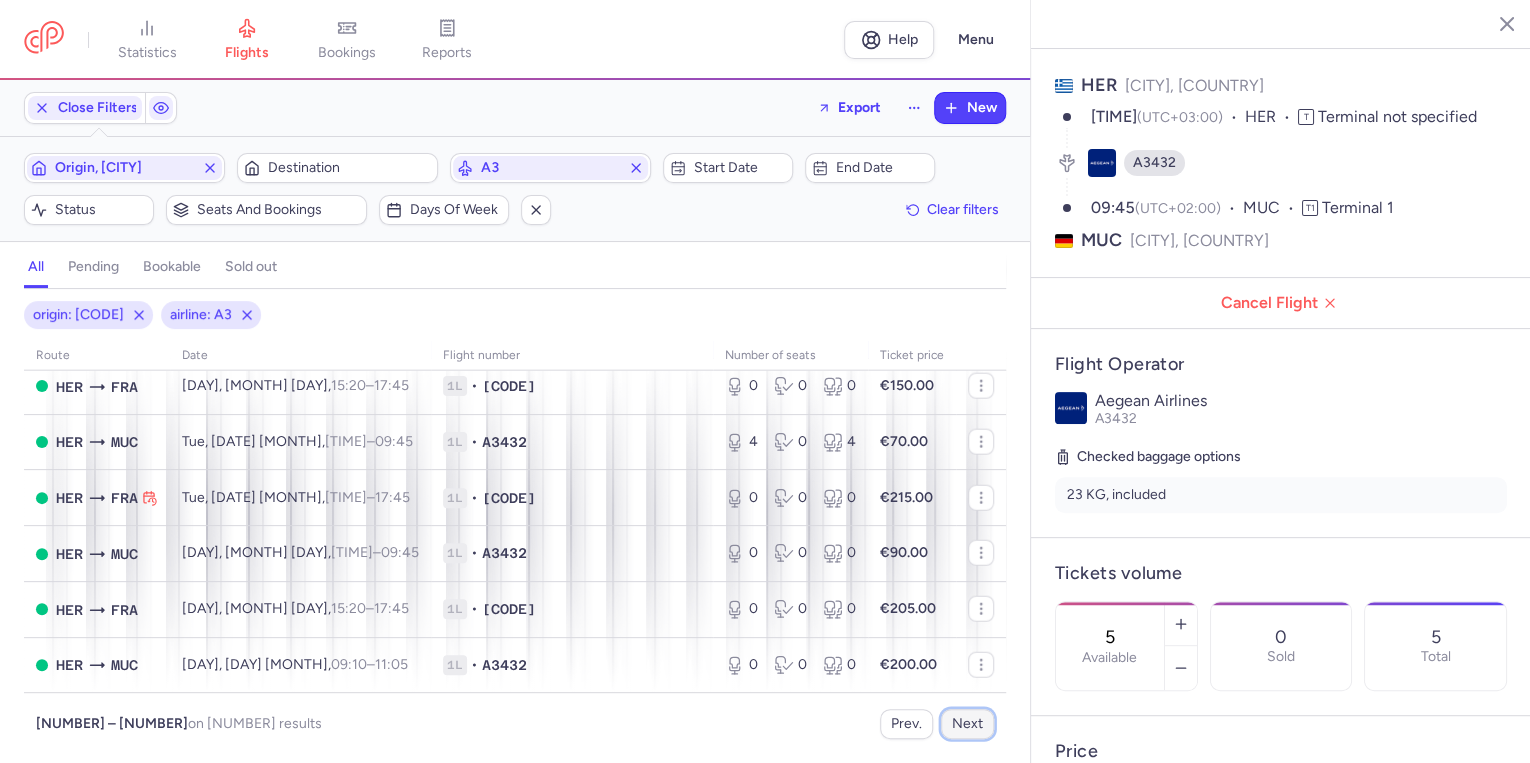 click on "Next" at bounding box center [967, 724] 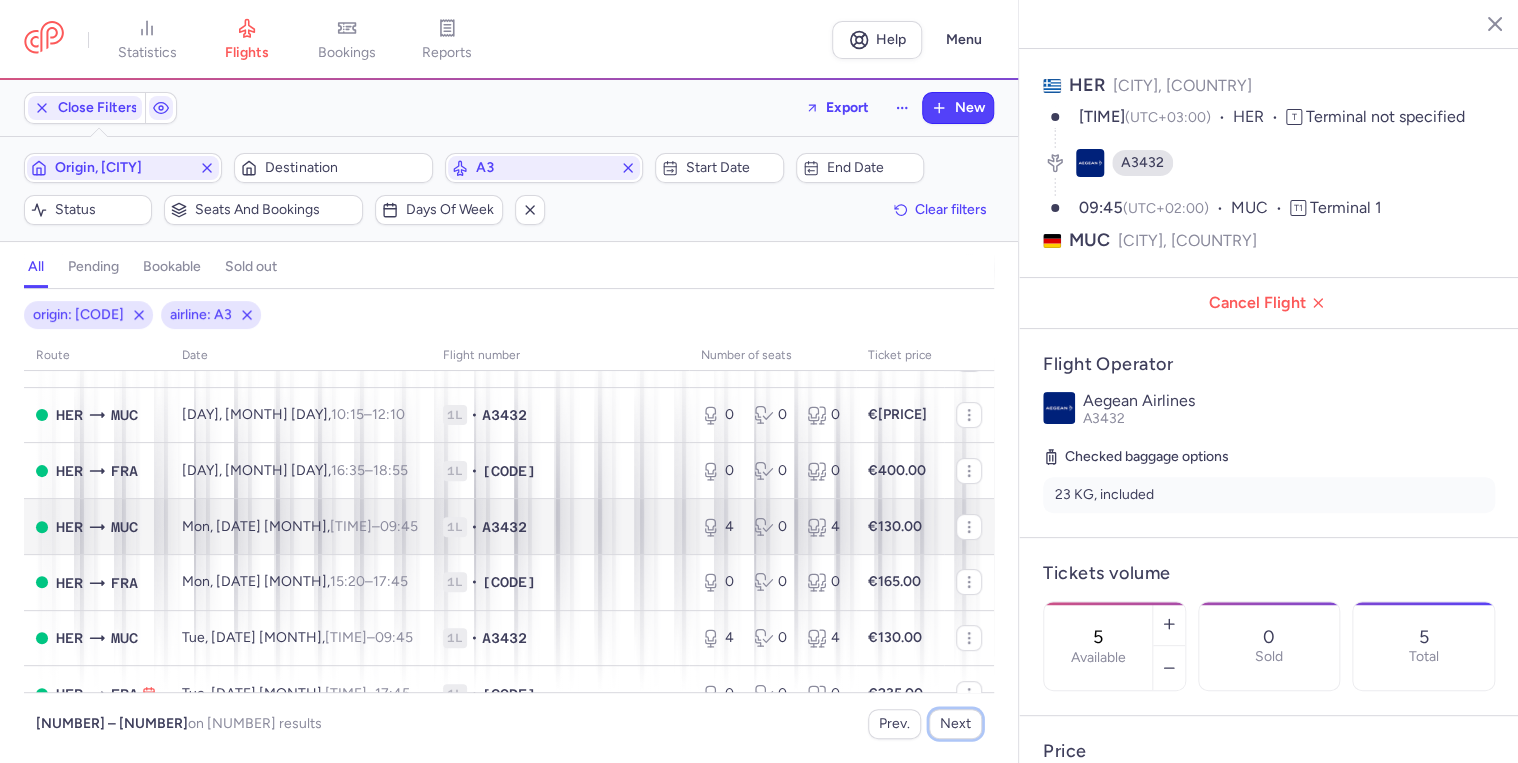 scroll, scrollTop: 240, scrollLeft: 0, axis: vertical 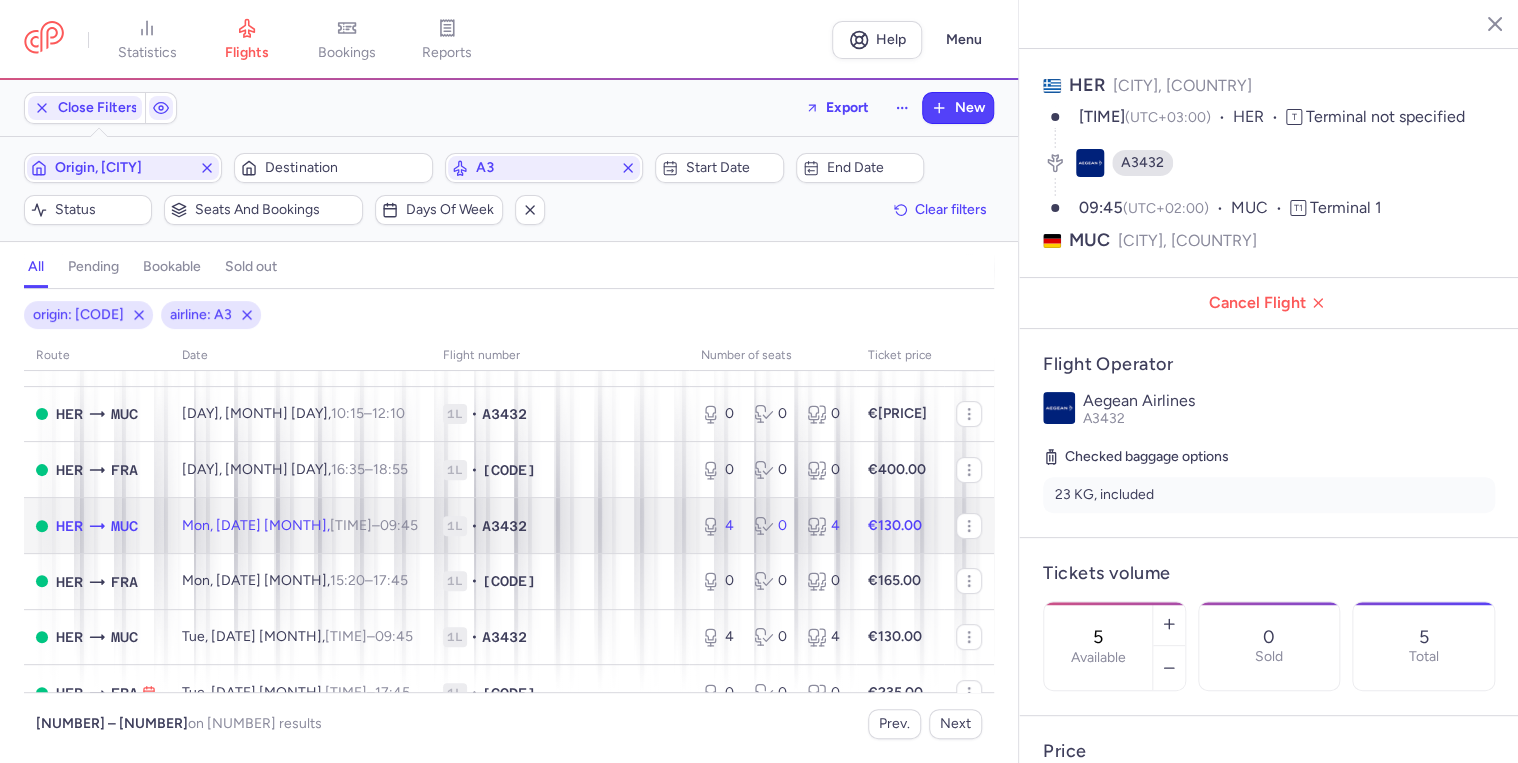 click on "A3432" at bounding box center (504, 526) 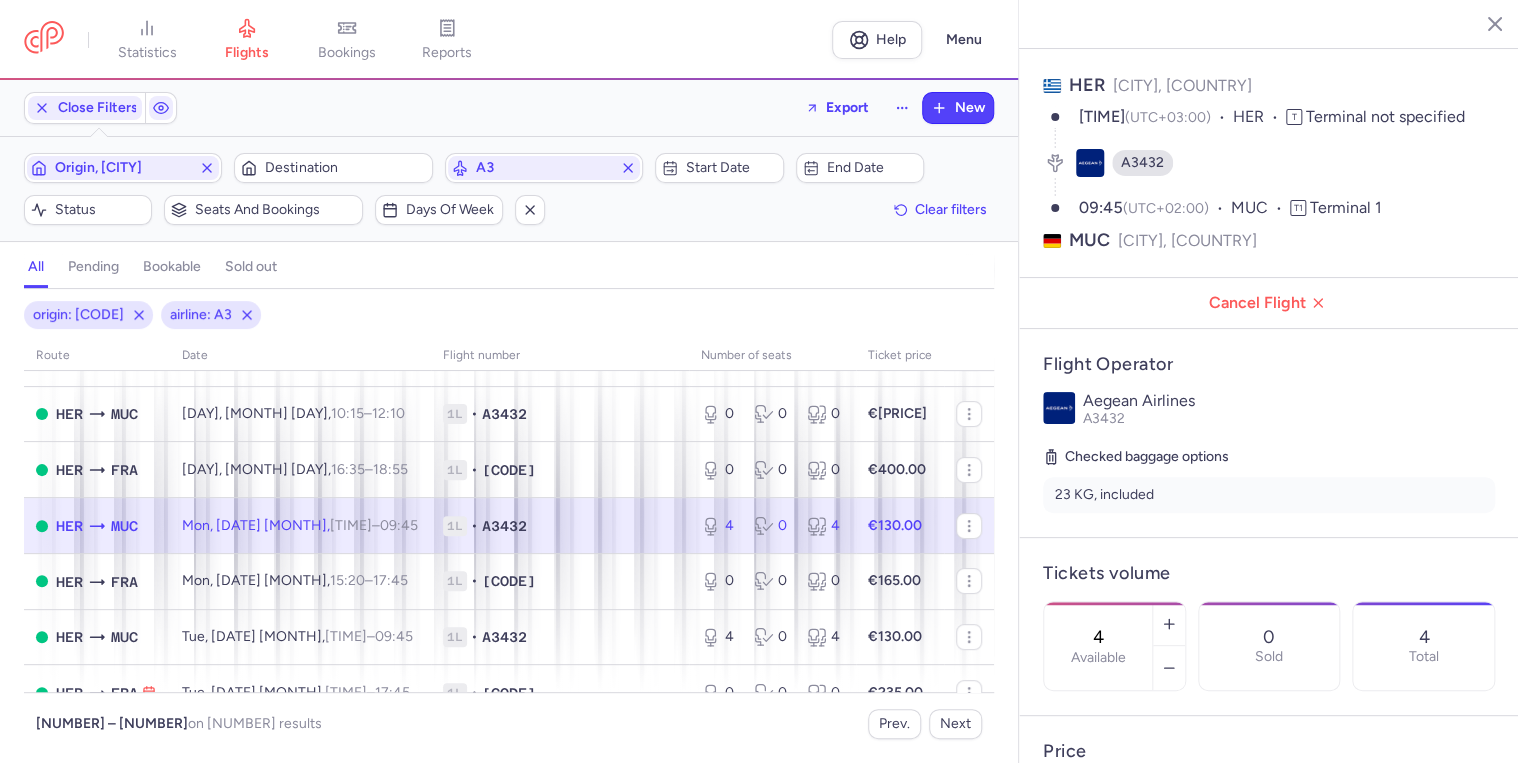 click on "Mon, [DATE] [MONTH],  [TIME]  –  [TIME]  +0" at bounding box center (300, 526) 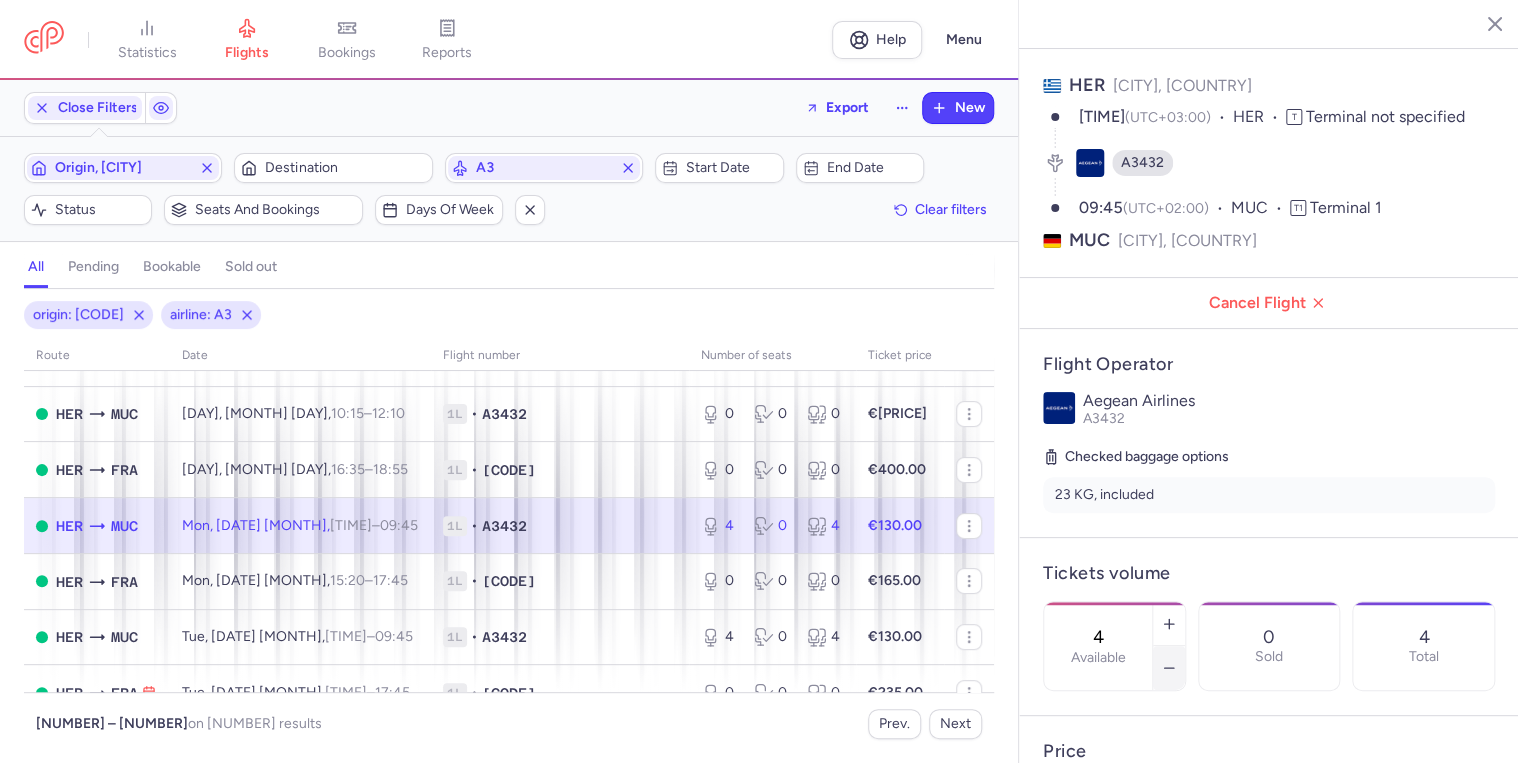 click 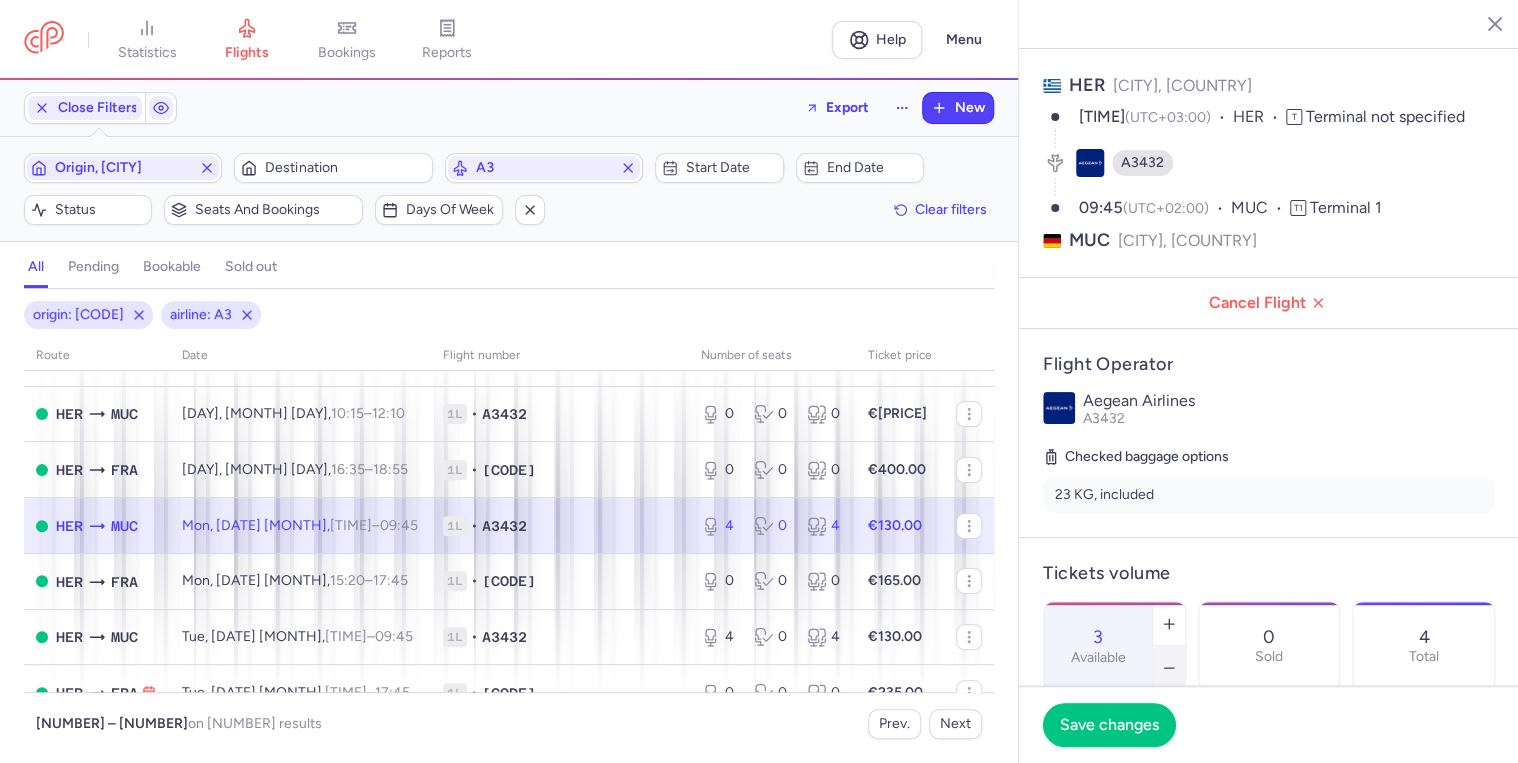 click 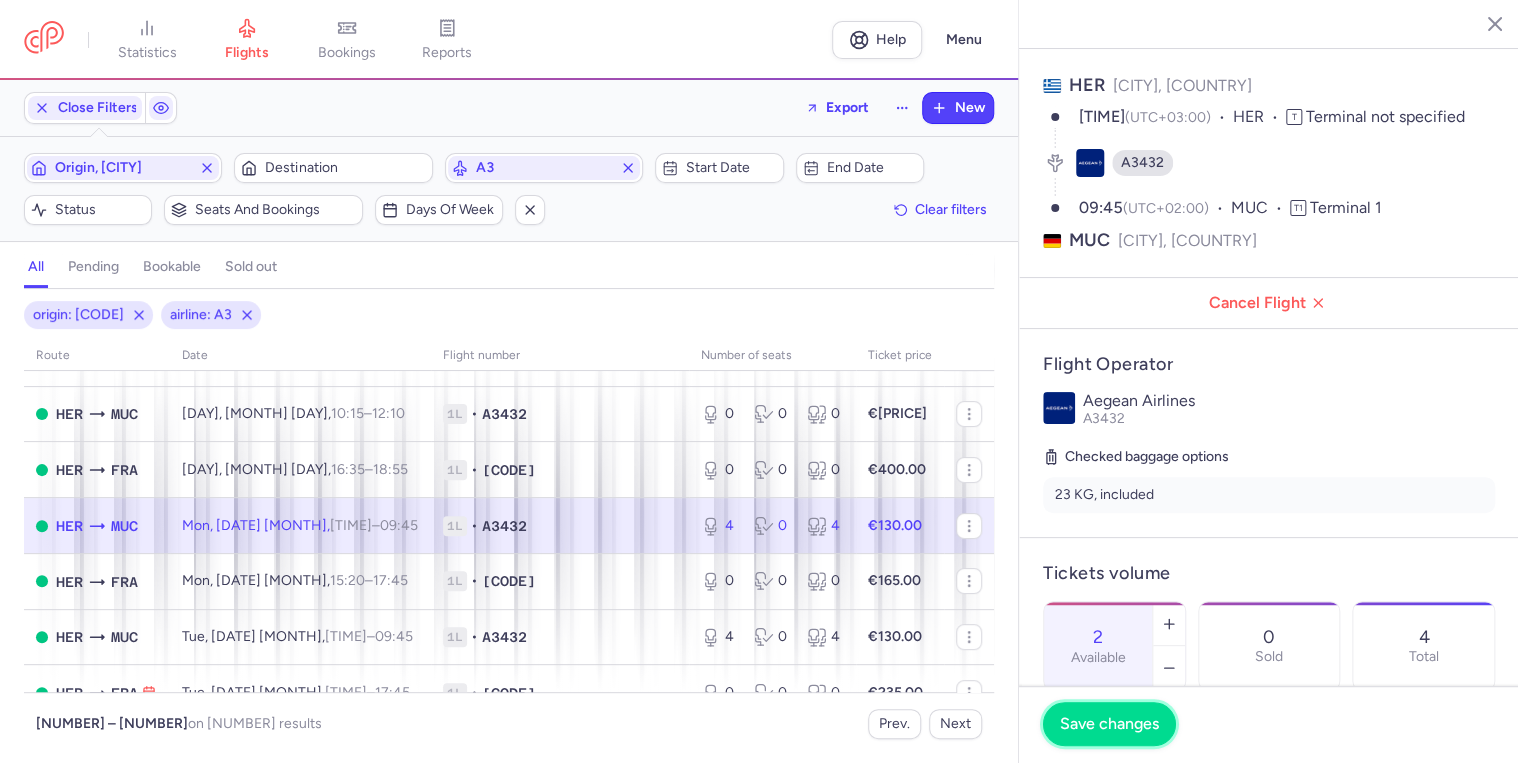 click on "Save changes" at bounding box center (1109, 724) 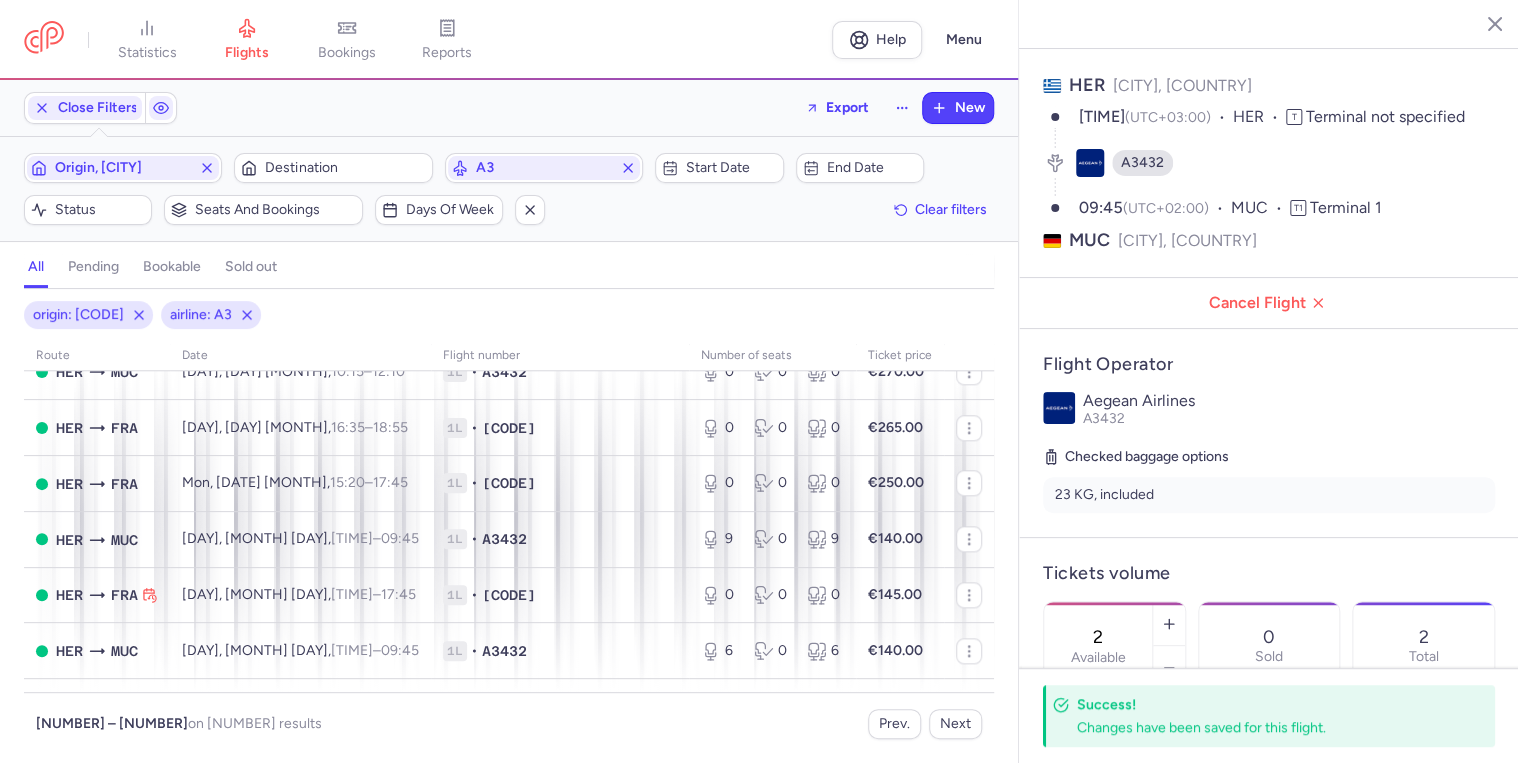 scroll, scrollTop: 1120, scrollLeft: 0, axis: vertical 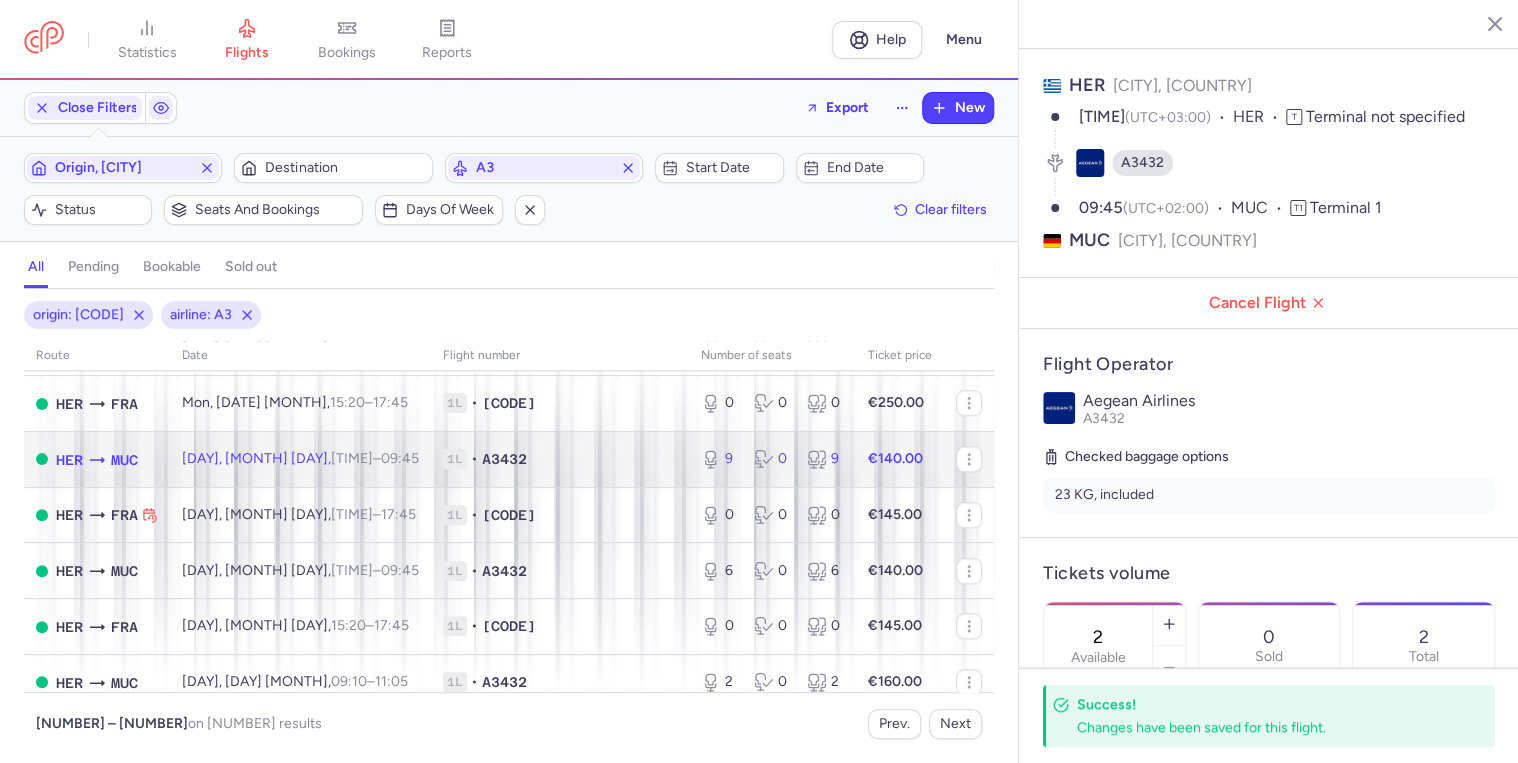 click on "A3432" at bounding box center [504, 459] 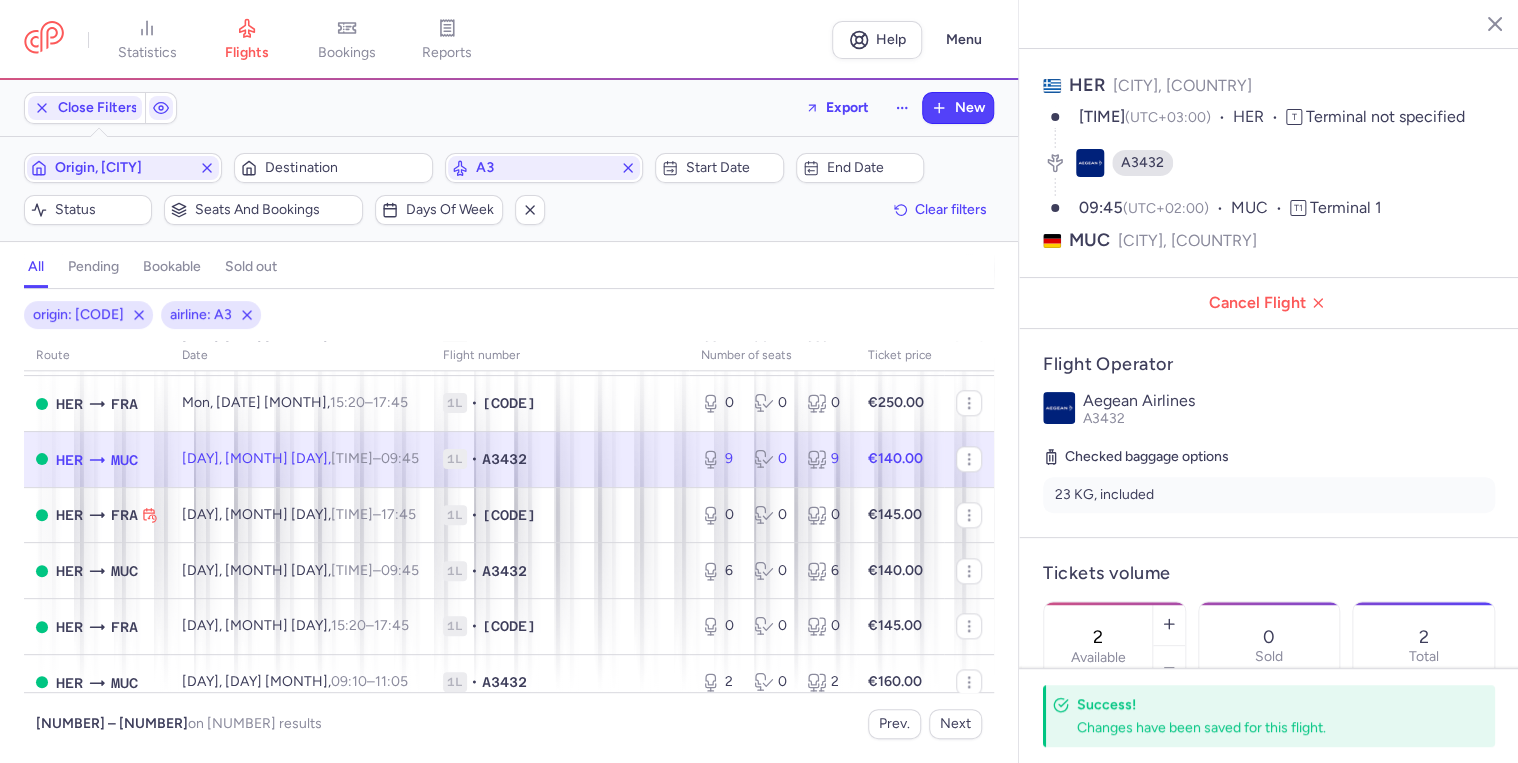 type on "9" 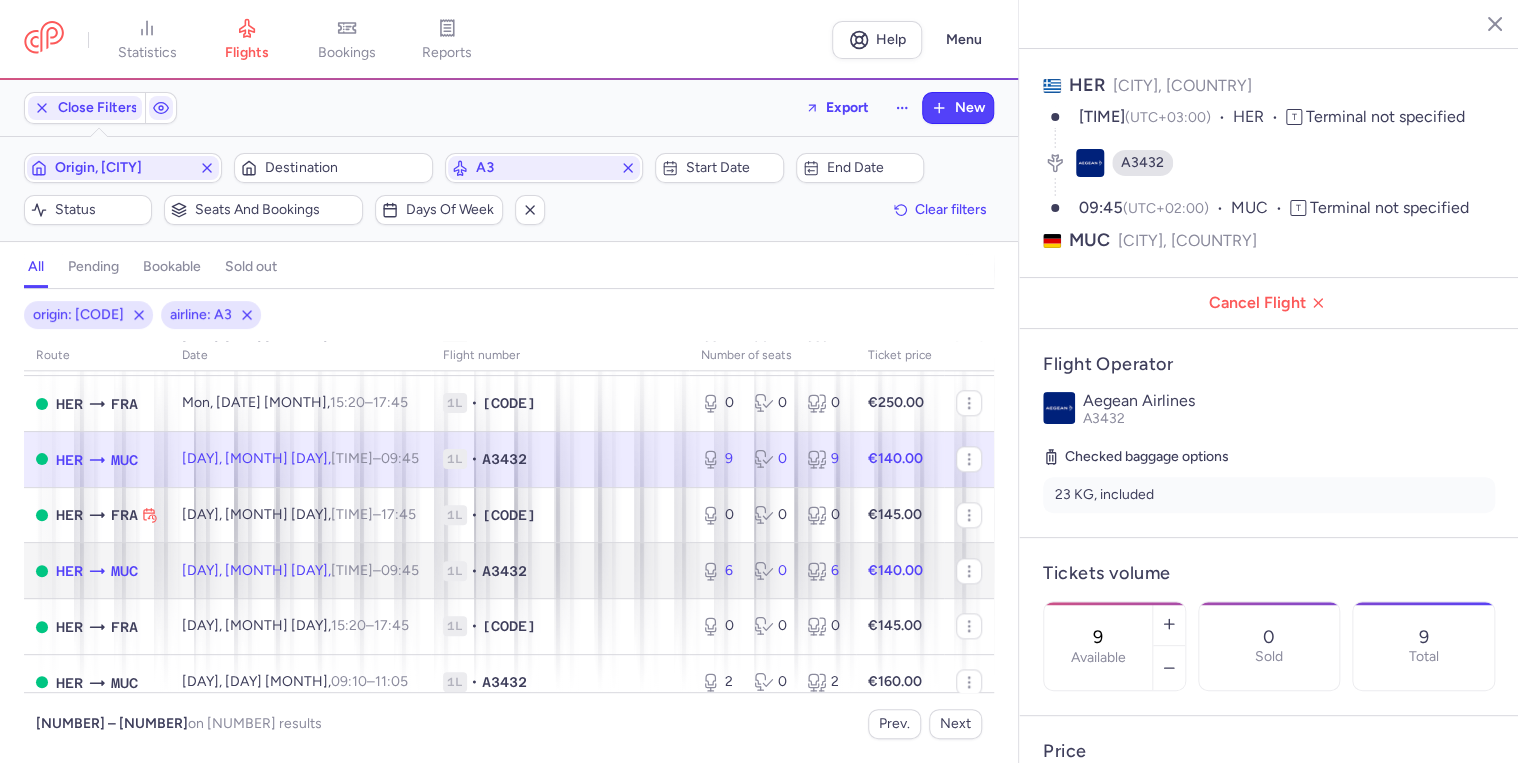 drag, startPoint x: 226, startPoint y: 587, endPoint x: 400, endPoint y: 568, distance: 175.03429 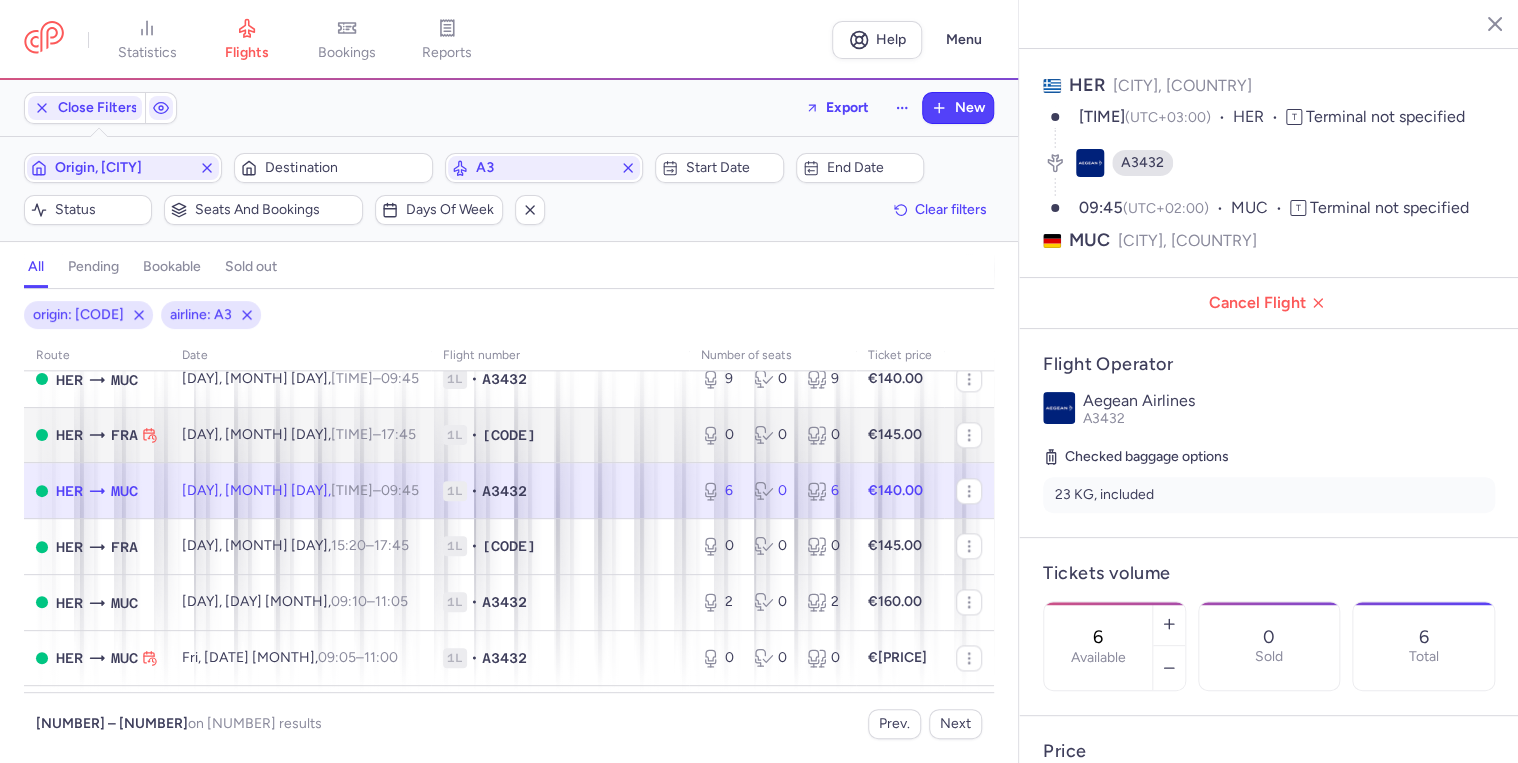 scroll, scrollTop: 1280, scrollLeft: 0, axis: vertical 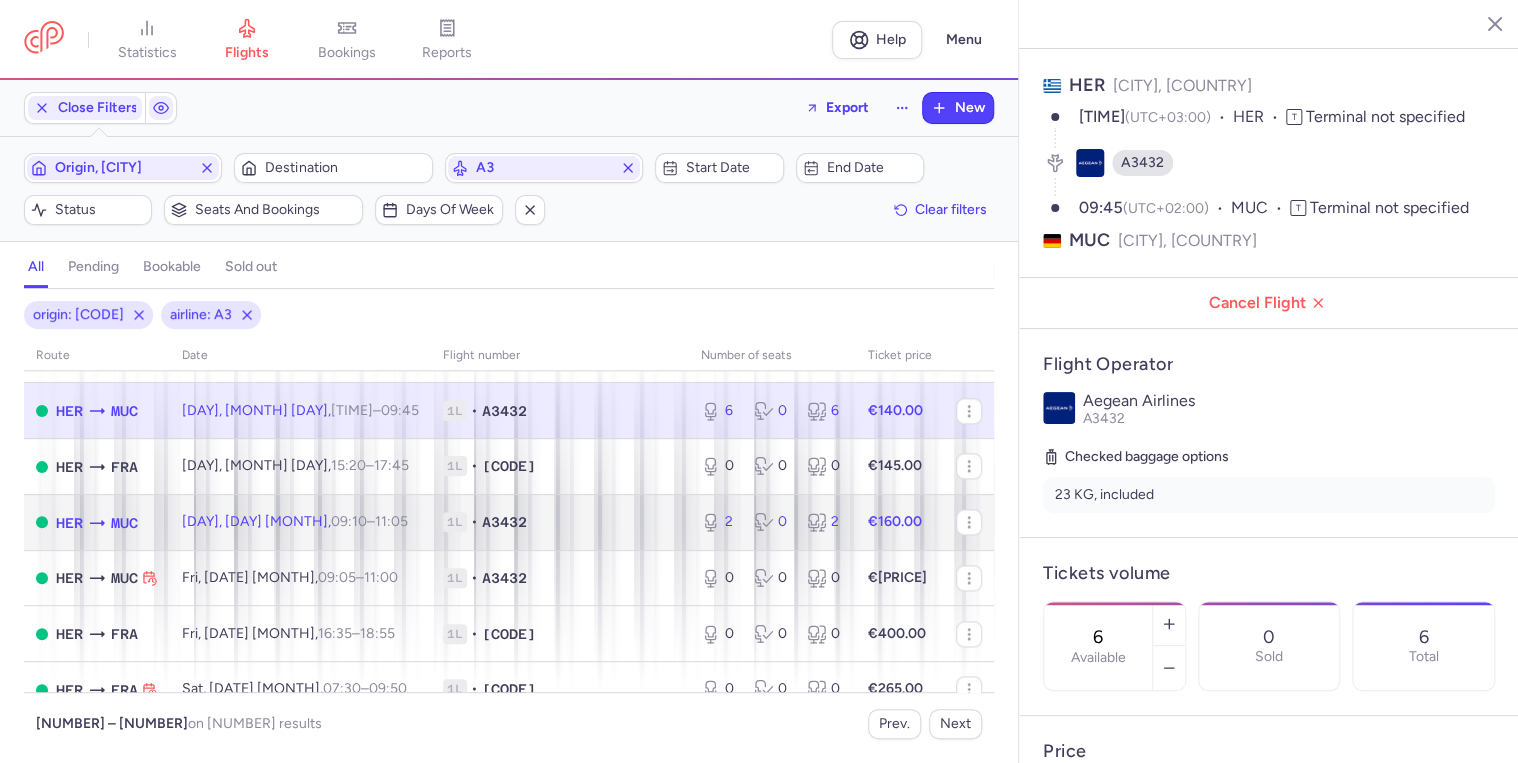 click on "A3432" 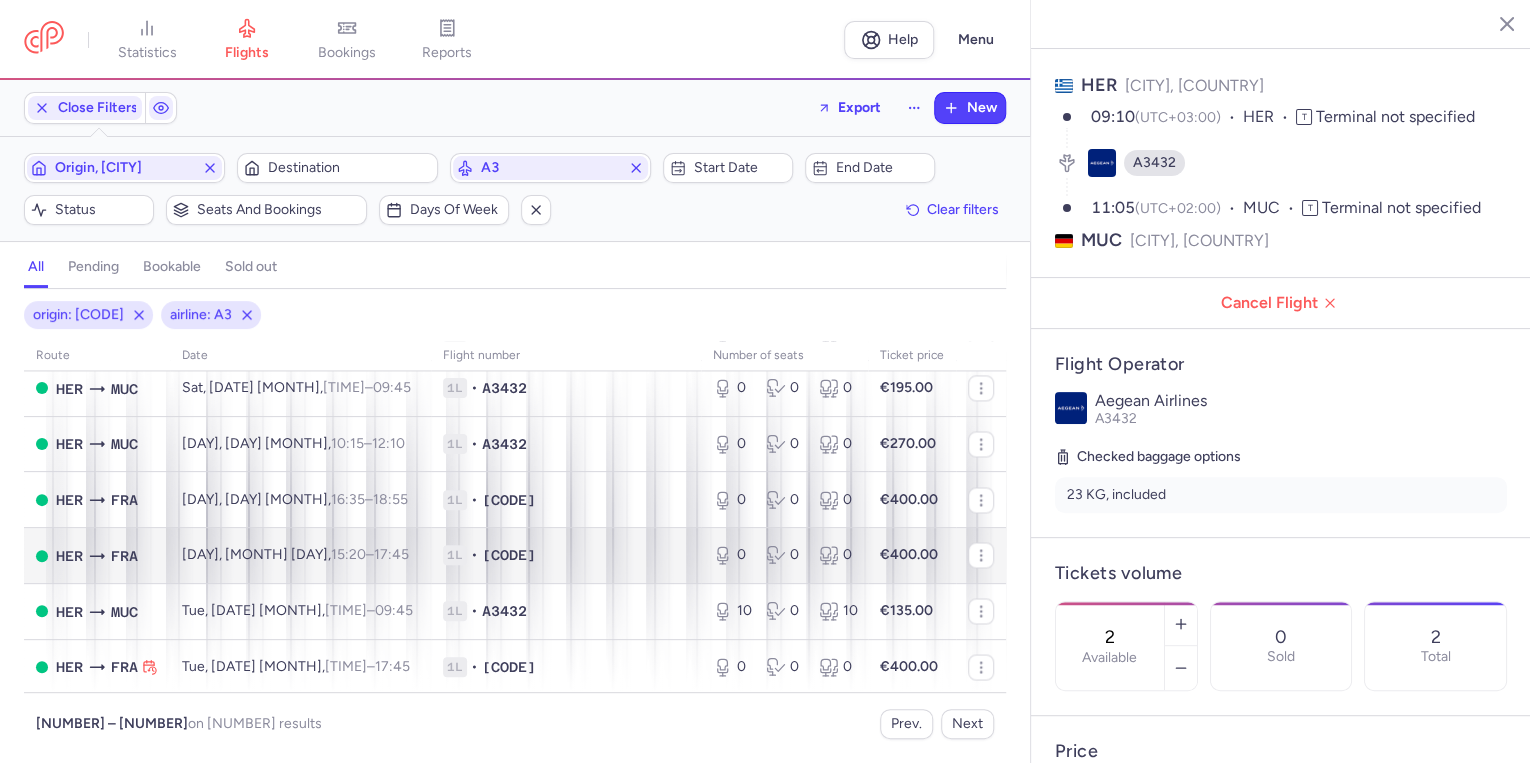 scroll, scrollTop: 1680, scrollLeft: 0, axis: vertical 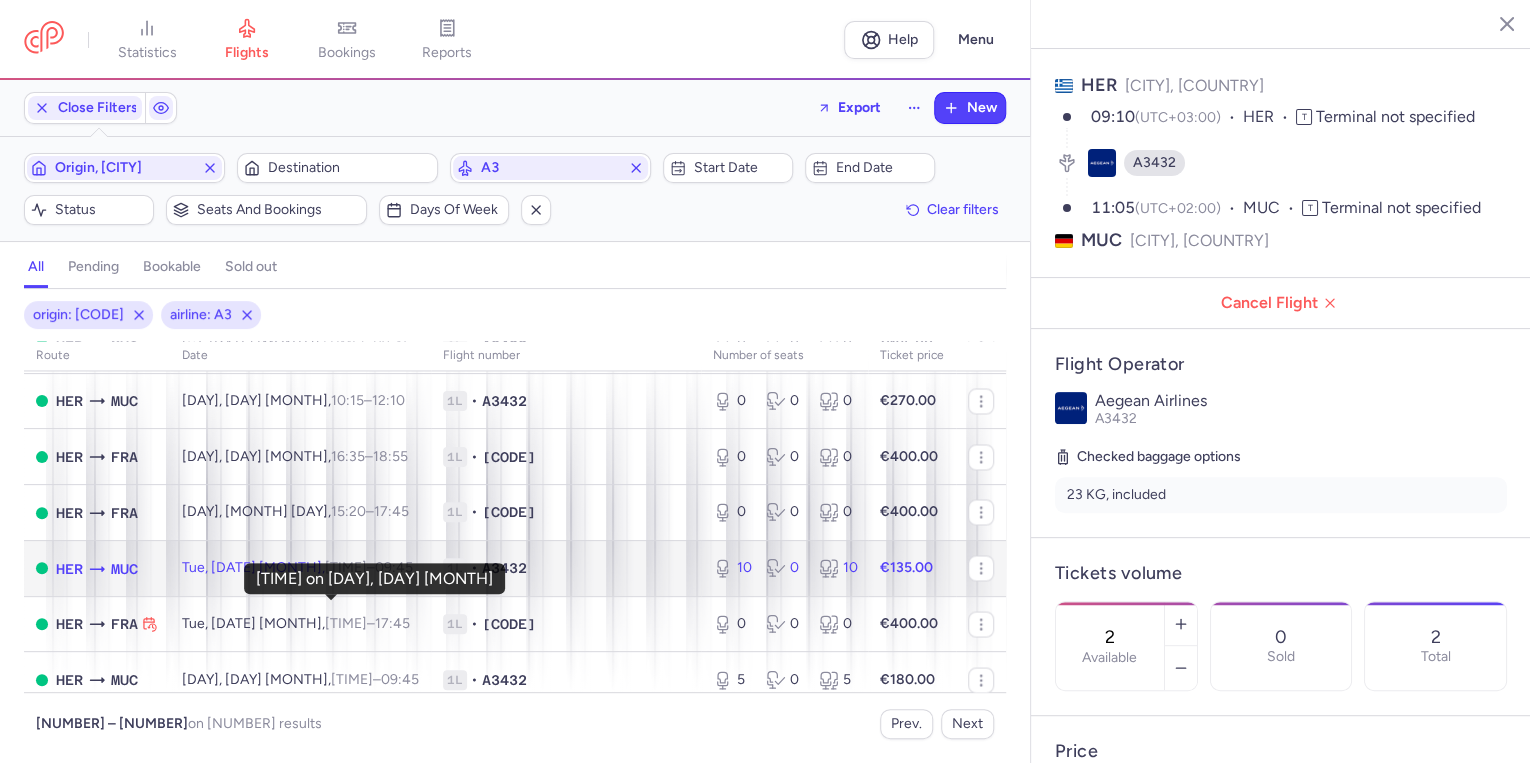 click on "09:45  +0" at bounding box center (394, 567) 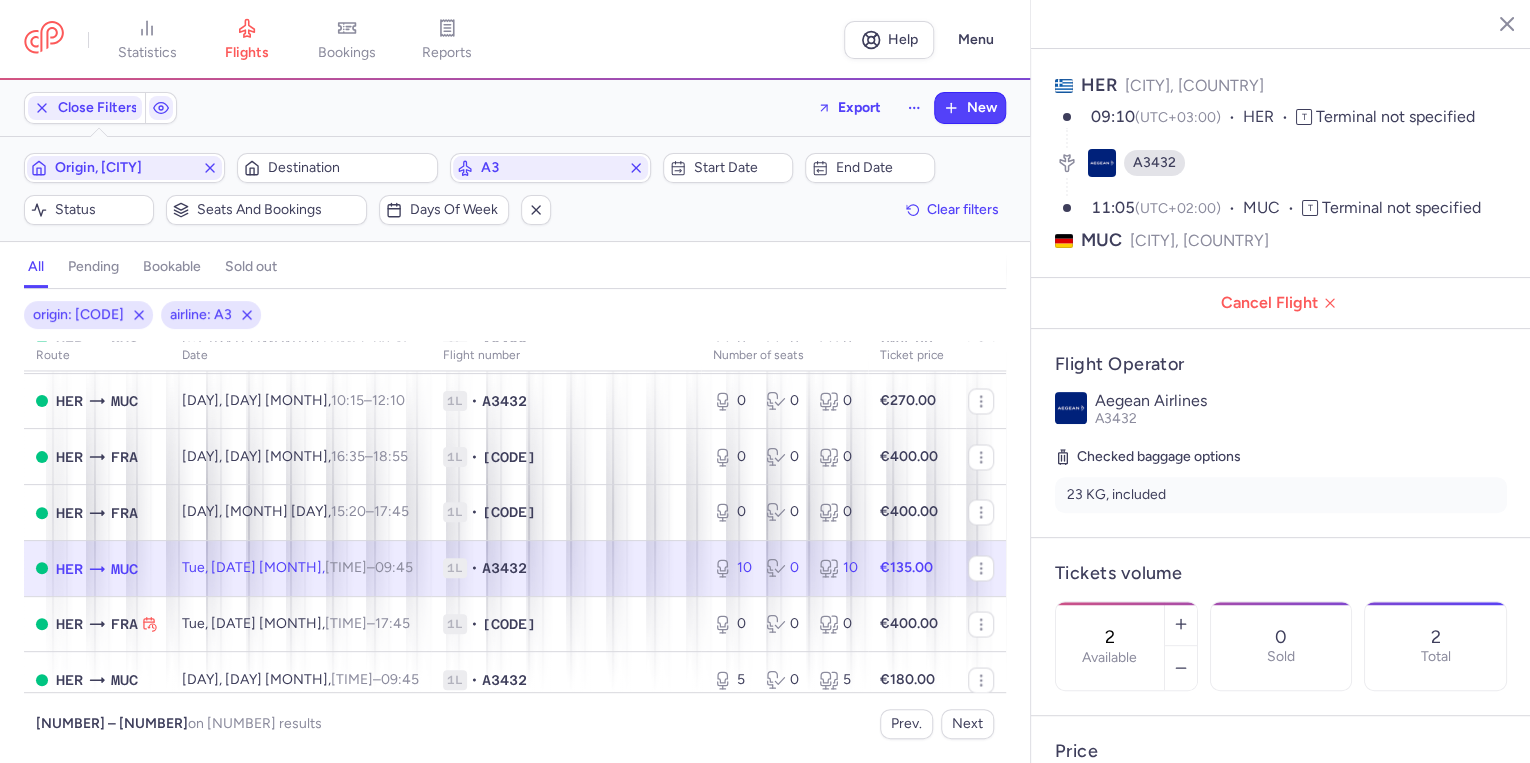 type on "10" 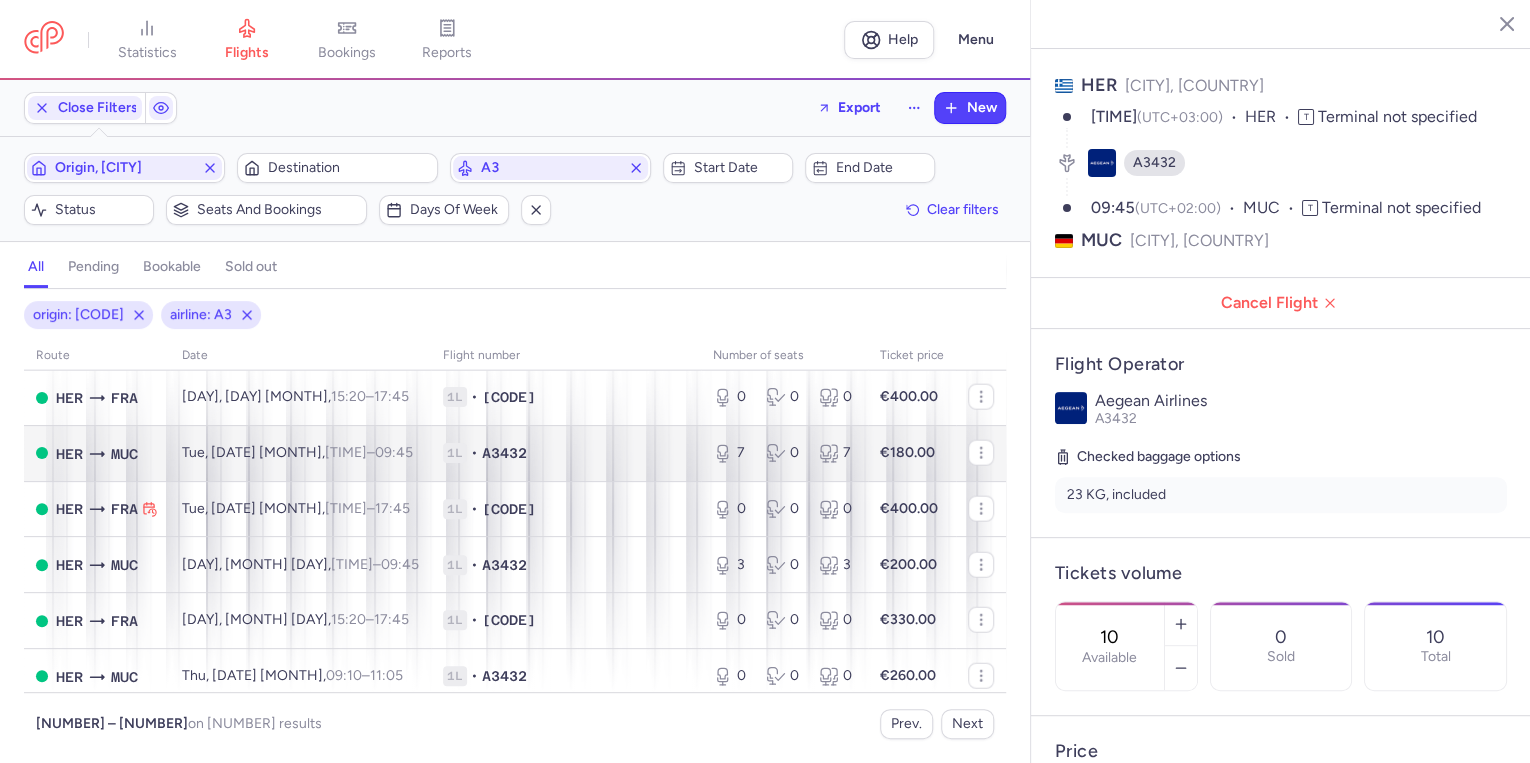 scroll, scrollTop: 2480, scrollLeft: 0, axis: vertical 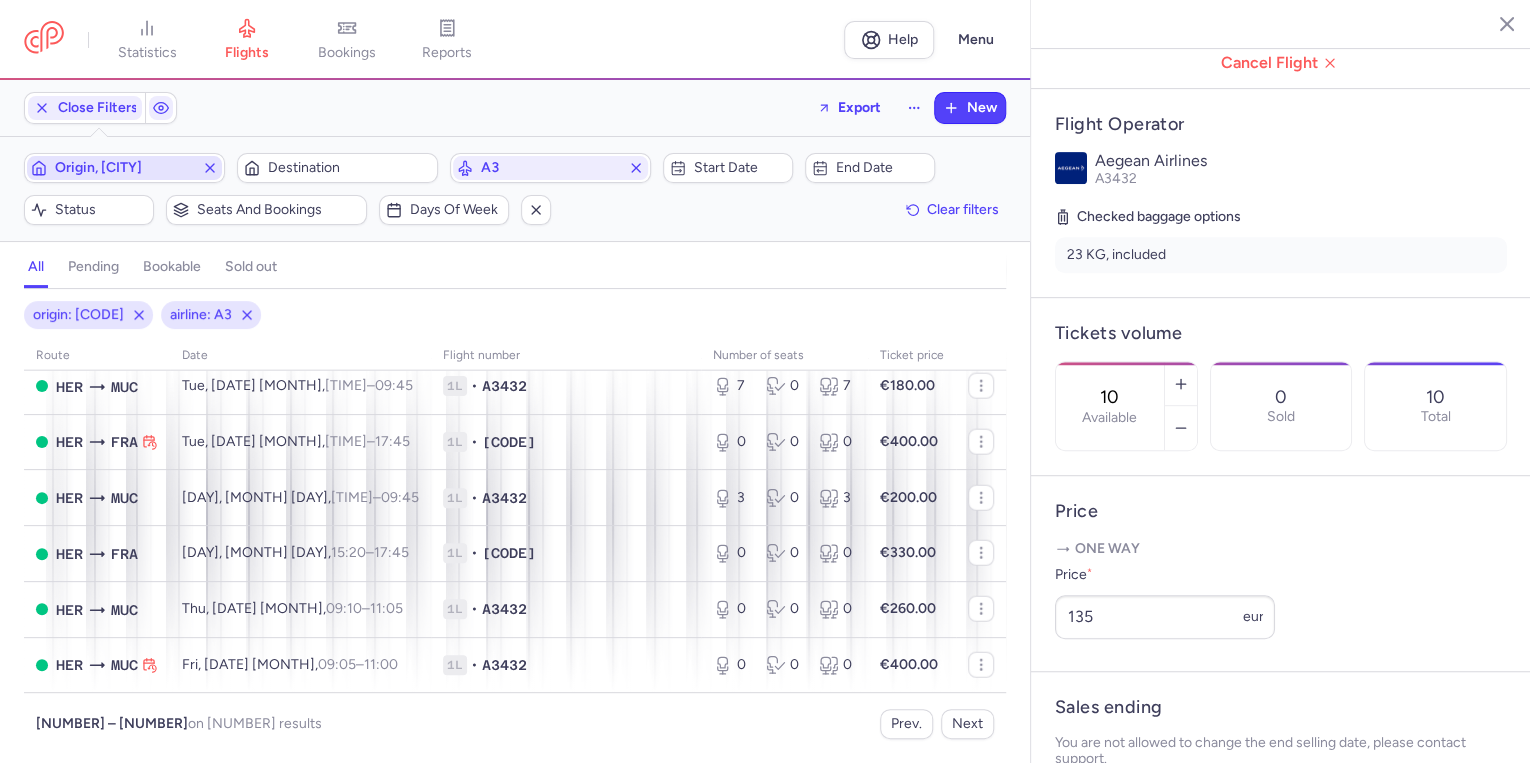 drag, startPoint x: 208, startPoint y: 168, endPoint x: 239, endPoint y: 168, distance: 31 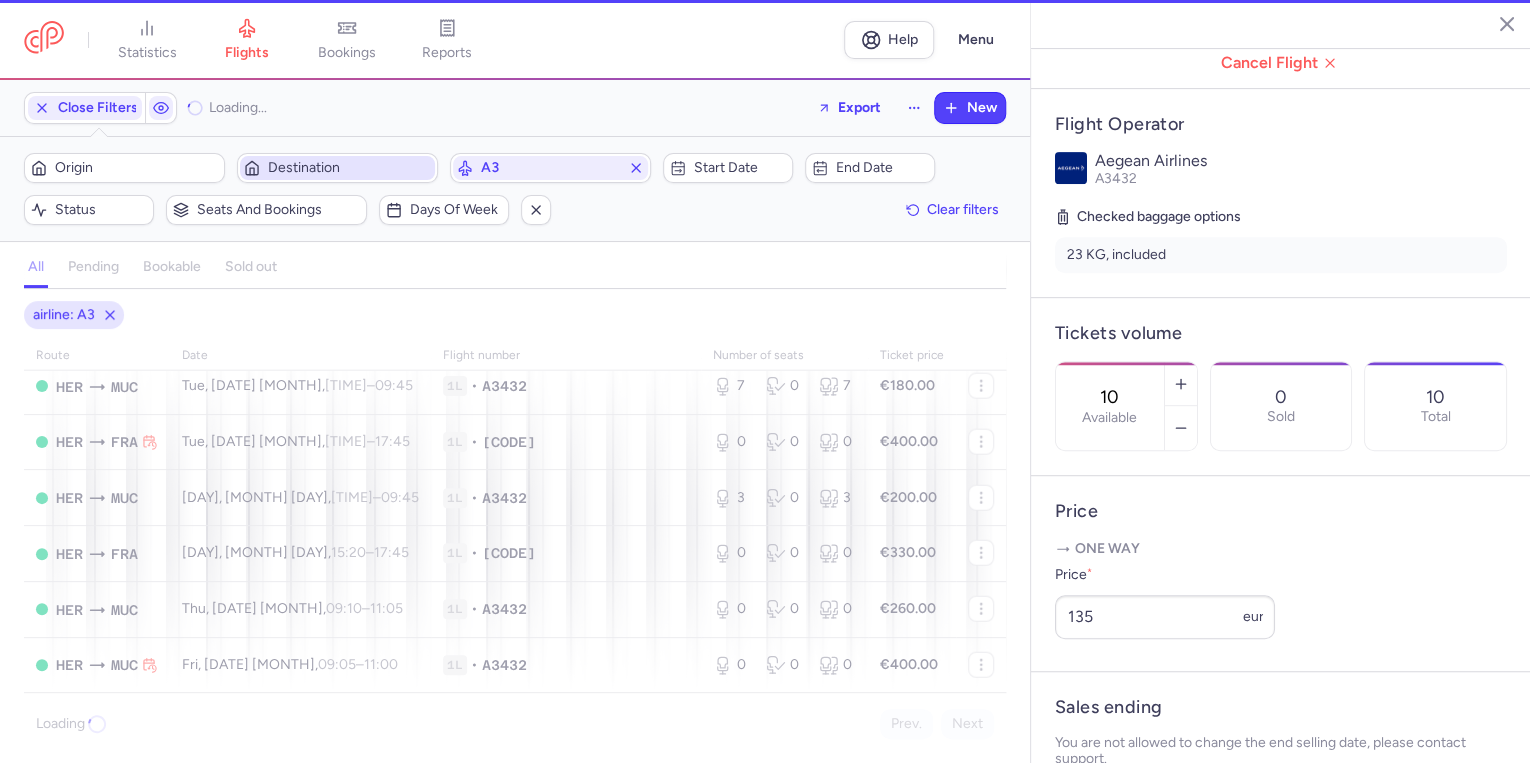 click on "Destination" at bounding box center (349, 168) 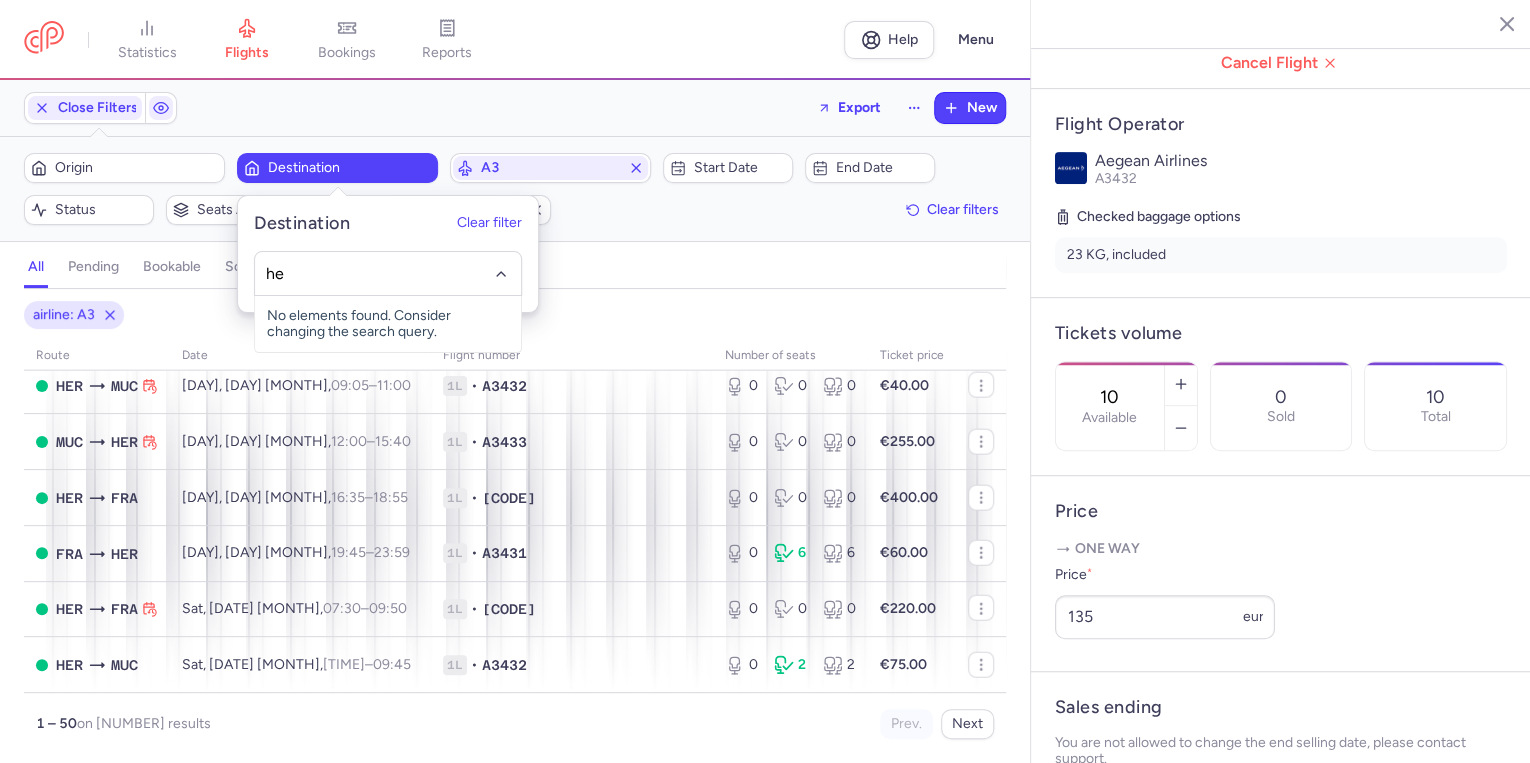 scroll, scrollTop: 2560, scrollLeft: 0, axis: vertical 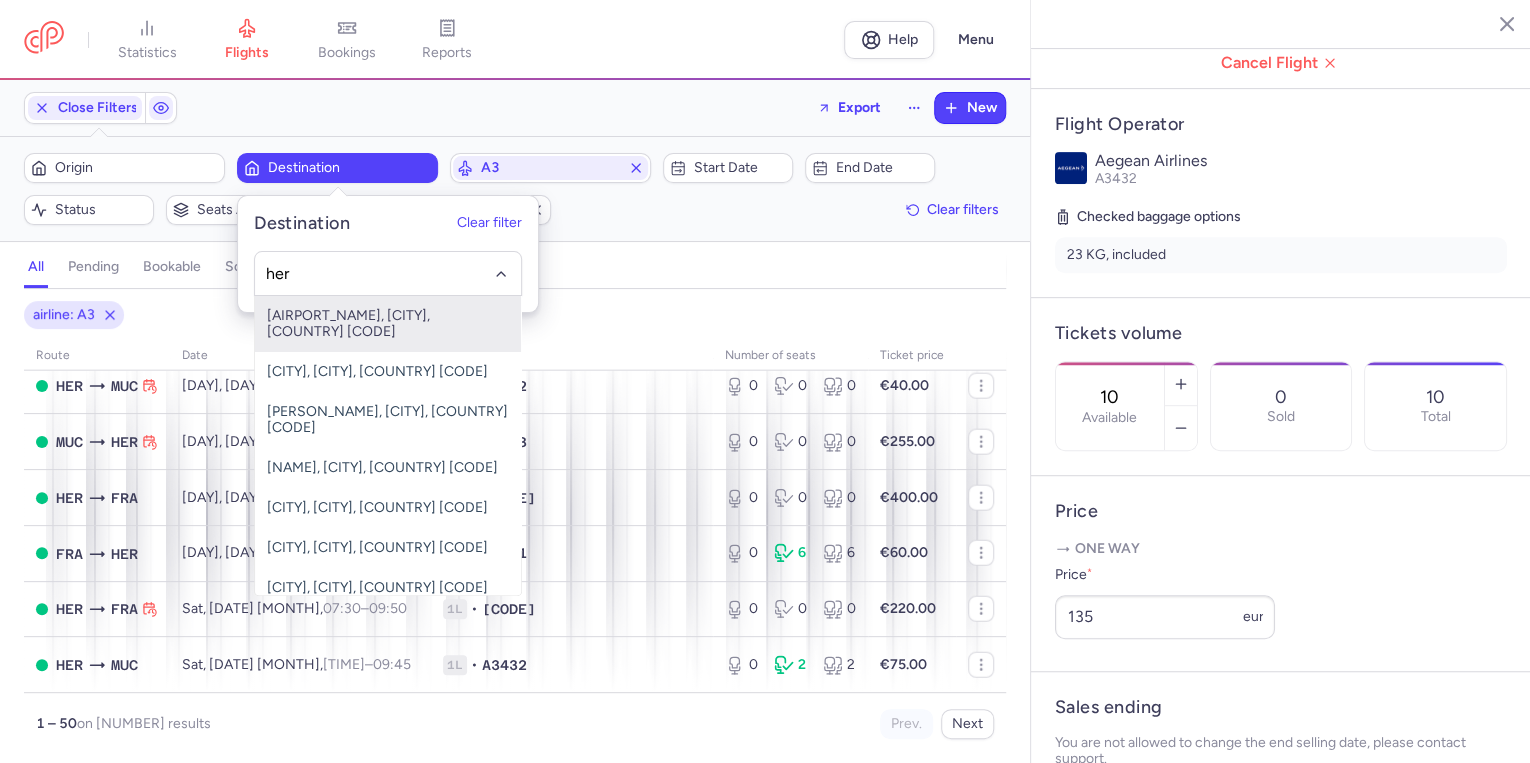 click on "[AIRPORT_NAME], [CITY], [COUNTRY] [CODE]" at bounding box center (388, 324) 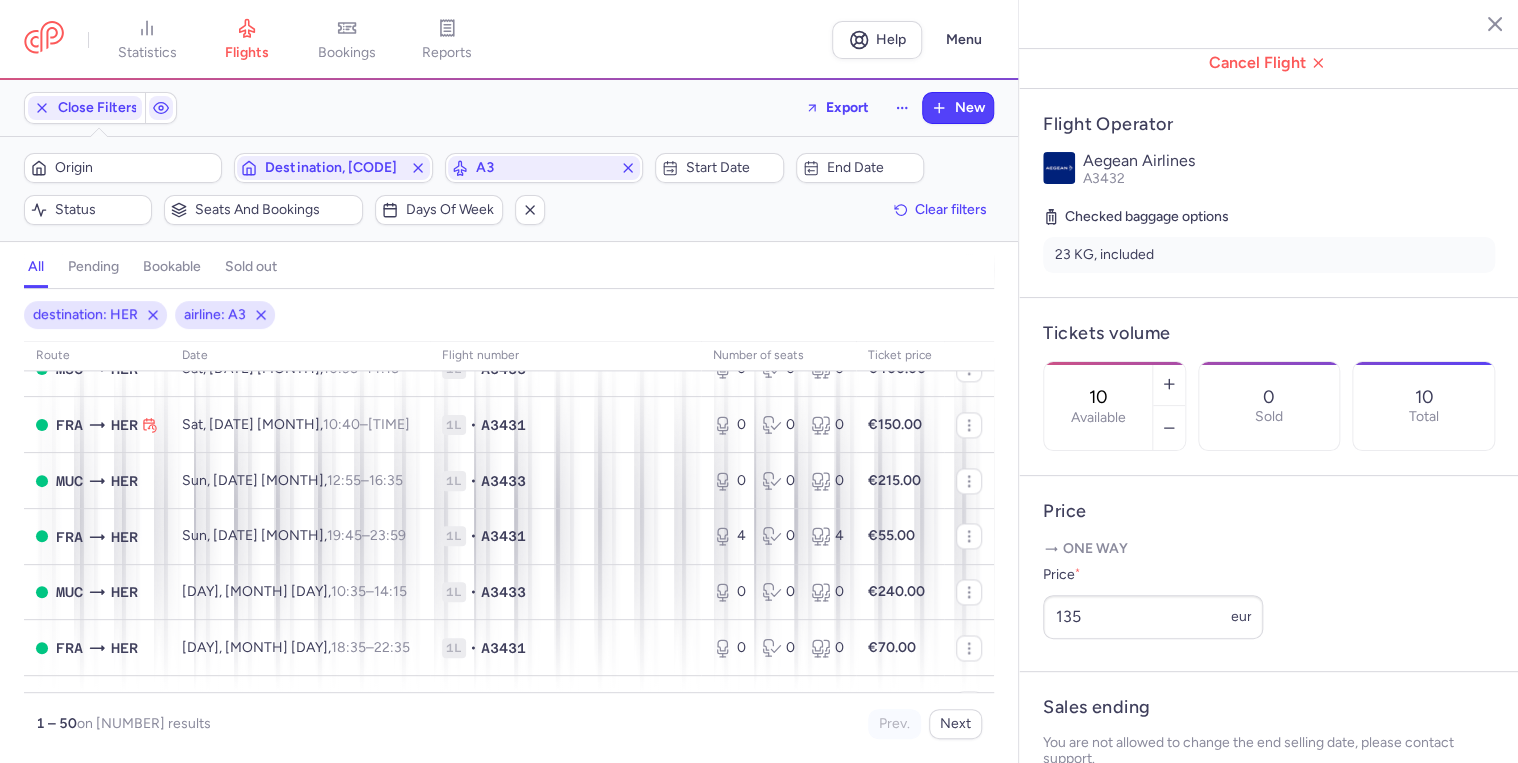 scroll, scrollTop: 1440, scrollLeft: 0, axis: vertical 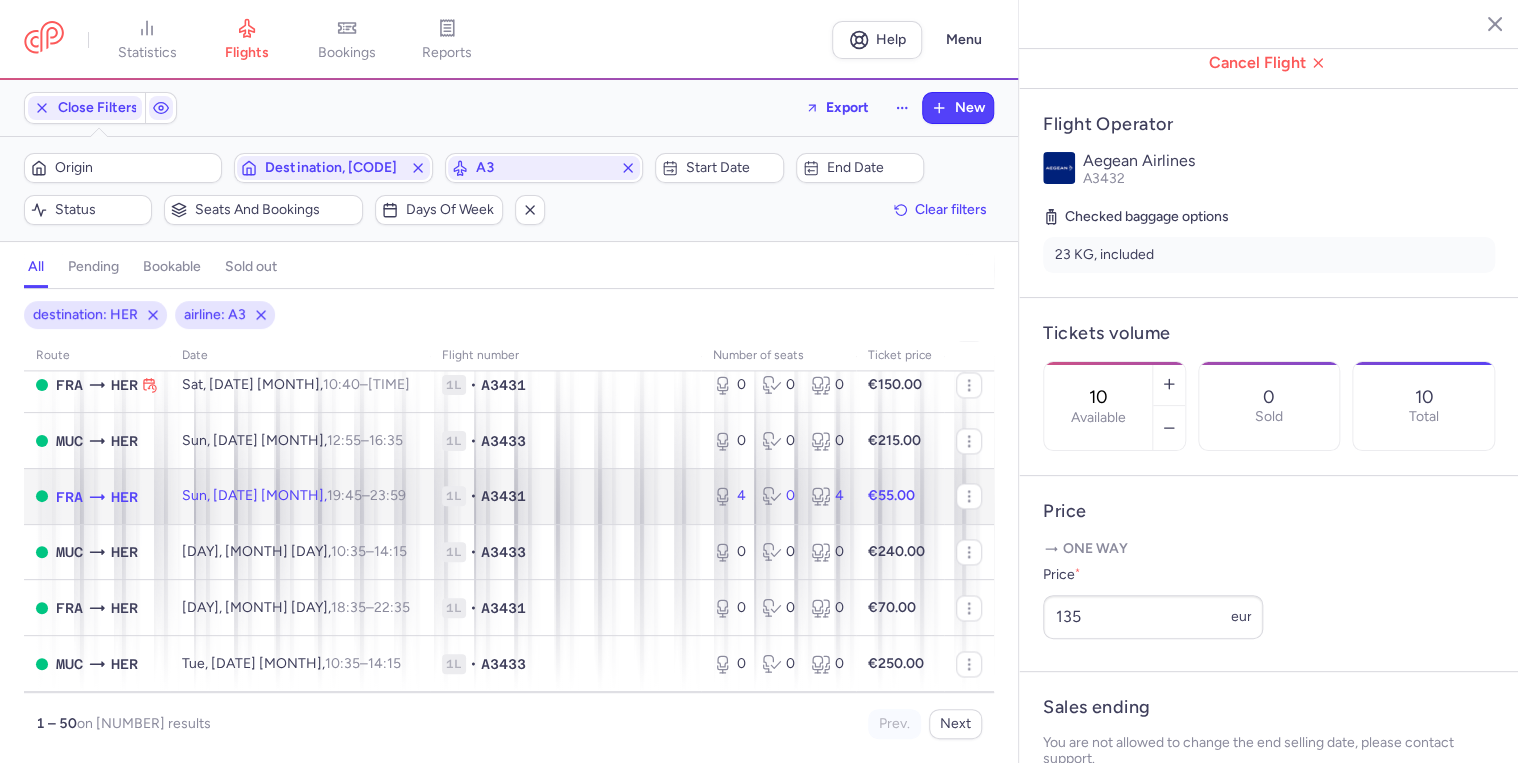 click on "[DAY], [DAY] [MONTH], [TIME] – [TIME] +0" 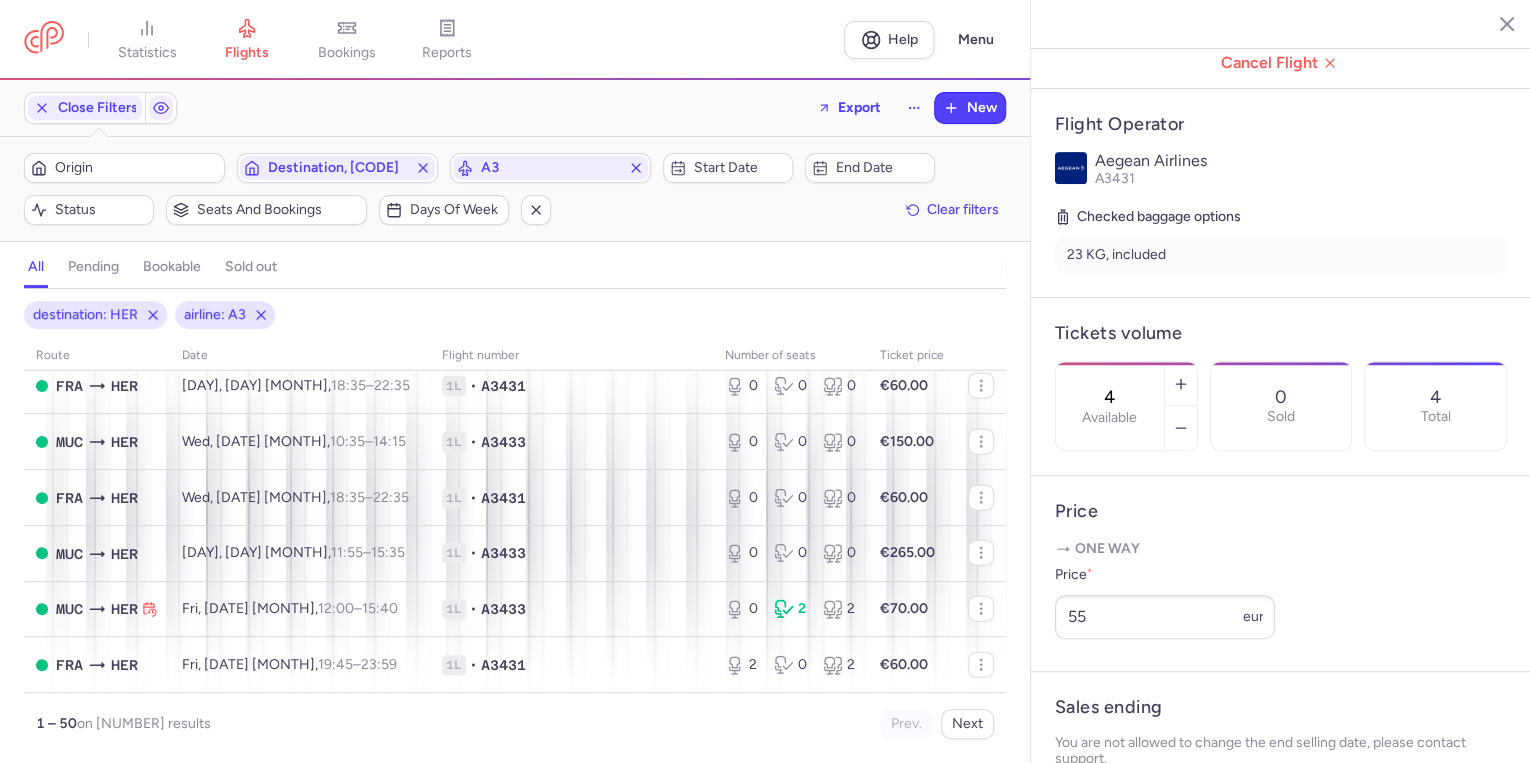 scroll, scrollTop: 2560, scrollLeft: 0, axis: vertical 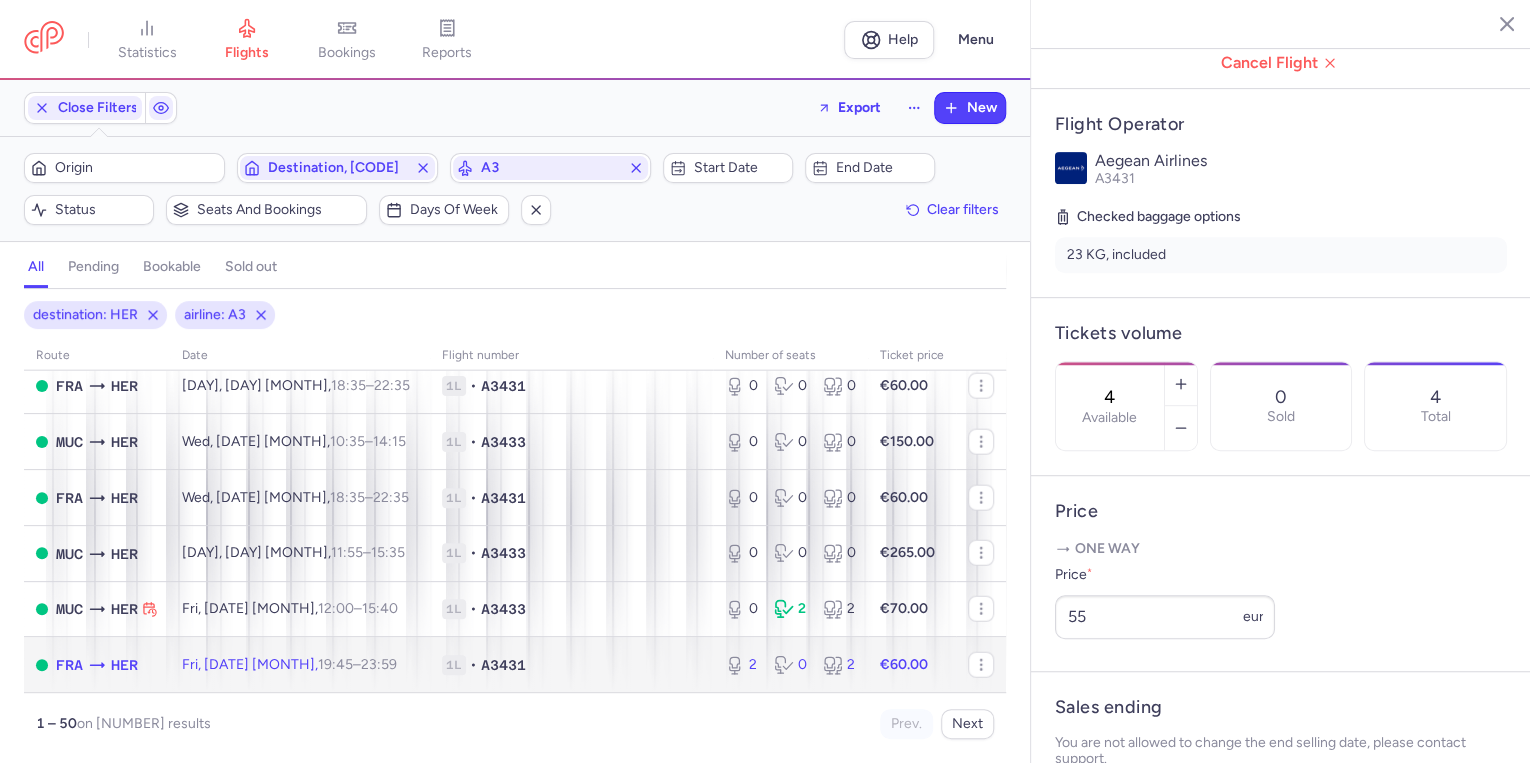 click on "[TIME]  +0" at bounding box center [379, 664] 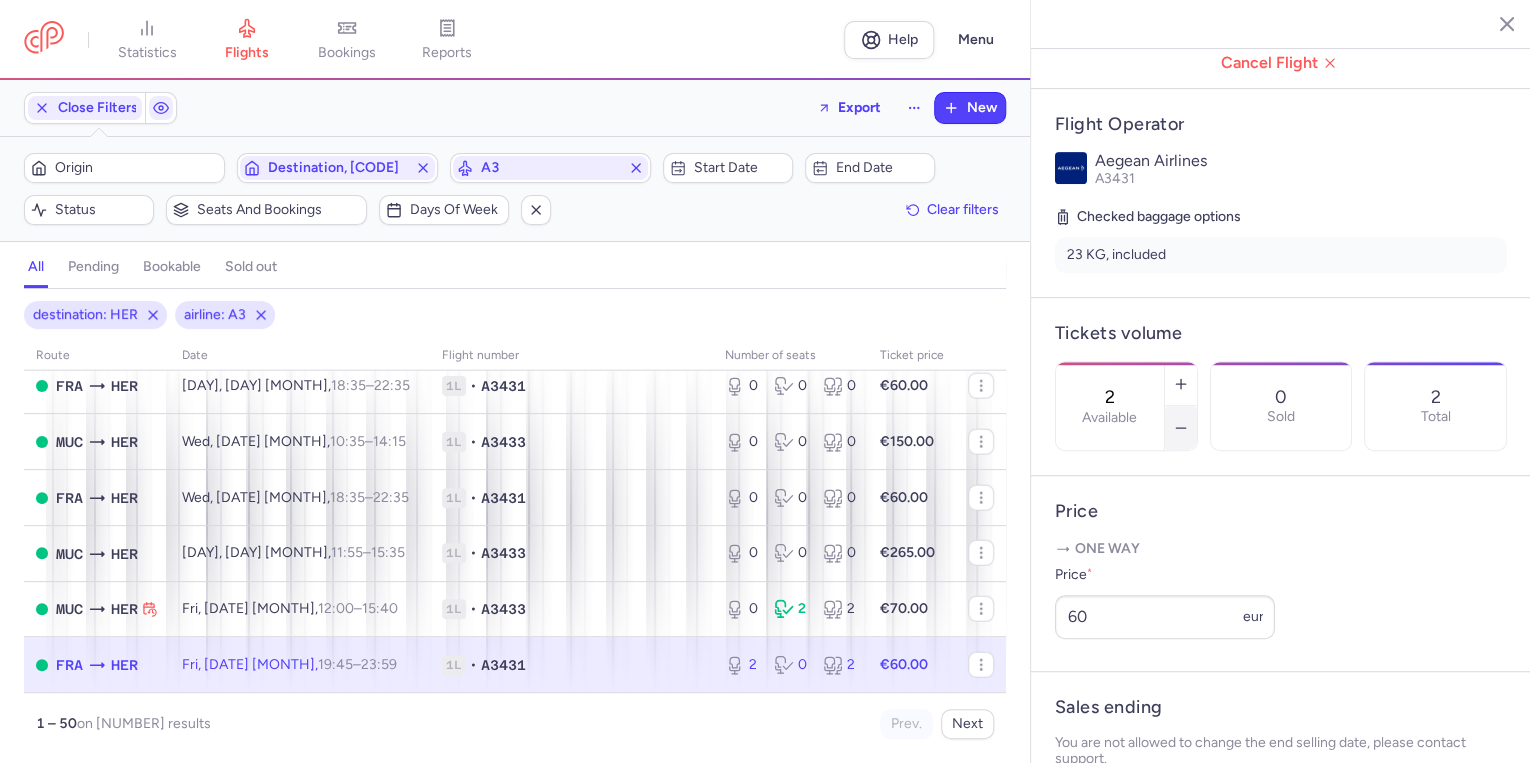 click at bounding box center [1181, 428] 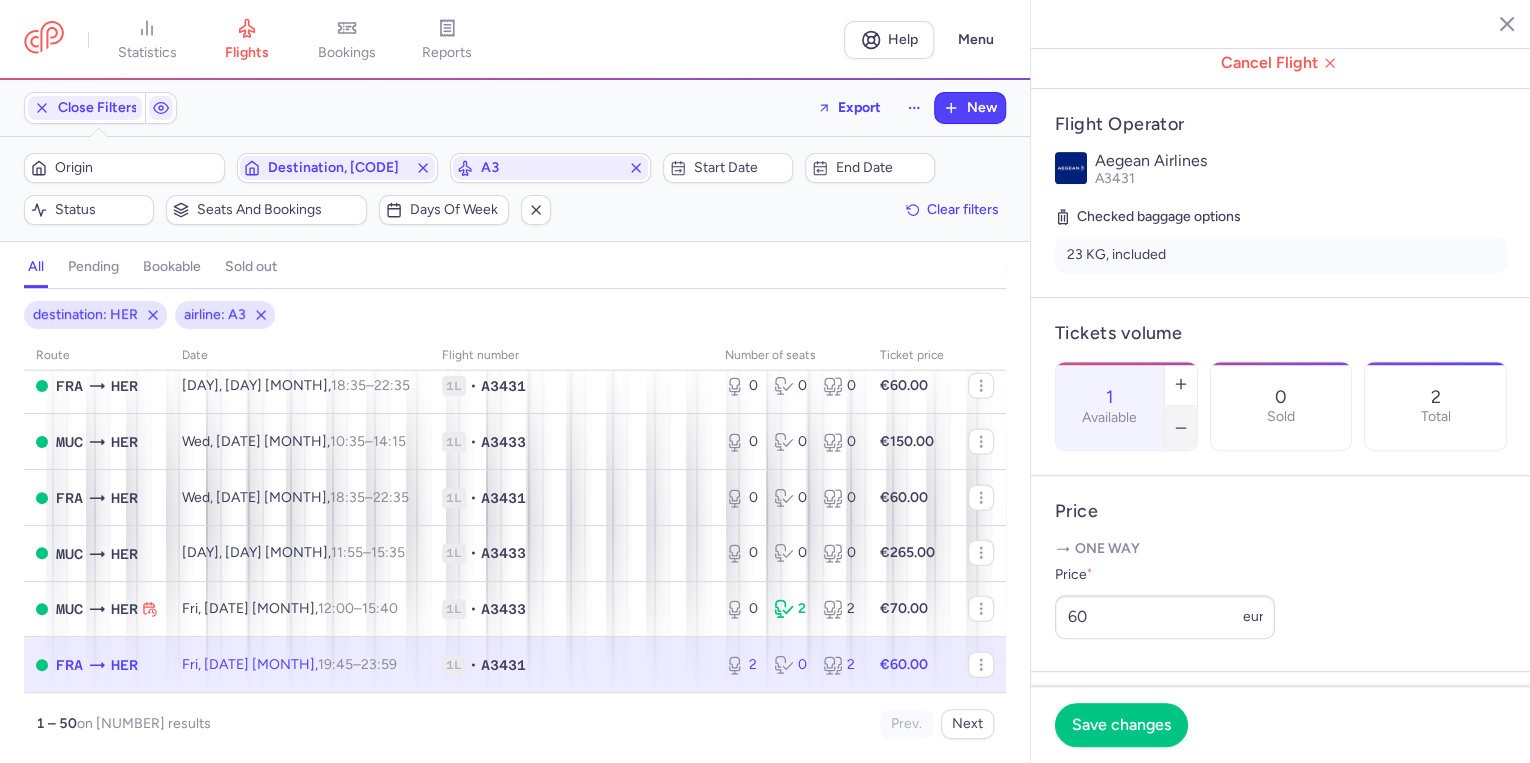click at bounding box center [1181, 428] 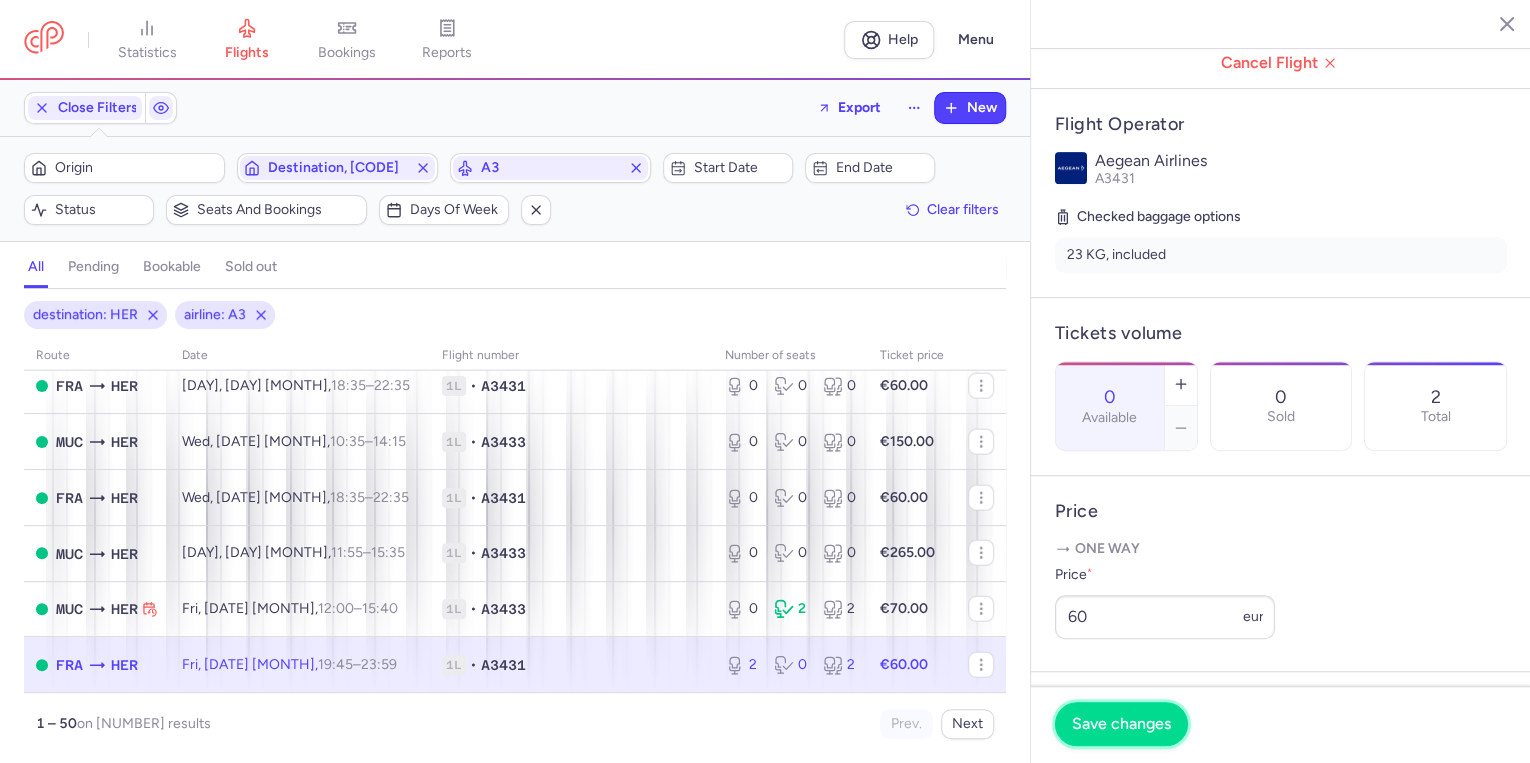 click on "Save changes" at bounding box center [1121, 724] 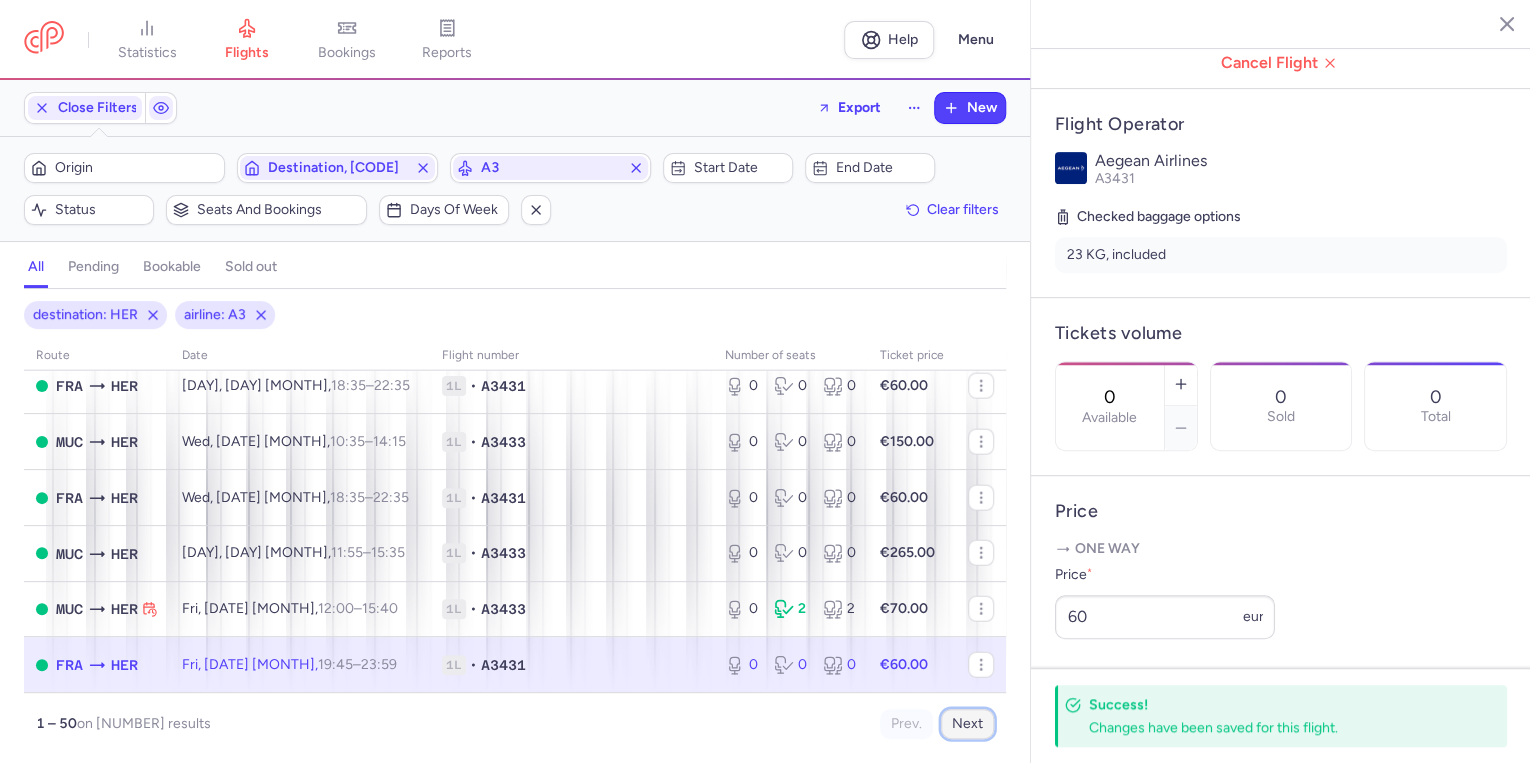 click on "Next" at bounding box center [967, 724] 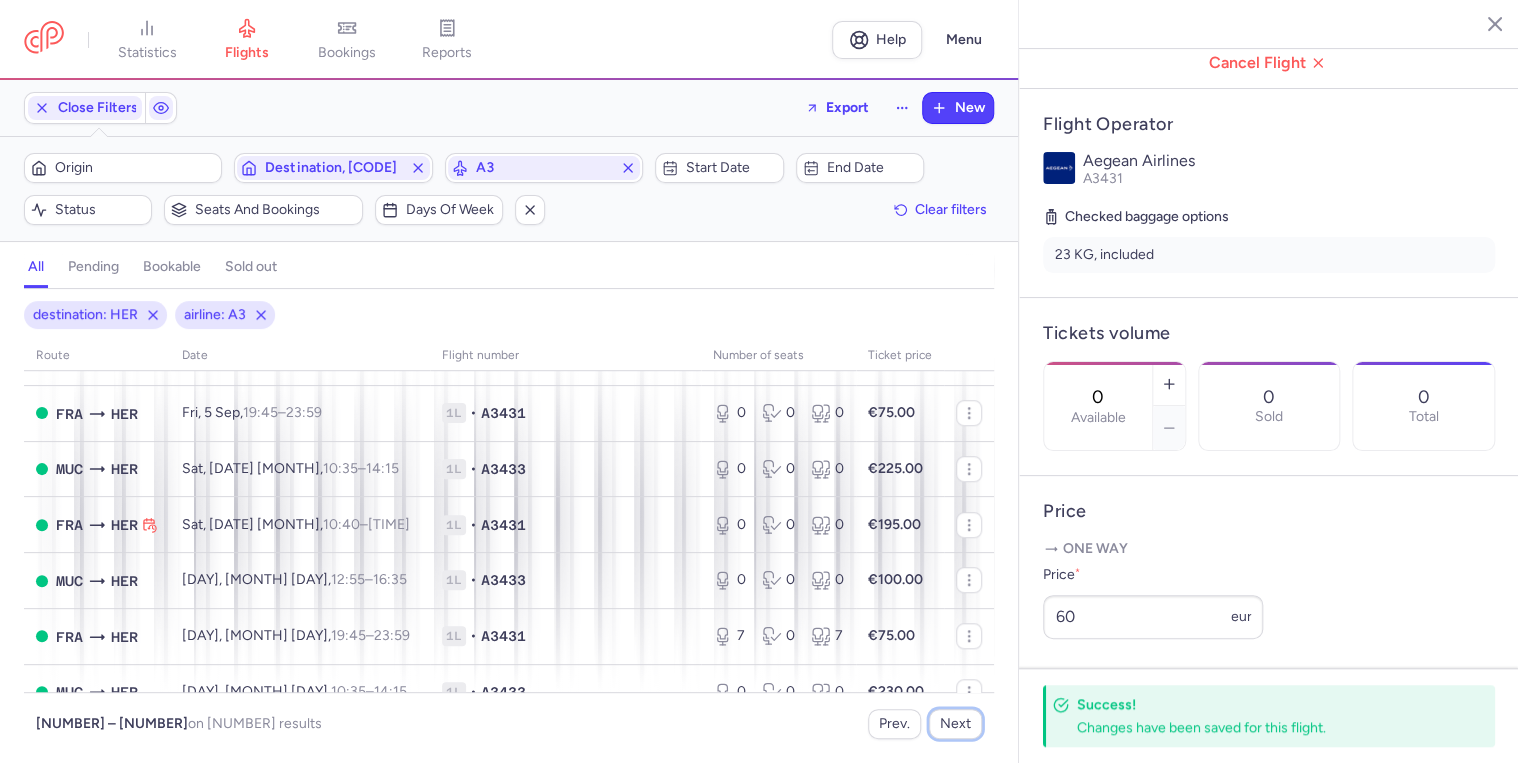 scroll, scrollTop: 800, scrollLeft: 0, axis: vertical 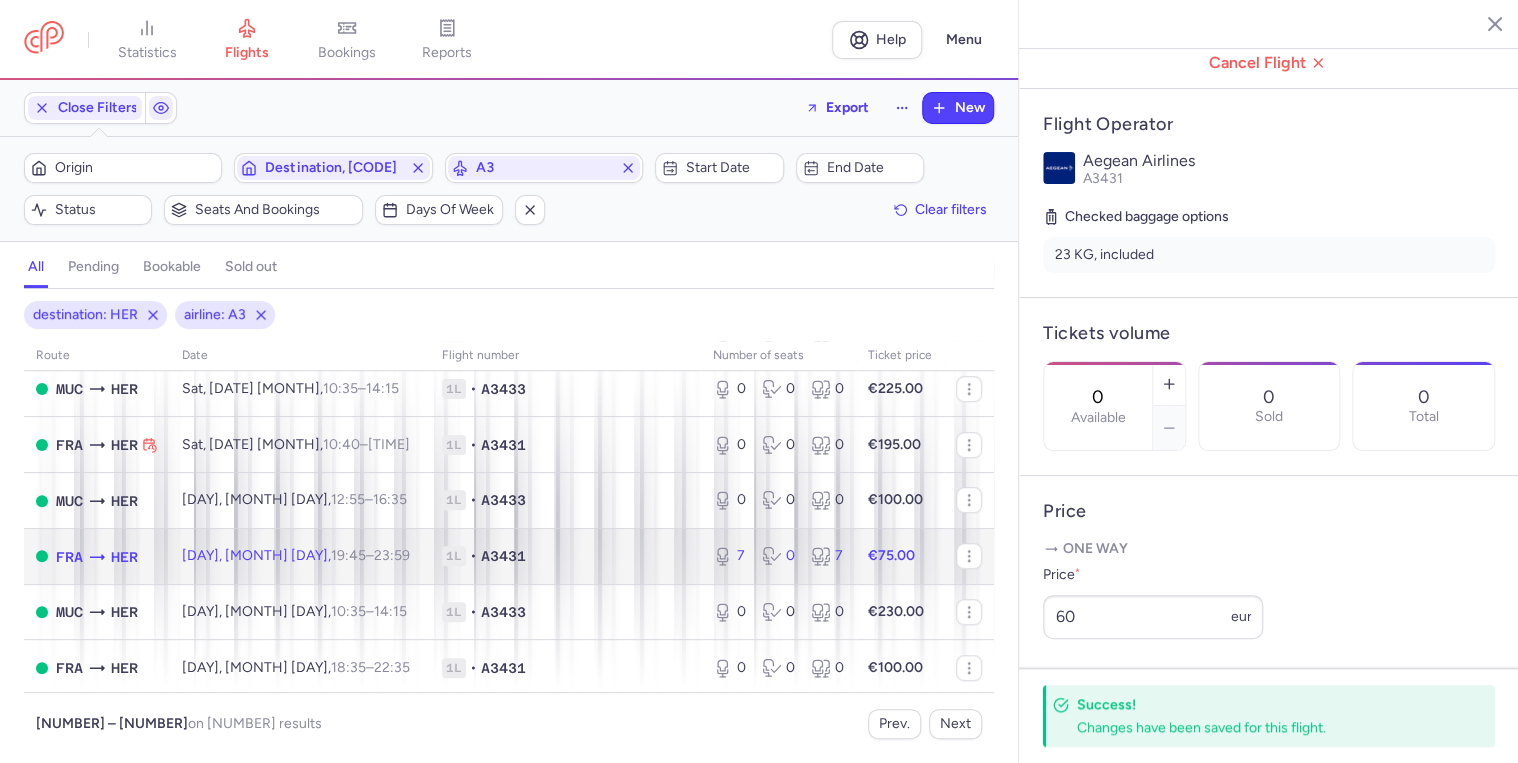 click on "1L • A3431" at bounding box center [565, 556] 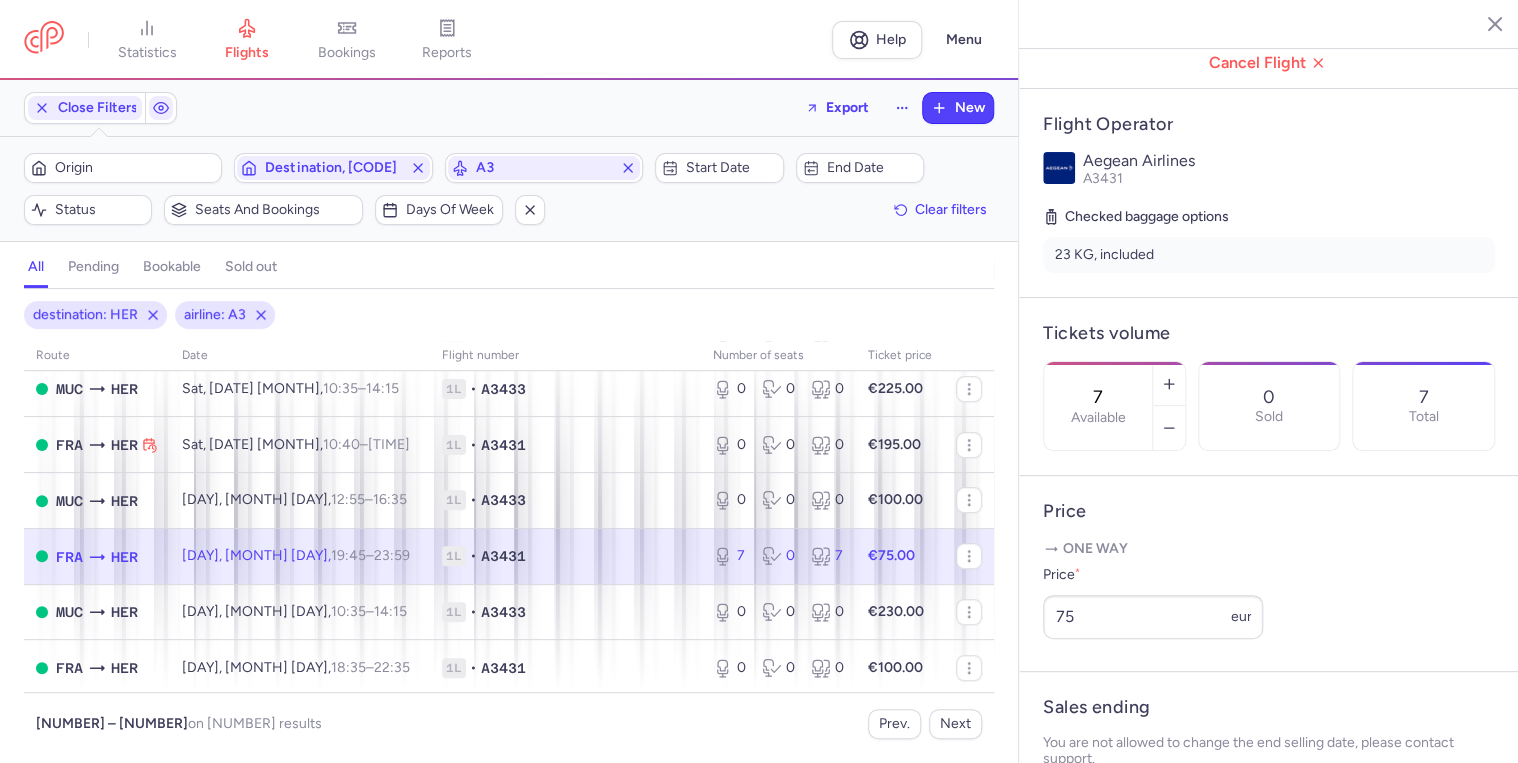 click on "Sun, [DATE] [MONTH],  [TIME]  –  [TIME]  +0" at bounding box center [300, 556] 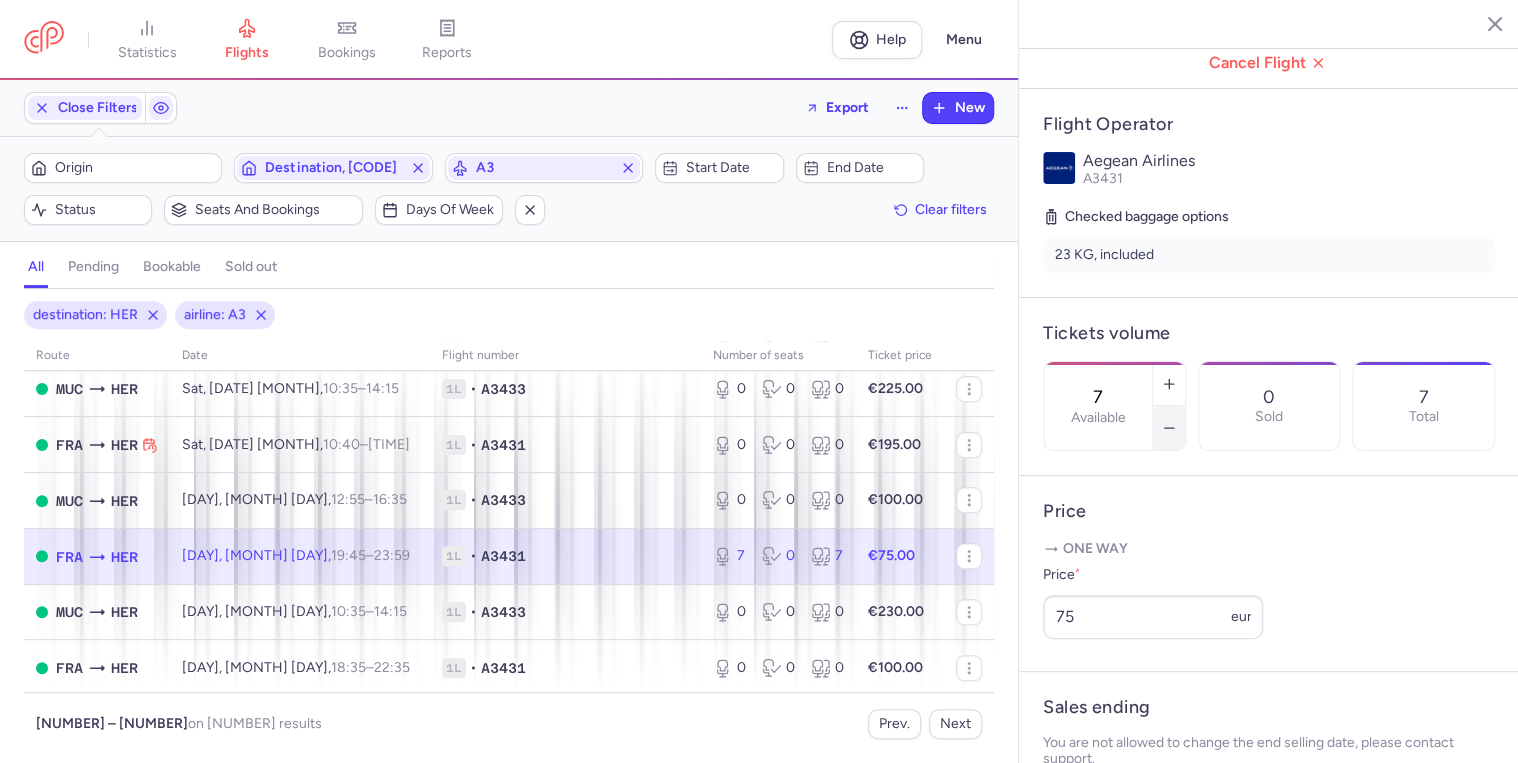 click 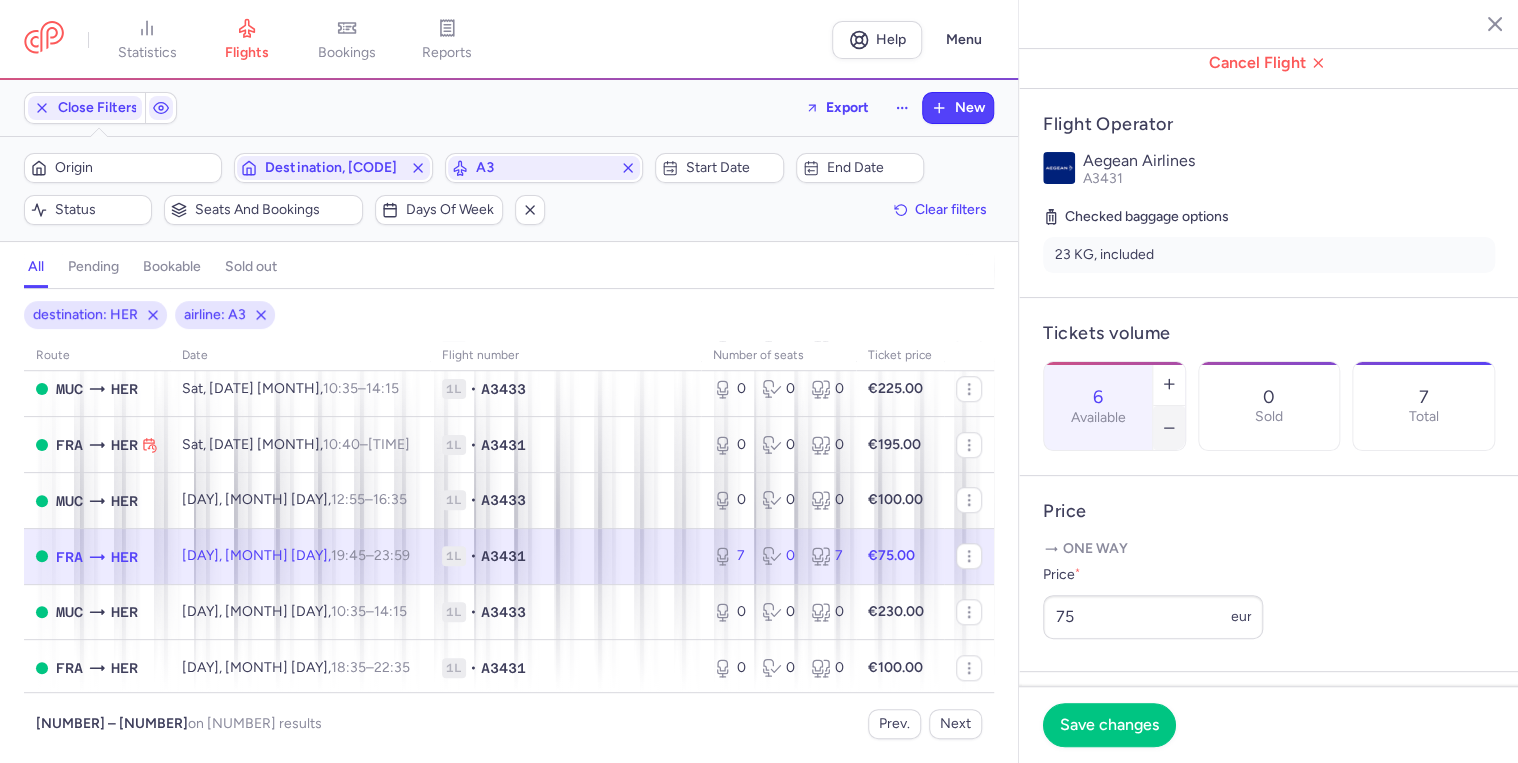 click 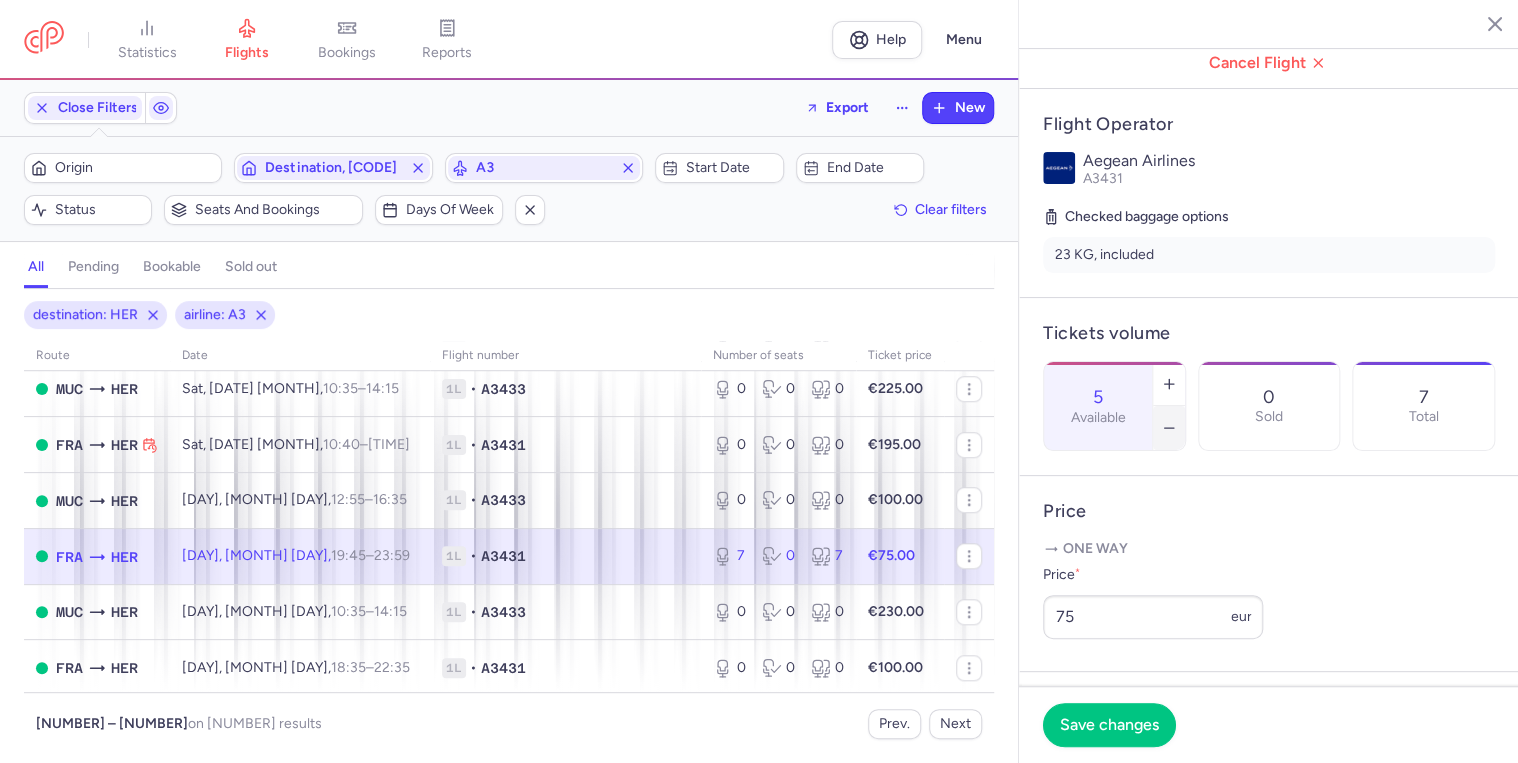 click 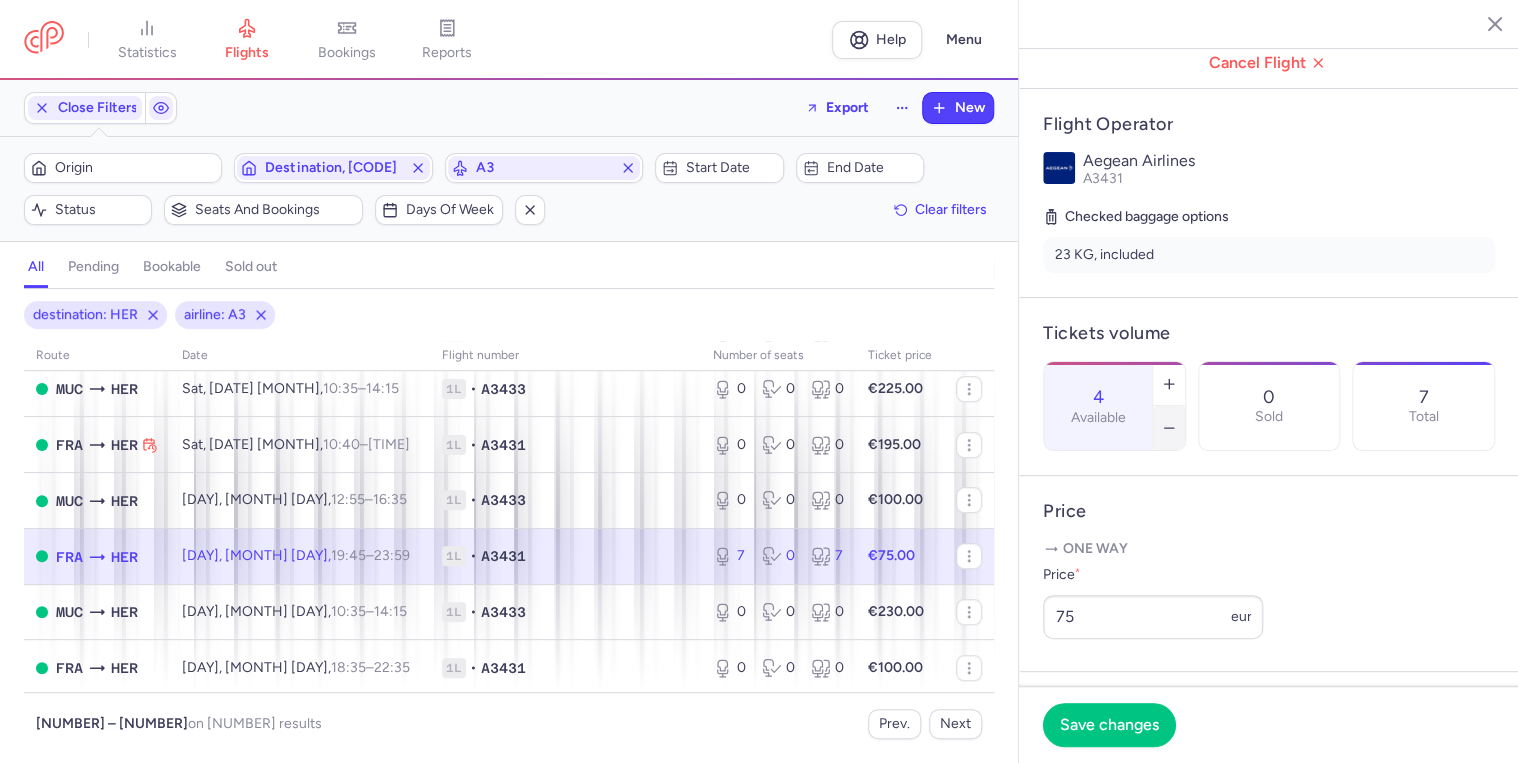 click 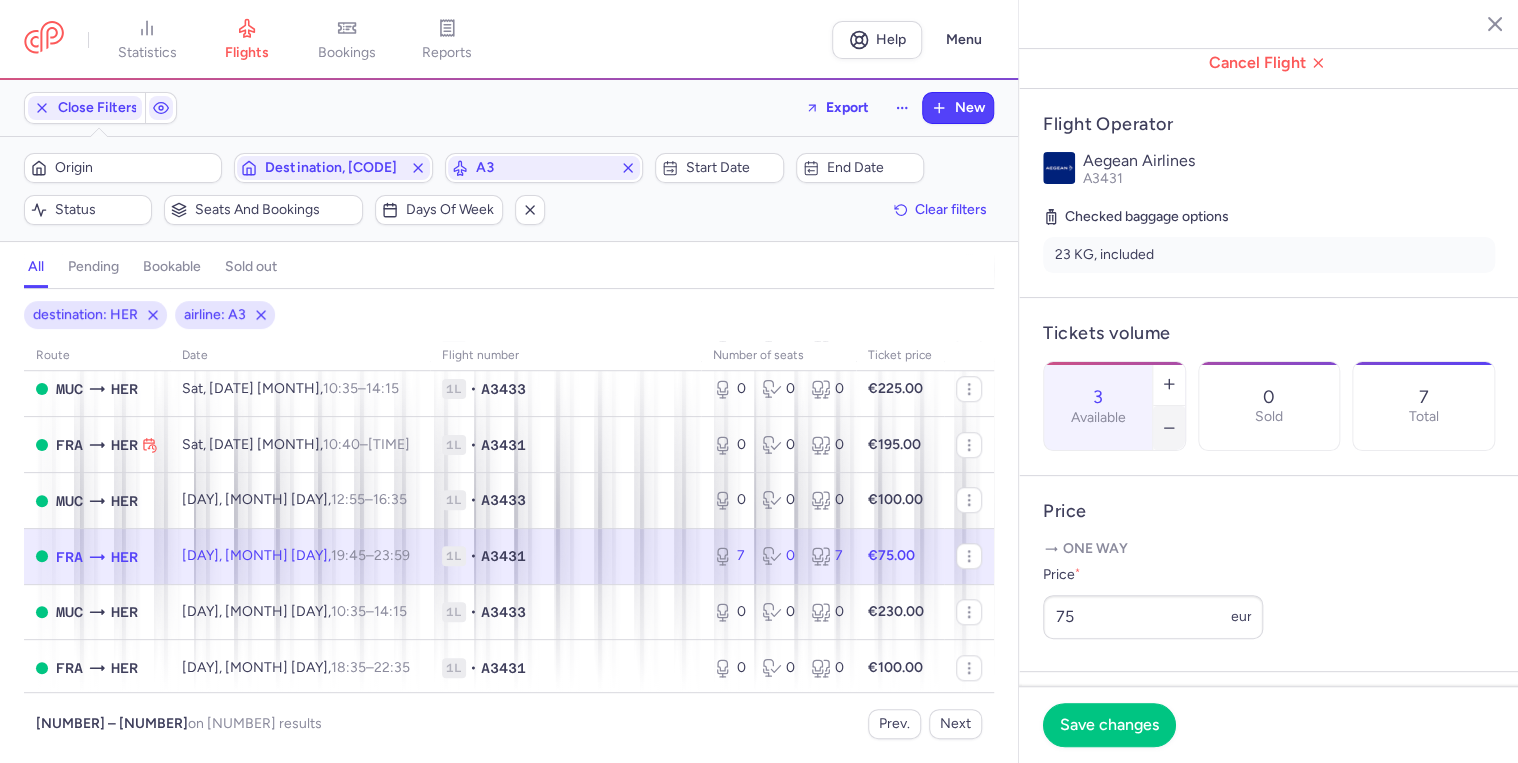 click 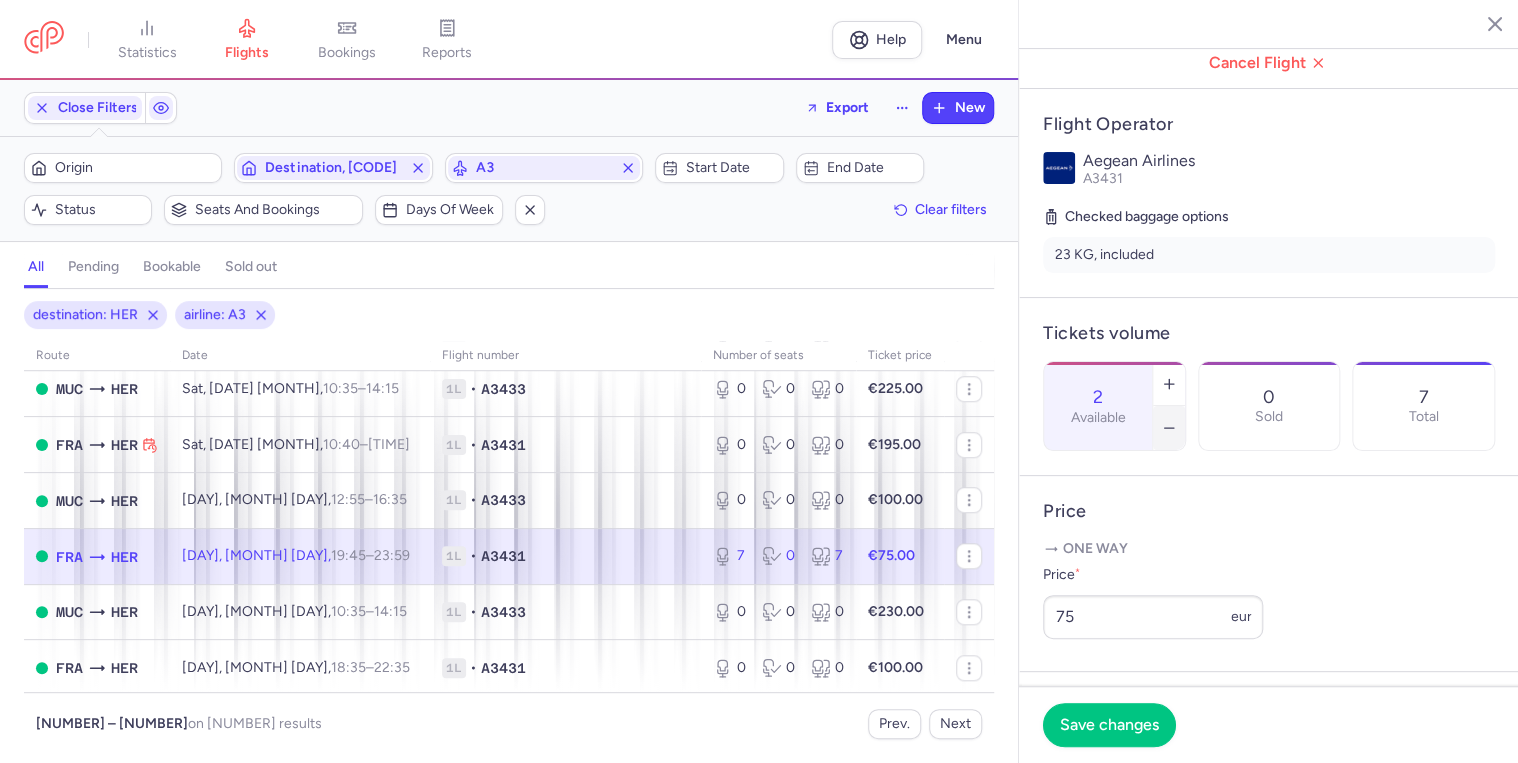 click at bounding box center (1169, 428) 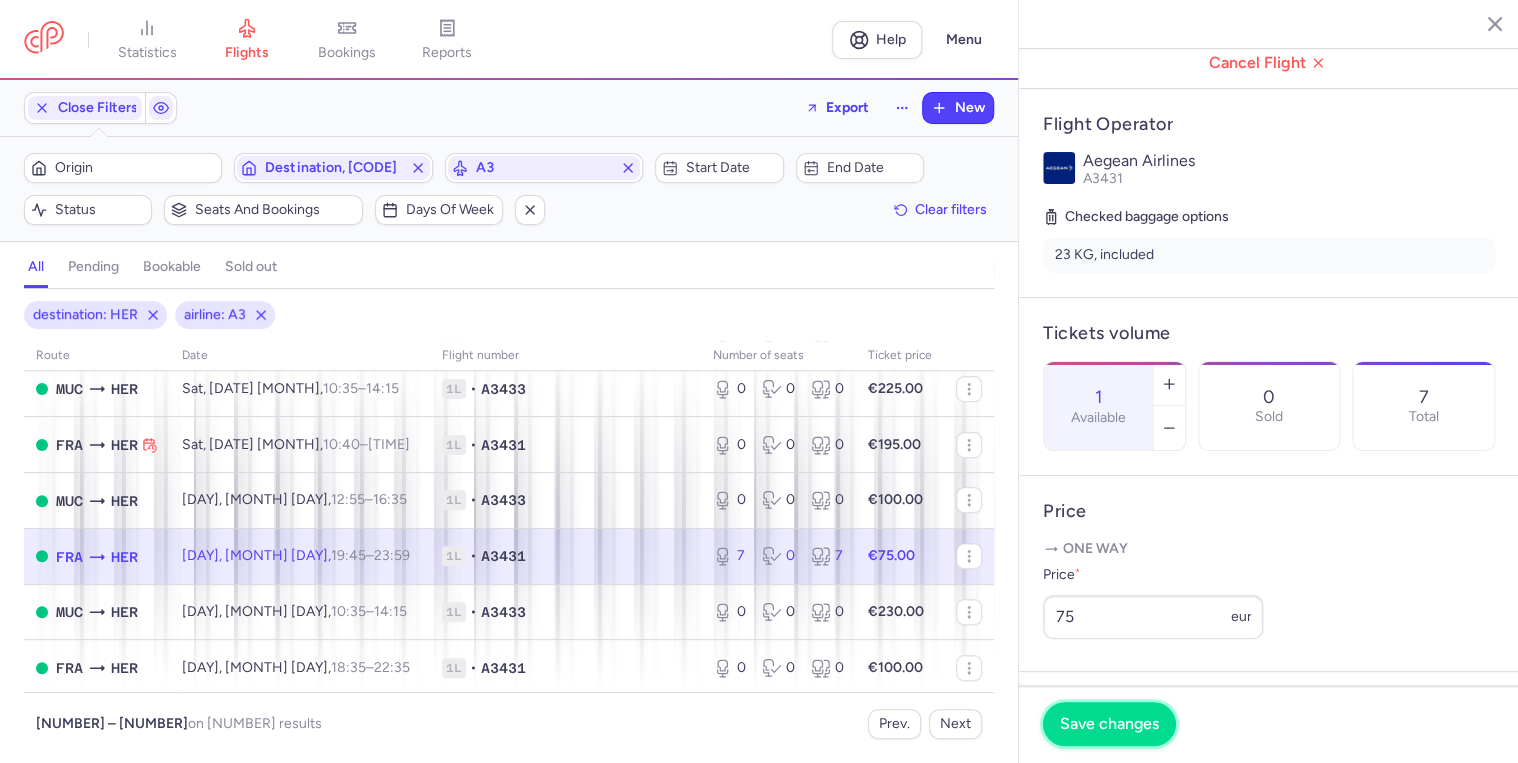 click on "Save changes" at bounding box center (1109, 724) 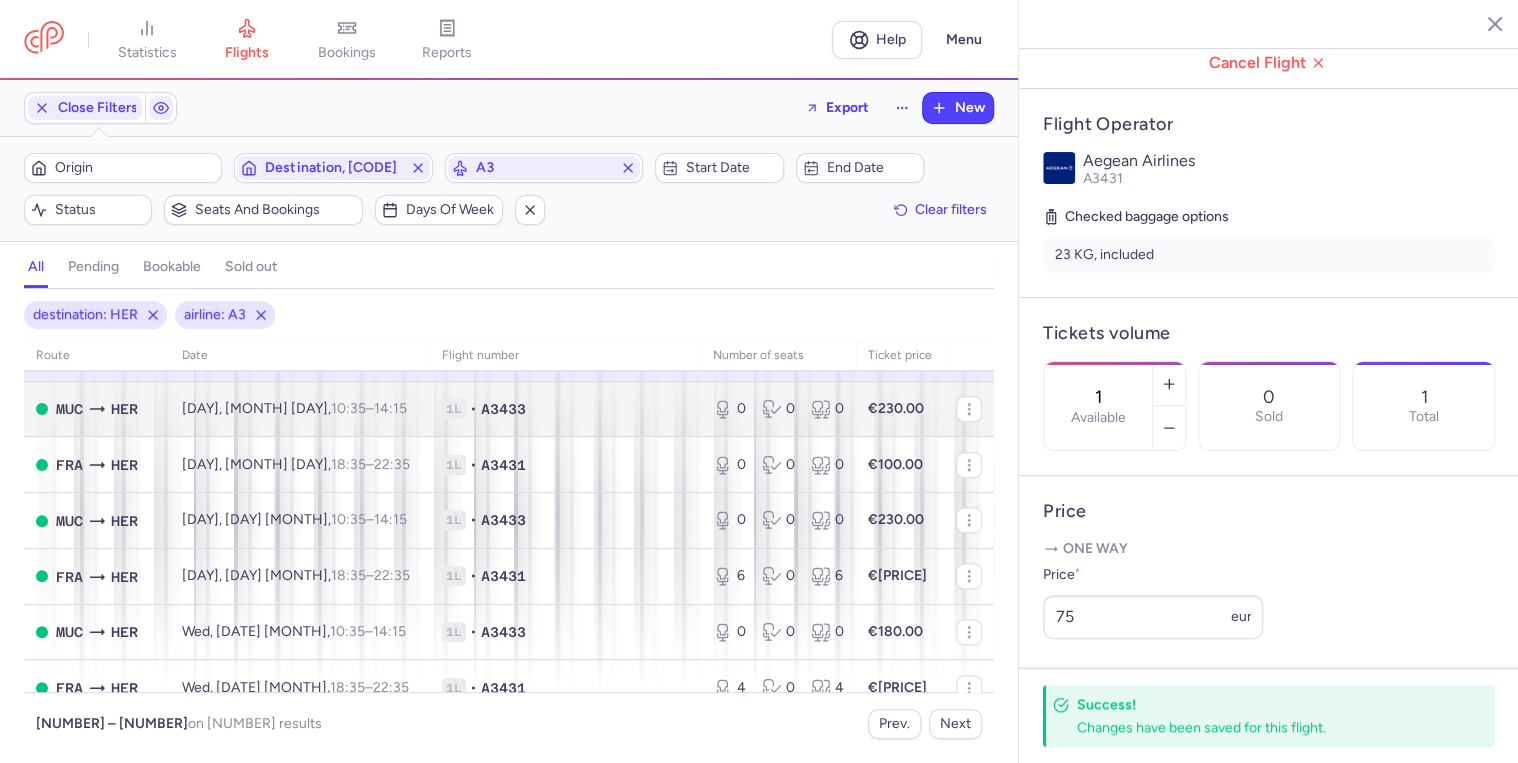scroll, scrollTop: 1040, scrollLeft: 0, axis: vertical 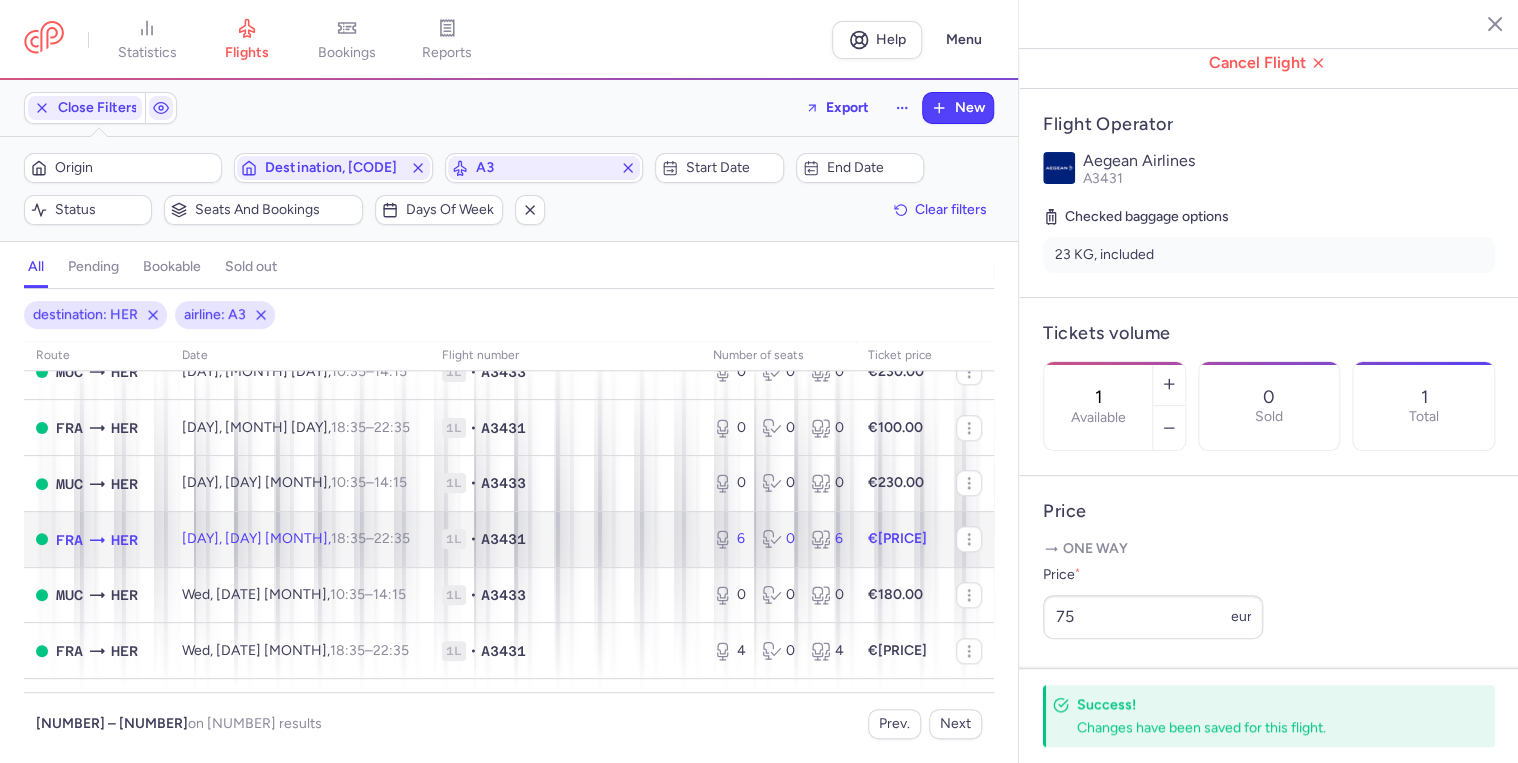 click on "1L • A3431" at bounding box center (565, 539) 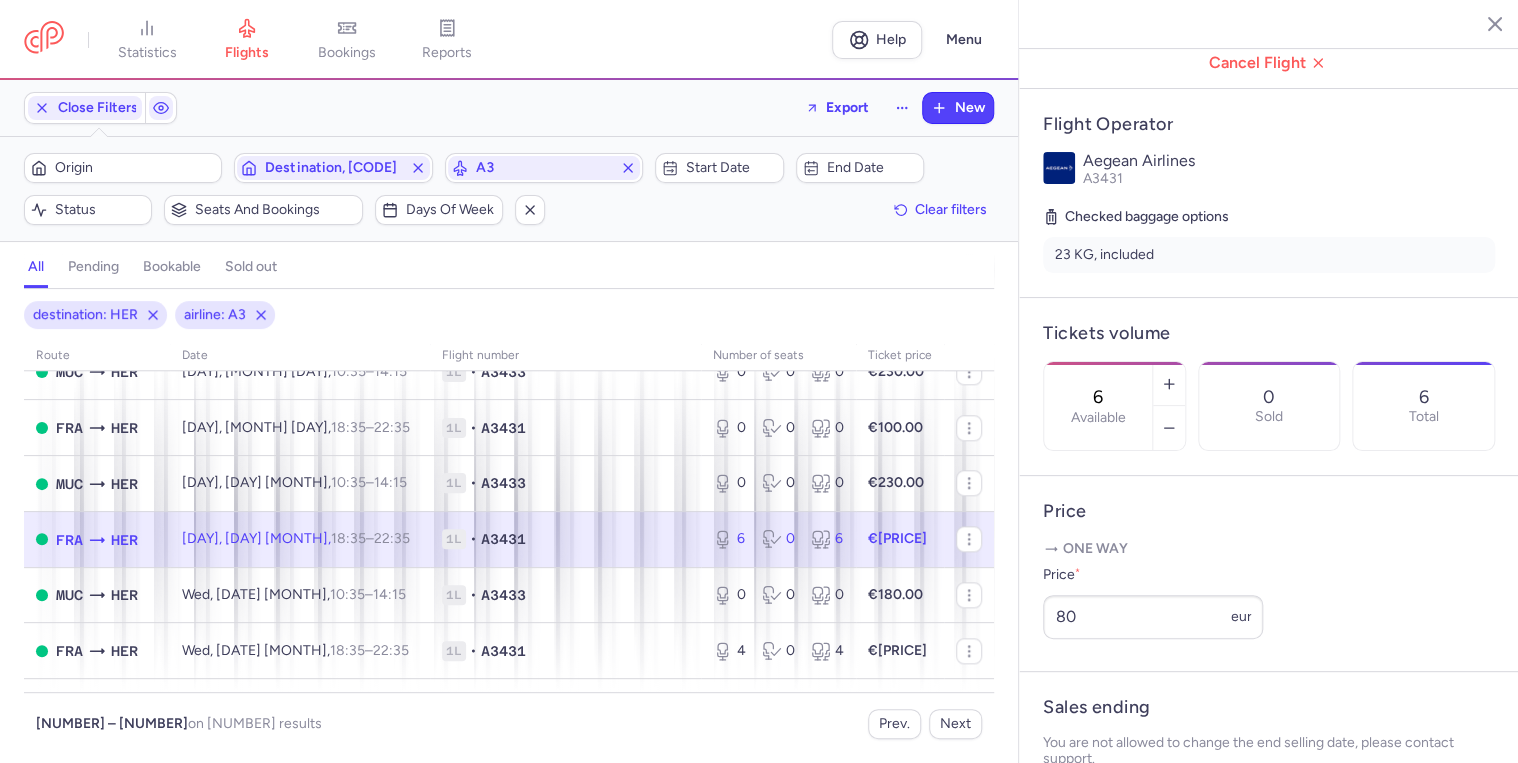 click on "1L • A3431" at bounding box center (565, 539) 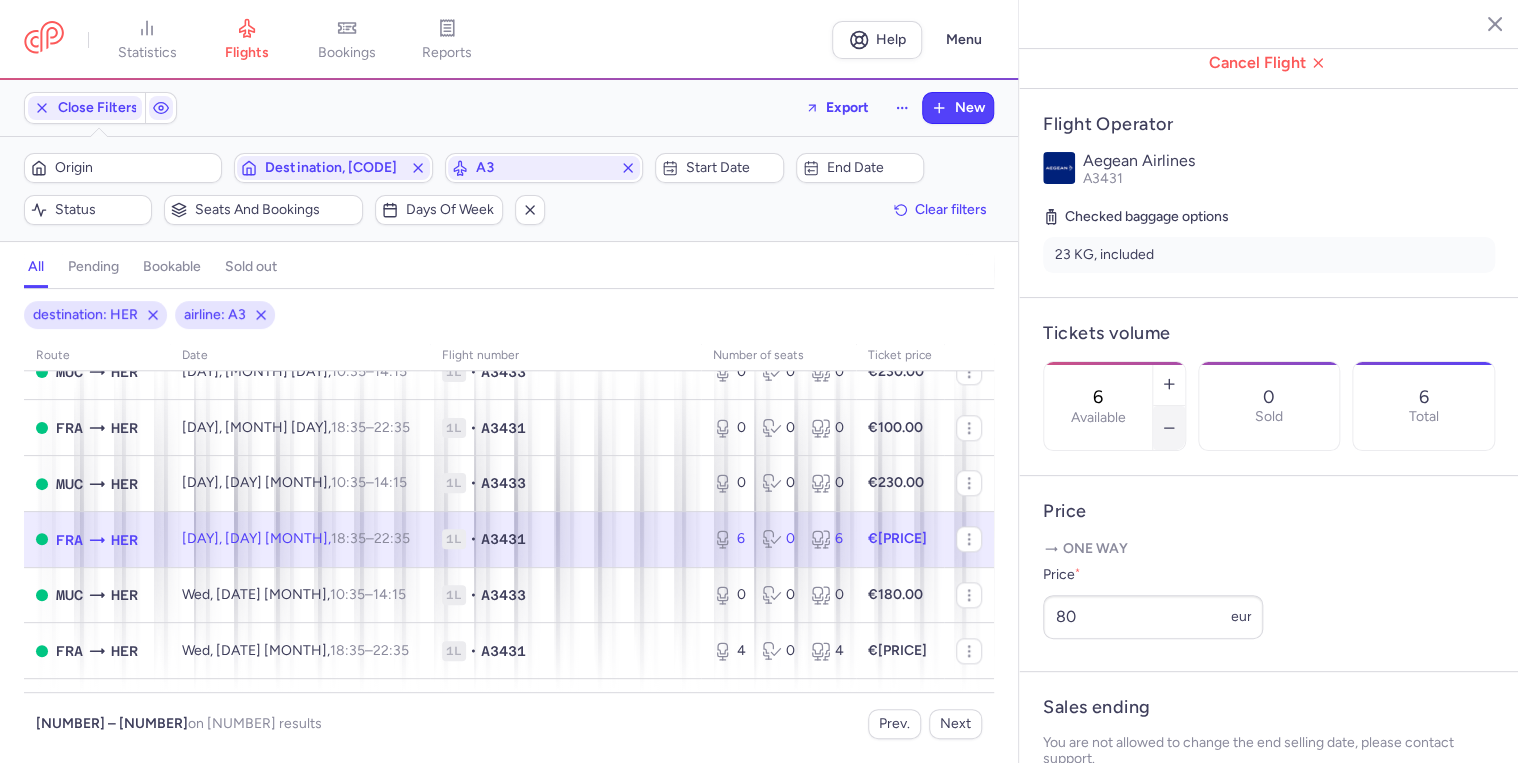click 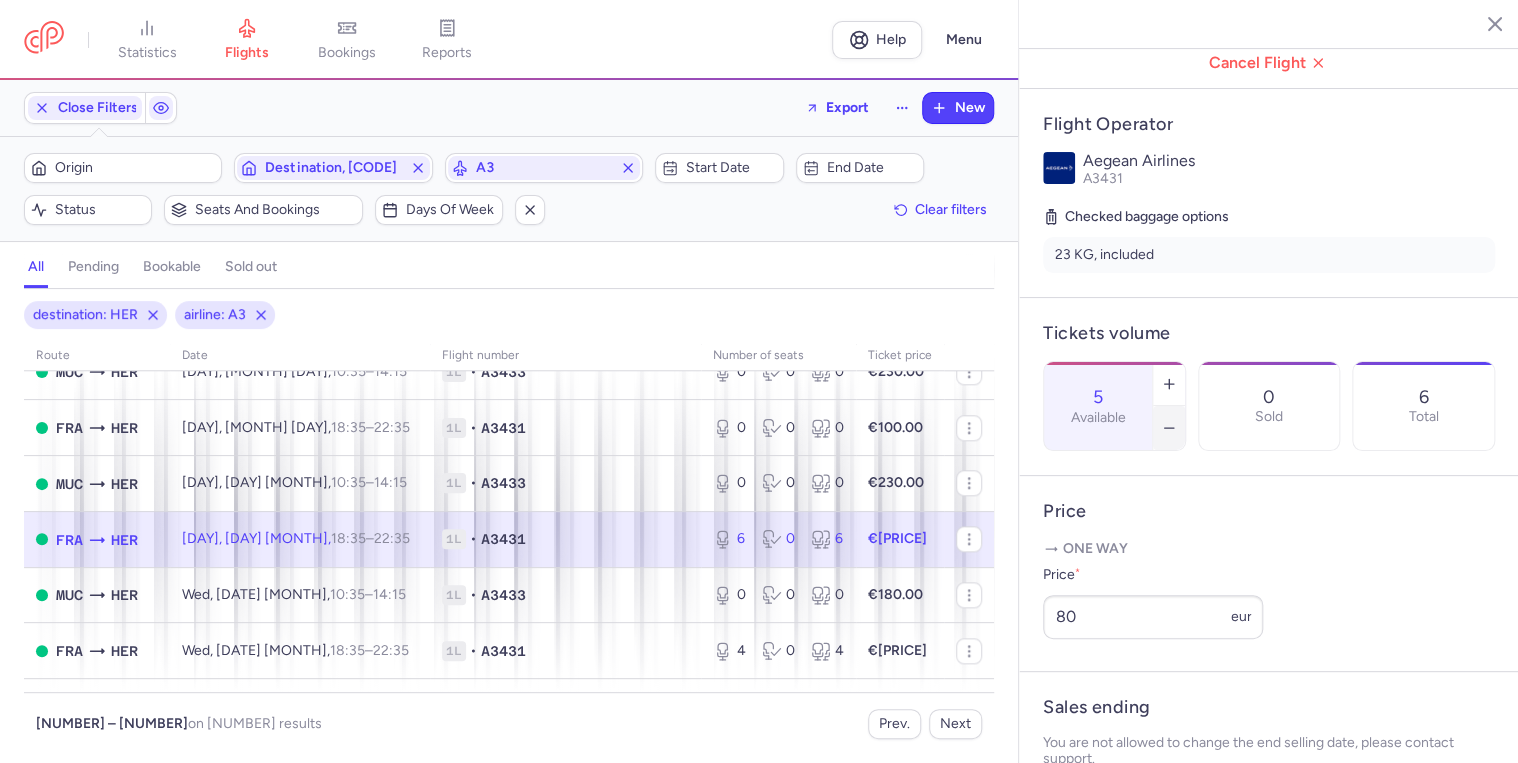 click 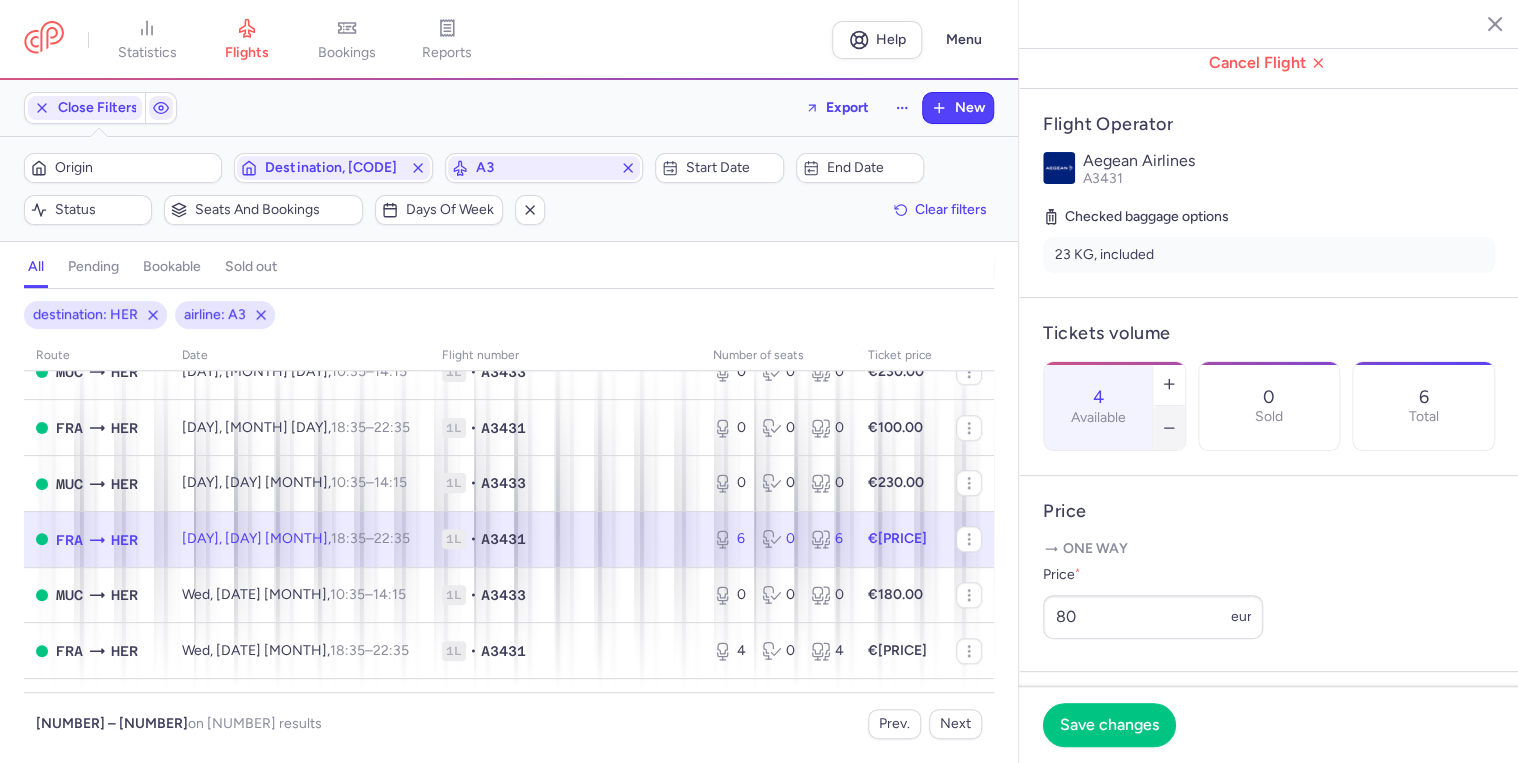 click 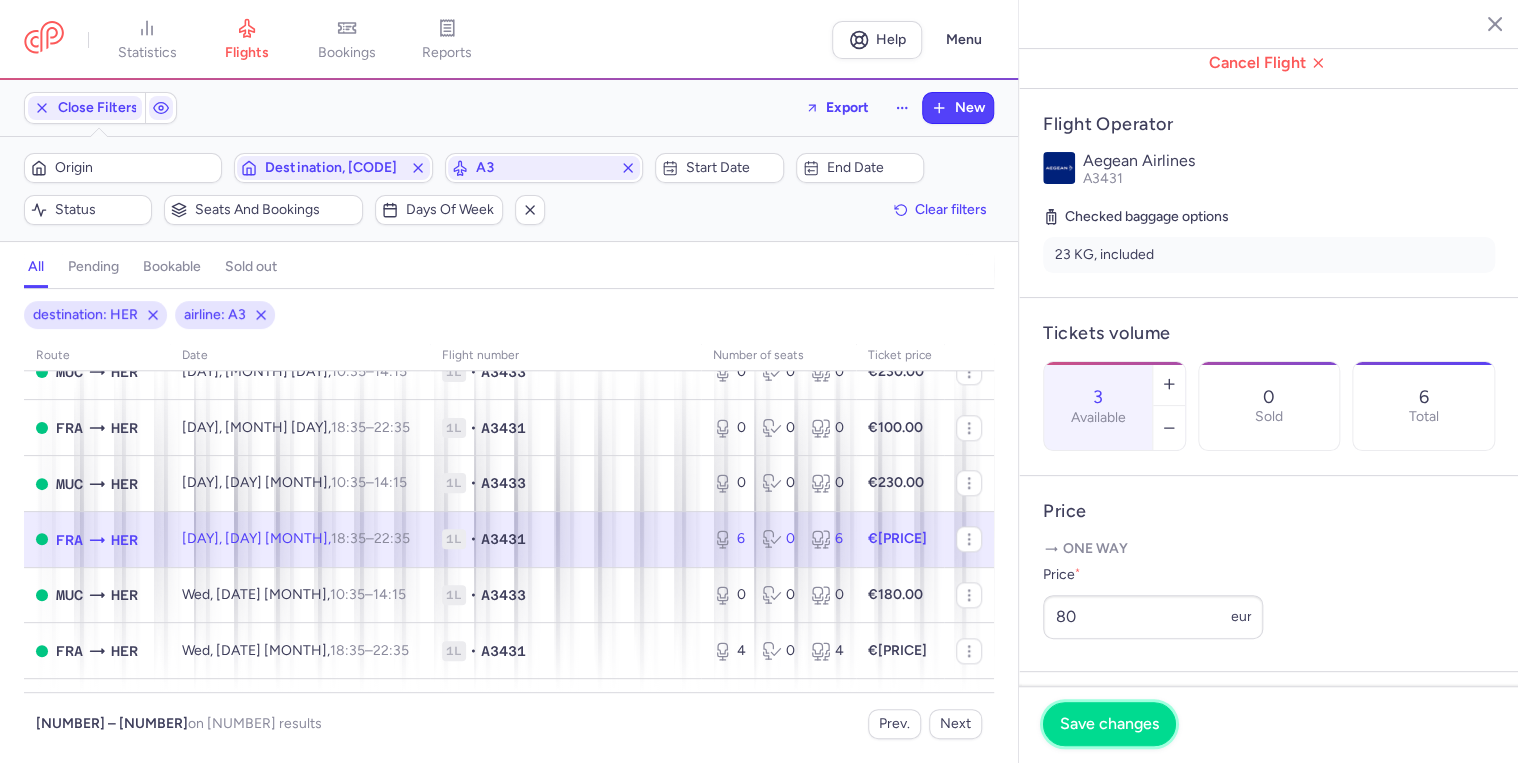 click on "Save changes" at bounding box center [1109, 724] 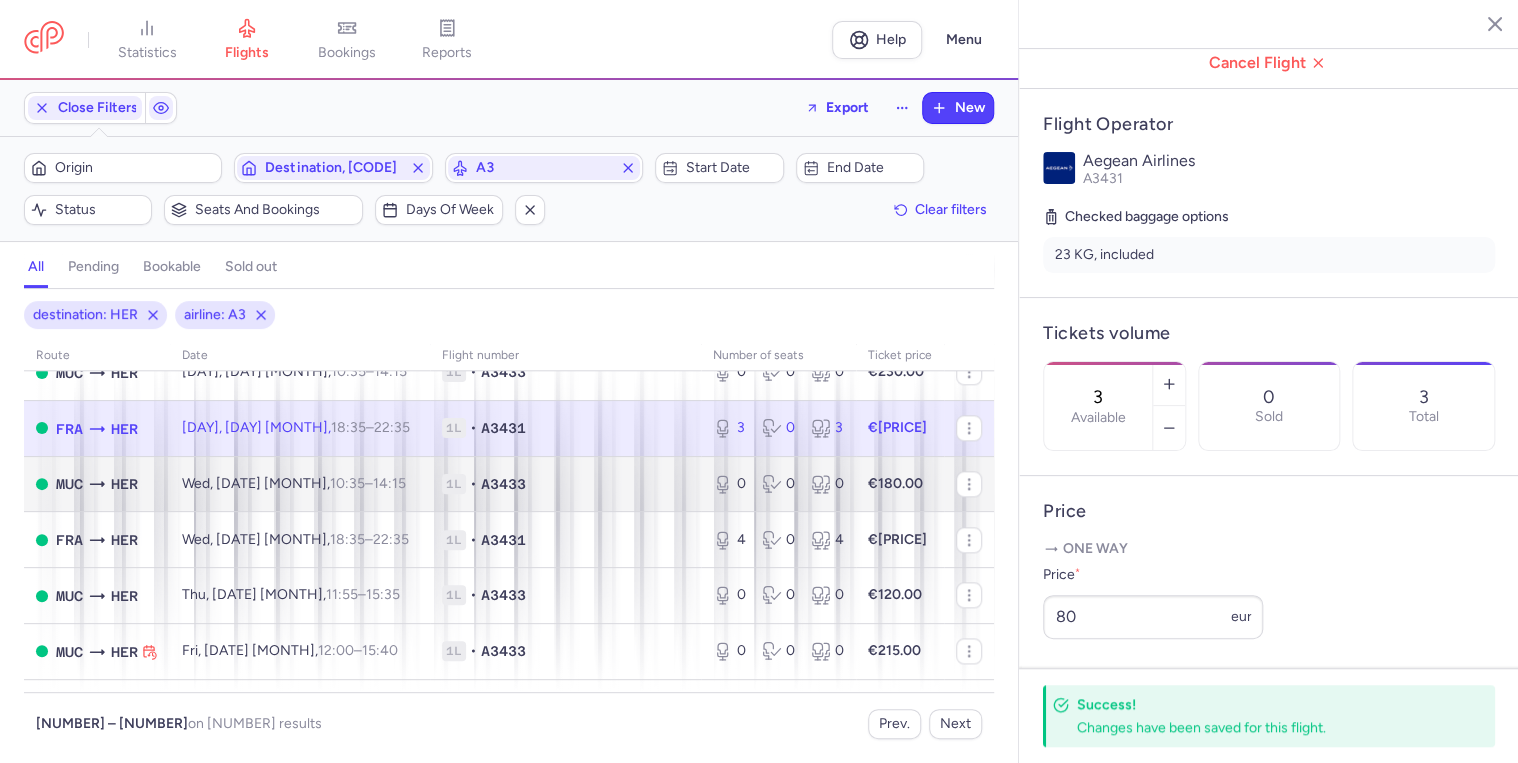 scroll, scrollTop: 1200, scrollLeft: 0, axis: vertical 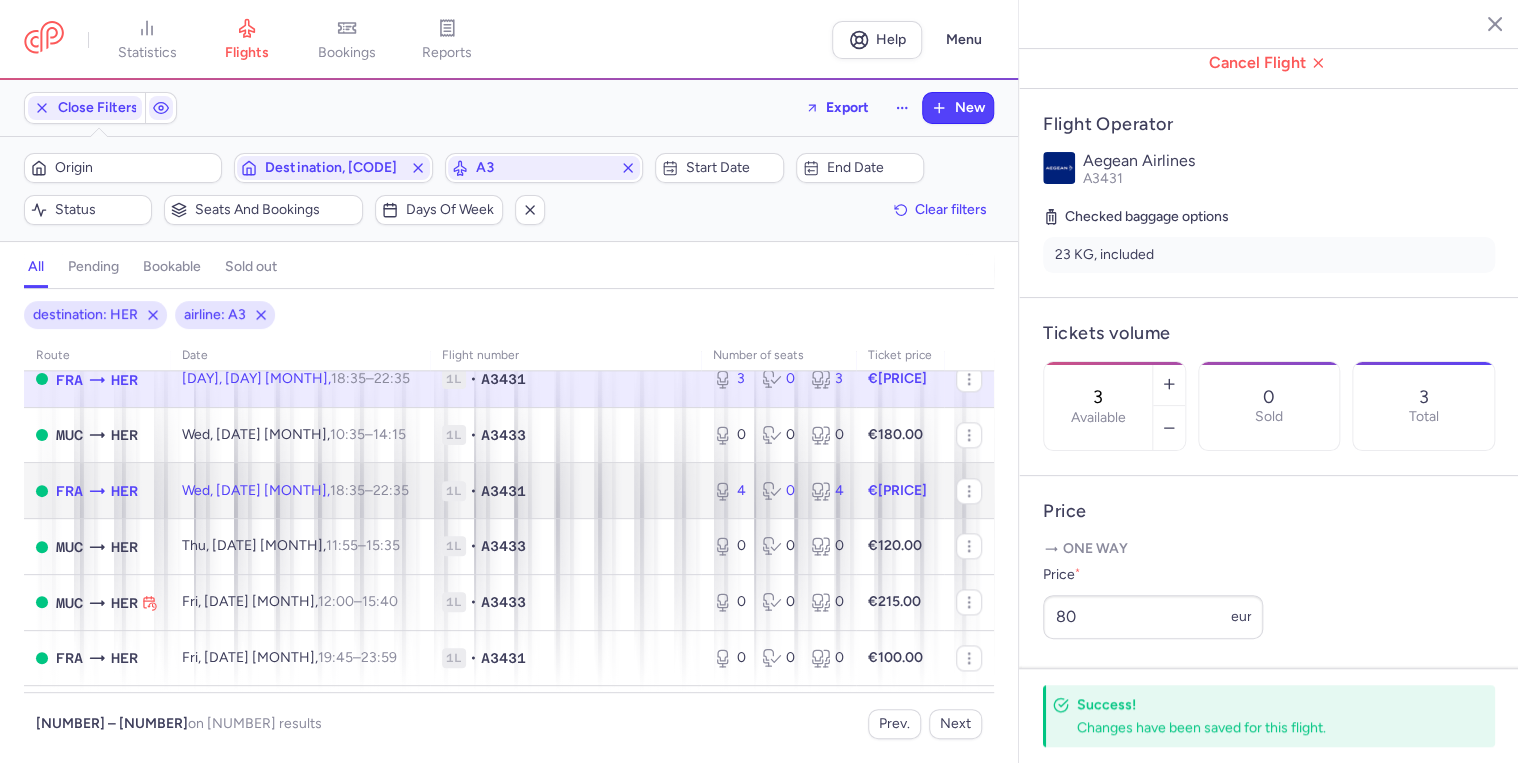 click on "1L • A3431" 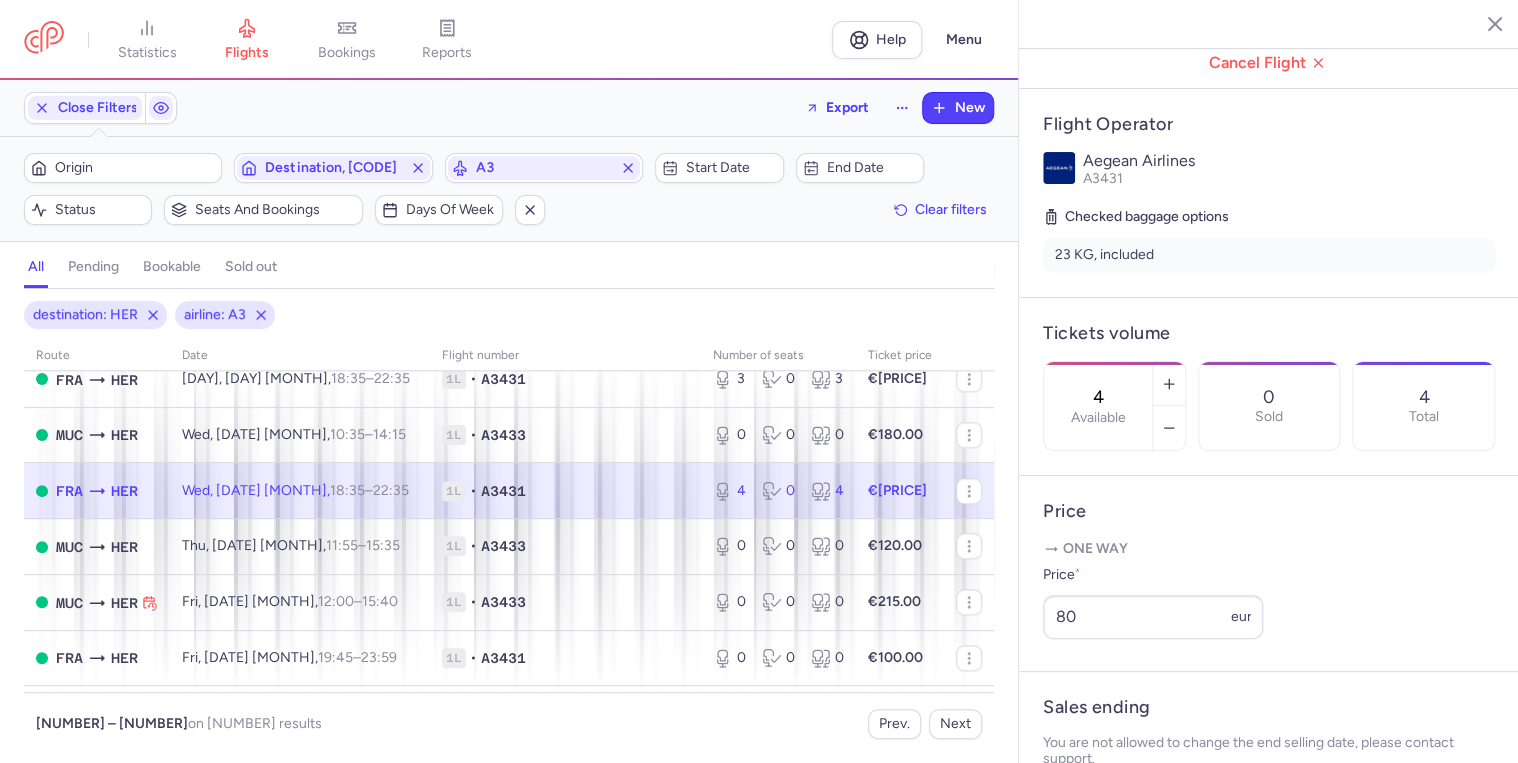 click on "1L • A3431" 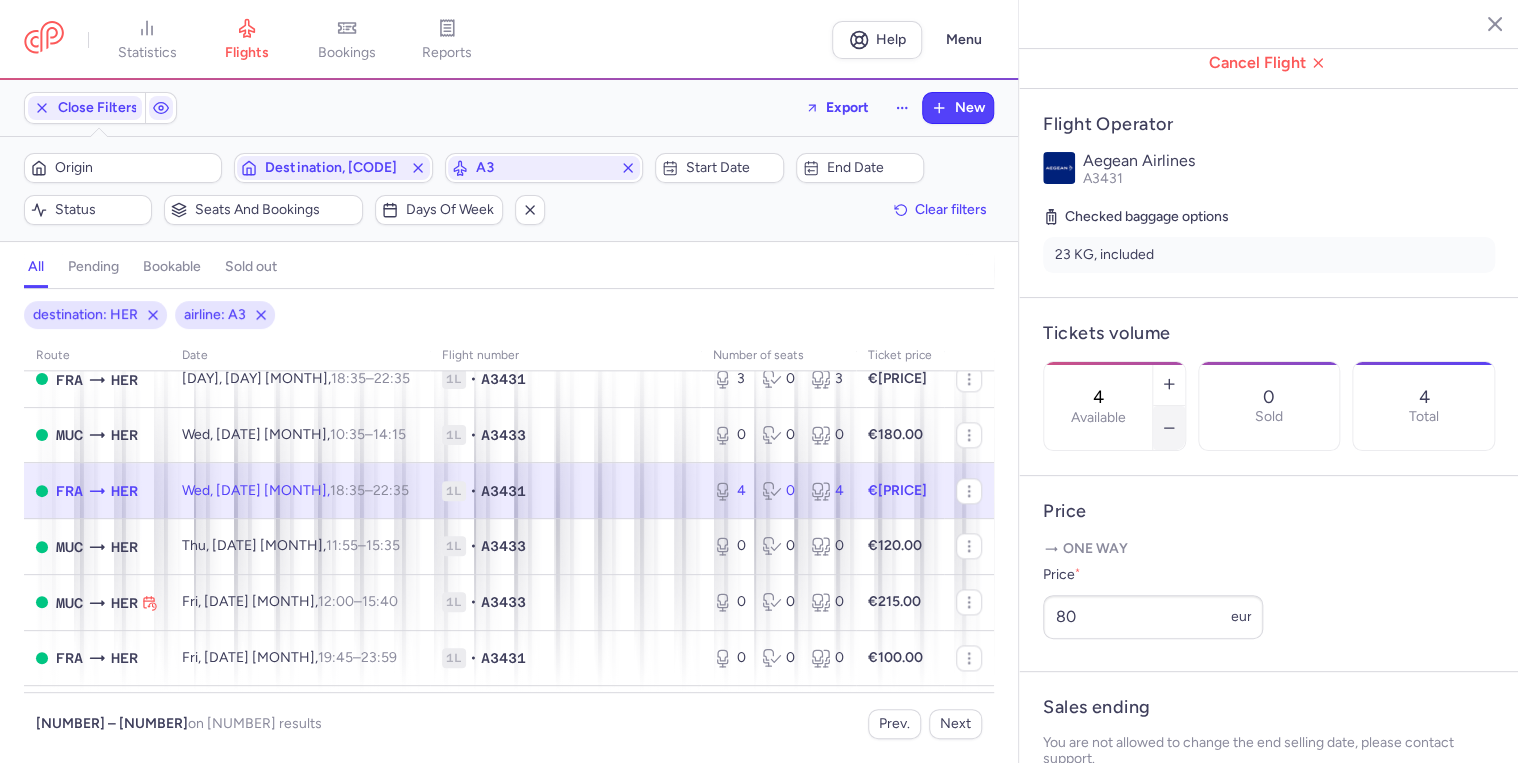 click 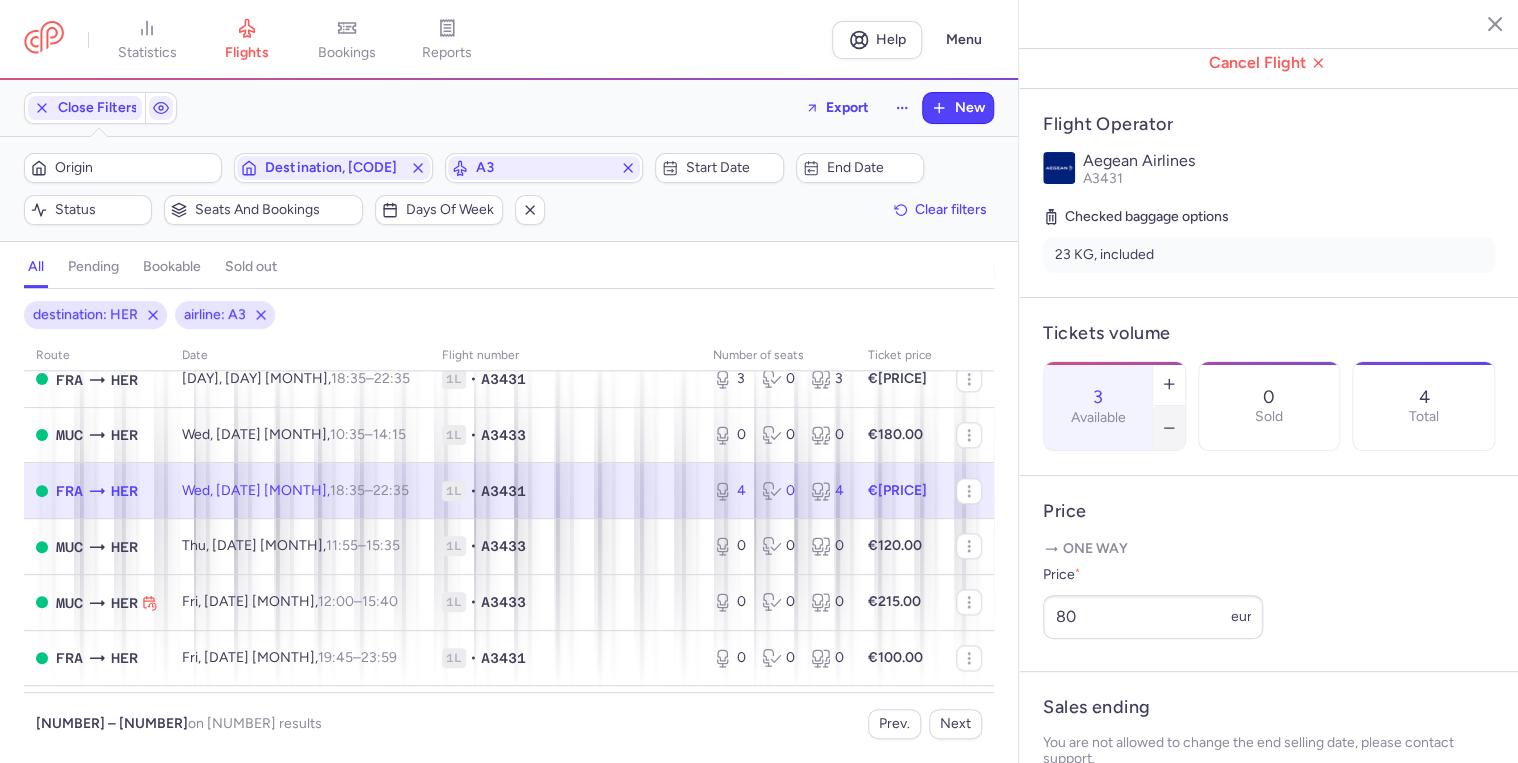 click 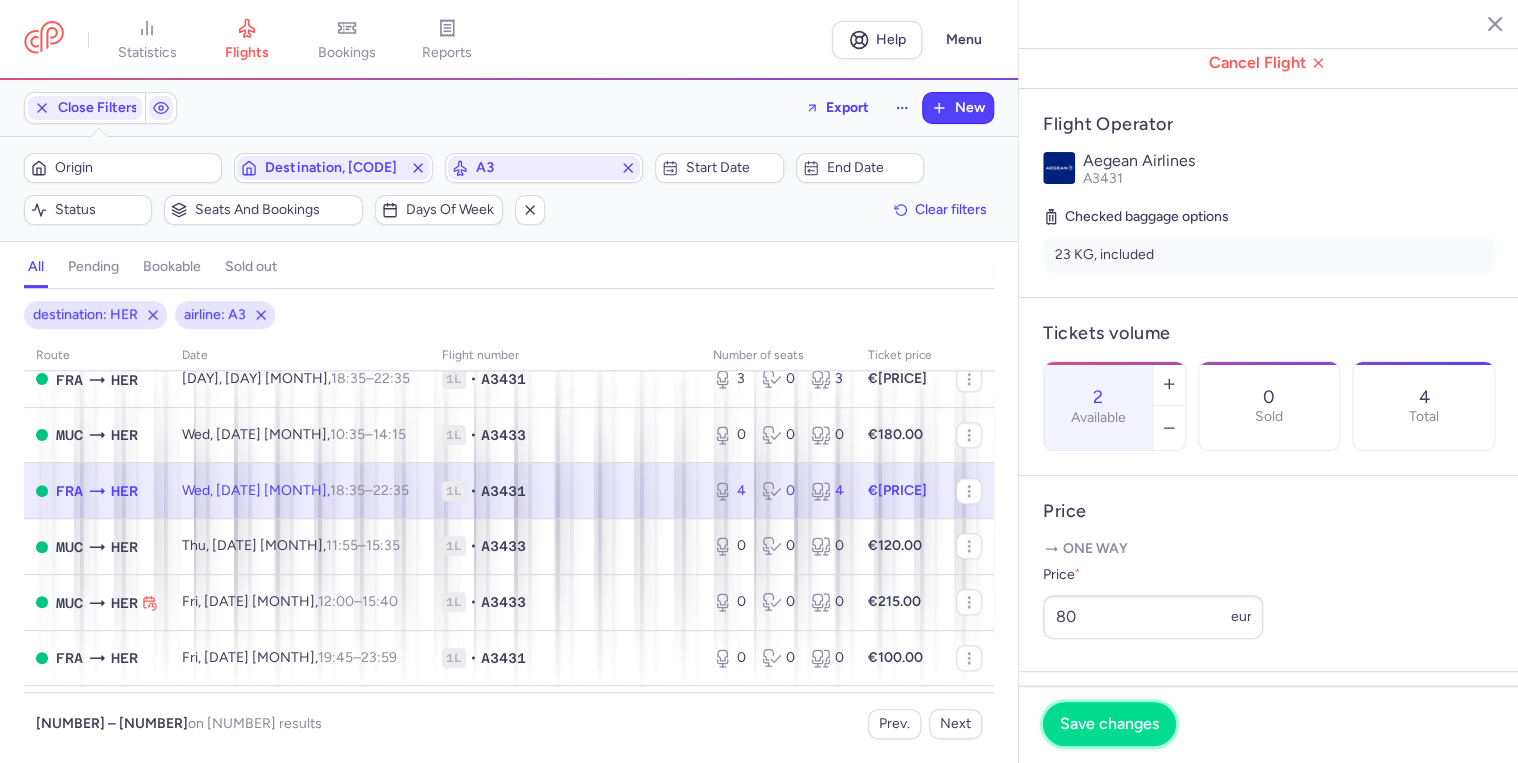 click on "Save changes" at bounding box center (1109, 724) 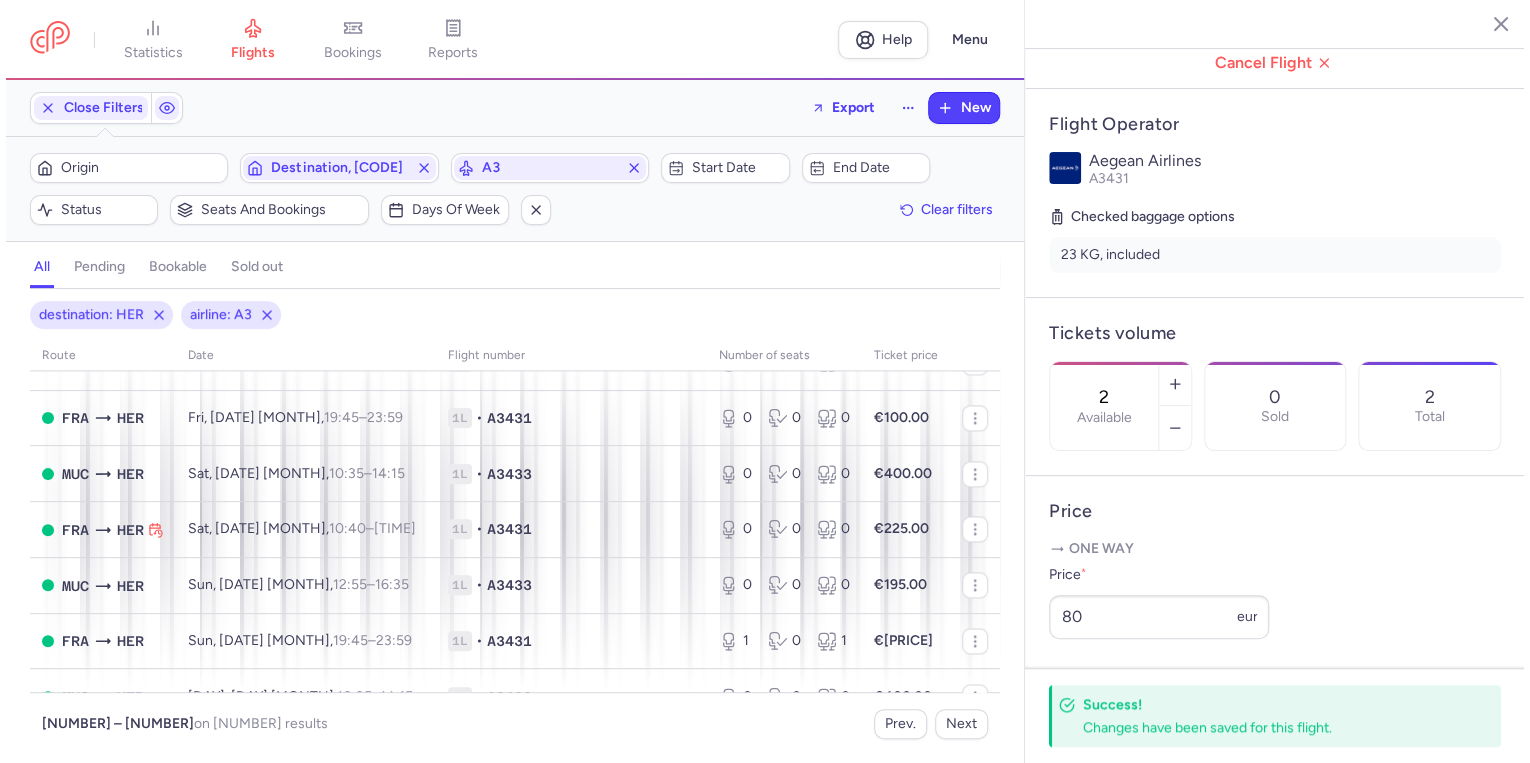 scroll, scrollTop: 1520, scrollLeft: 0, axis: vertical 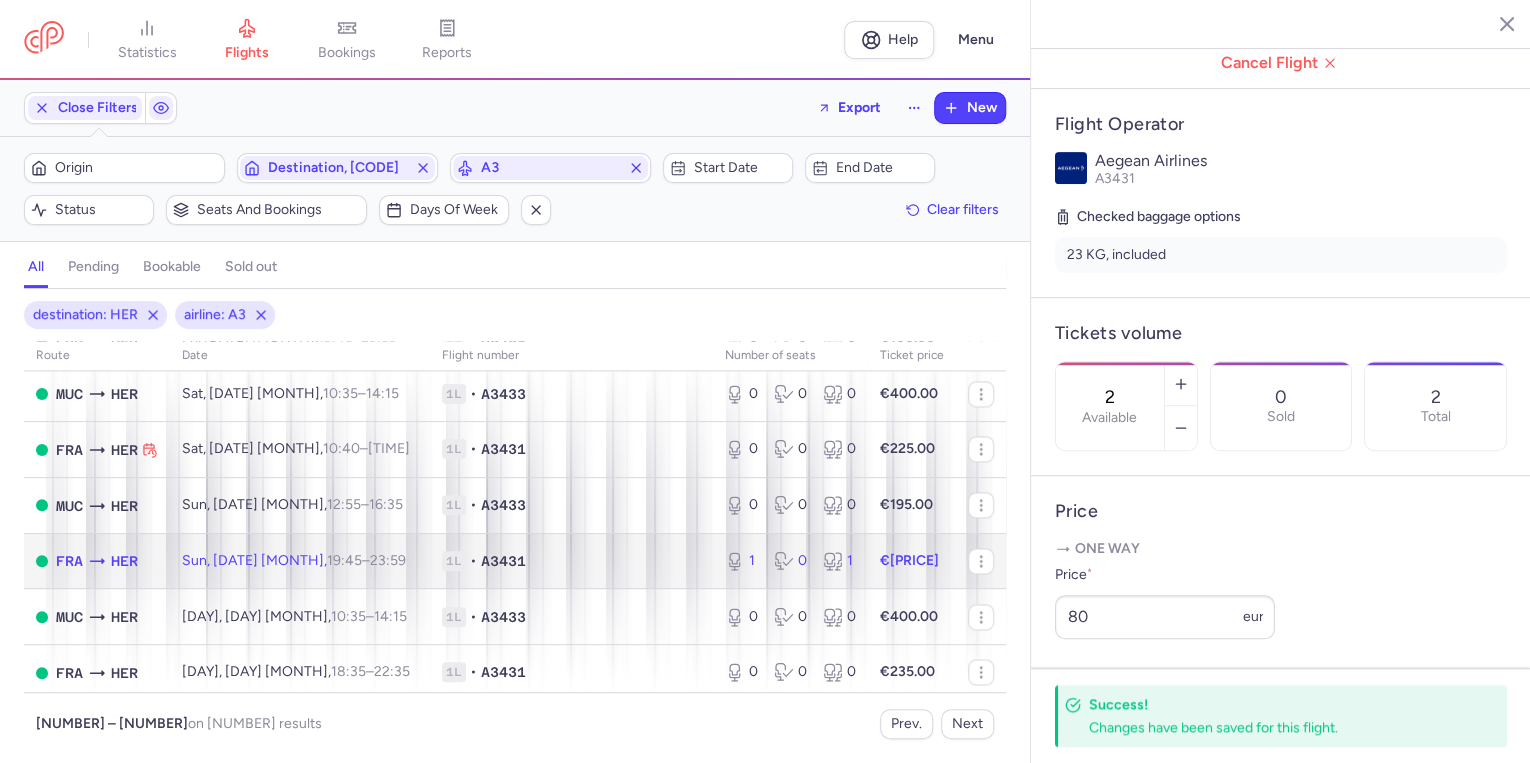click on "1L • A3431" 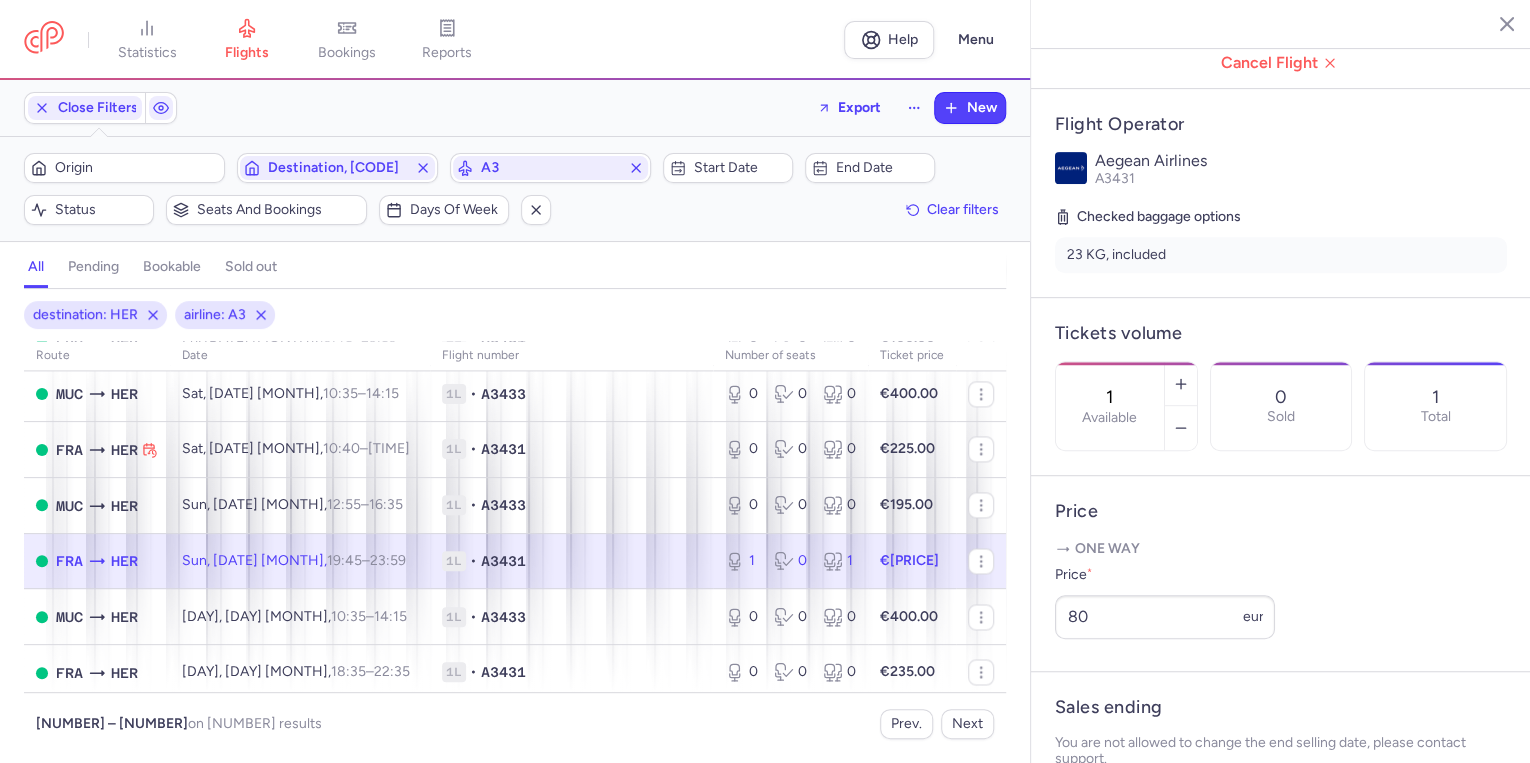 click on "1L • A3431" 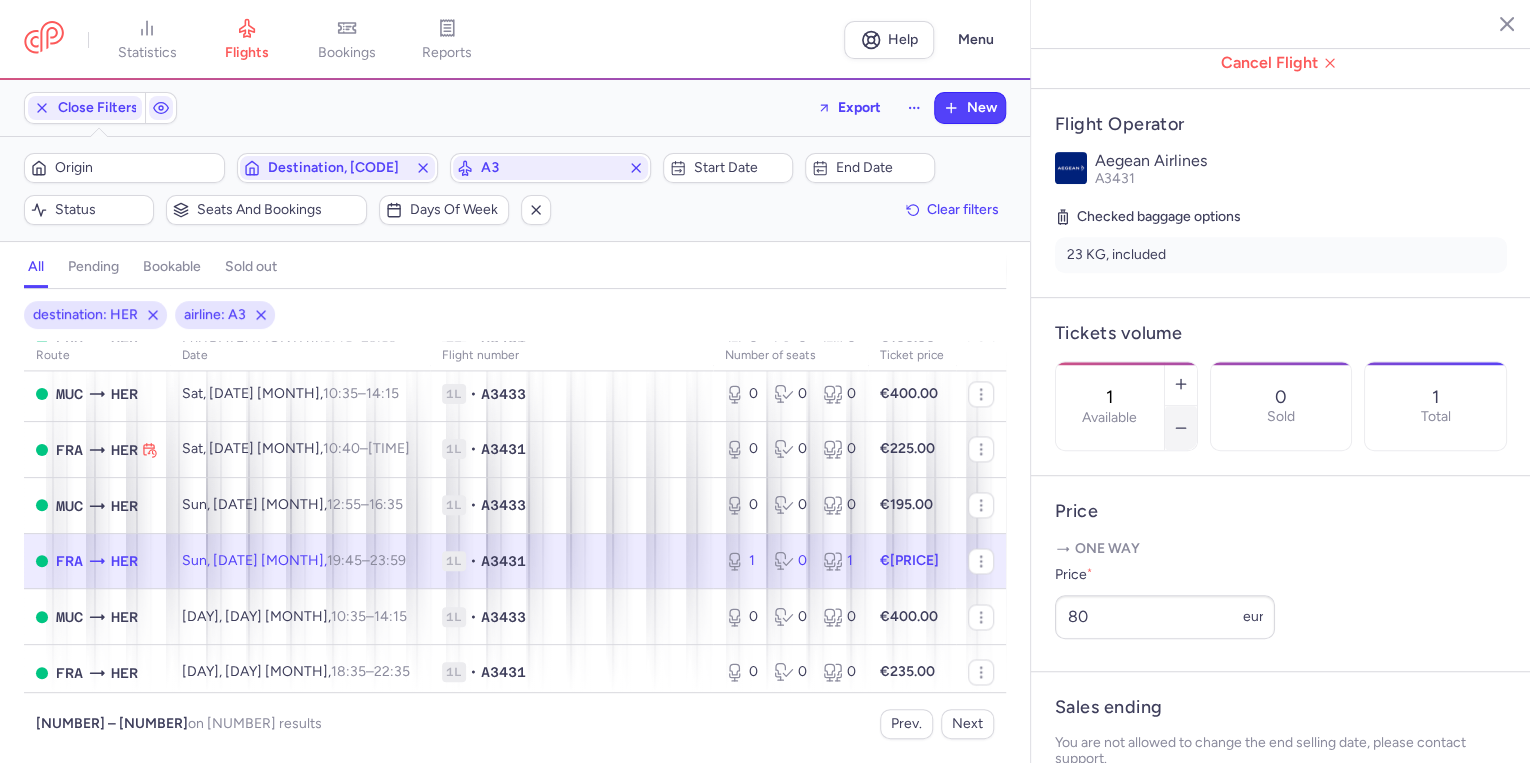 click at bounding box center [1181, 428] 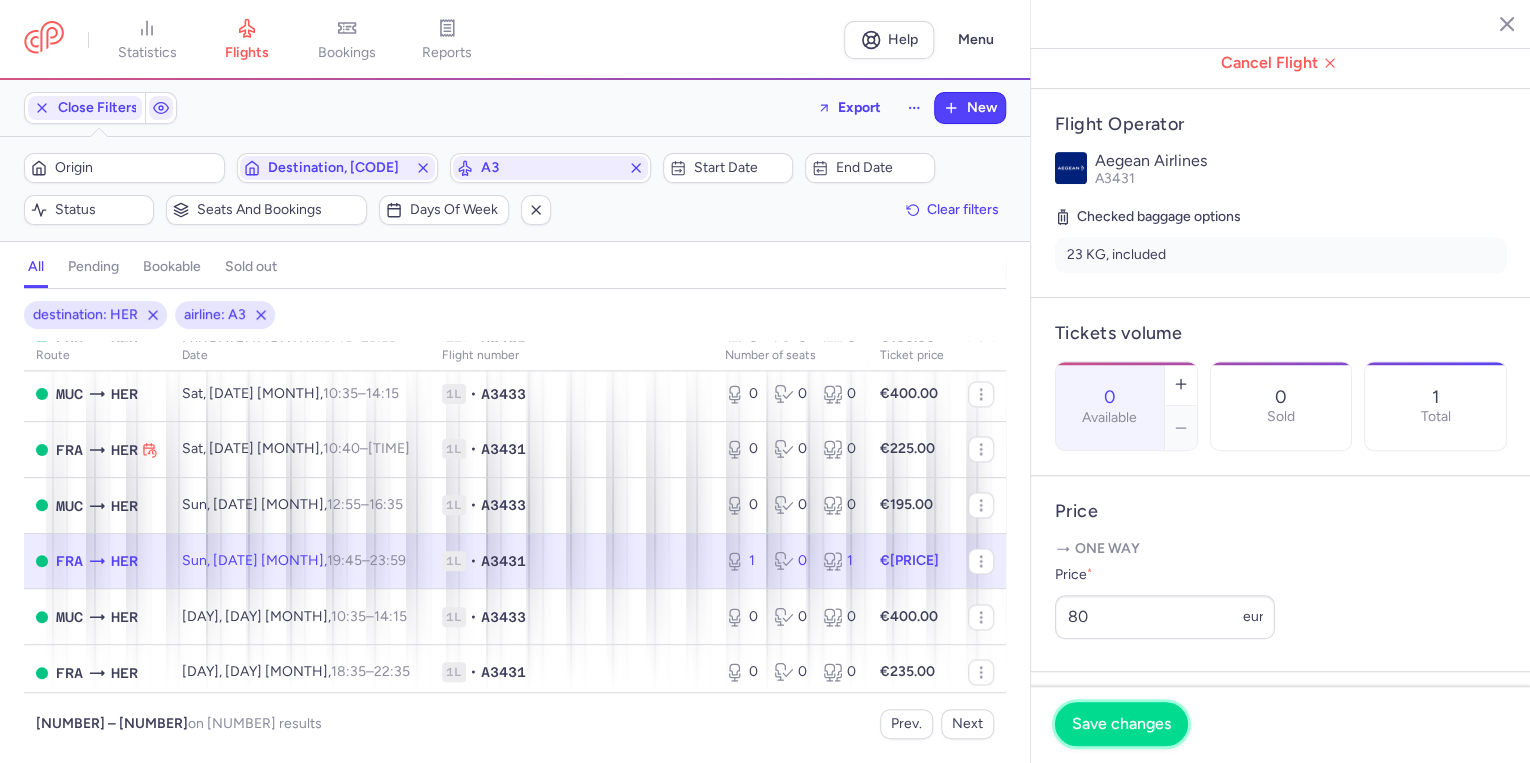 click on "Save changes" at bounding box center [1121, 724] 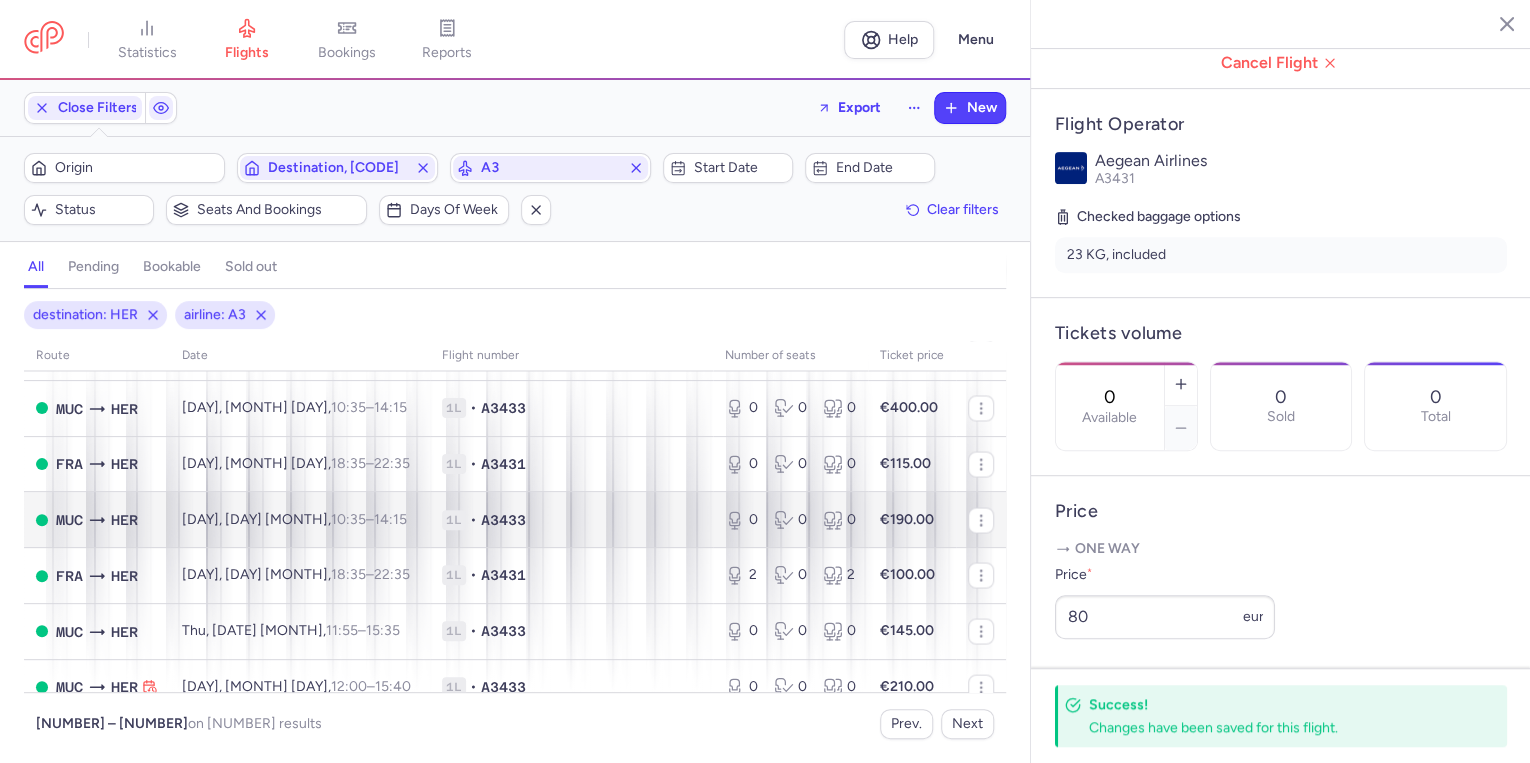 scroll, scrollTop: 1920, scrollLeft: 0, axis: vertical 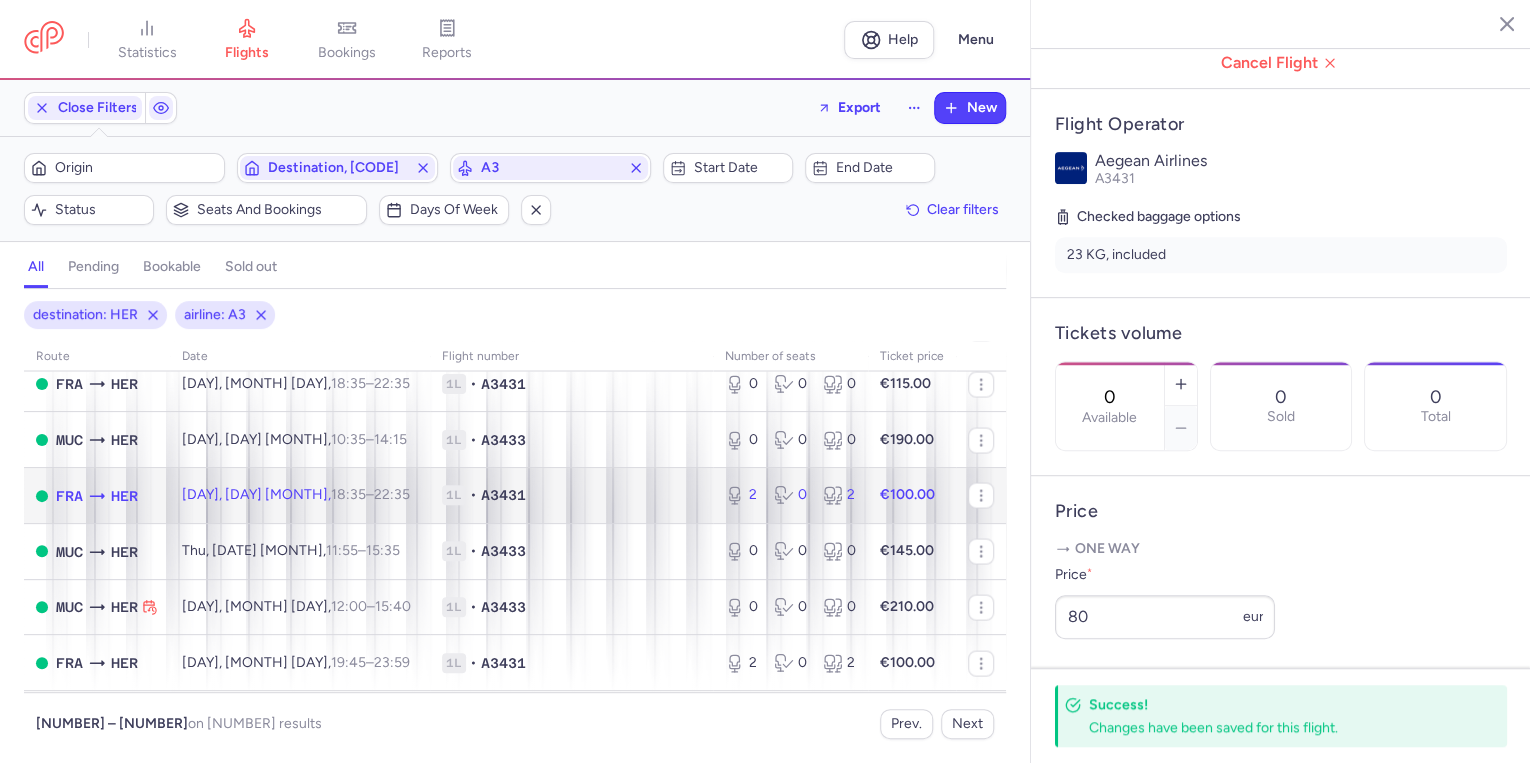 click on "A3431" 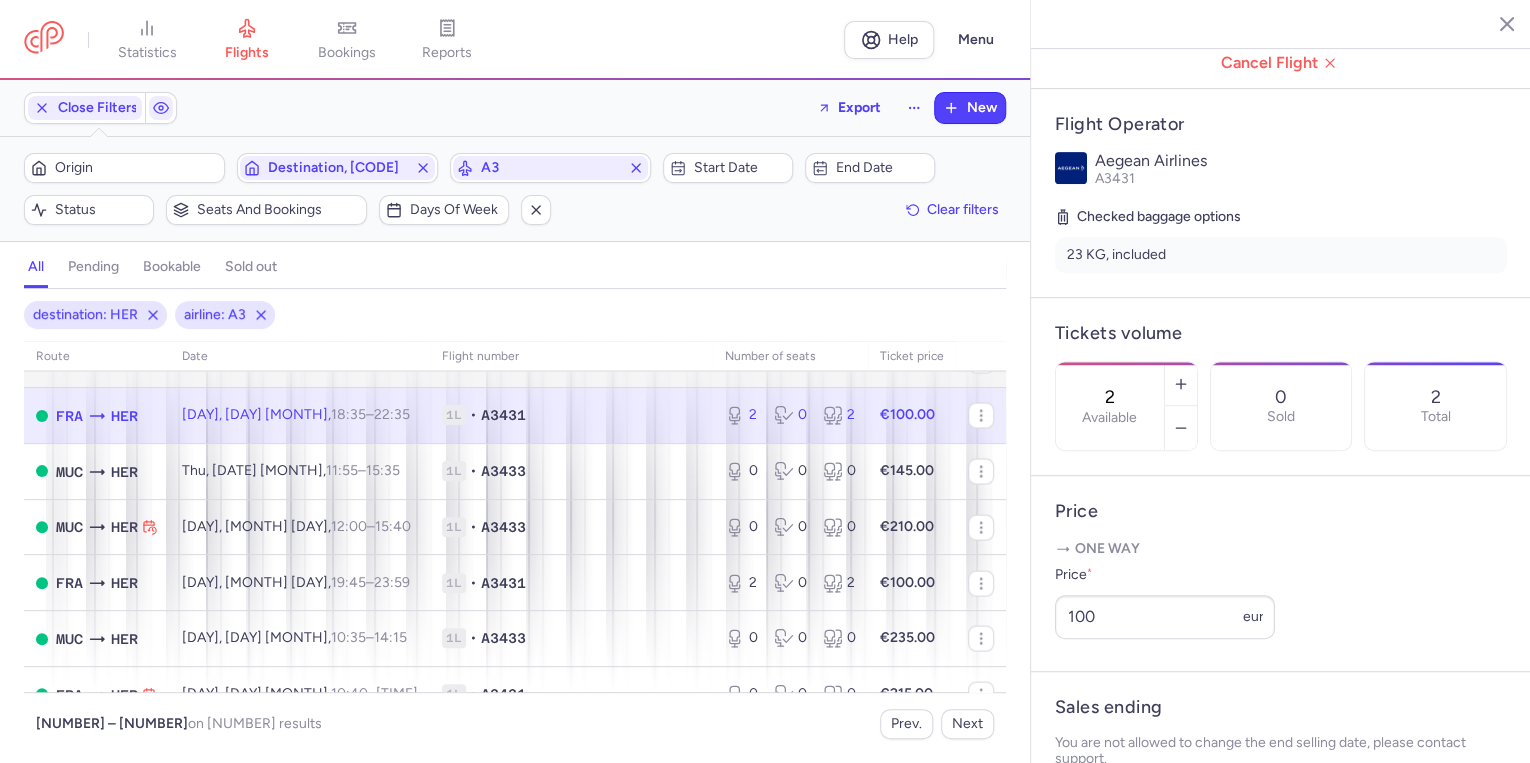 scroll, scrollTop: 2080, scrollLeft: 0, axis: vertical 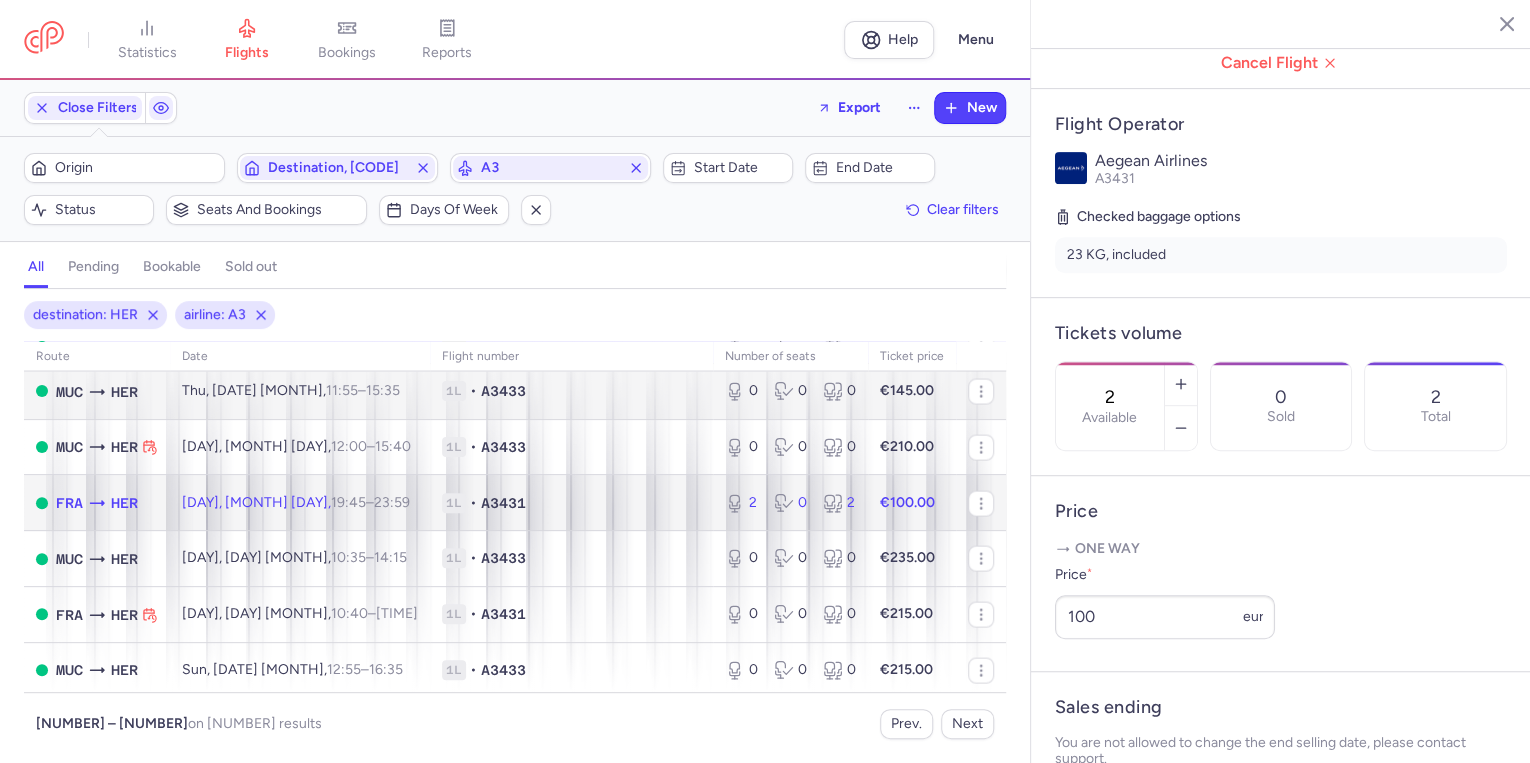 drag, startPoint x: 548, startPoint y: 545, endPoint x: 965, endPoint y: 455, distance: 426.60168 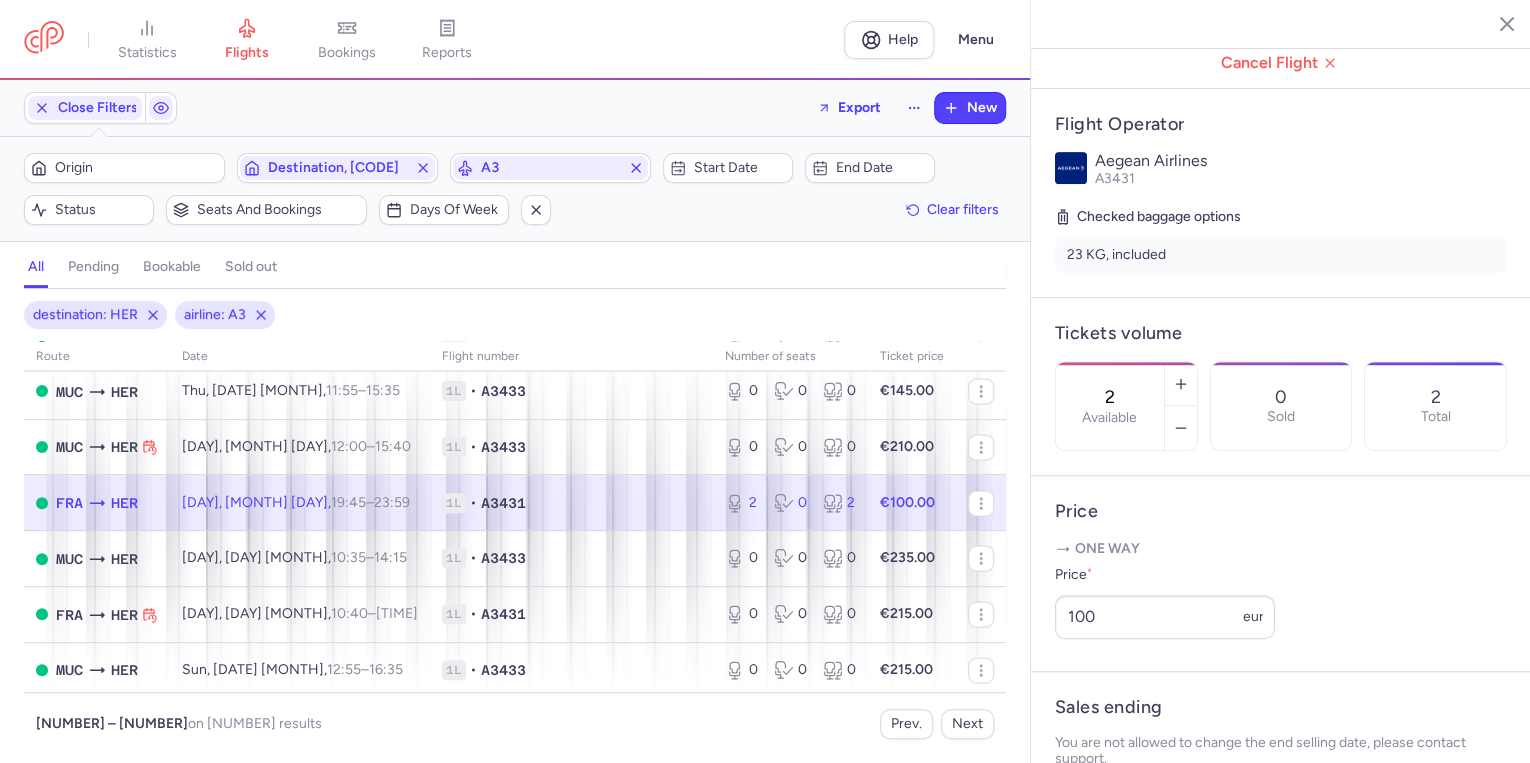 click on "A3431" 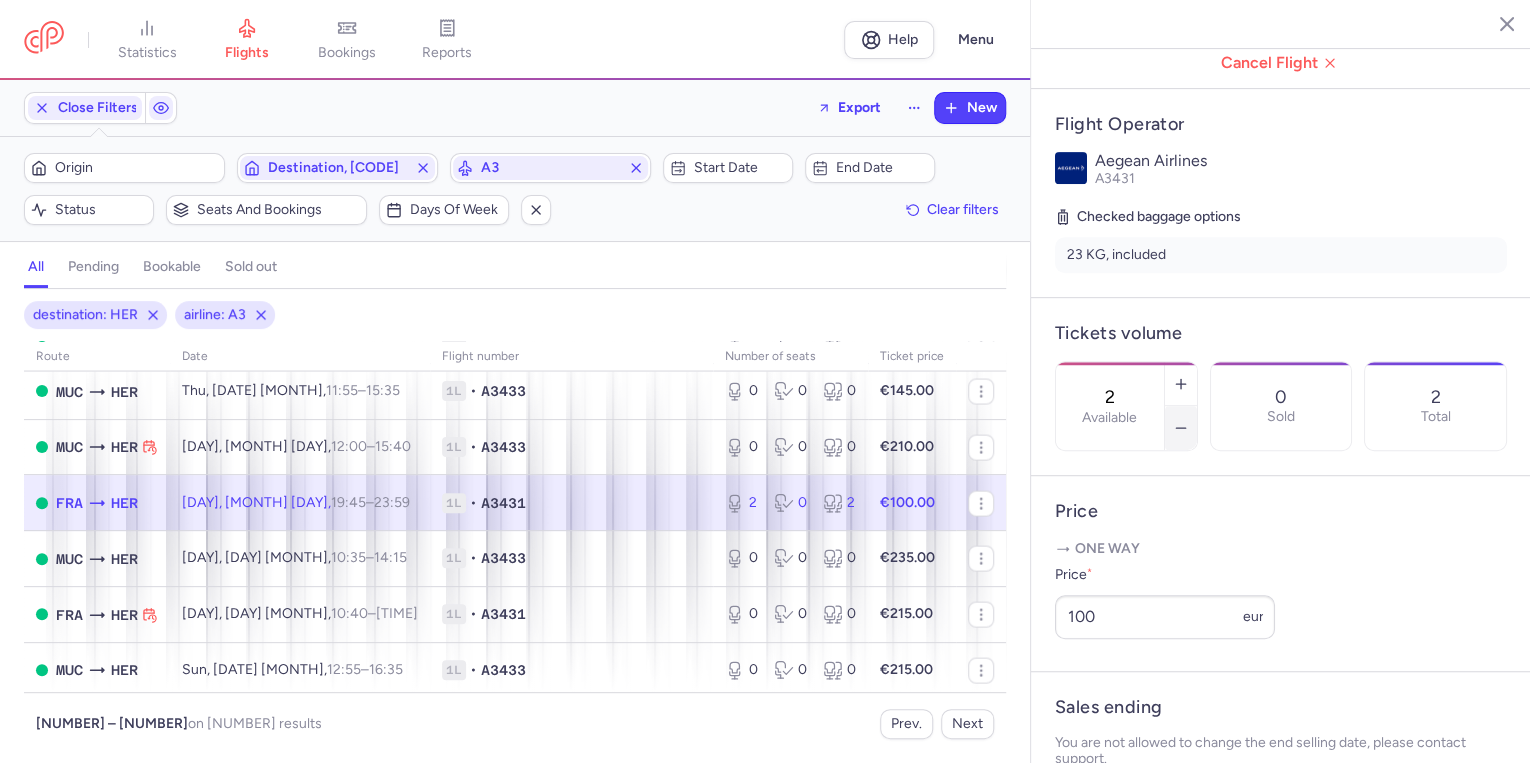 click at bounding box center (1181, 428) 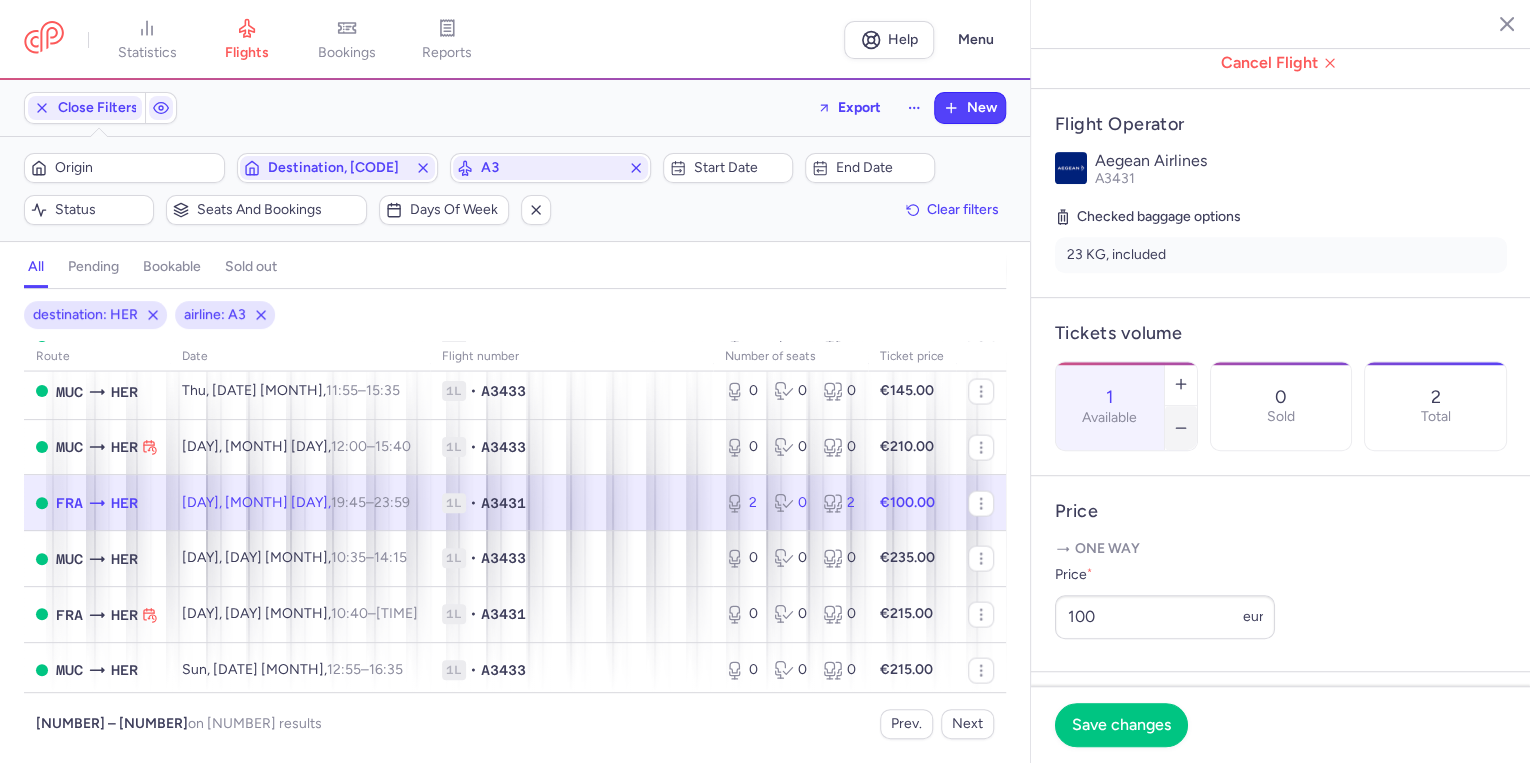 click at bounding box center [1181, 428] 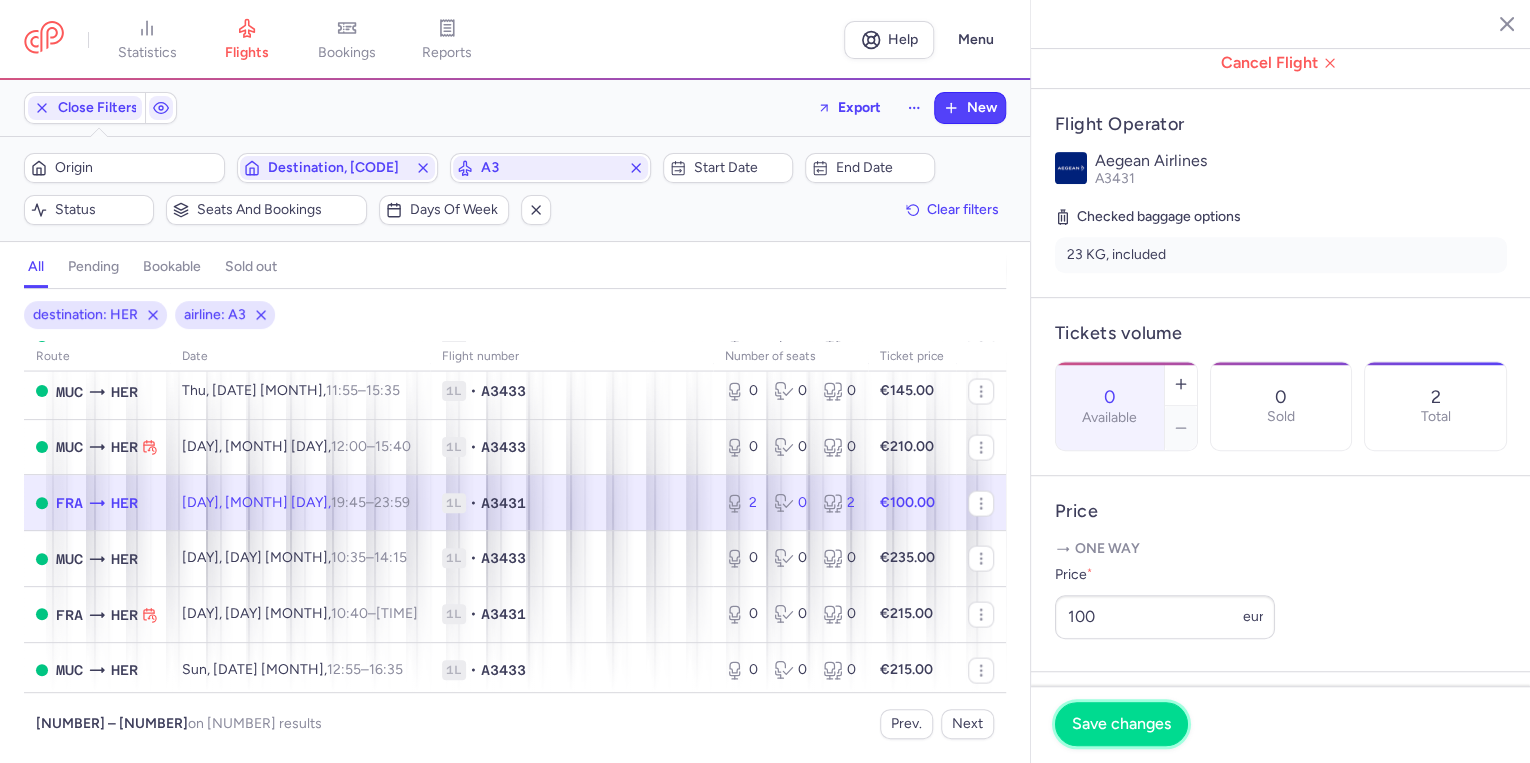 click on "Save changes" at bounding box center [1121, 724] 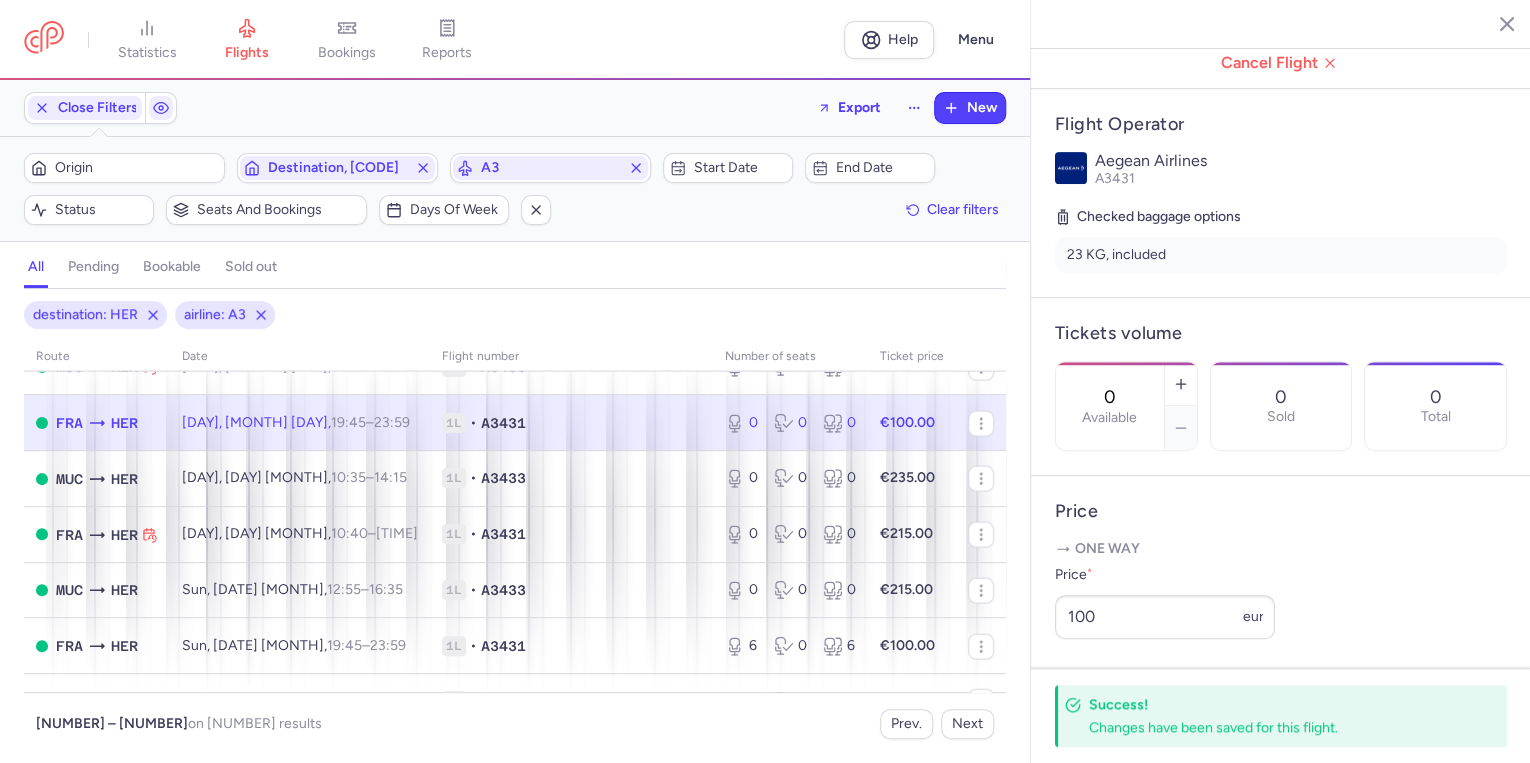 scroll, scrollTop: 2240, scrollLeft: 0, axis: vertical 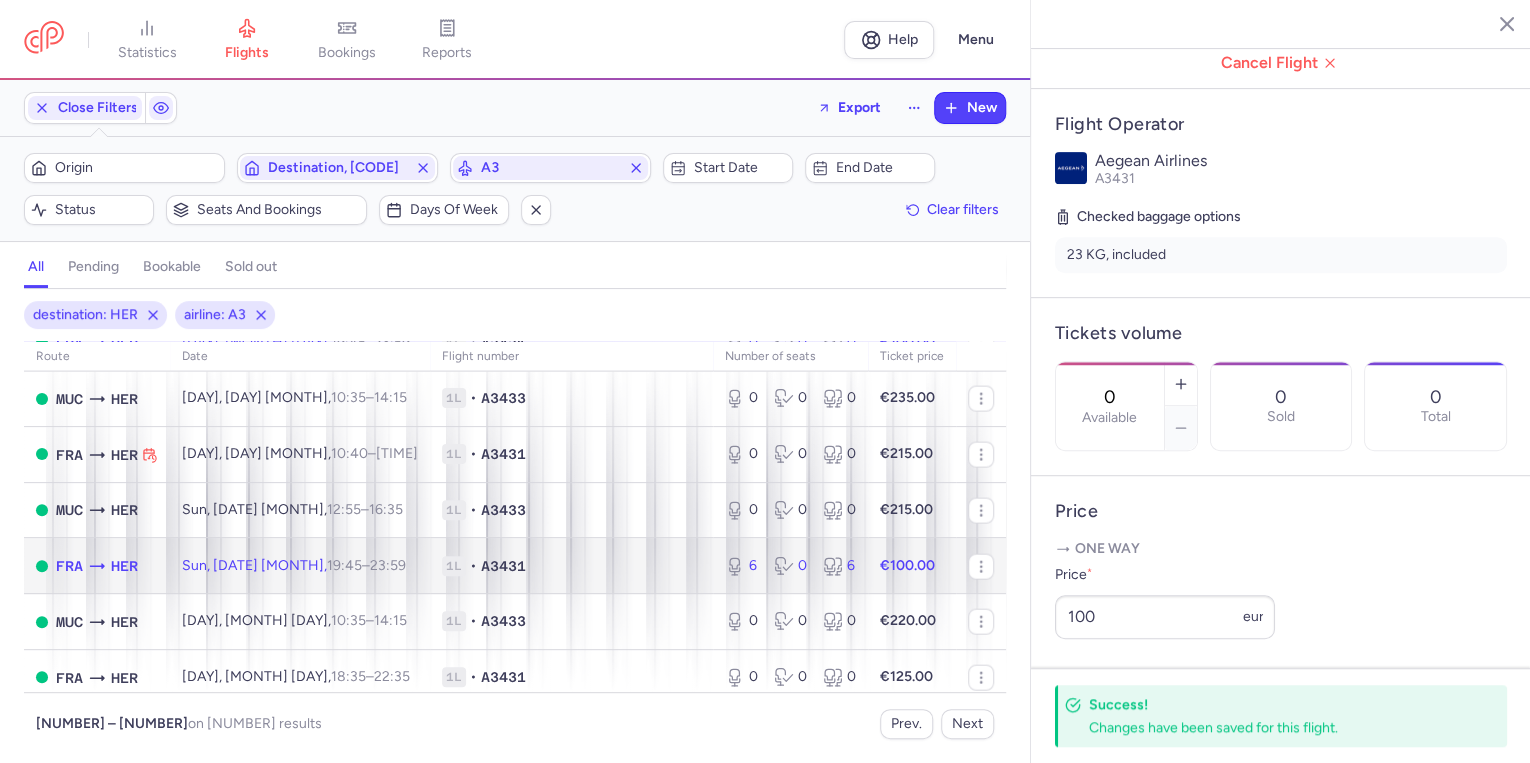 click on "1L • A3431" 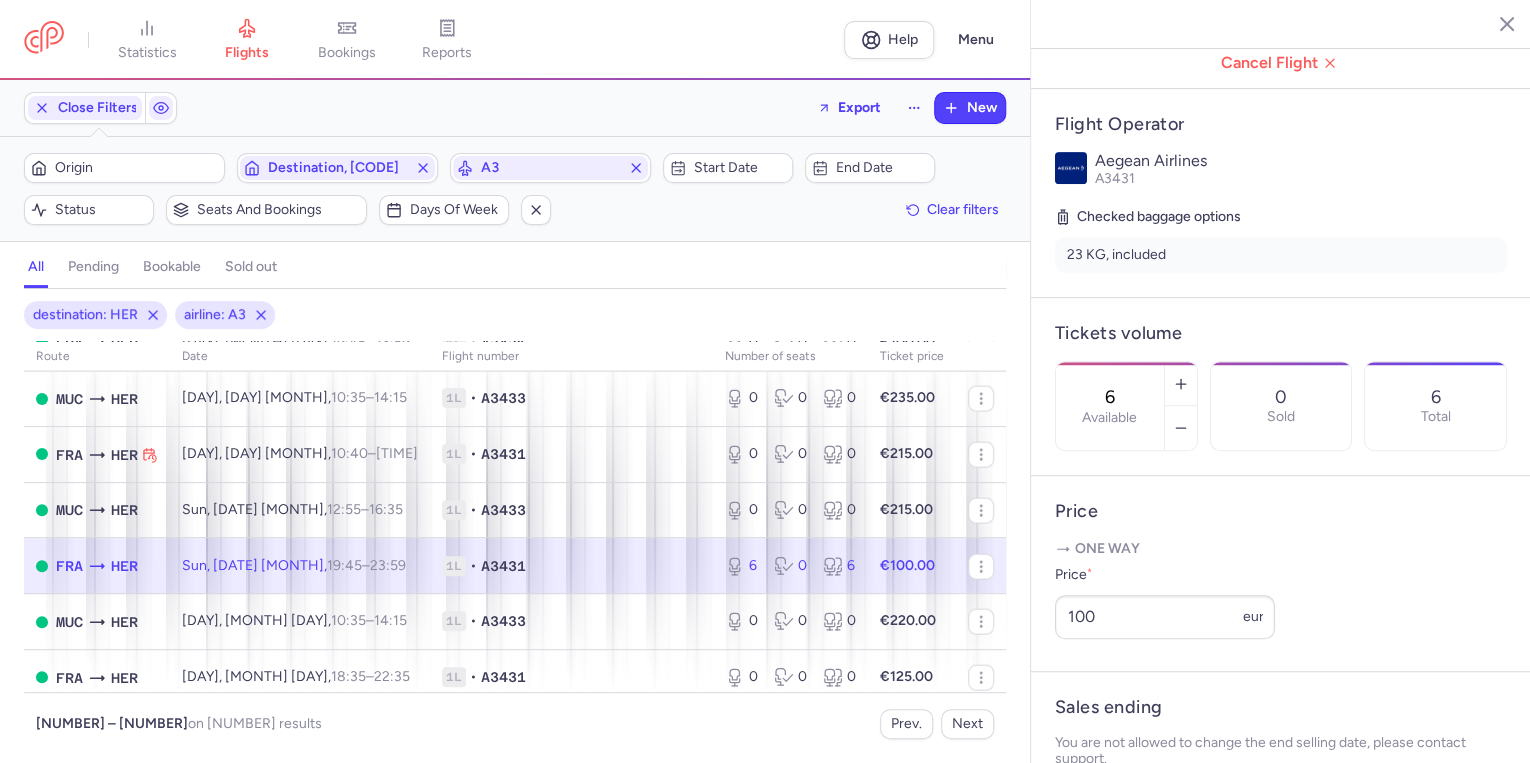 drag, startPoint x: 688, startPoint y: 616, endPoint x: 751, endPoint y: 592, distance: 67.41662 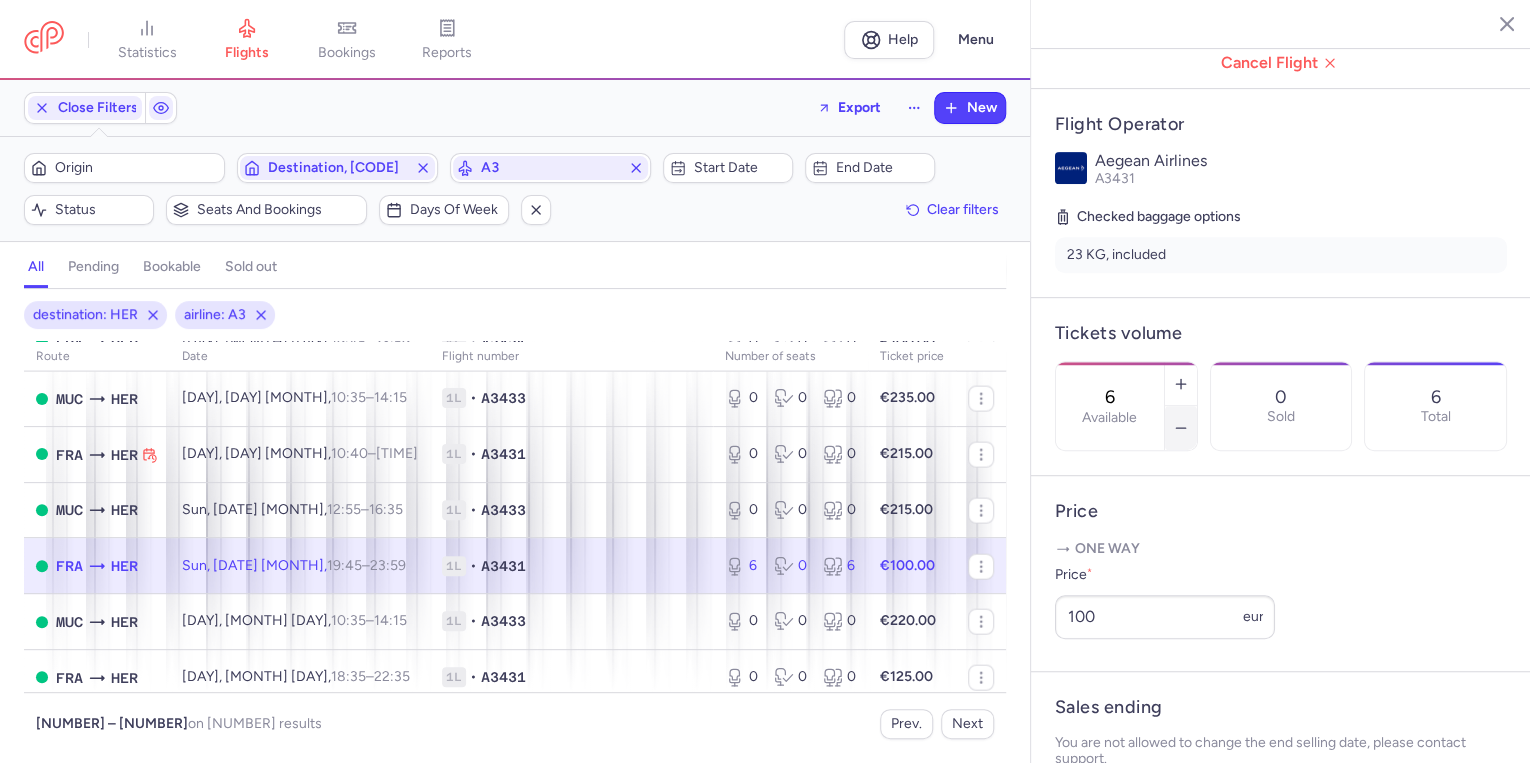 click 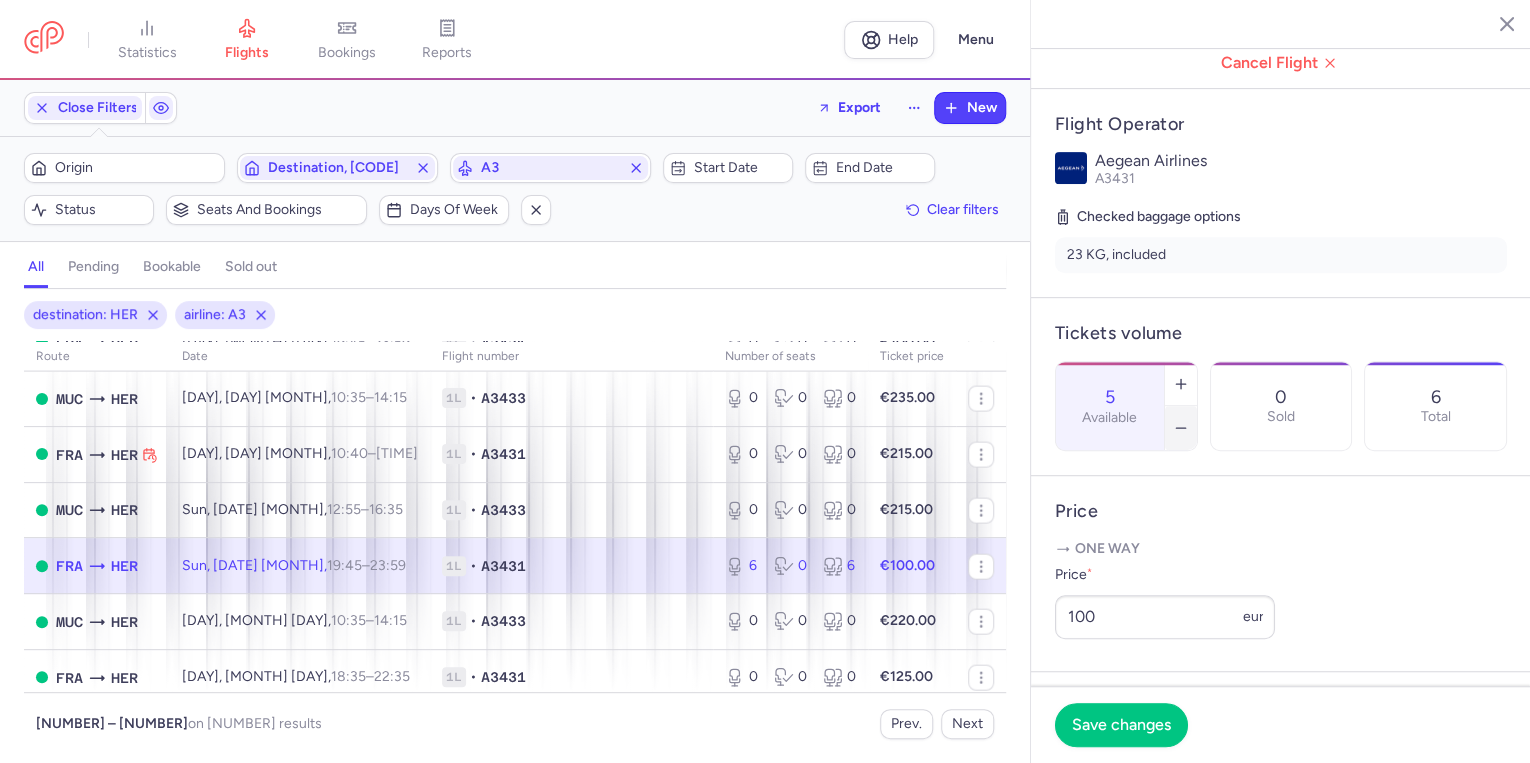 click 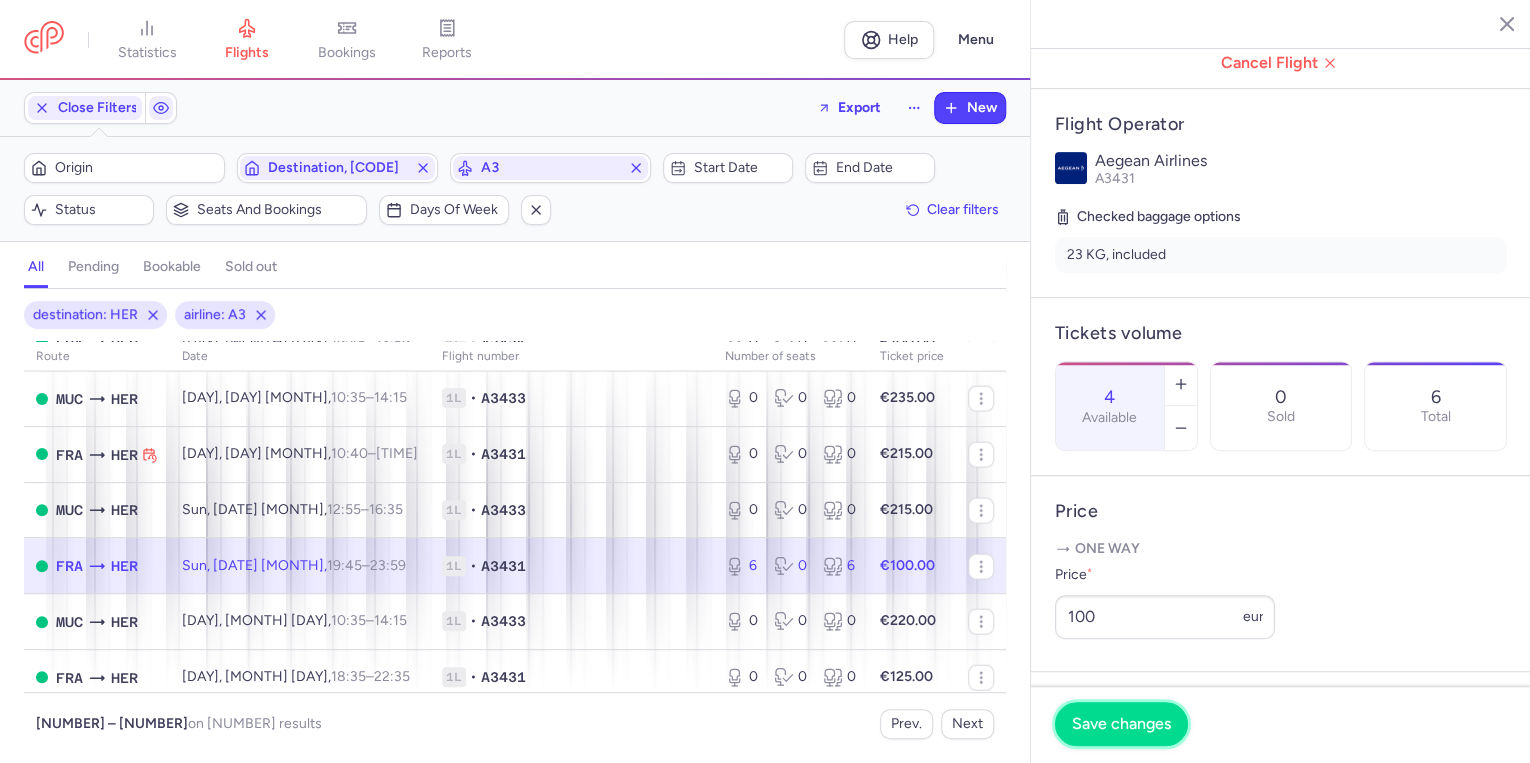 click on "Save changes" at bounding box center (1121, 724) 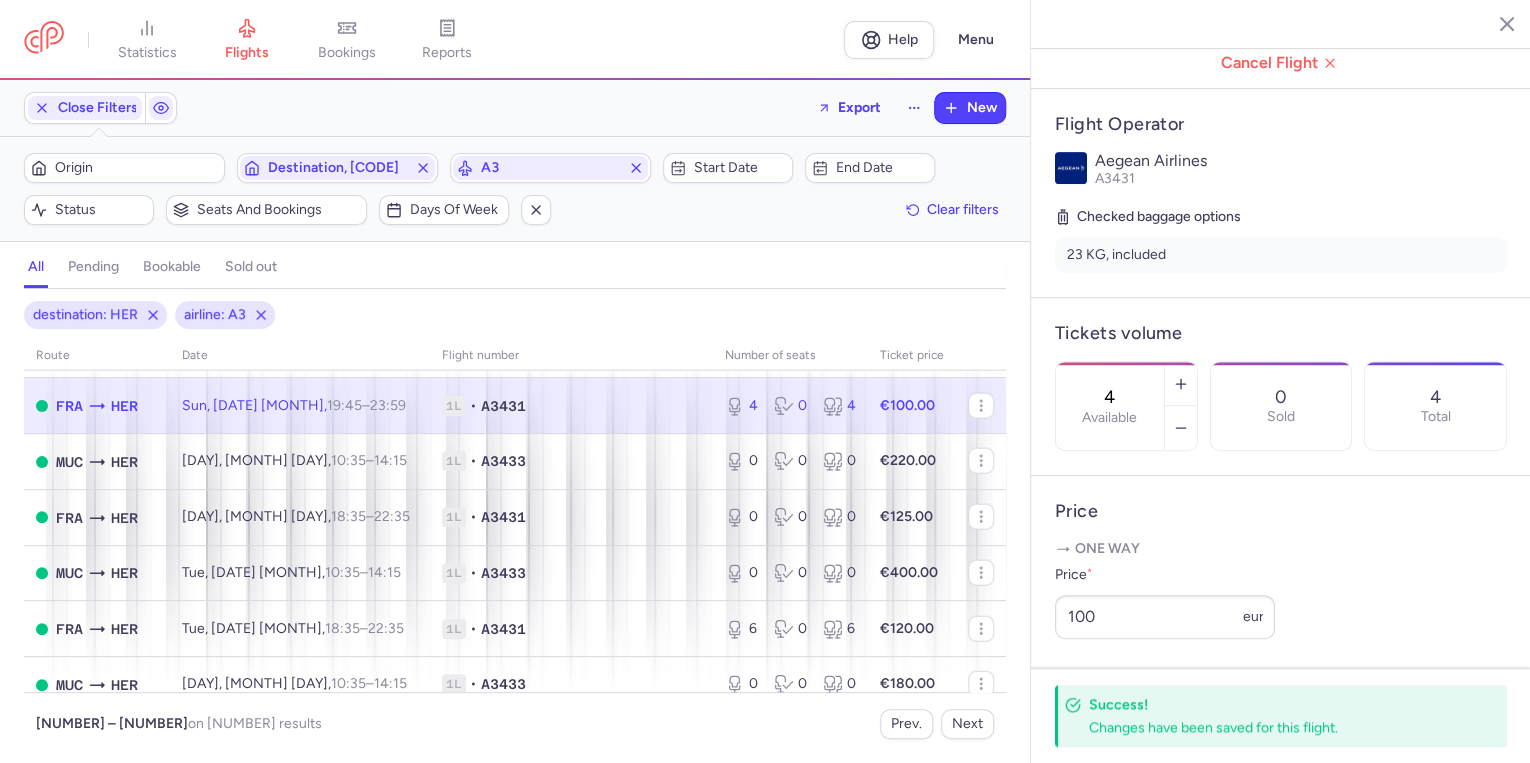 scroll, scrollTop: 2480, scrollLeft: 0, axis: vertical 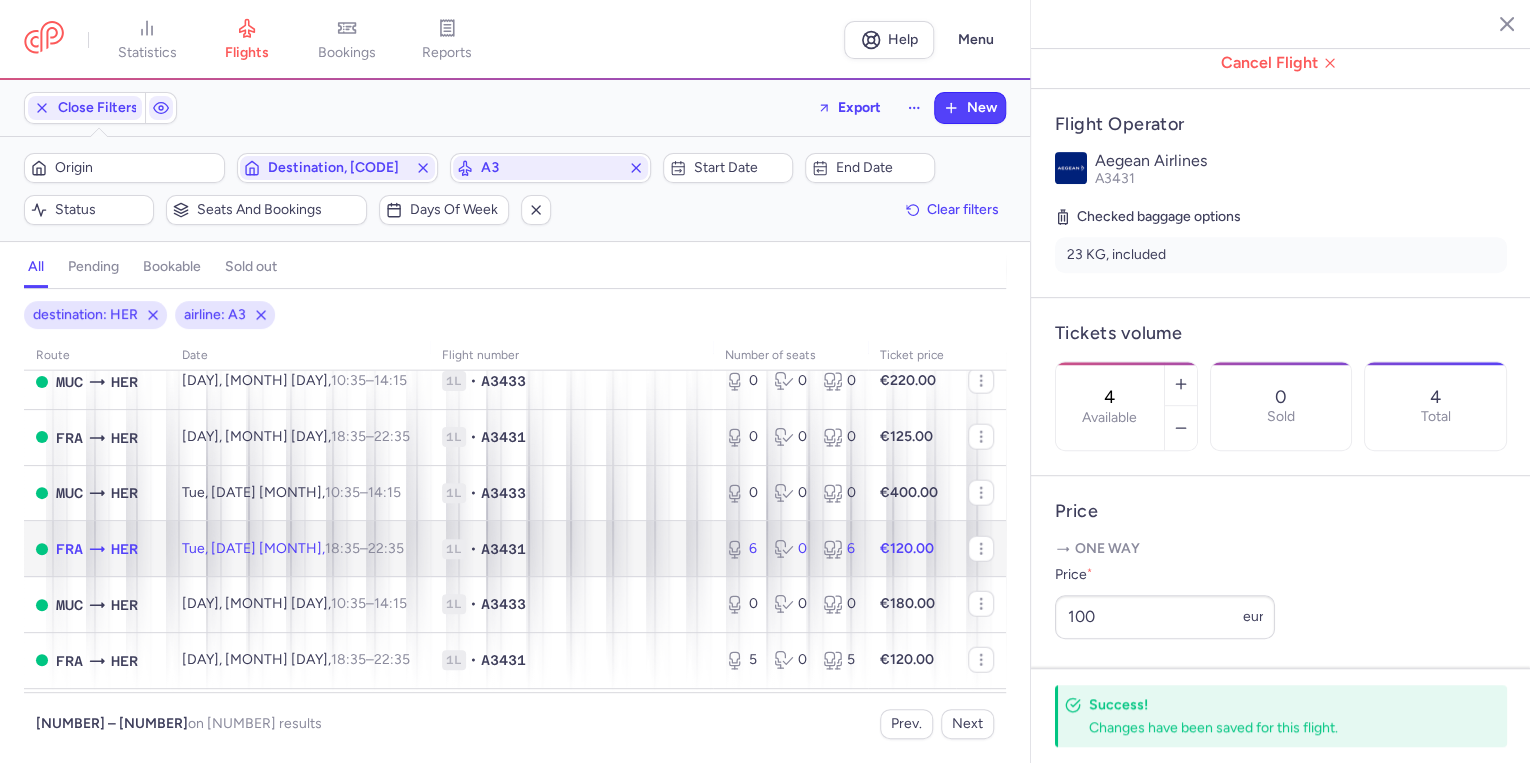 click on "1L • A3431" 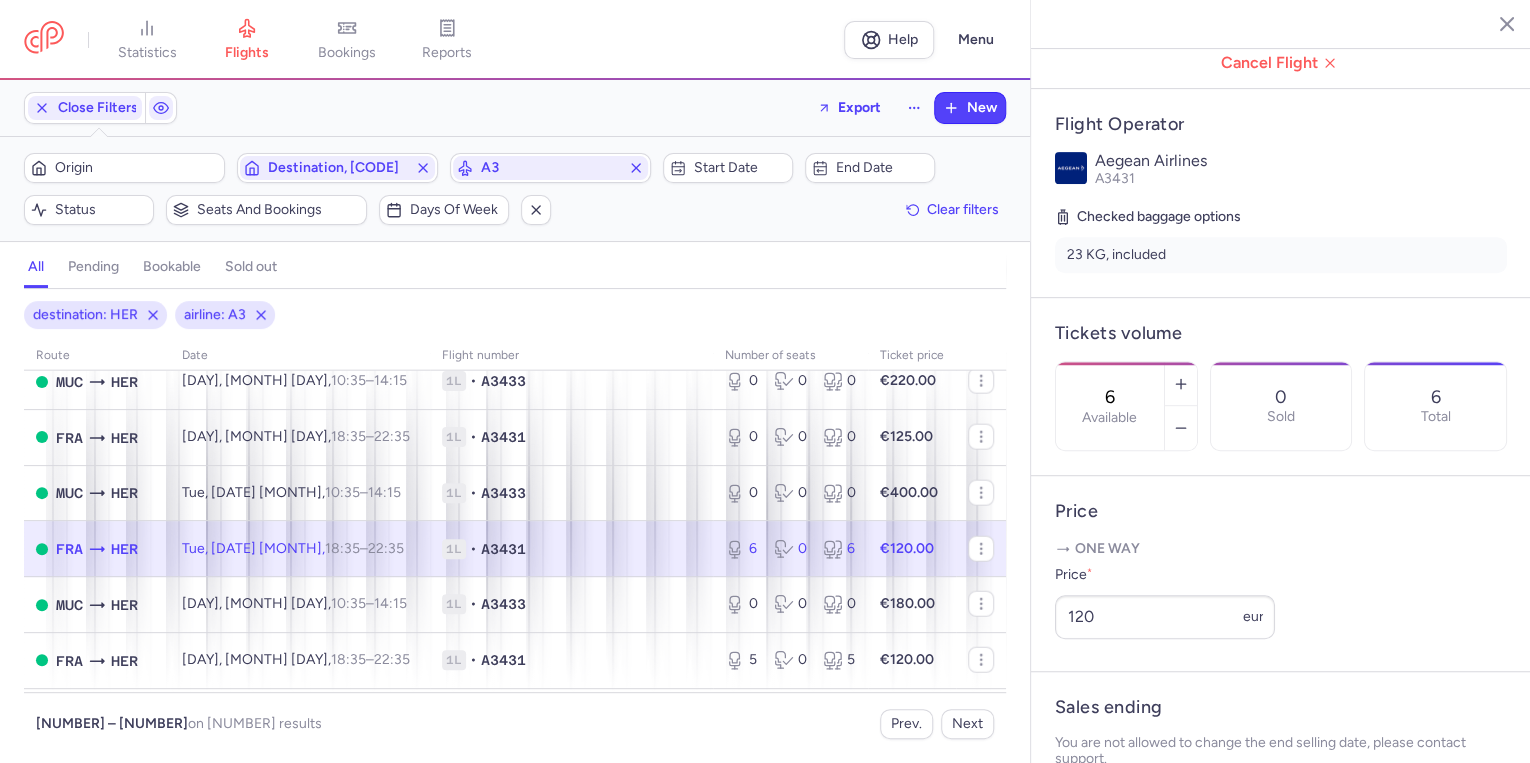 click on "1L • A3431" 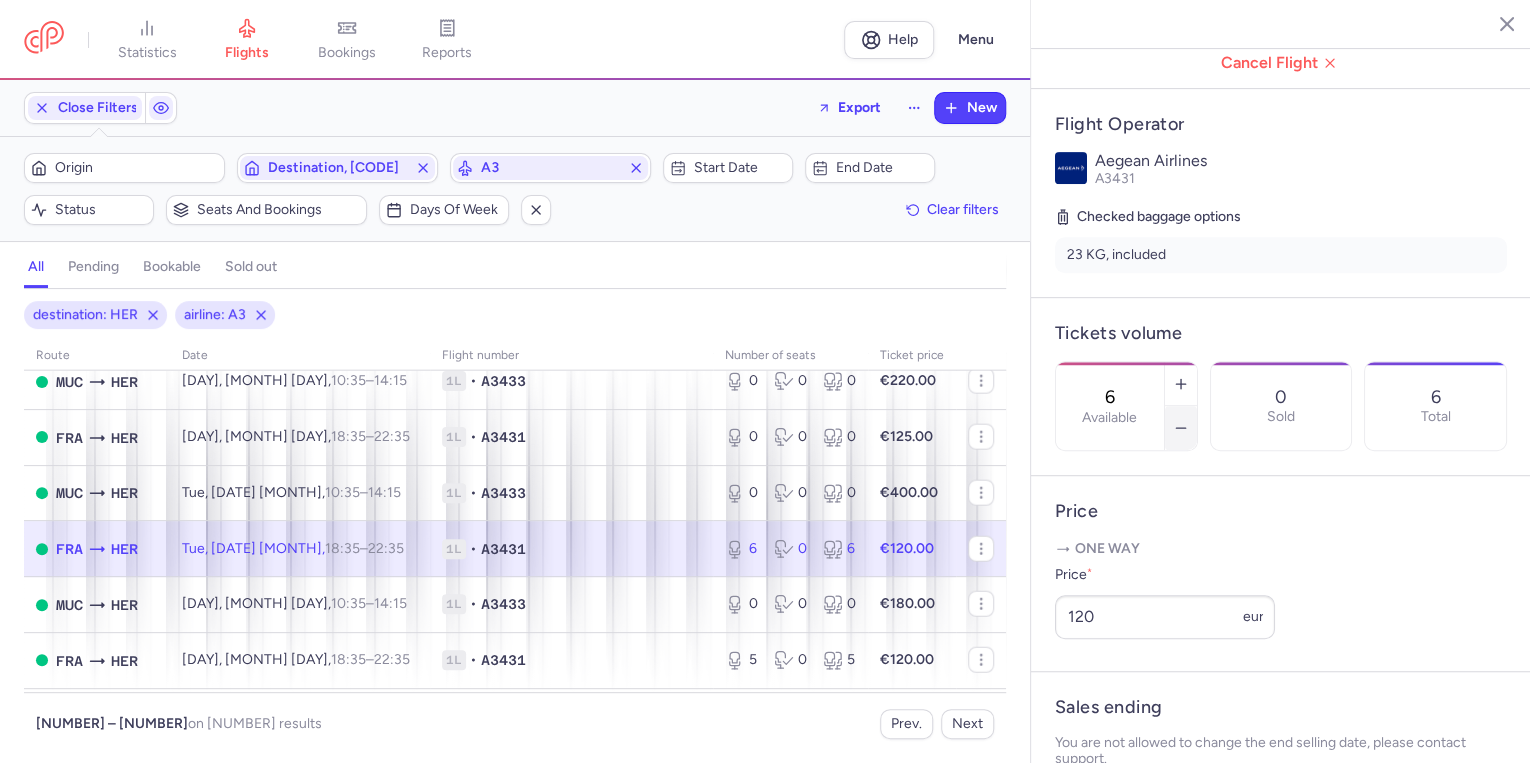 click 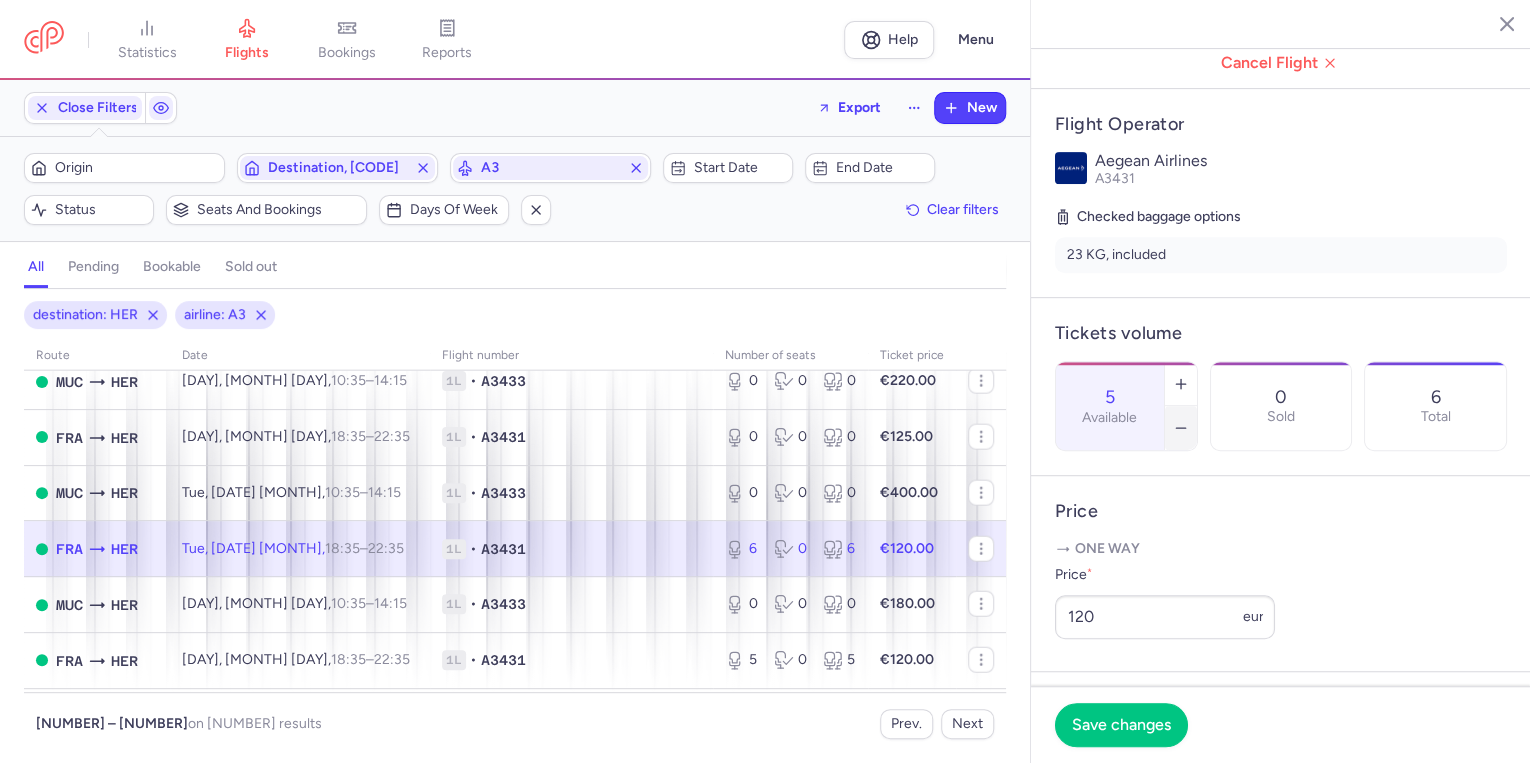 click 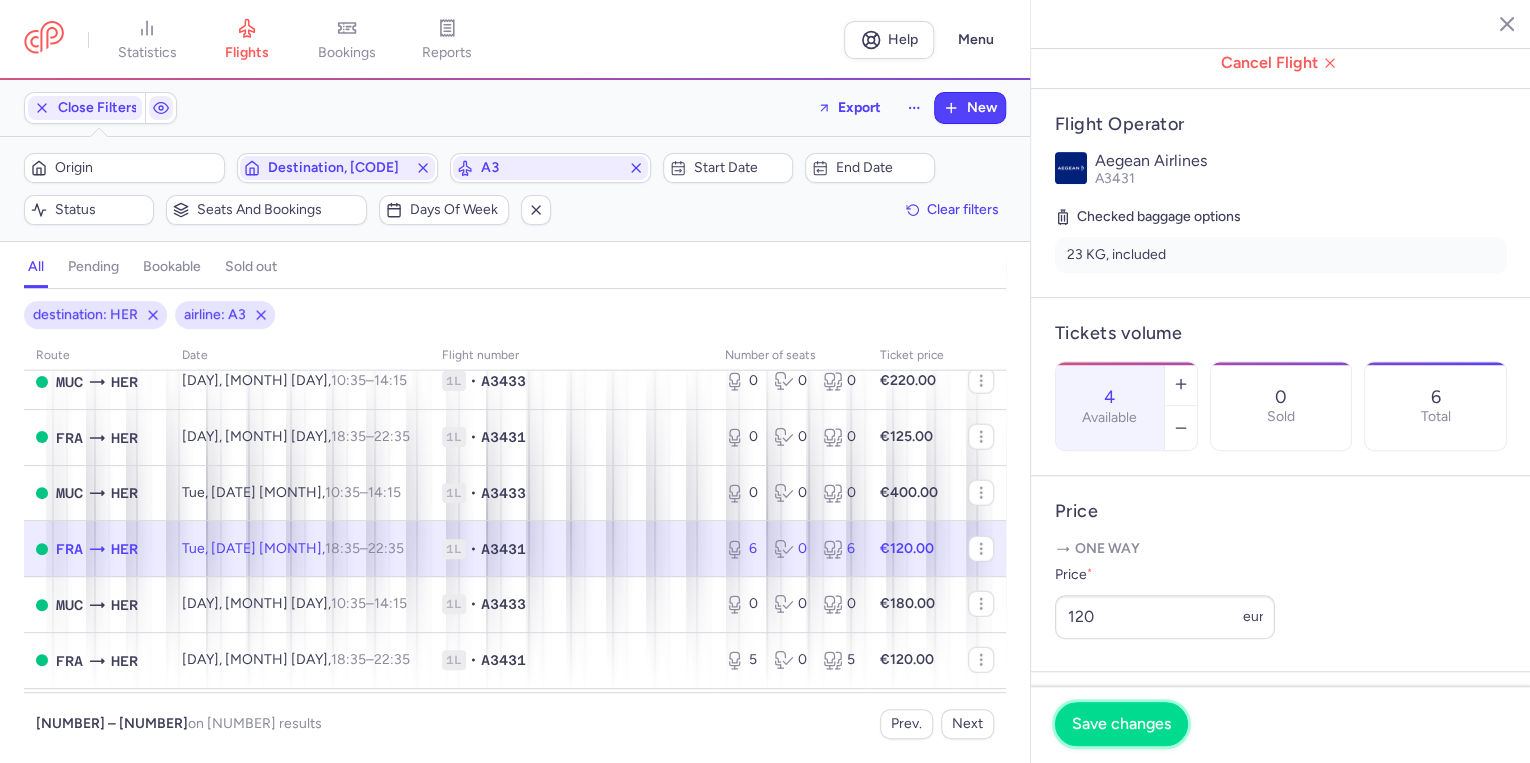 click on "Save changes" at bounding box center [1121, 724] 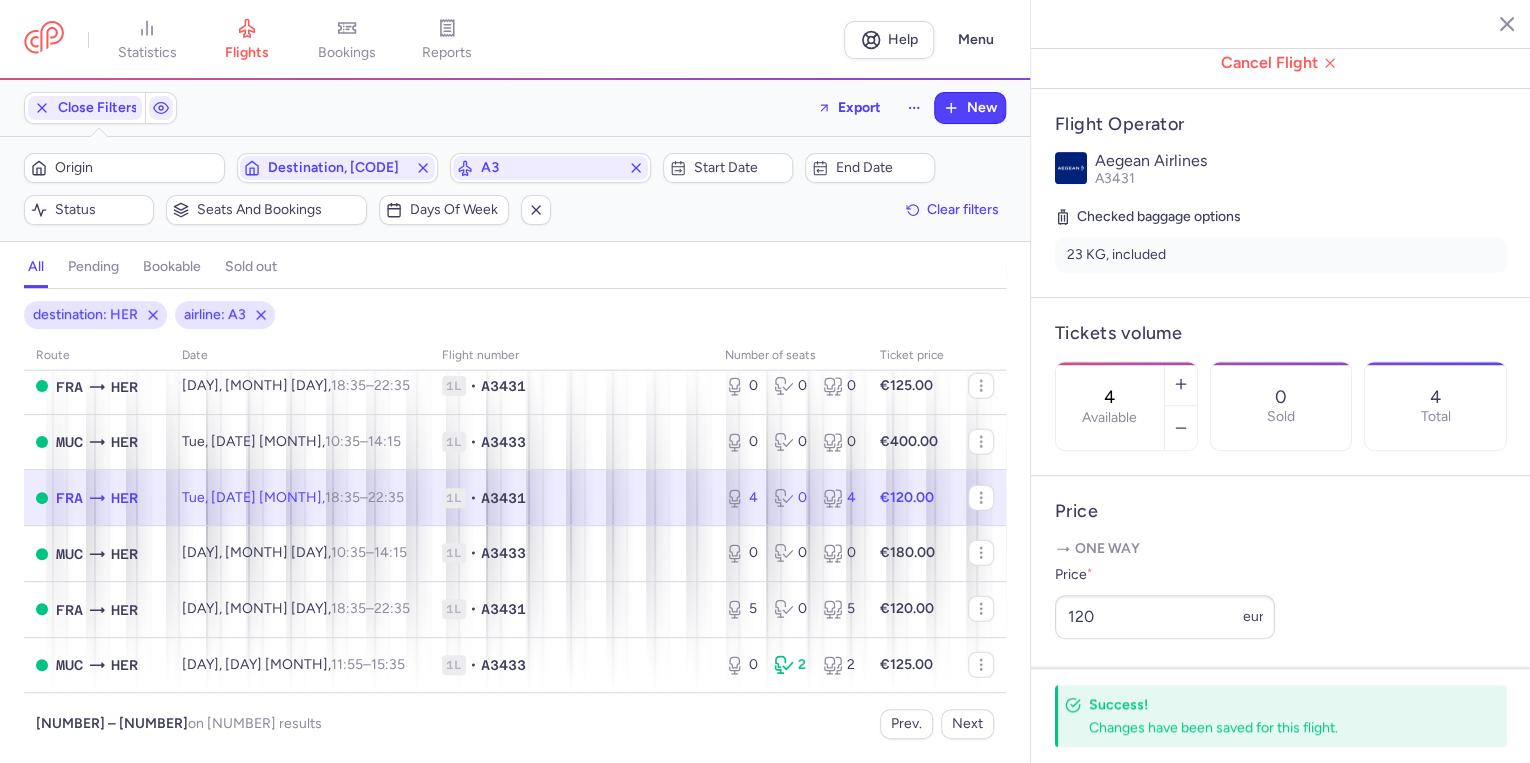 scroll, scrollTop: 2593, scrollLeft: 0, axis: vertical 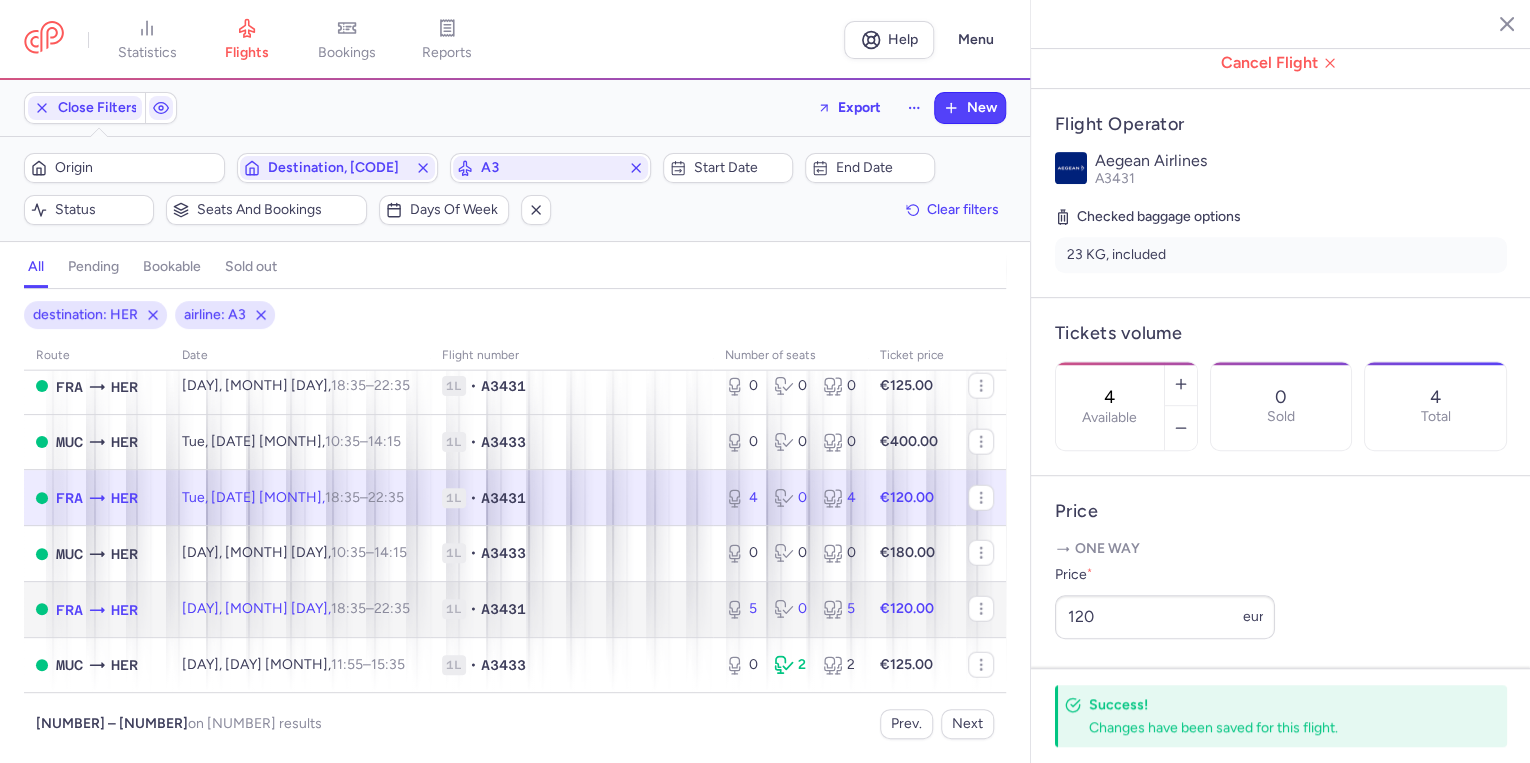 click on "A3431" 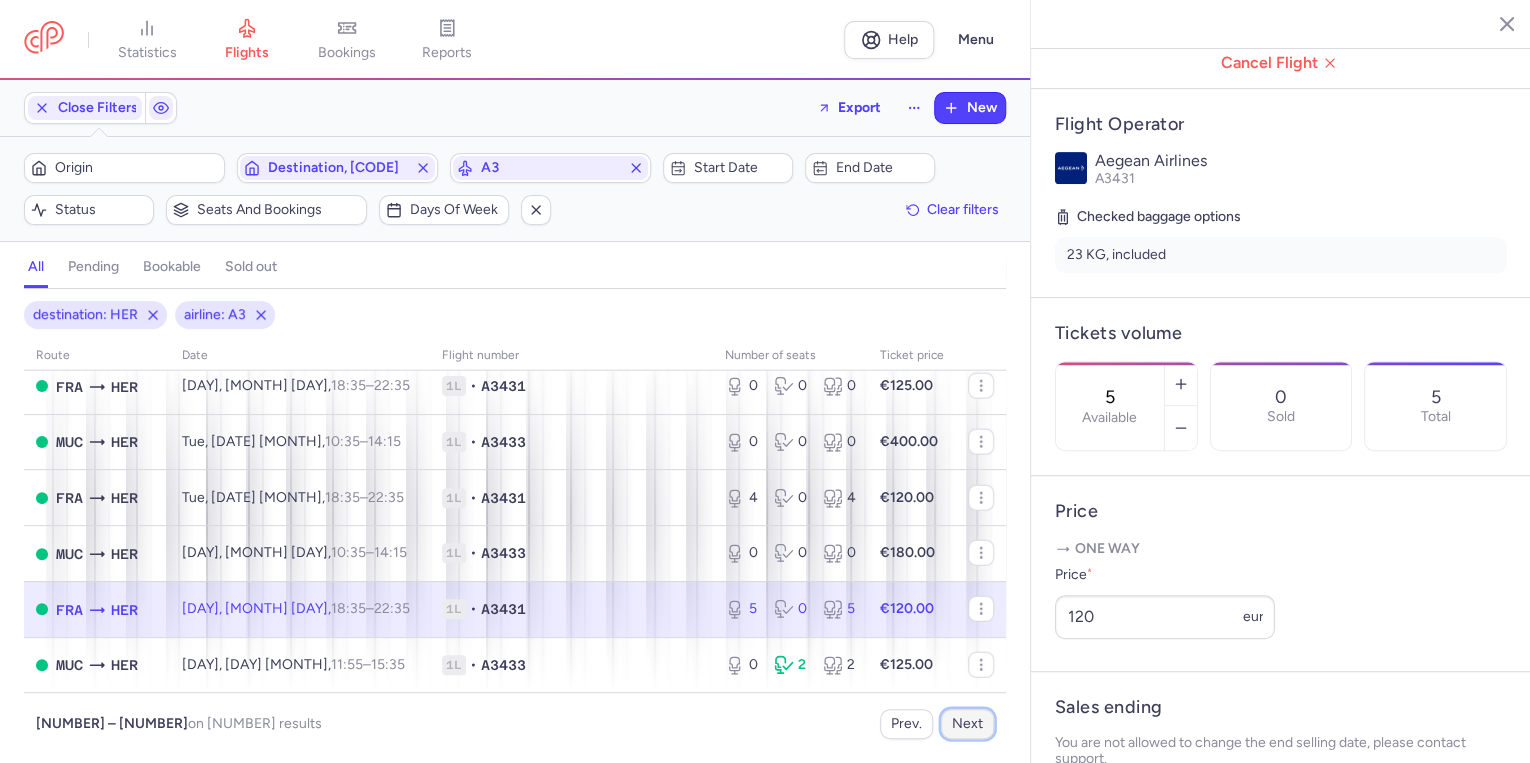click on "Next" at bounding box center (967, 724) 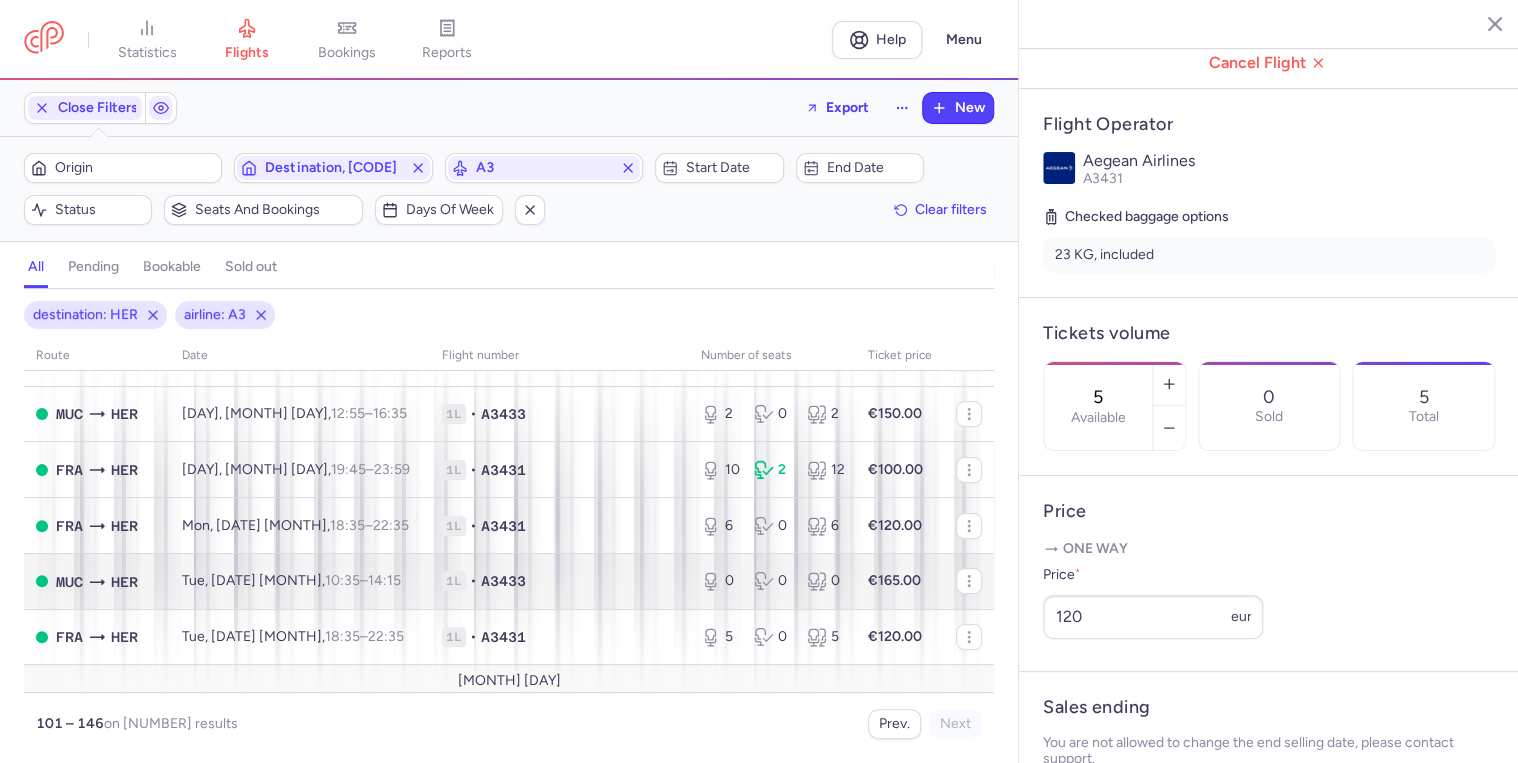 scroll, scrollTop: 320, scrollLeft: 0, axis: vertical 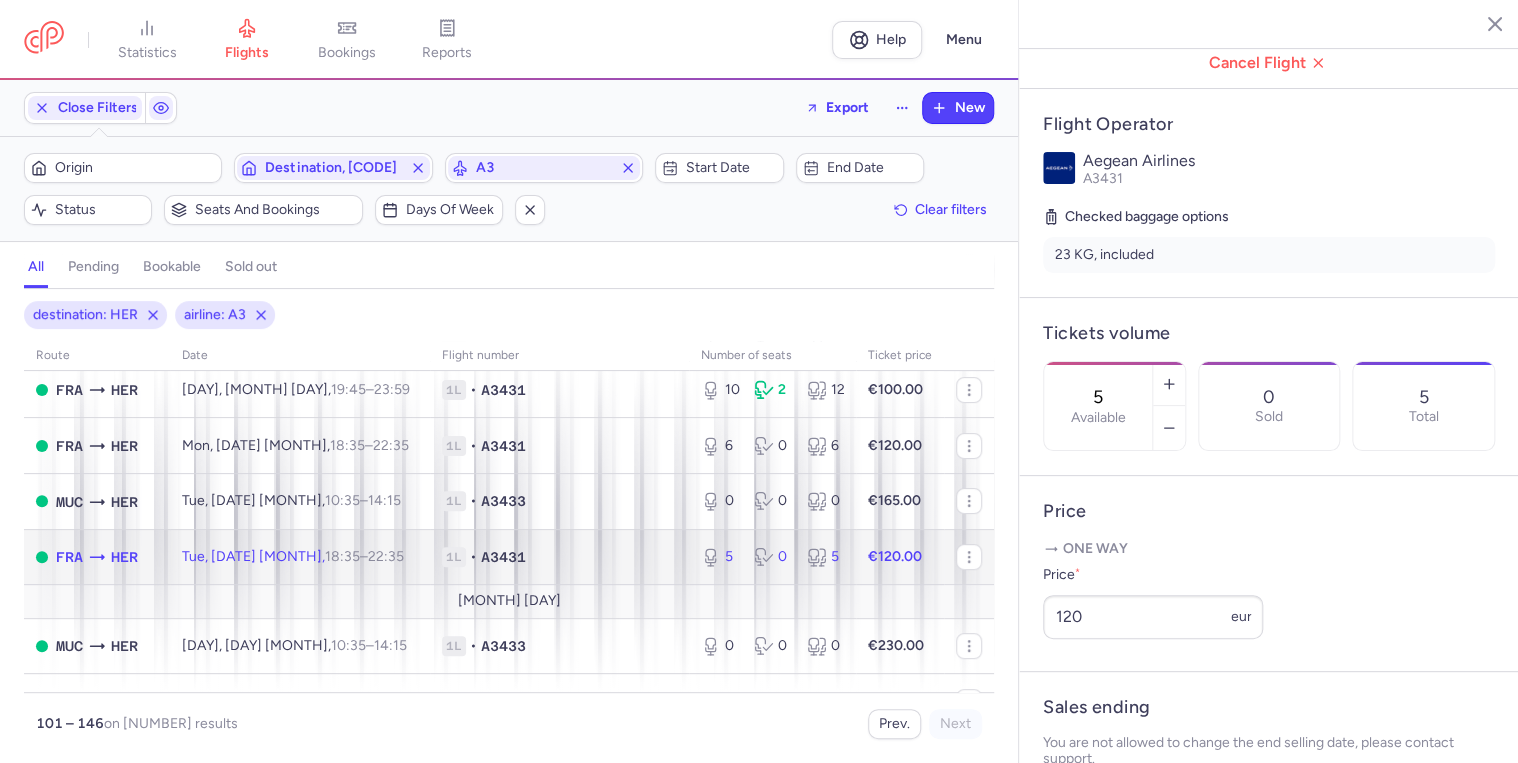 drag, startPoint x: 607, startPoint y: 568, endPoint x: 841, endPoint y: 570, distance: 234.00854 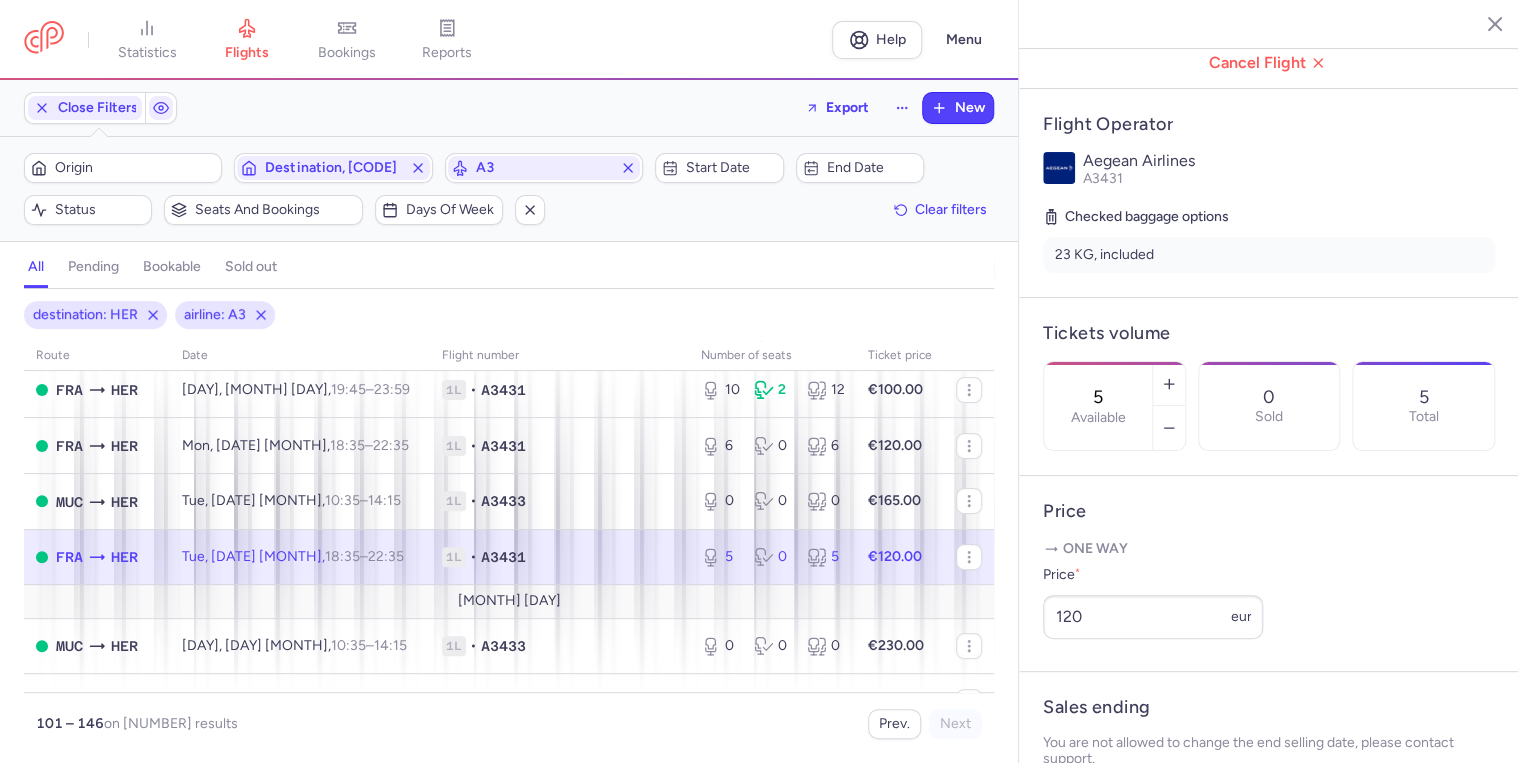 click on "1L • A3431" 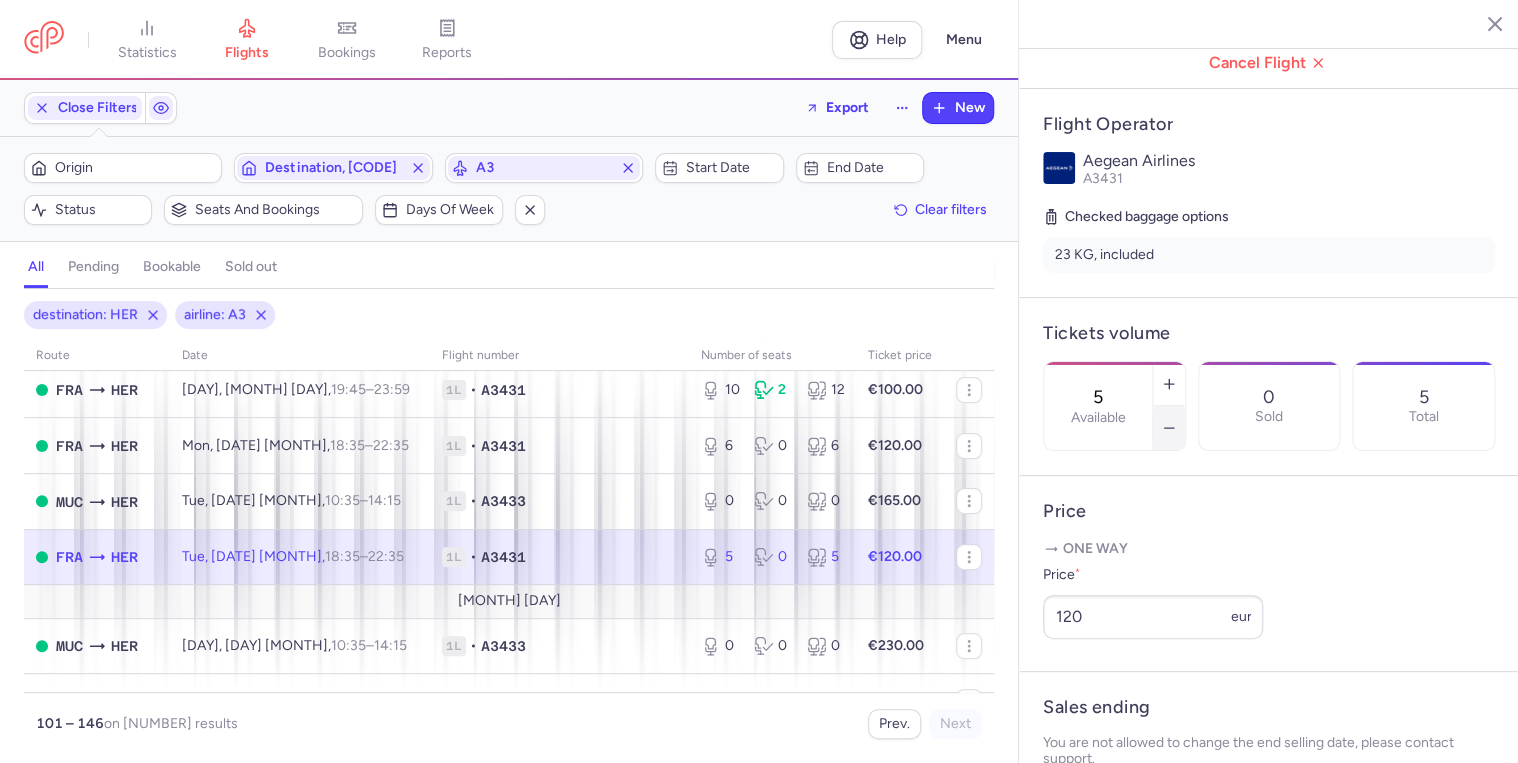 click 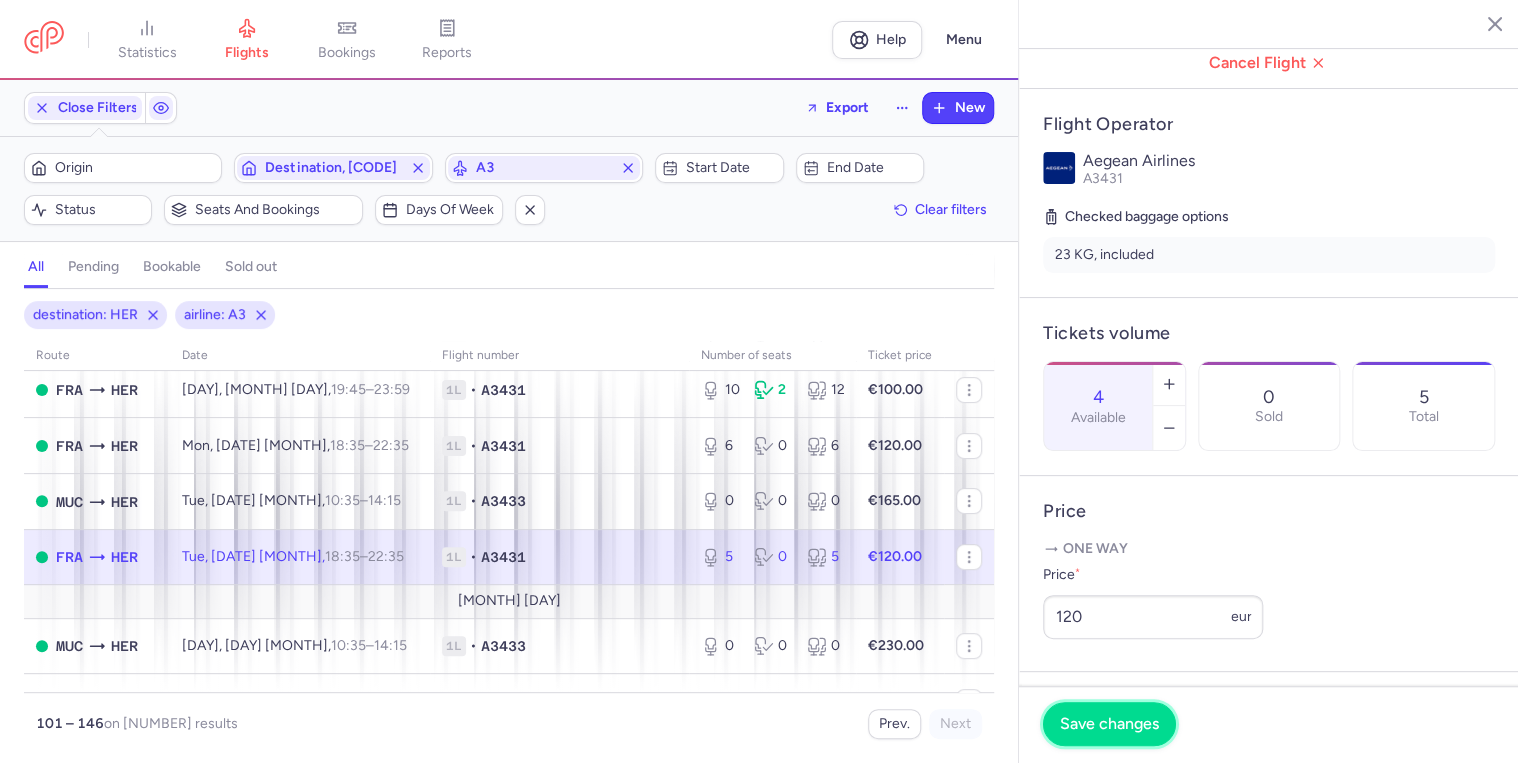 click on "Save changes" at bounding box center (1109, 724) 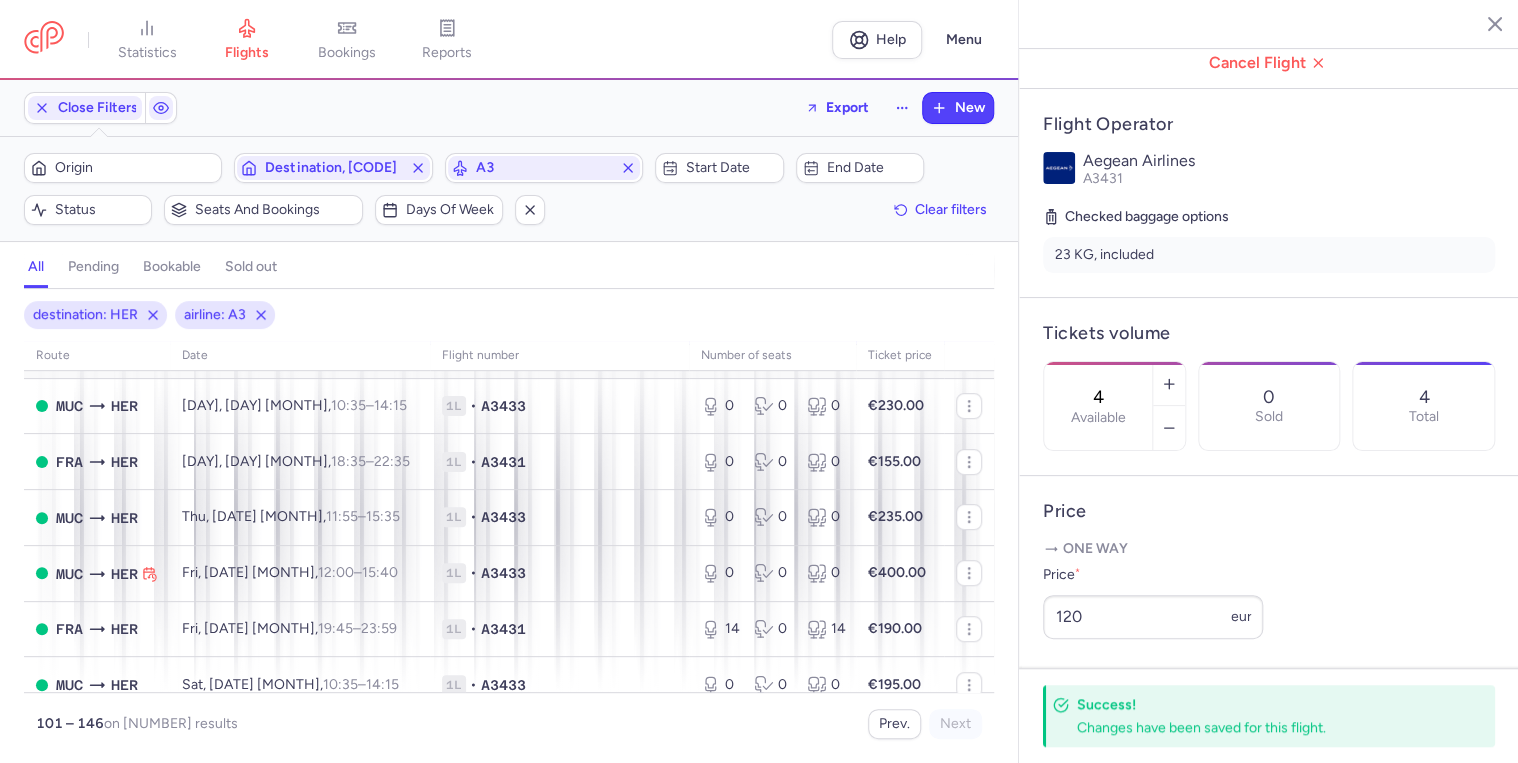 scroll, scrollTop: 640, scrollLeft: 0, axis: vertical 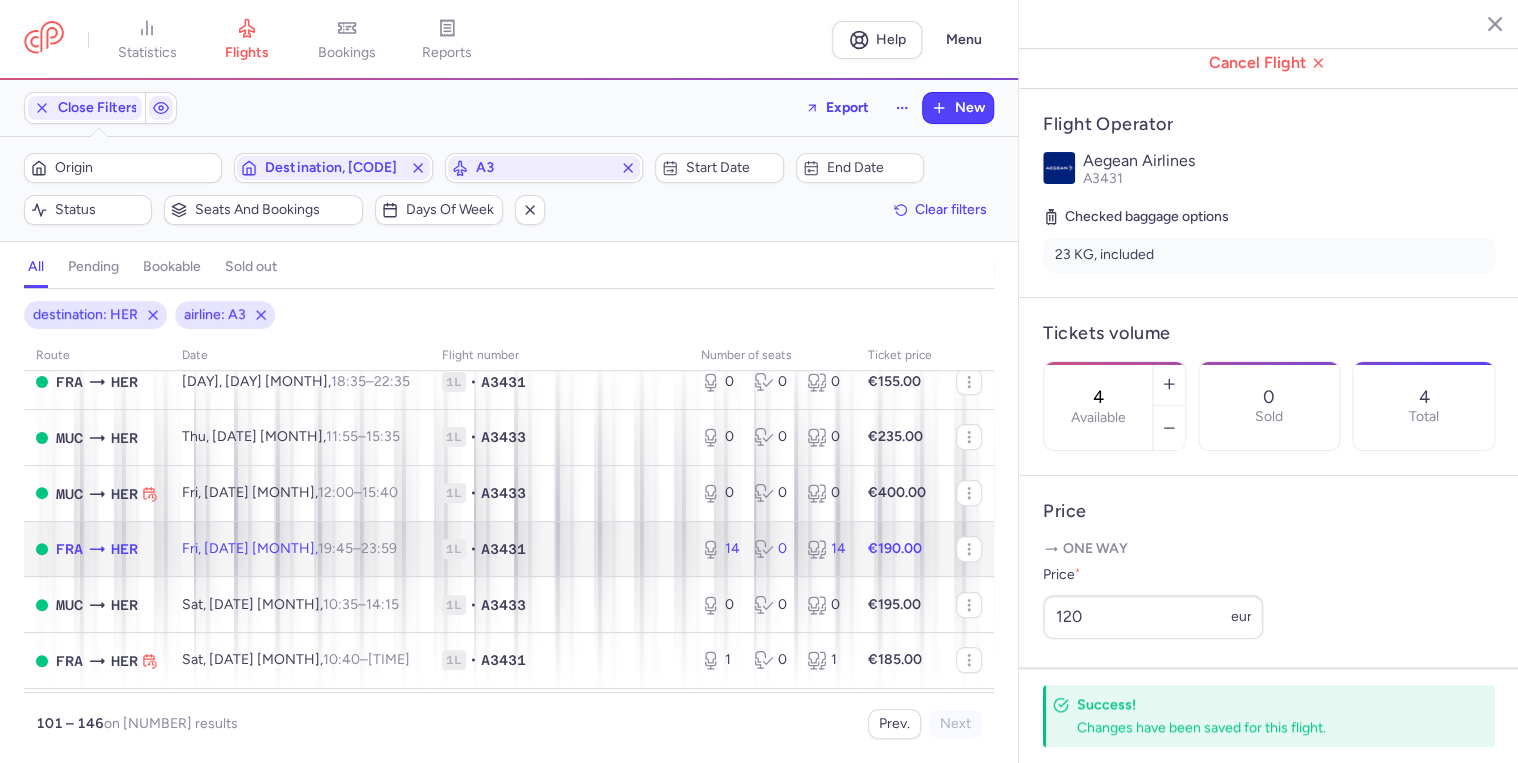 click on "A3431" at bounding box center [503, 549] 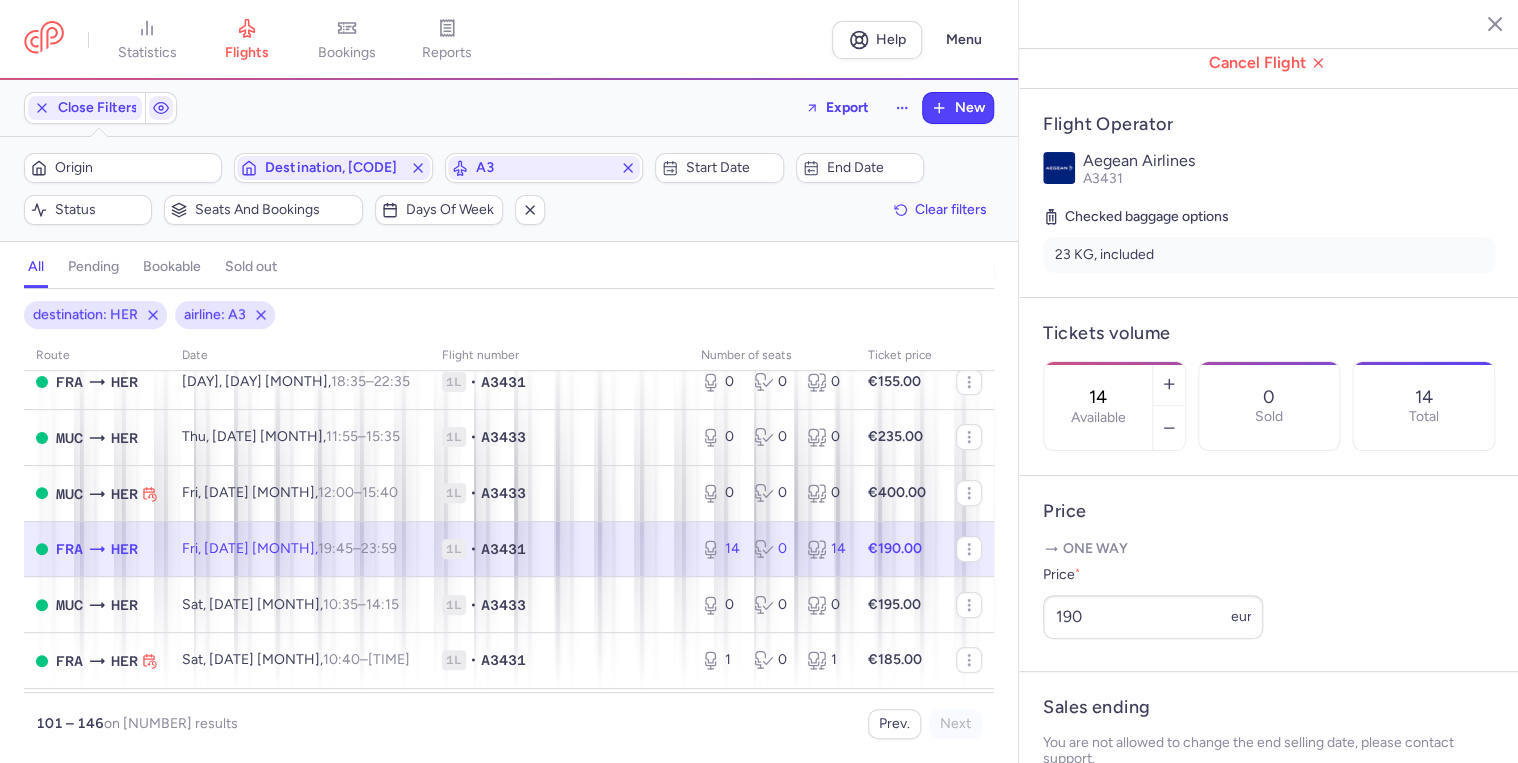 drag, startPoint x: 602, startPoint y: 566, endPoint x: 668, endPoint y: 555, distance: 66.910385 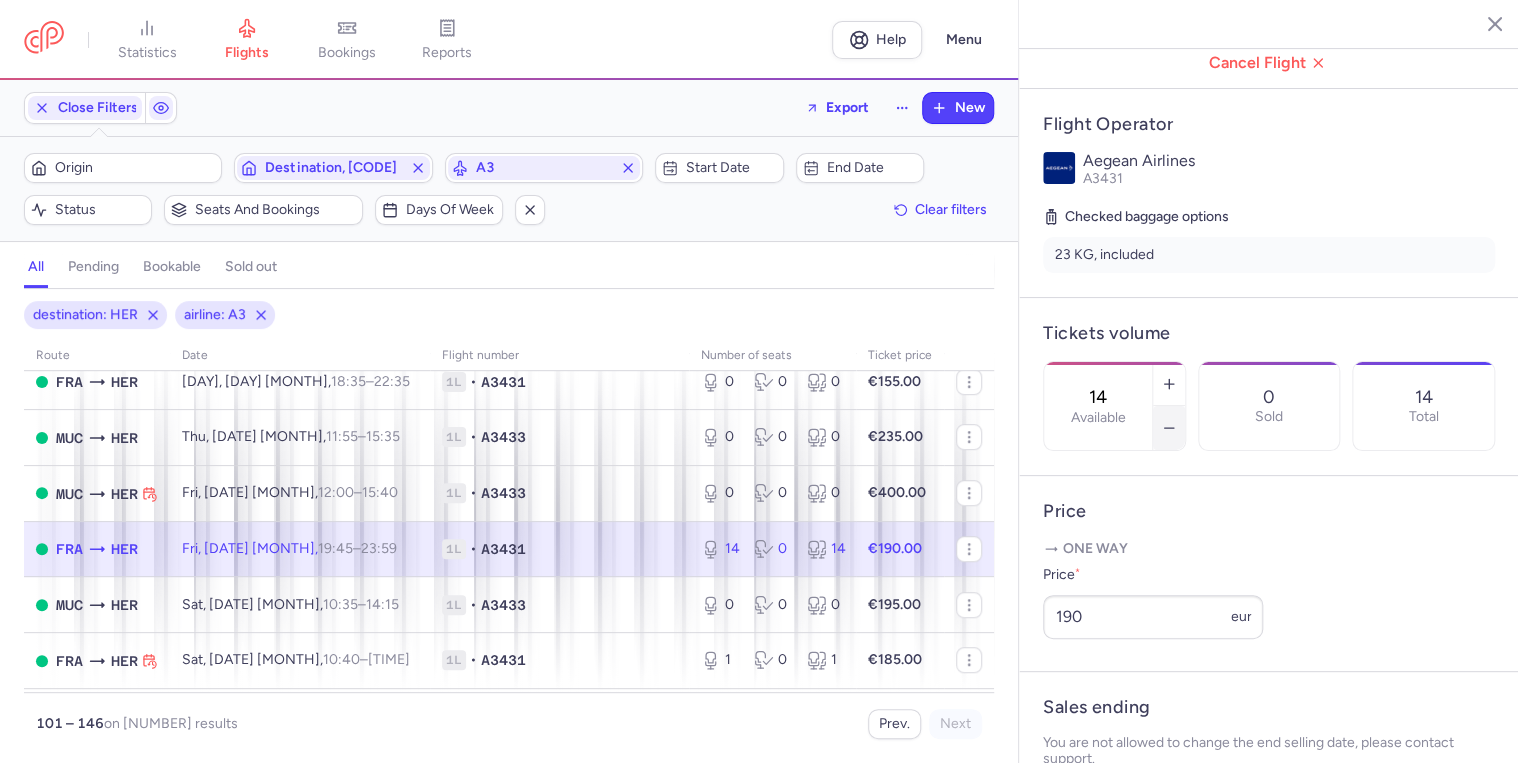 click 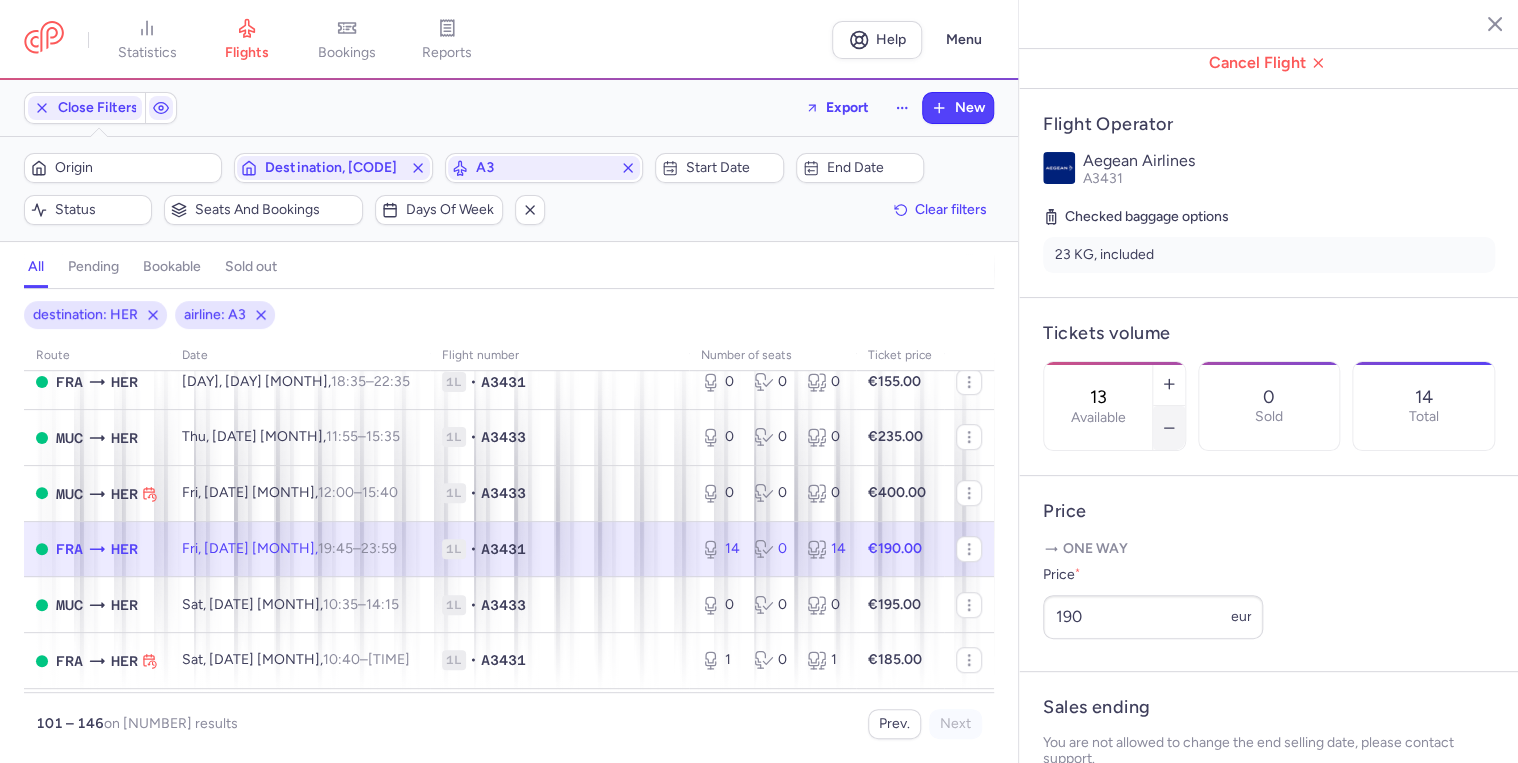 click 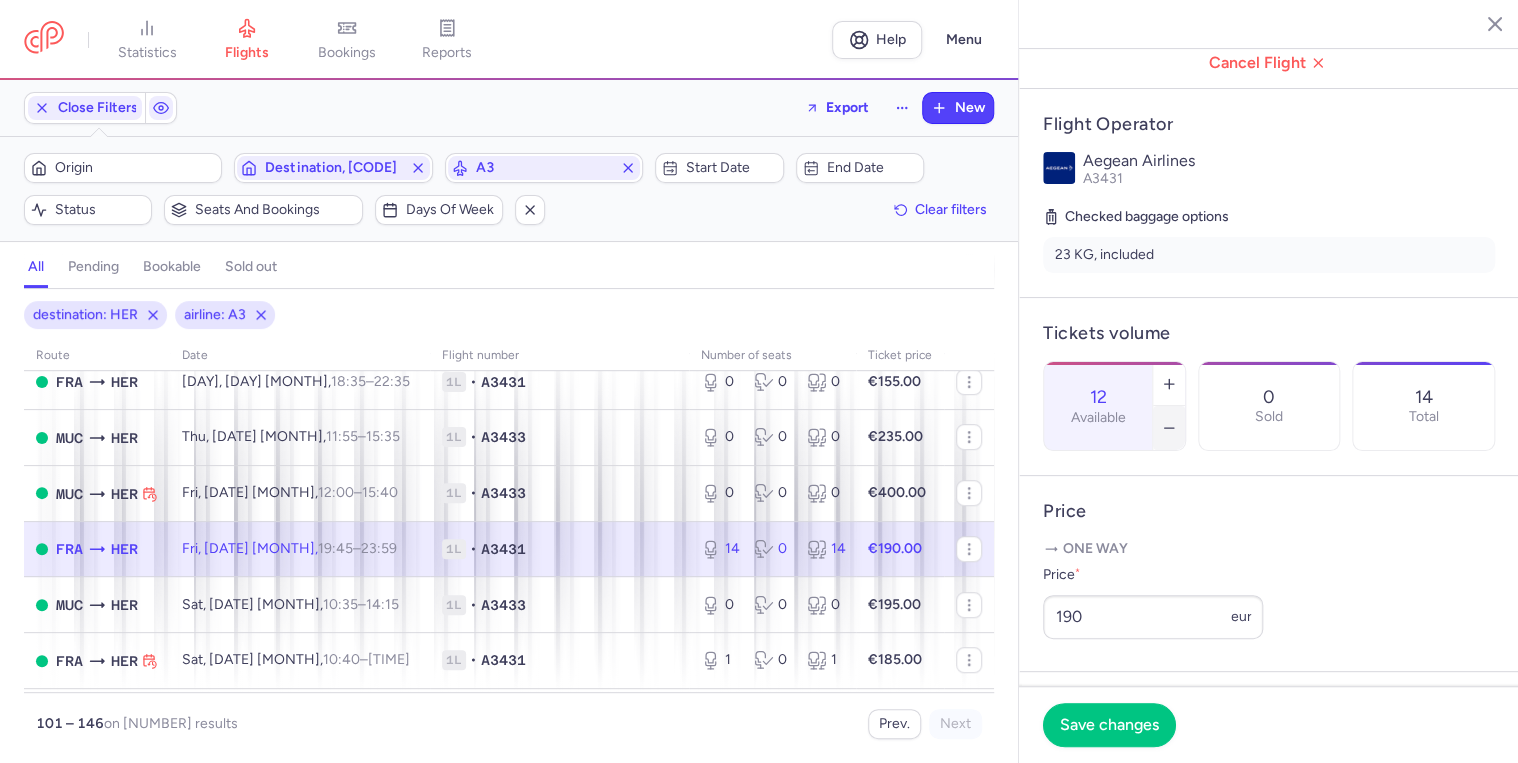 click 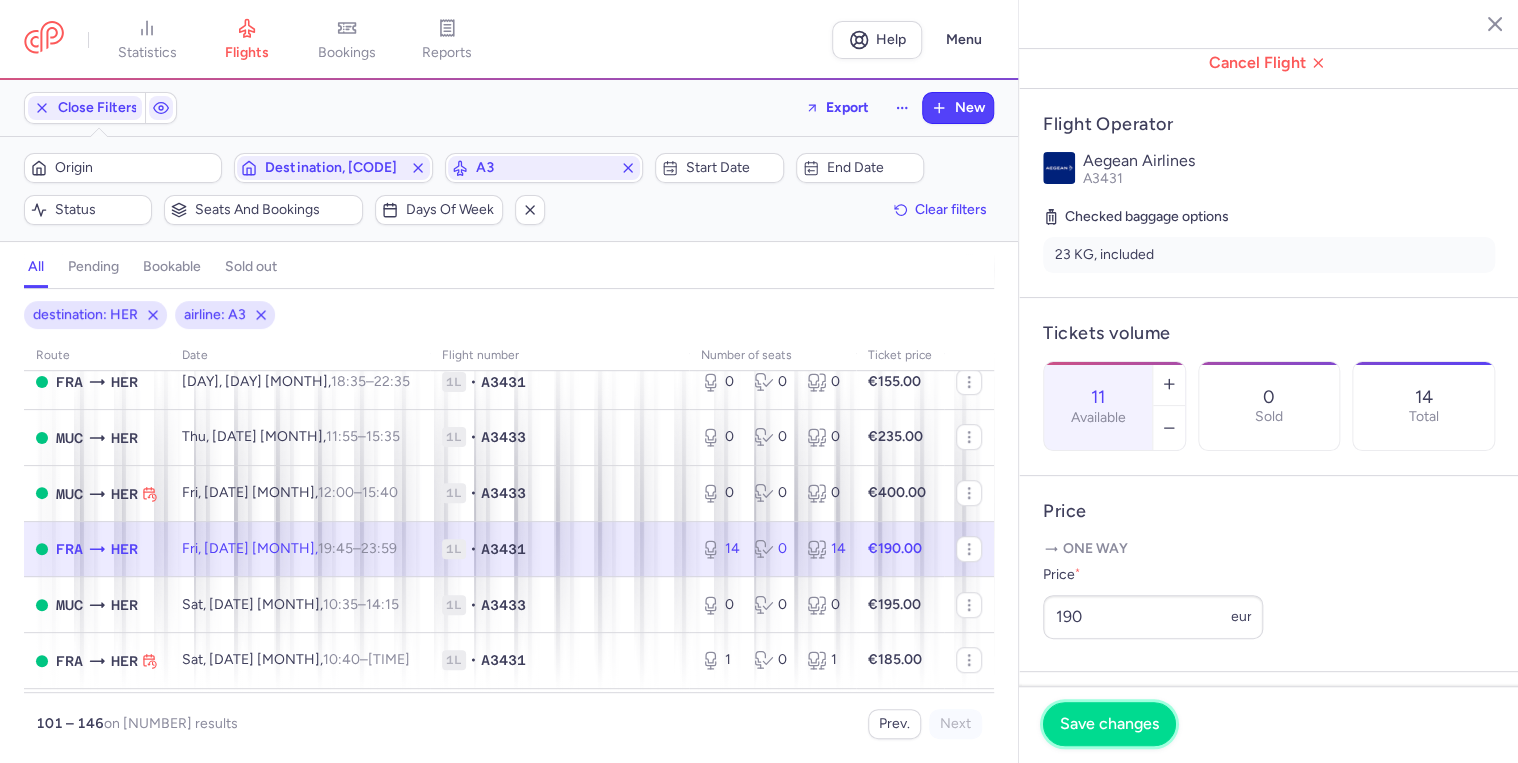 click on "Save changes" at bounding box center [1109, 724] 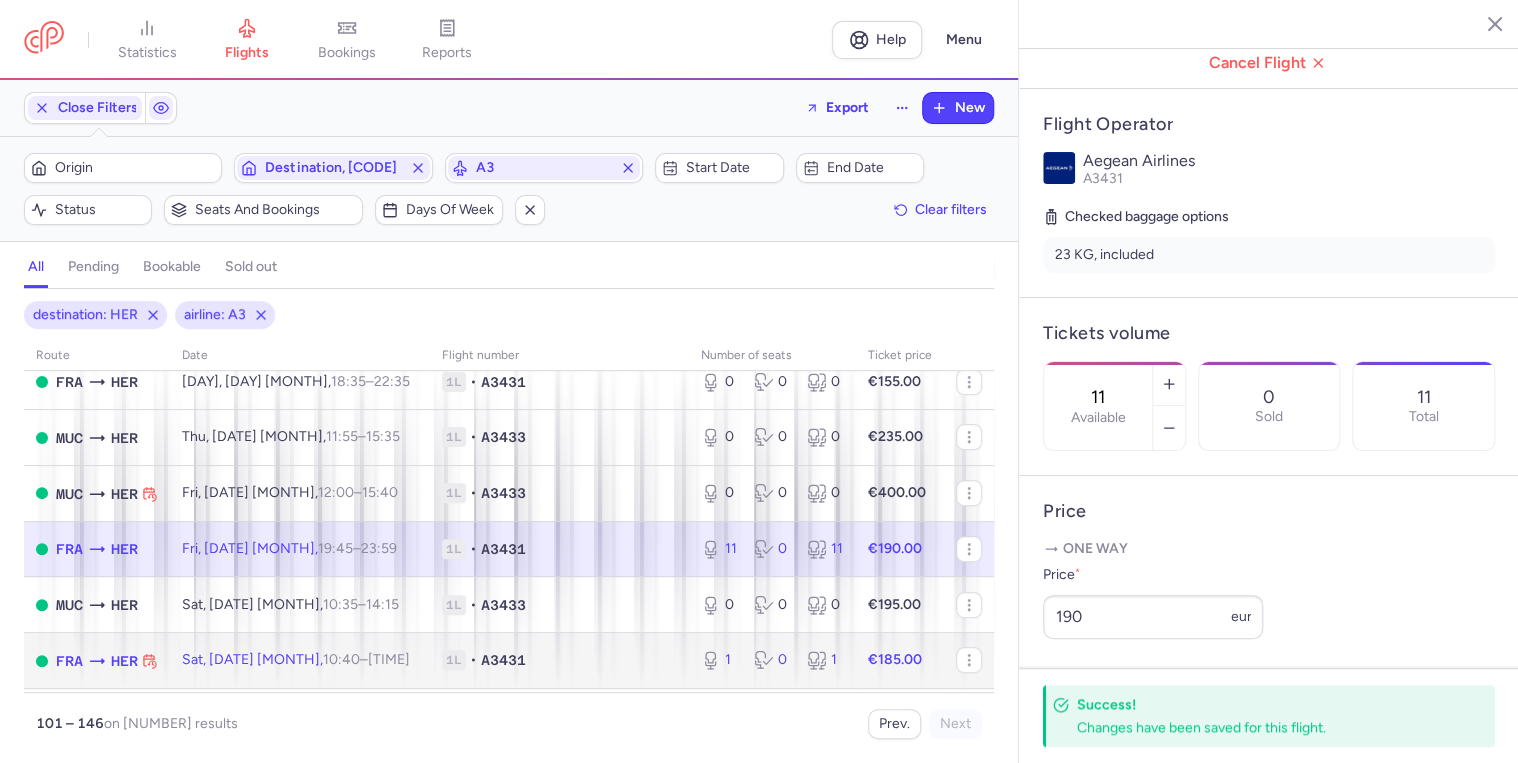 click on "A3431" at bounding box center (503, 660) 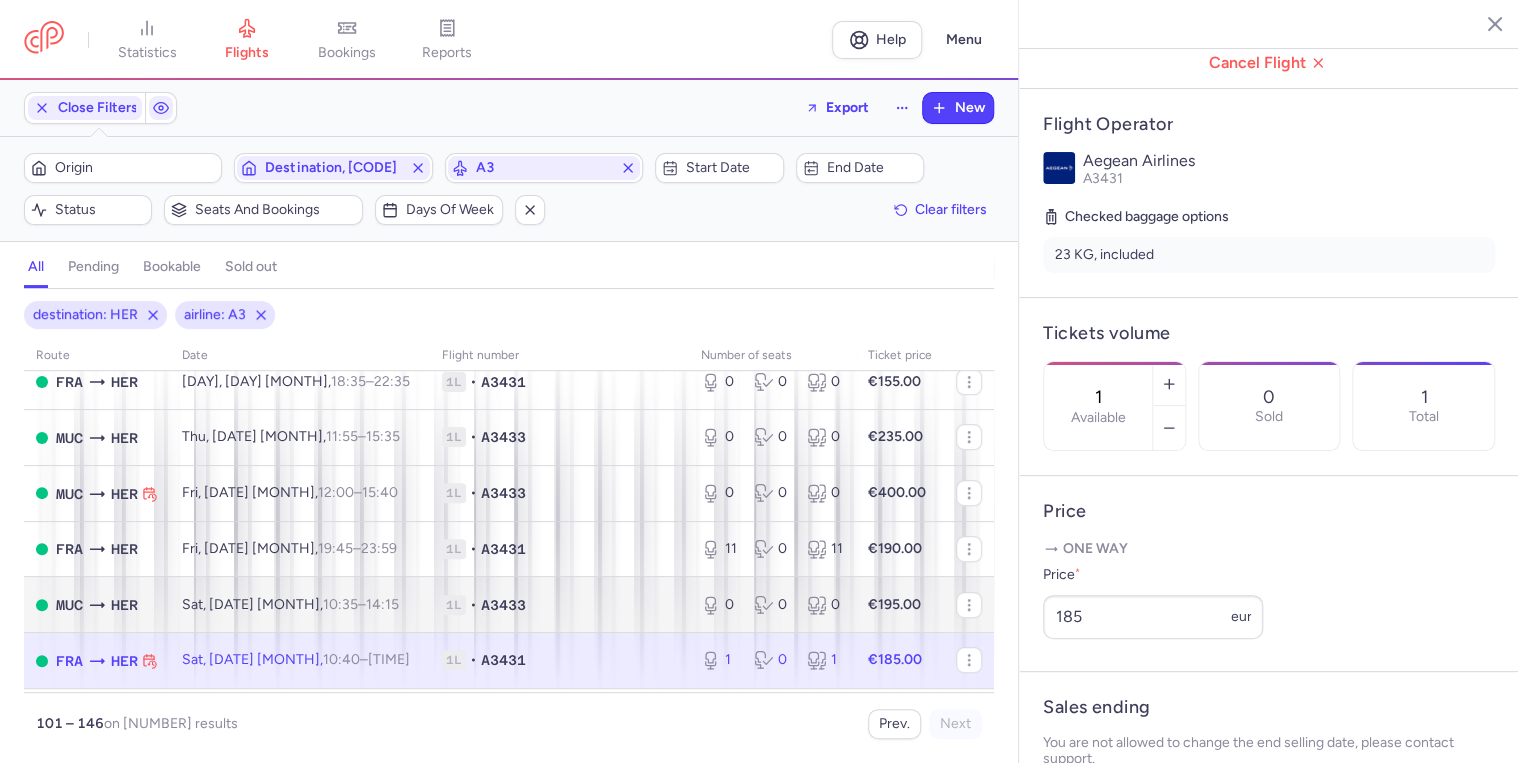 scroll, scrollTop: 720, scrollLeft: 0, axis: vertical 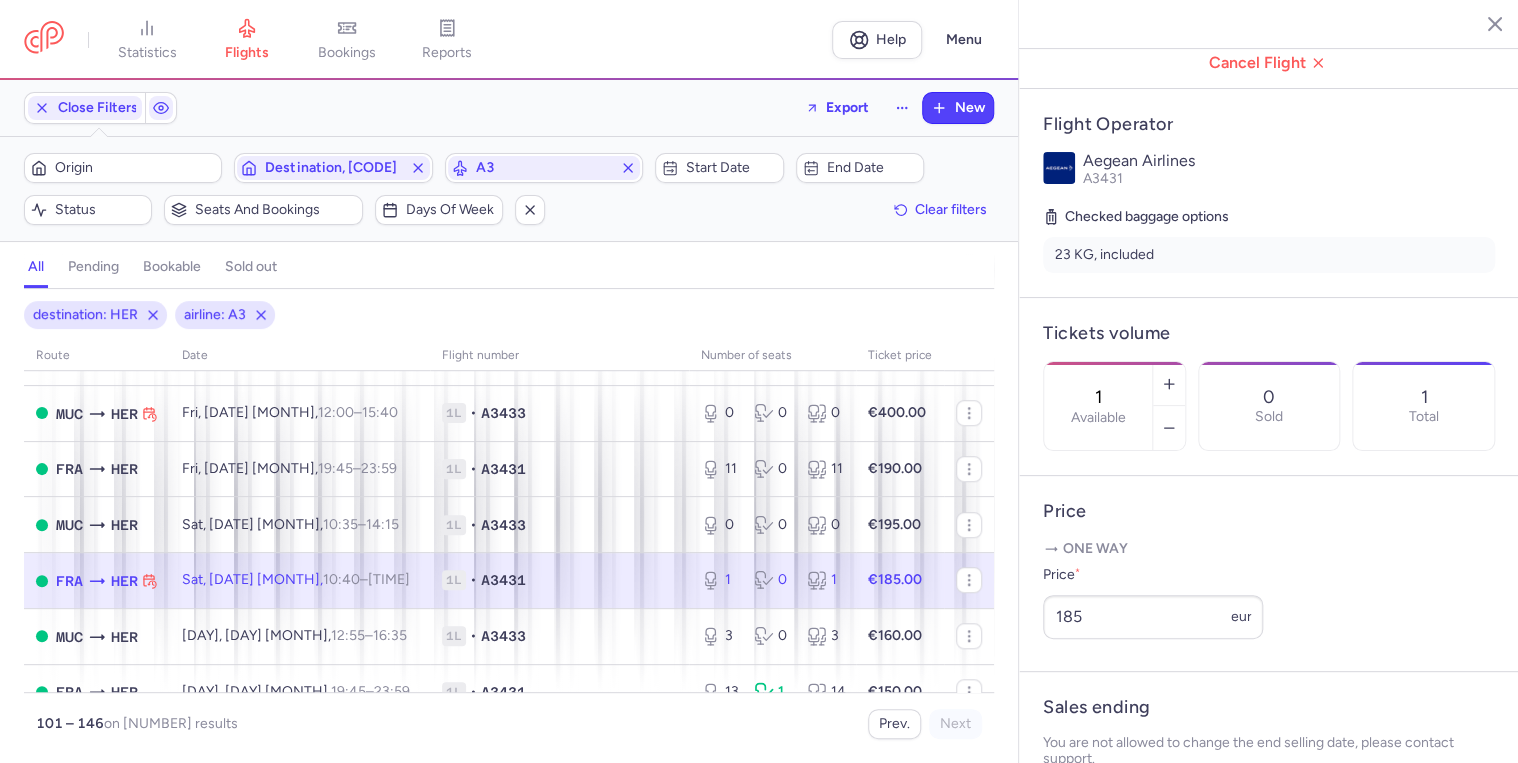 click on "[DAY], [MONTH] [DAY],  [TIME]  –  [TIME]  +0" at bounding box center [296, 579] 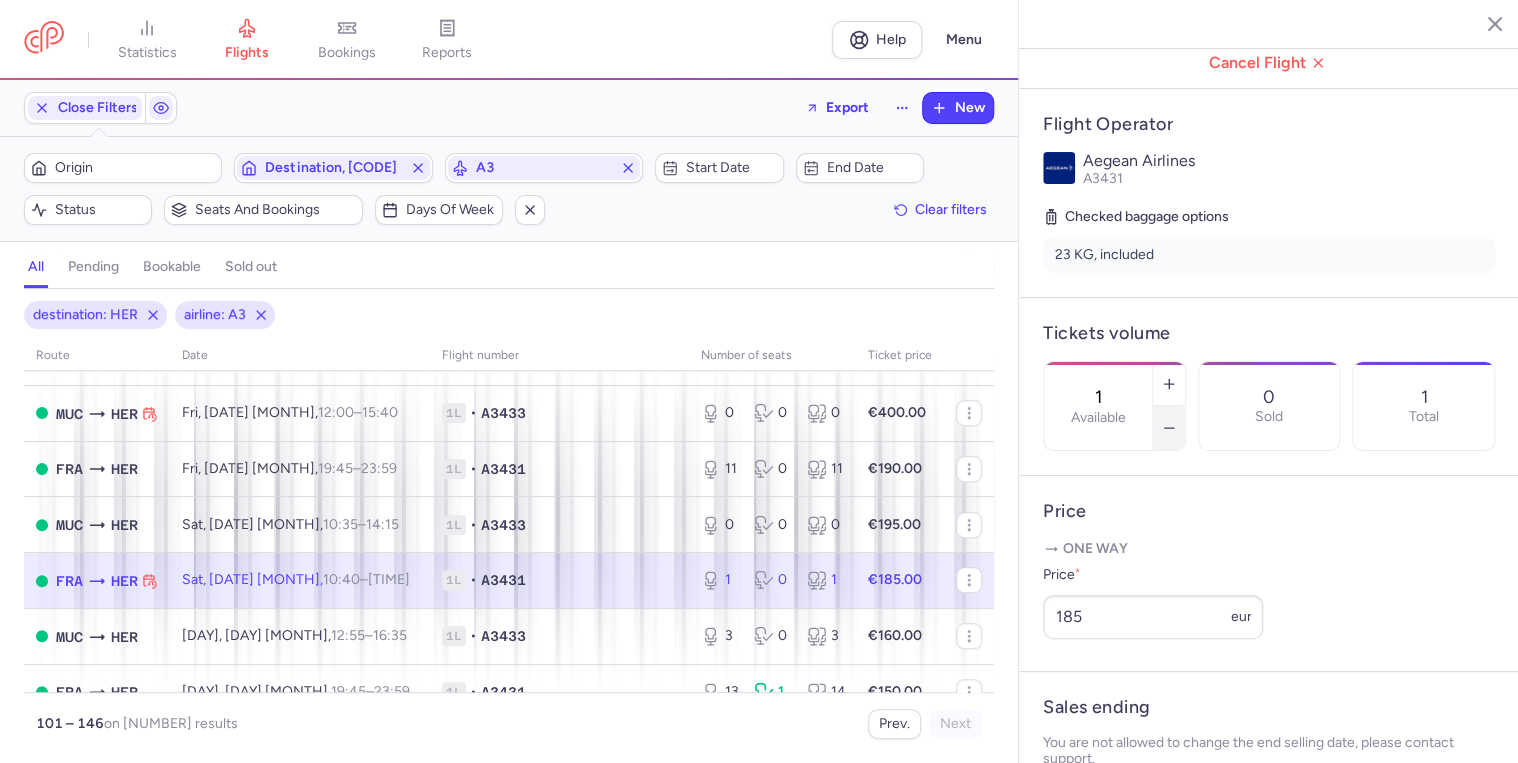 click 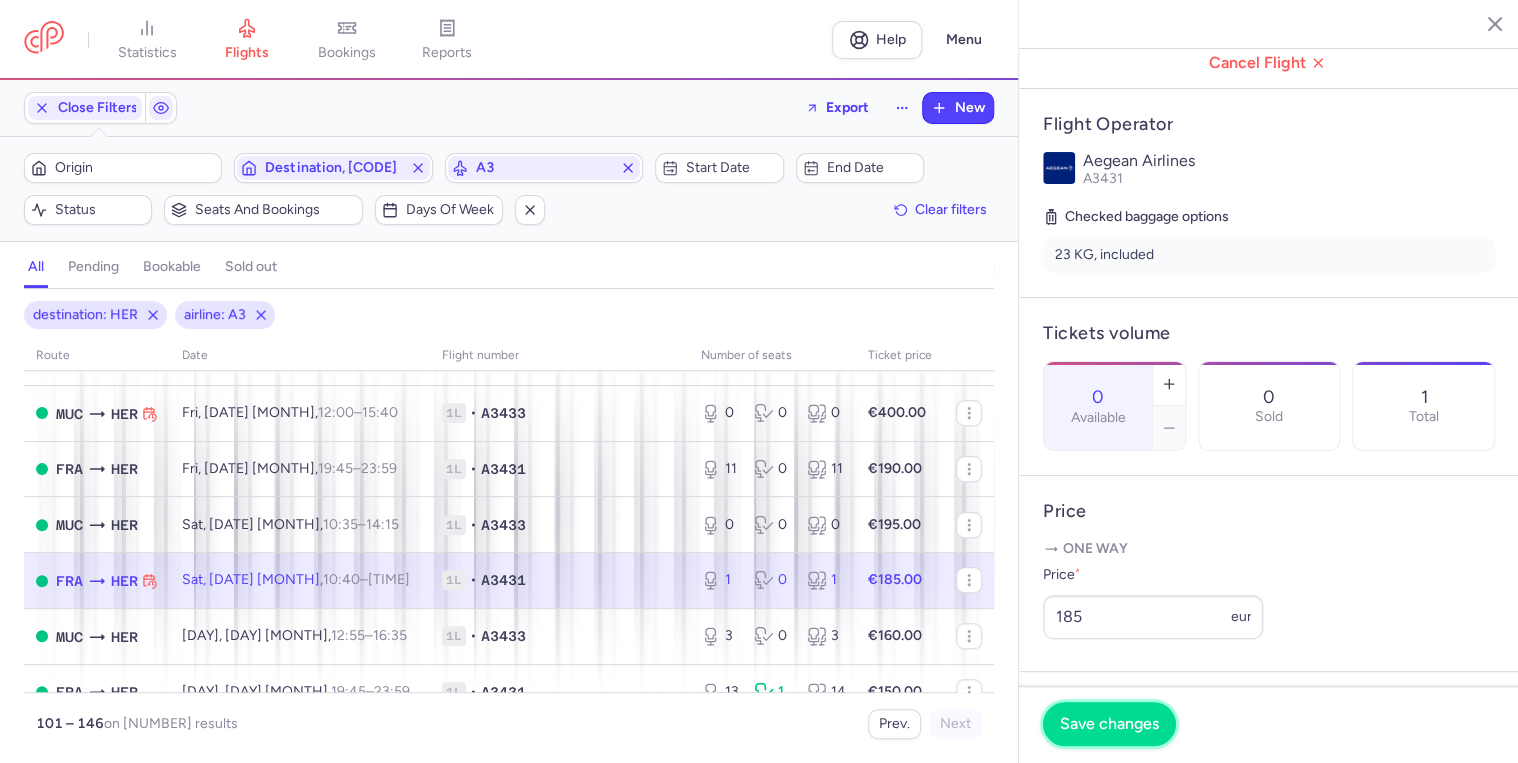 click on "Save changes" at bounding box center [1109, 724] 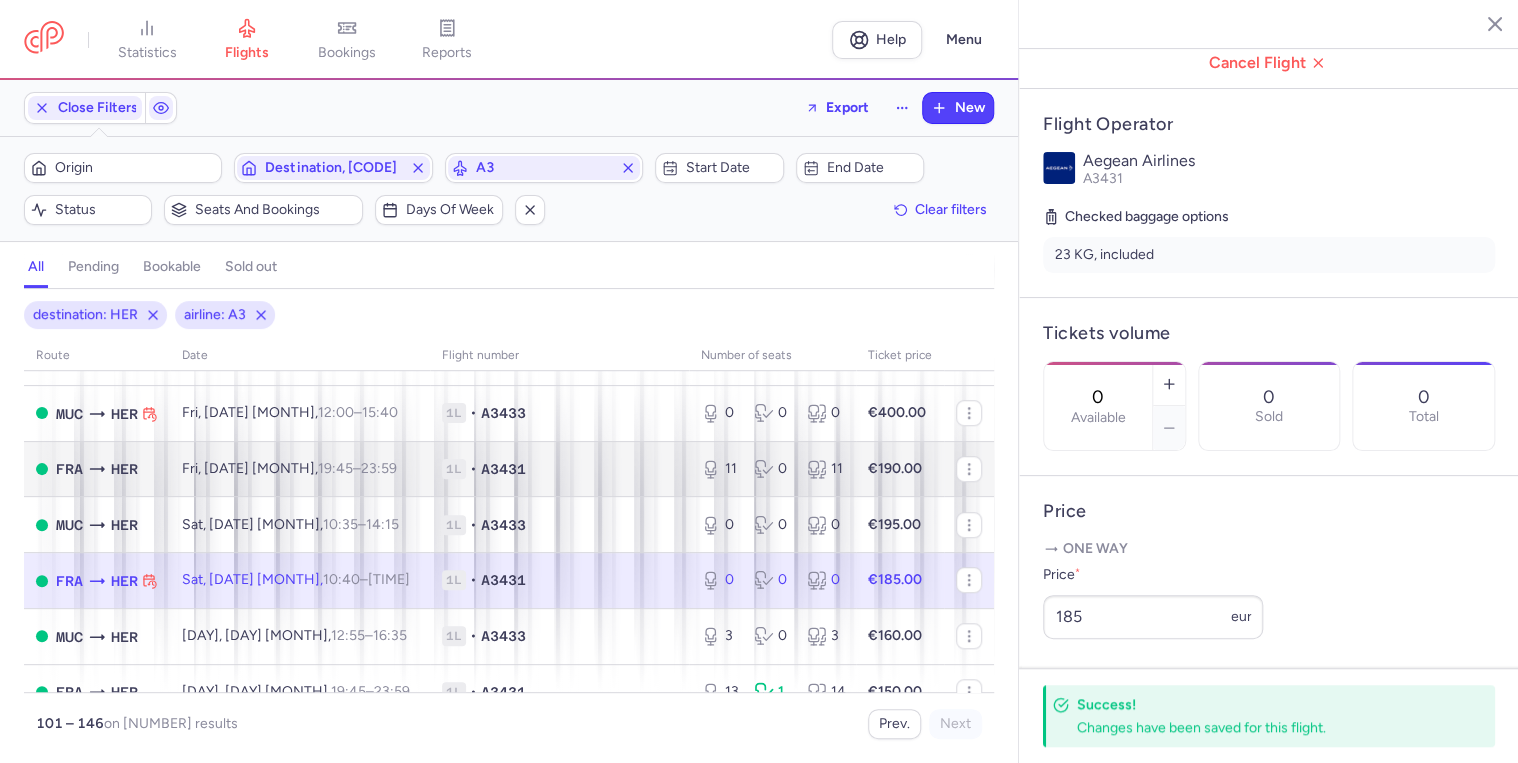 scroll, scrollTop: 800, scrollLeft: 0, axis: vertical 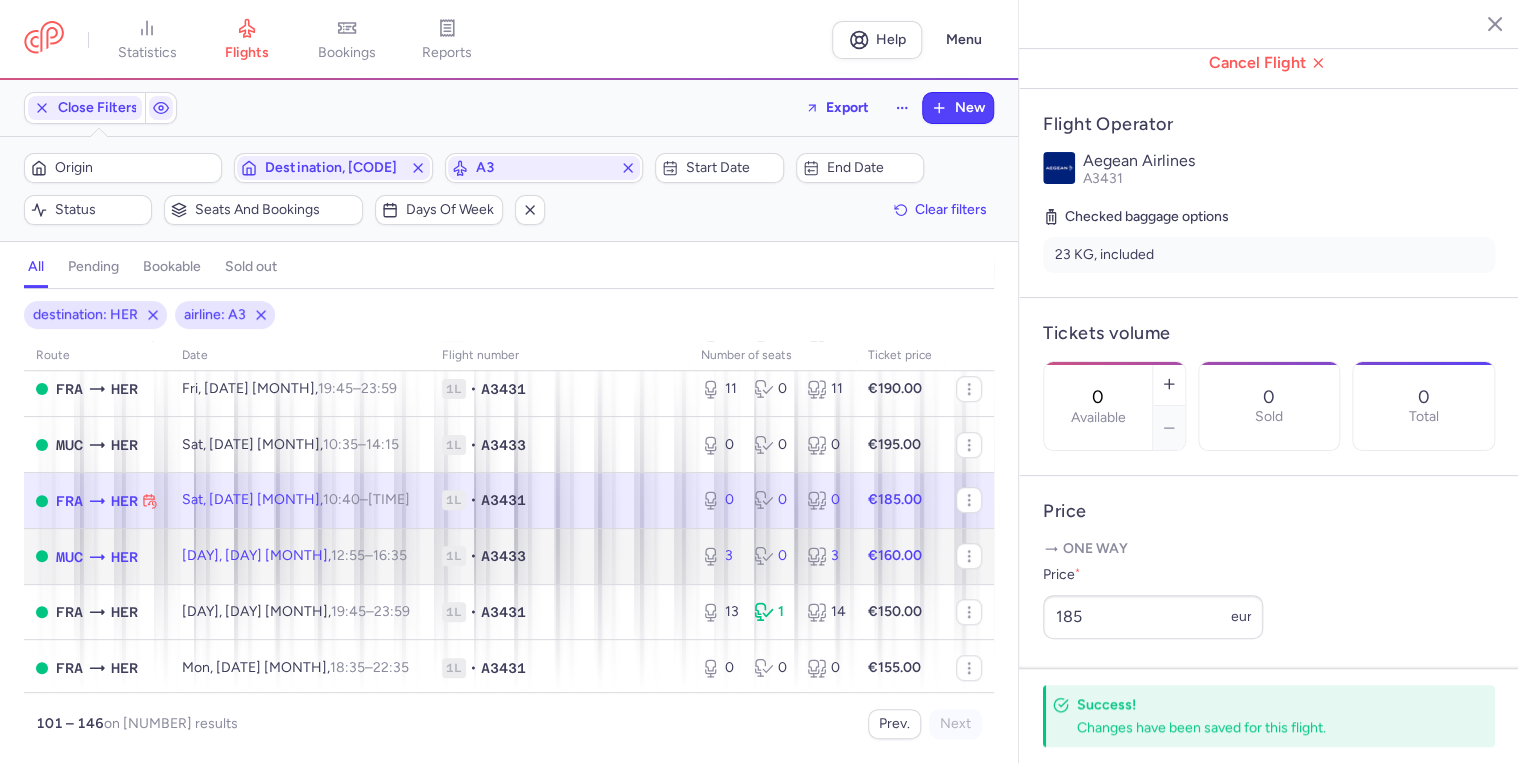 click on "[CODE]" 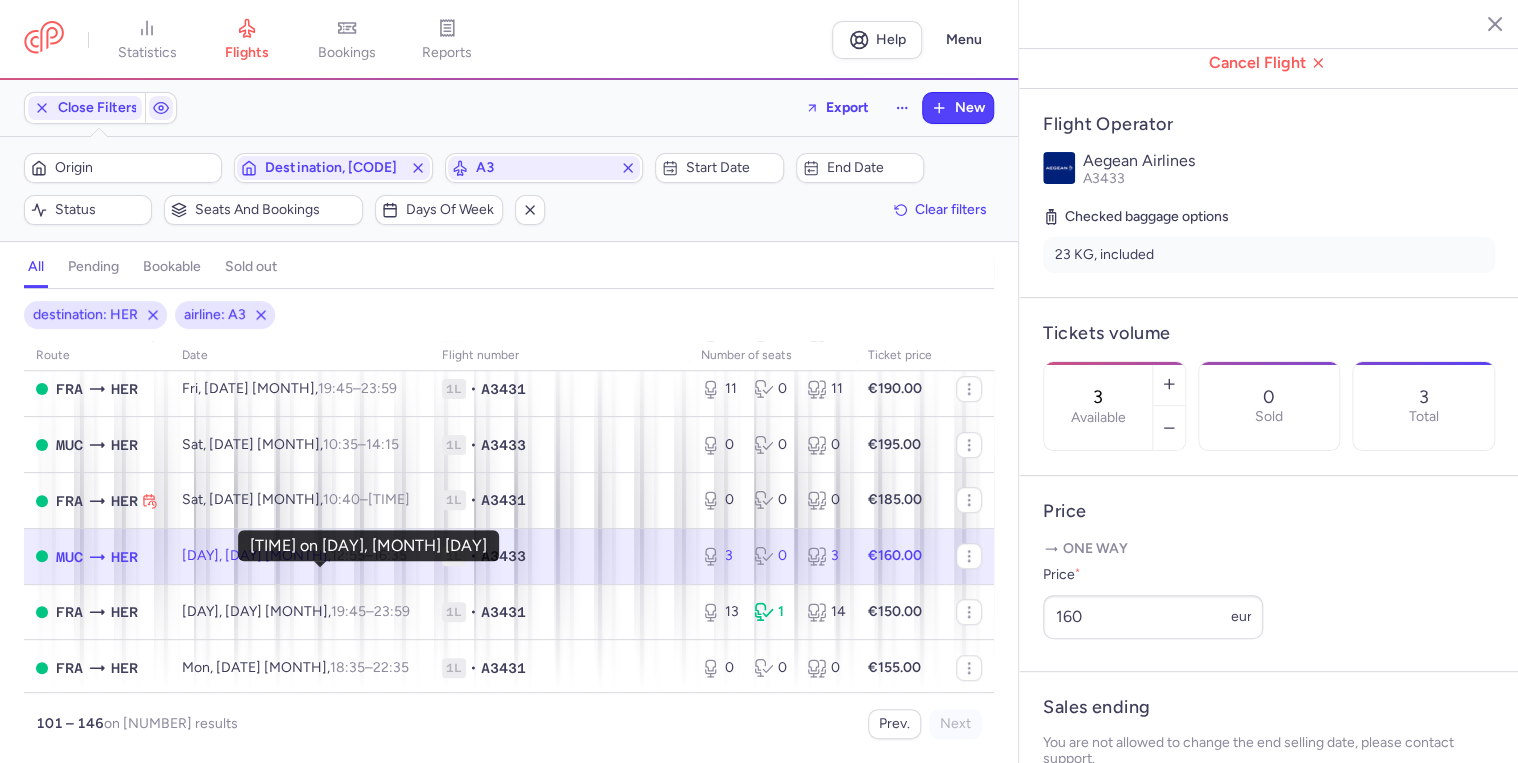 click on "16:35  +0" at bounding box center [390, 555] 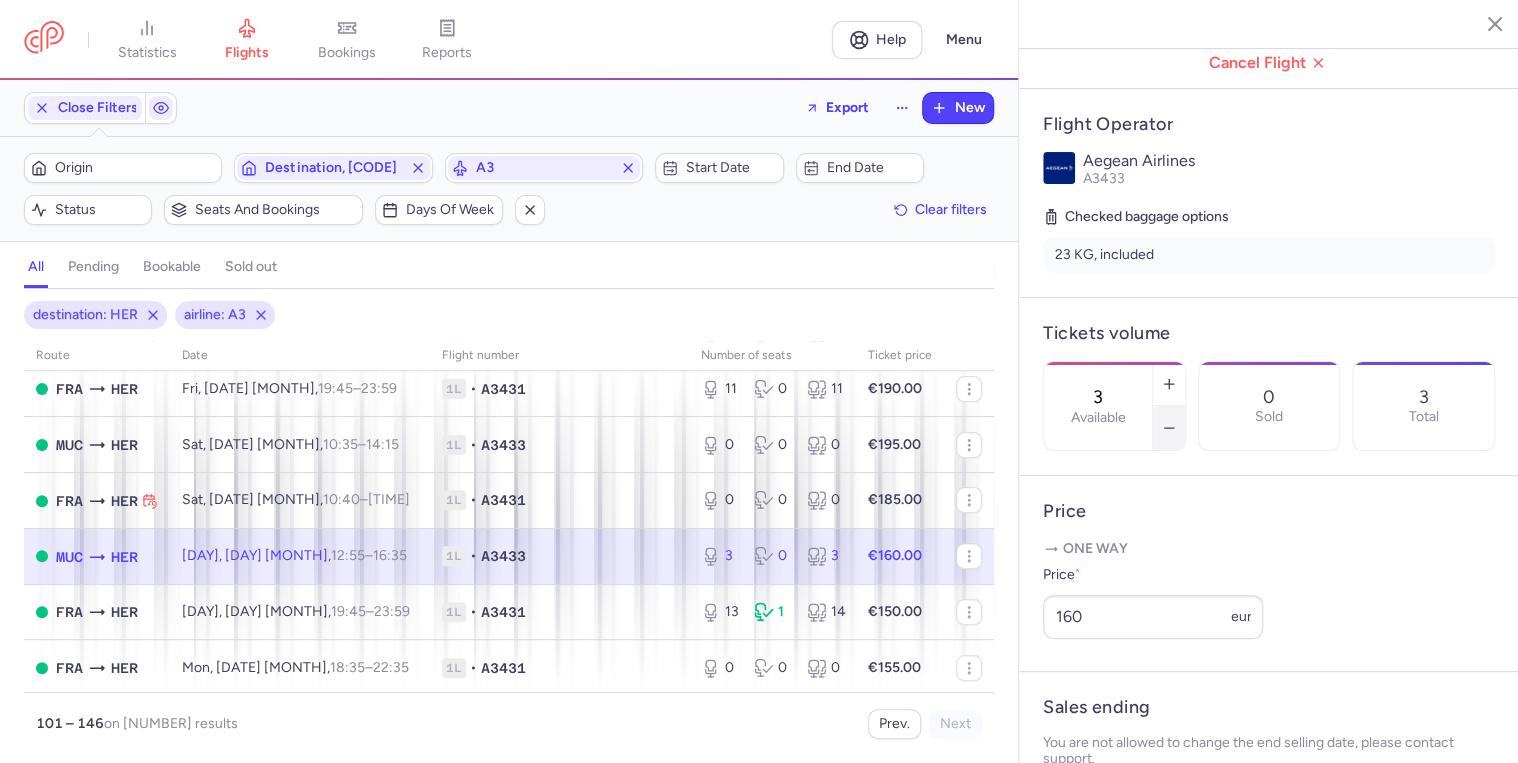 click 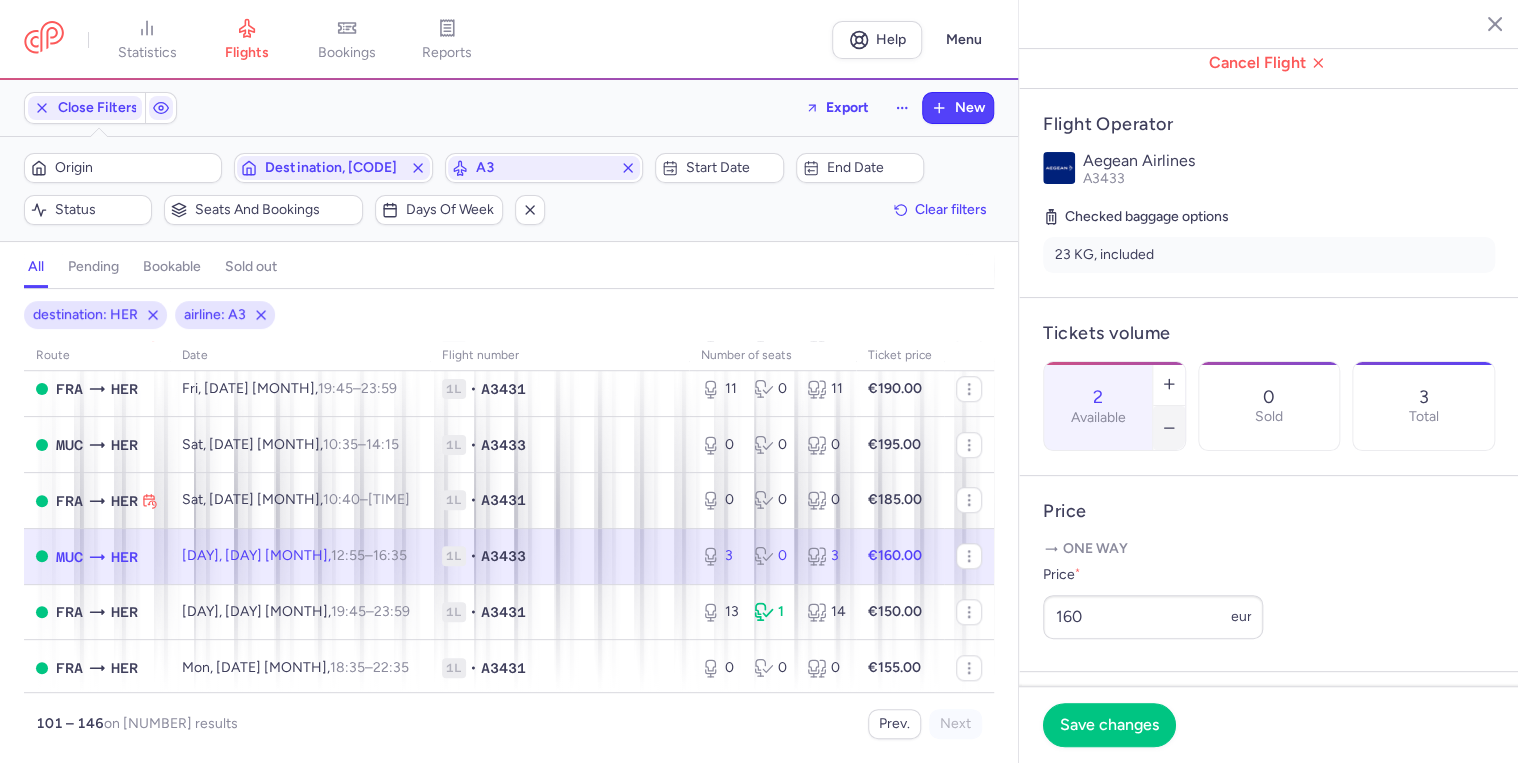 click 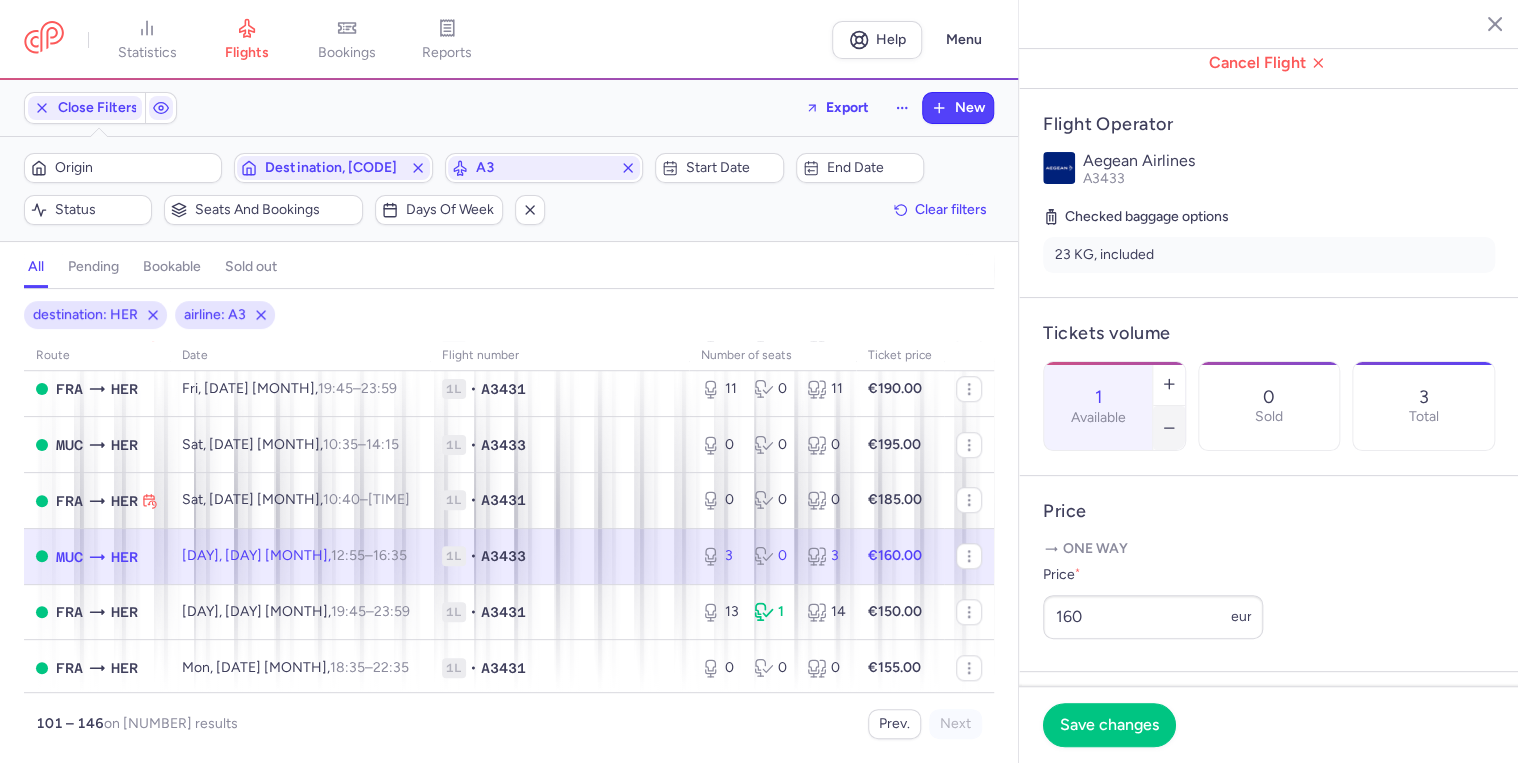 click 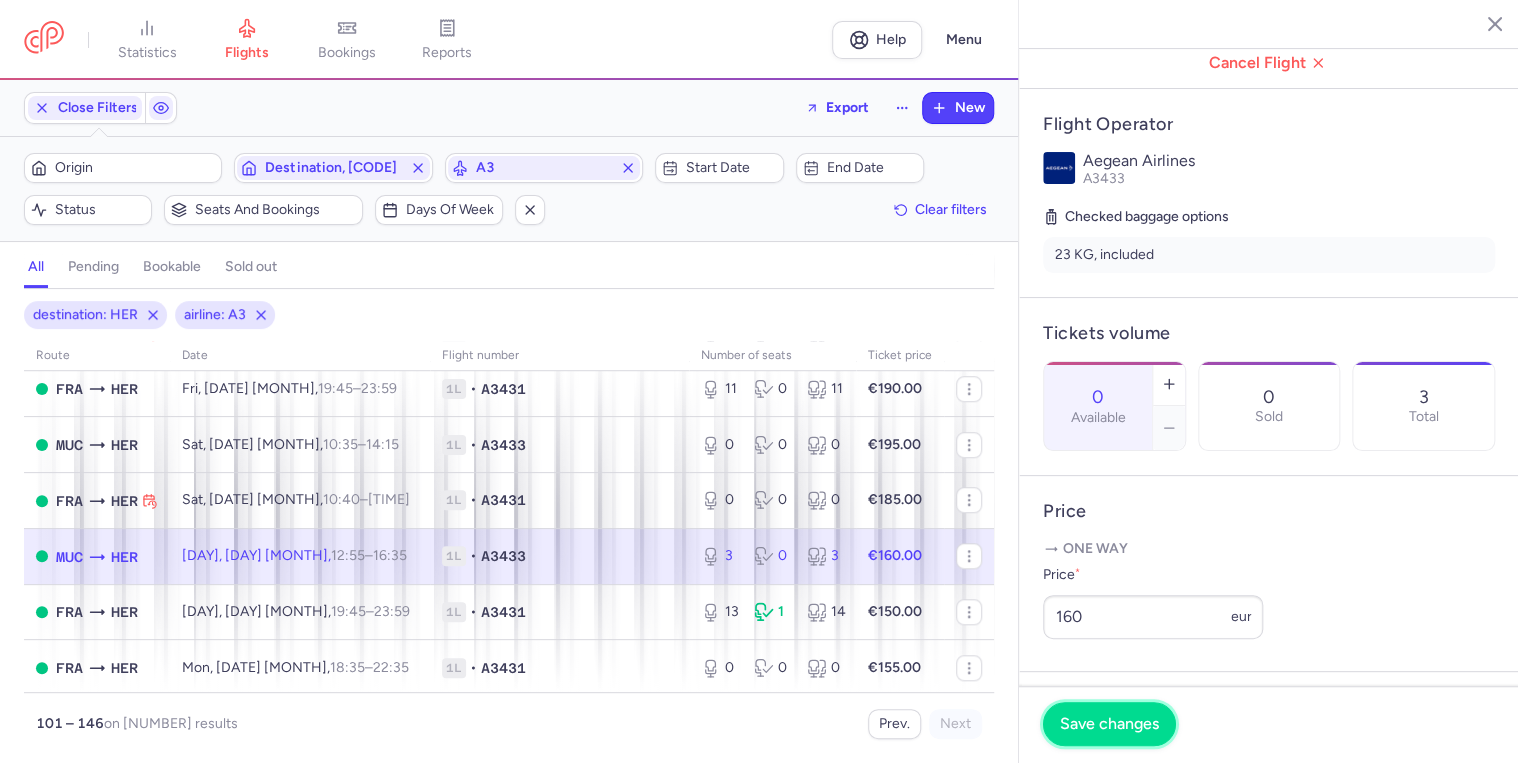 click on "Save changes" at bounding box center (1109, 724) 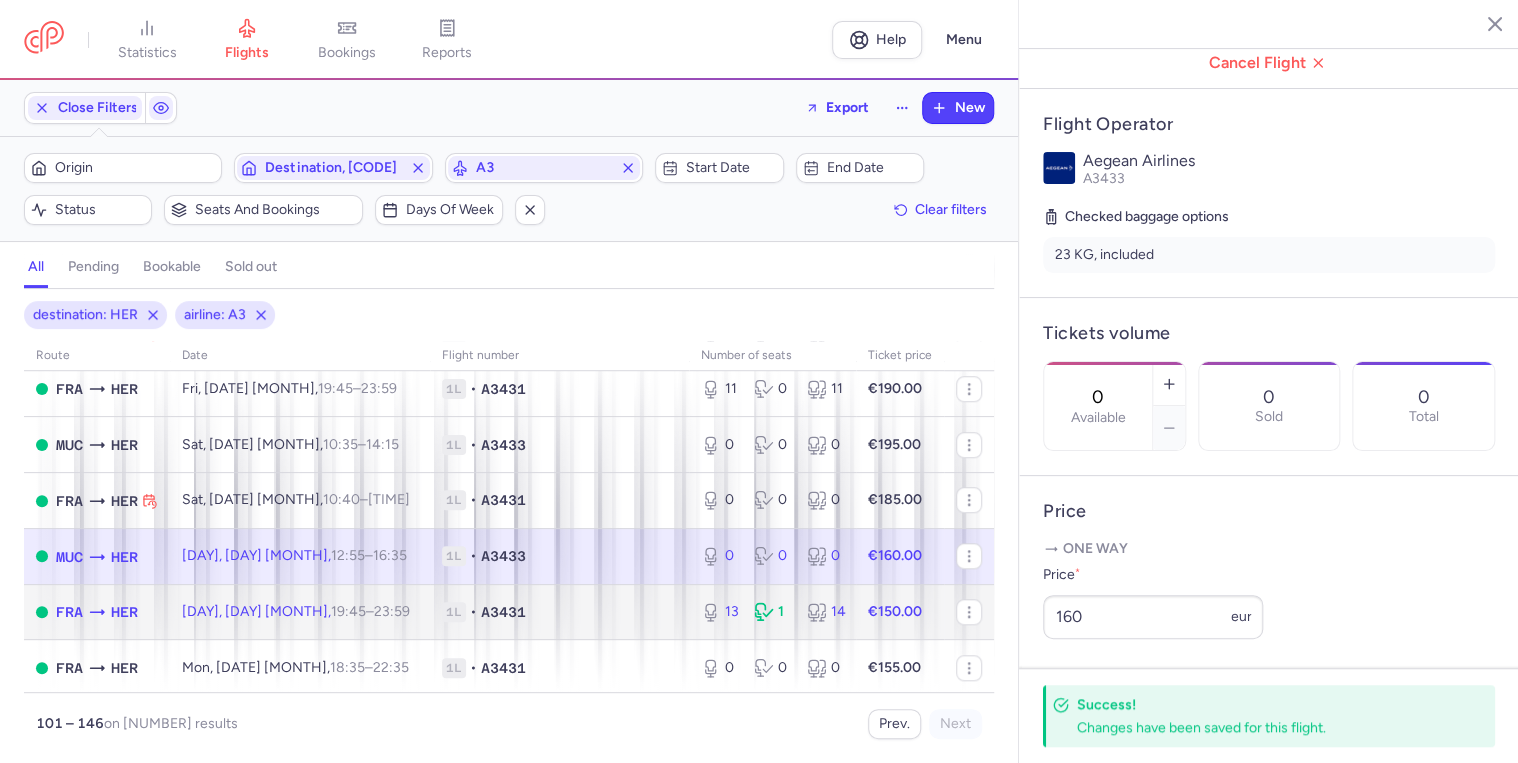 click on "[TIME]  +0" at bounding box center (392, 611) 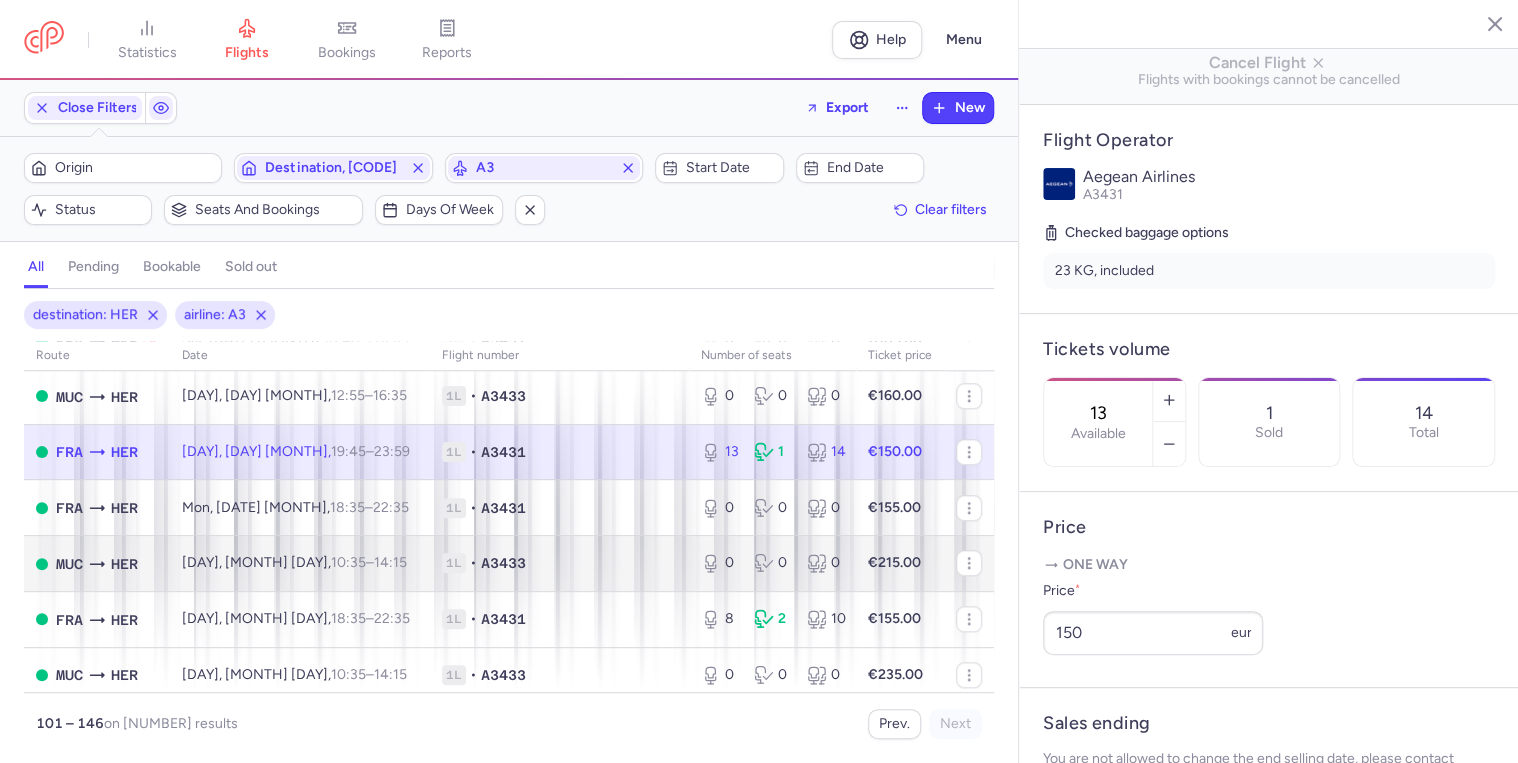 scroll, scrollTop: 1040, scrollLeft: 0, axis: vertical 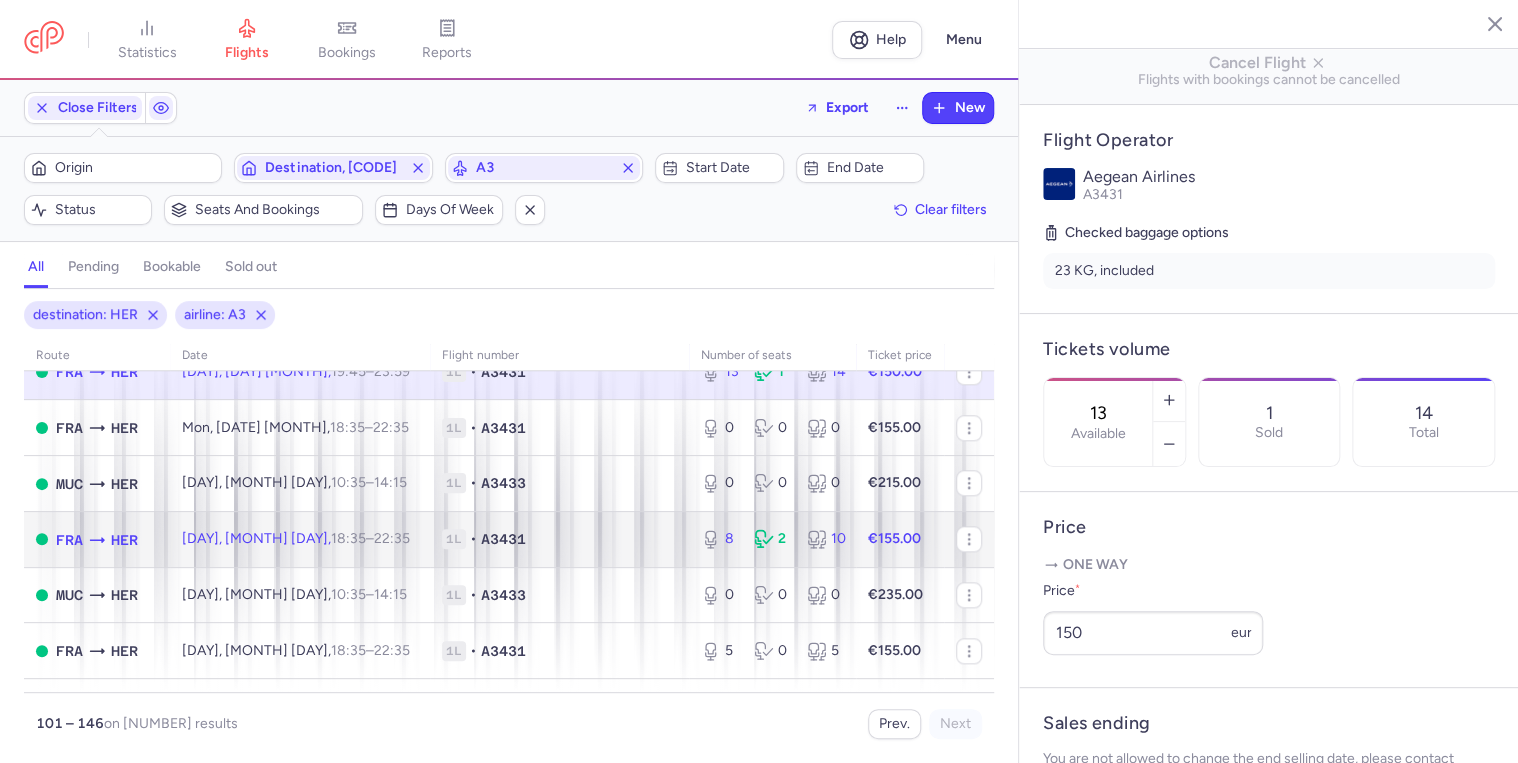 drag, startPoint x: 441, startPoint y: 578, endPoint x: 487, endPoint y: 568, distance: 47.07441 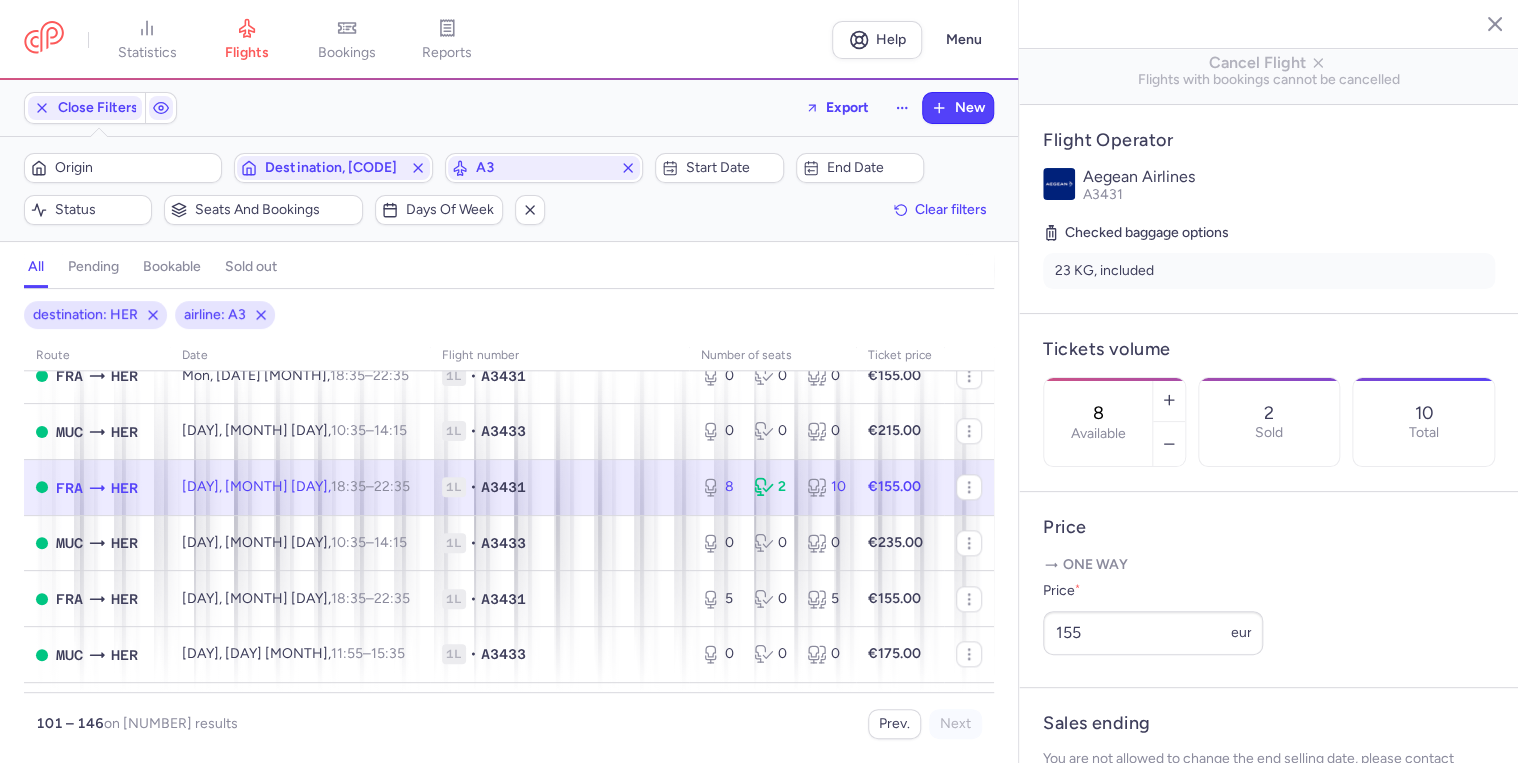 scroll, scrollTop: 1120, scrollLeft: 0, axis: vertical 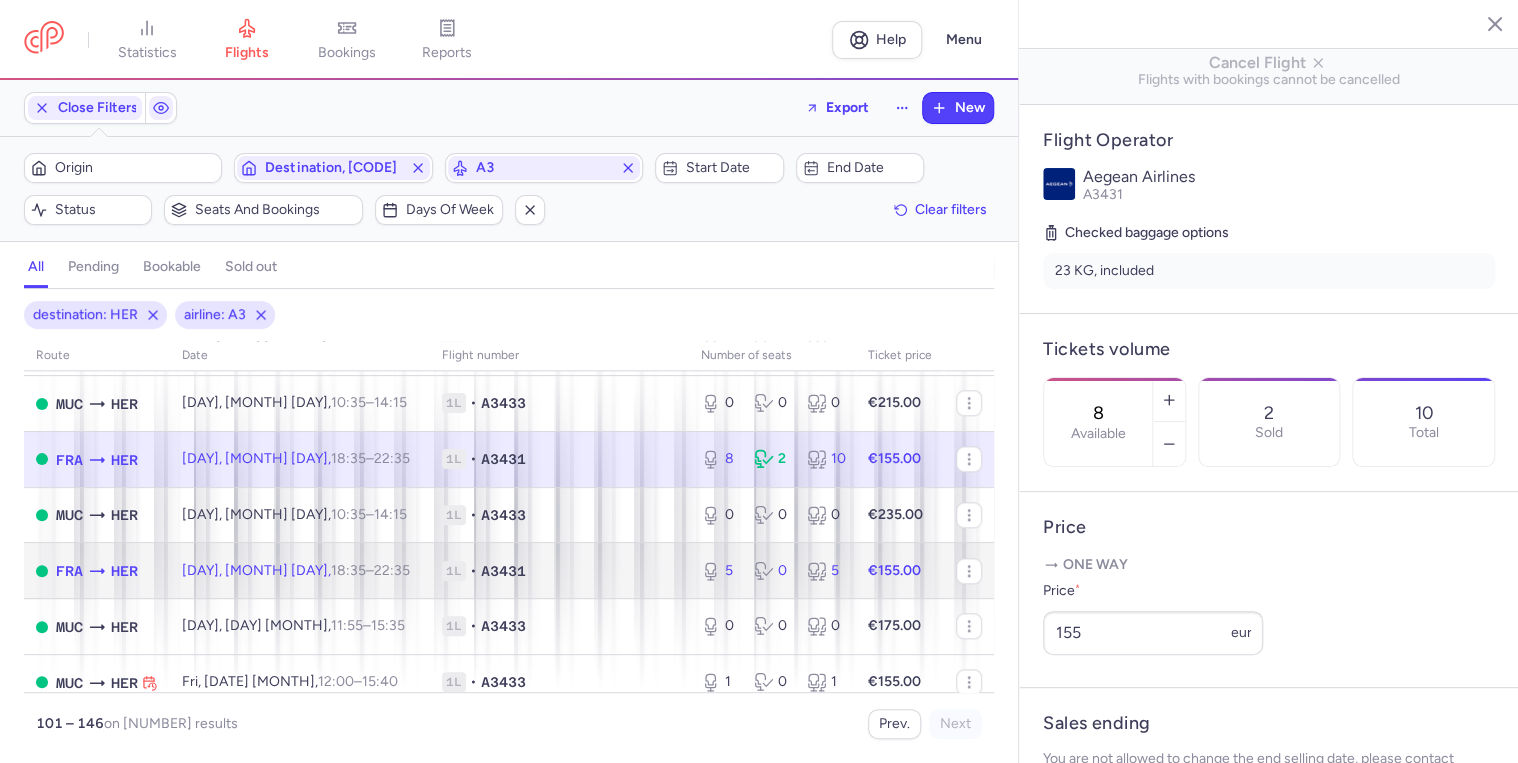 drag, startPoint x: 642, startPoint y: 596, endPoint x: 692, endPoint y: 592, distance: 50.159744 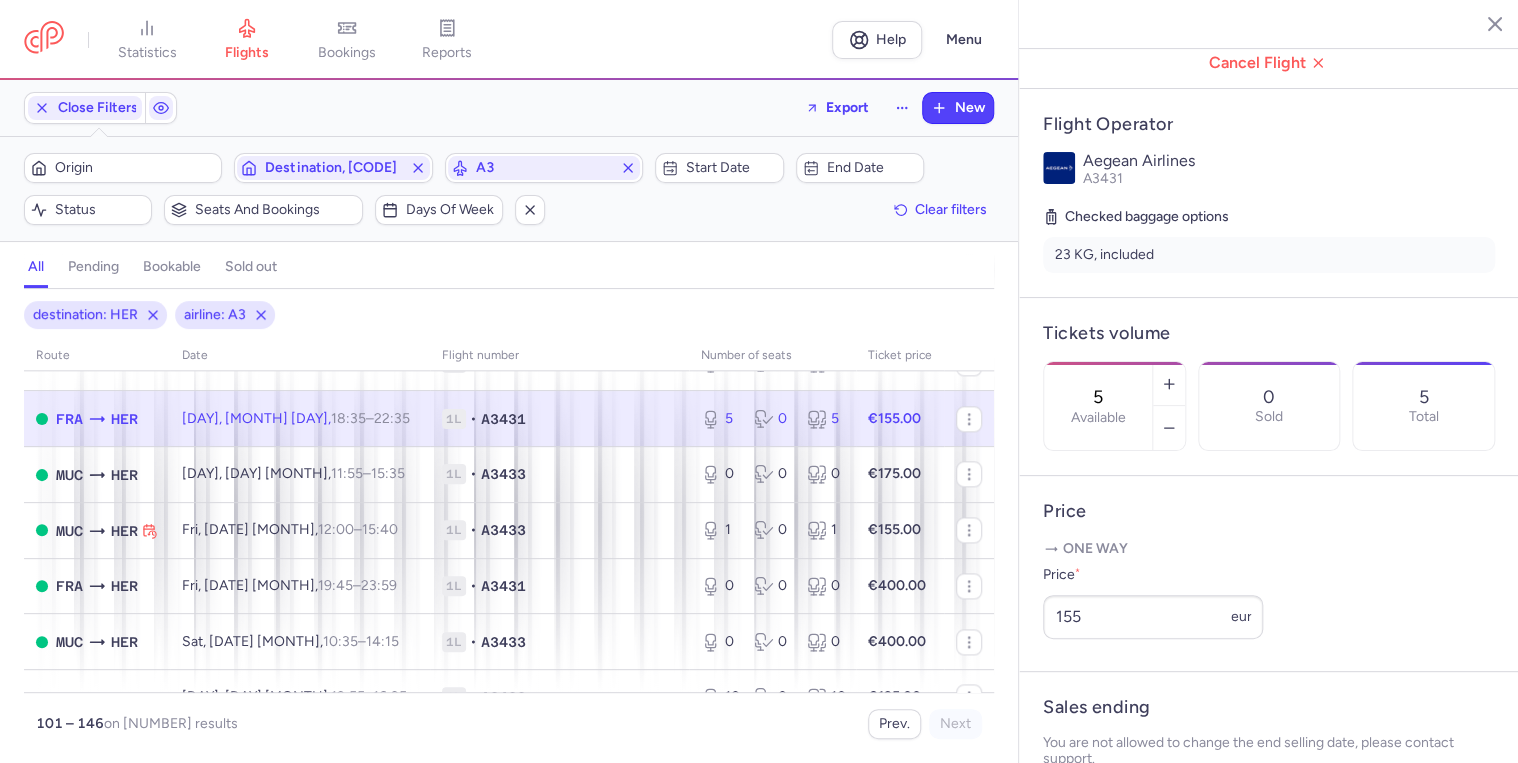 scroll, scrollTop: 1280, scrollLeft: 0, axis: vertical 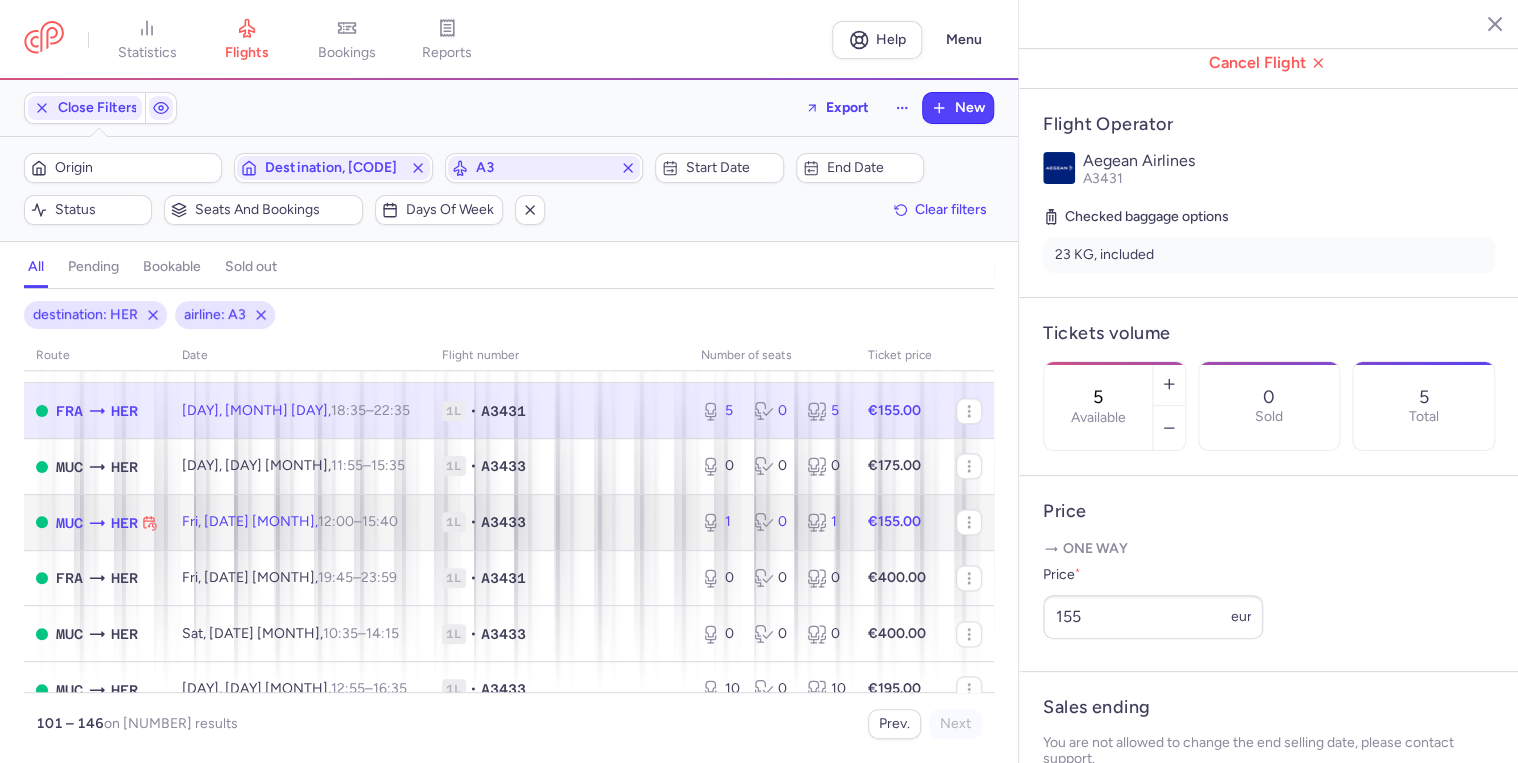 click on "1L" 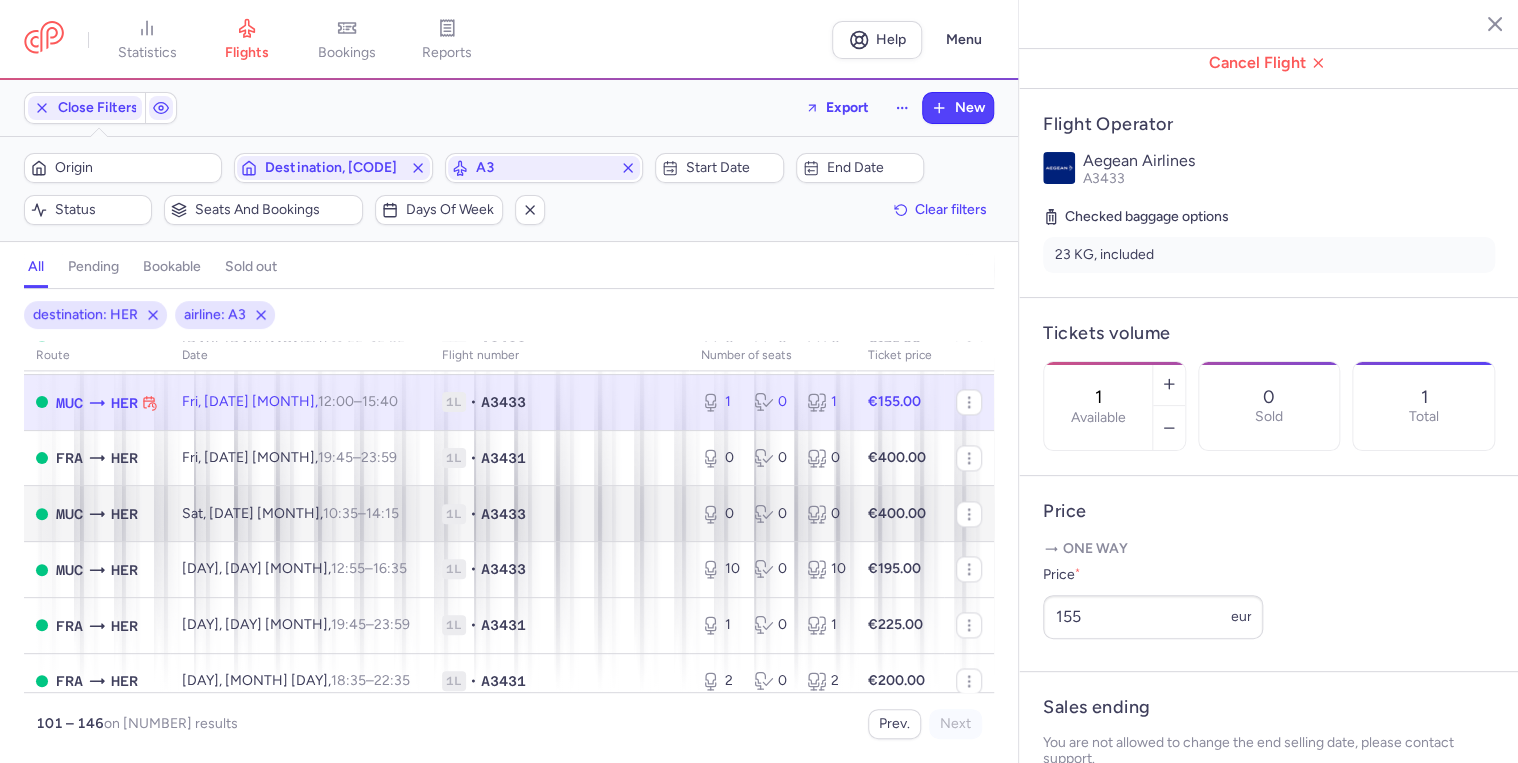 scroll, scrollTop: 1440, scrollLeft: 0, axis: vertical 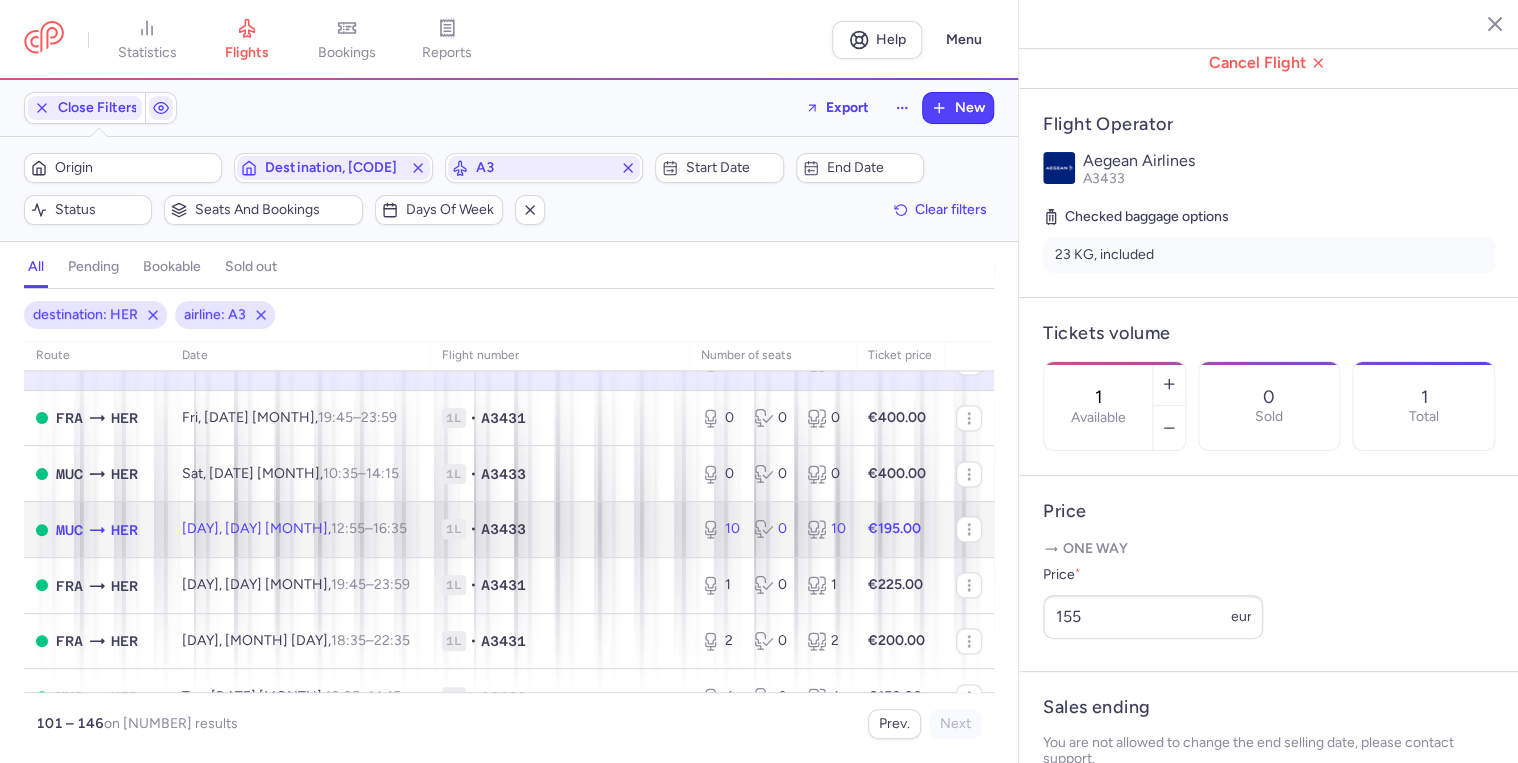click on "[CODE]" 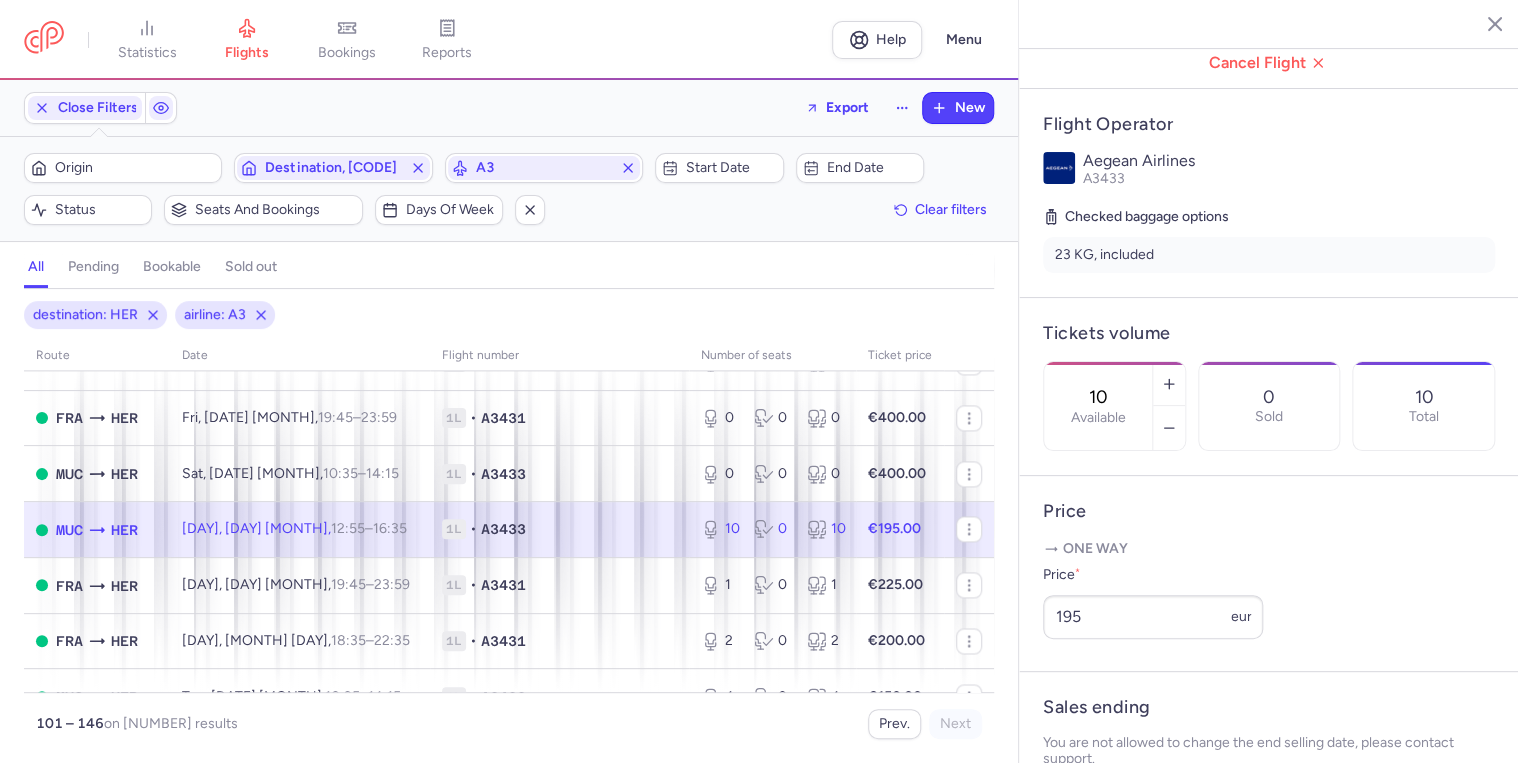 click on "[CODE]" 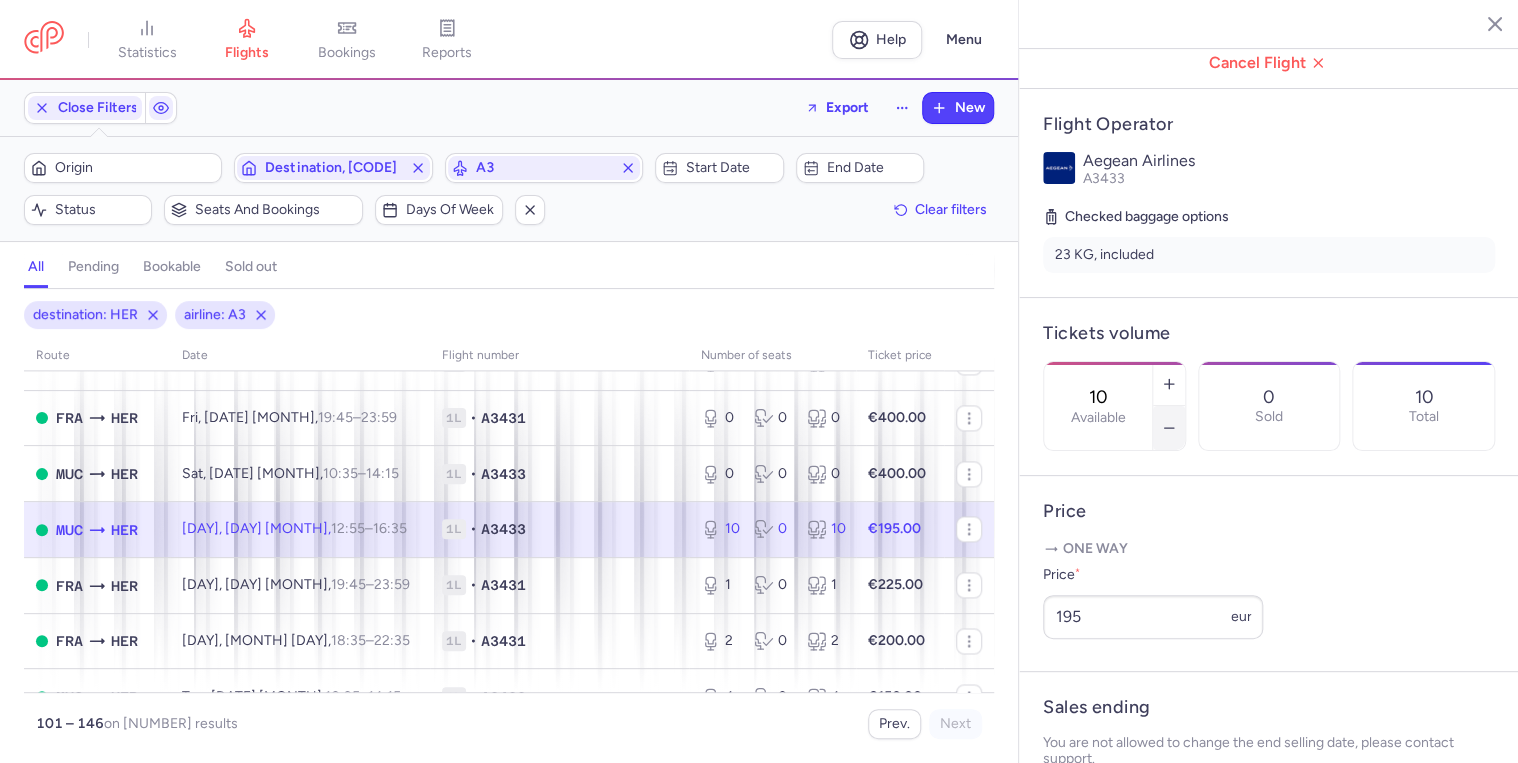 click 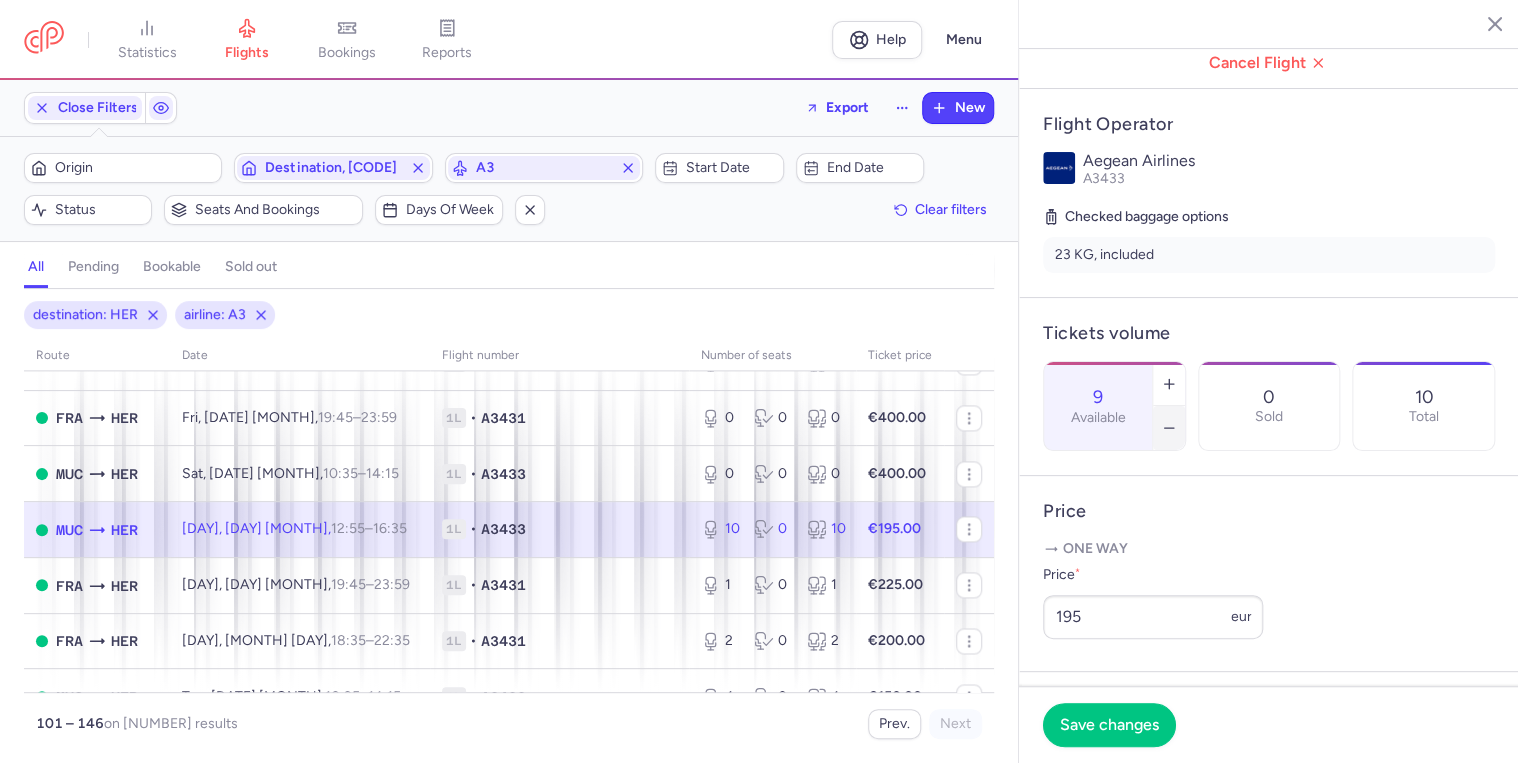 click 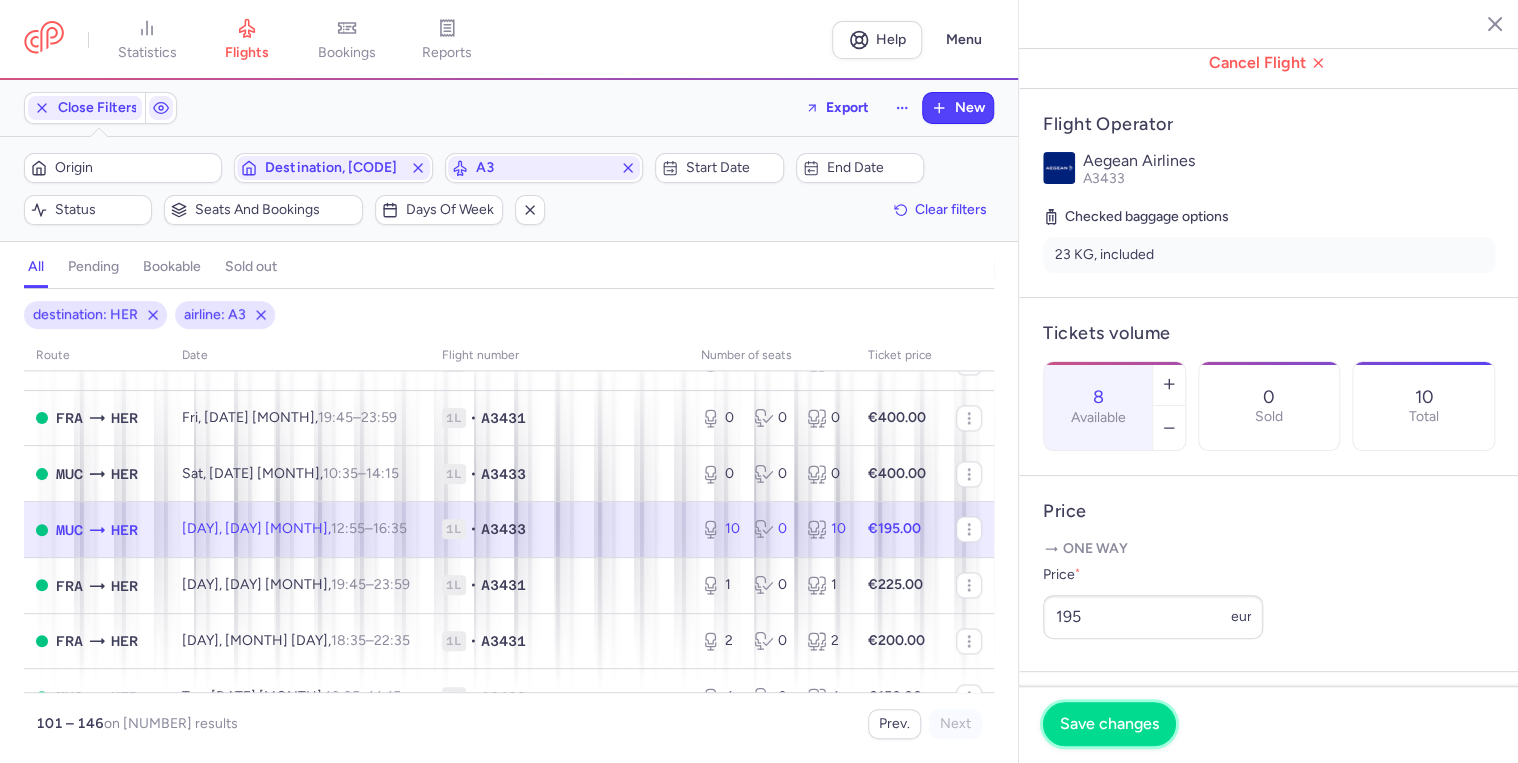 click on "Save changes" at bounding box center (1109, 724) 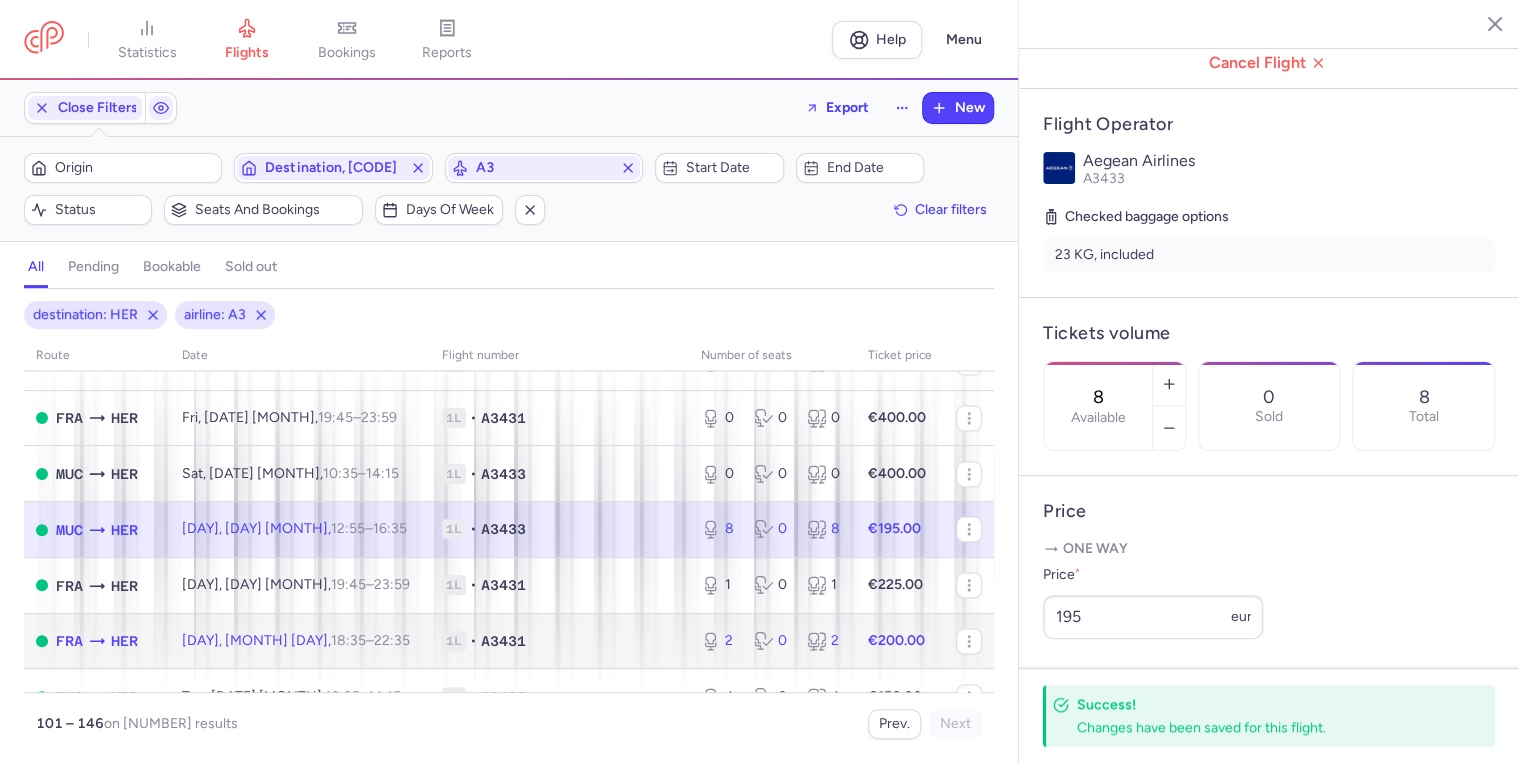 click on "[DAY], [MONTH] [DAY],  [TIME]  –  [TIME]  +0" 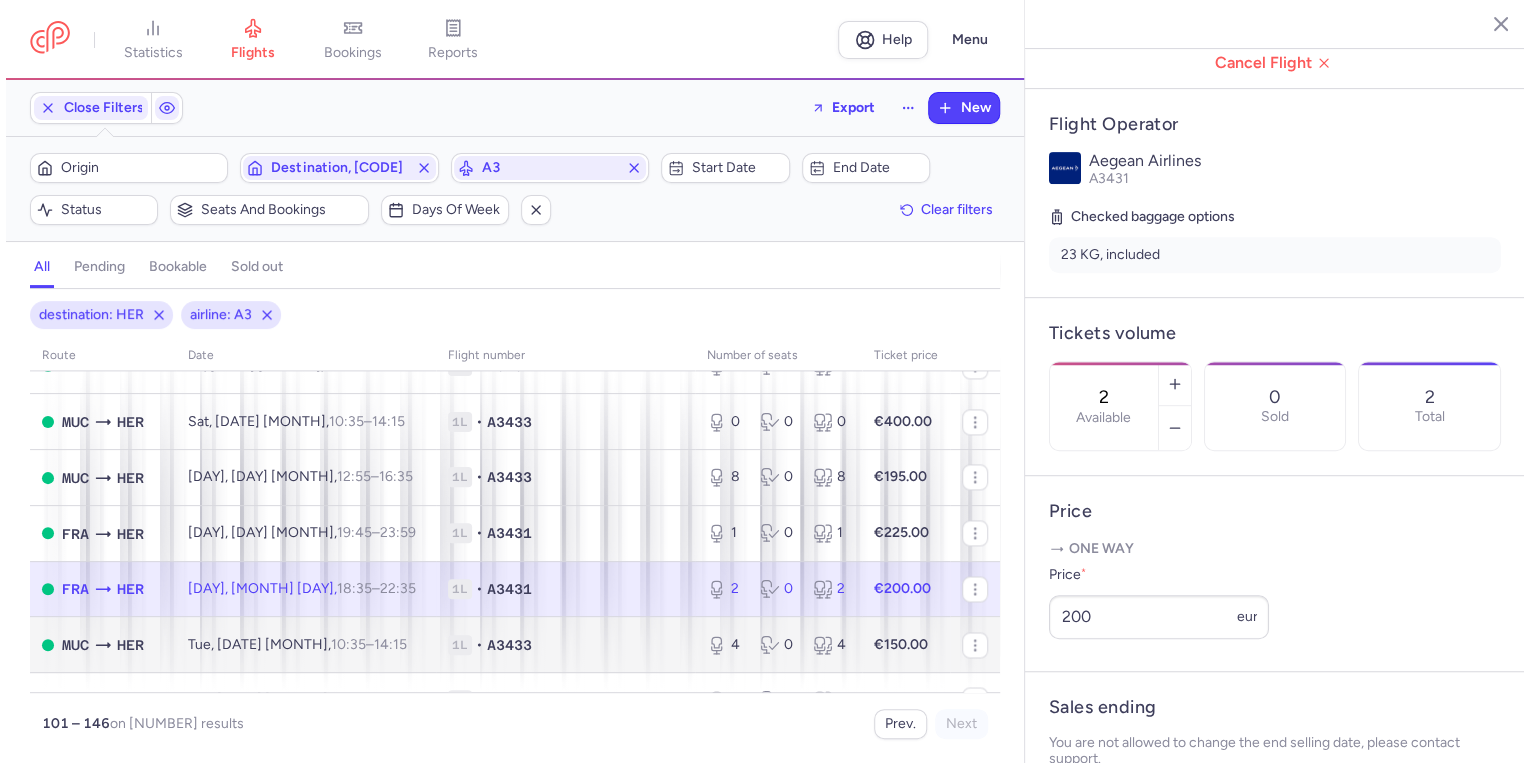 scroll, scrollTop: 1520, scrollLeft: 0, axis: vertical 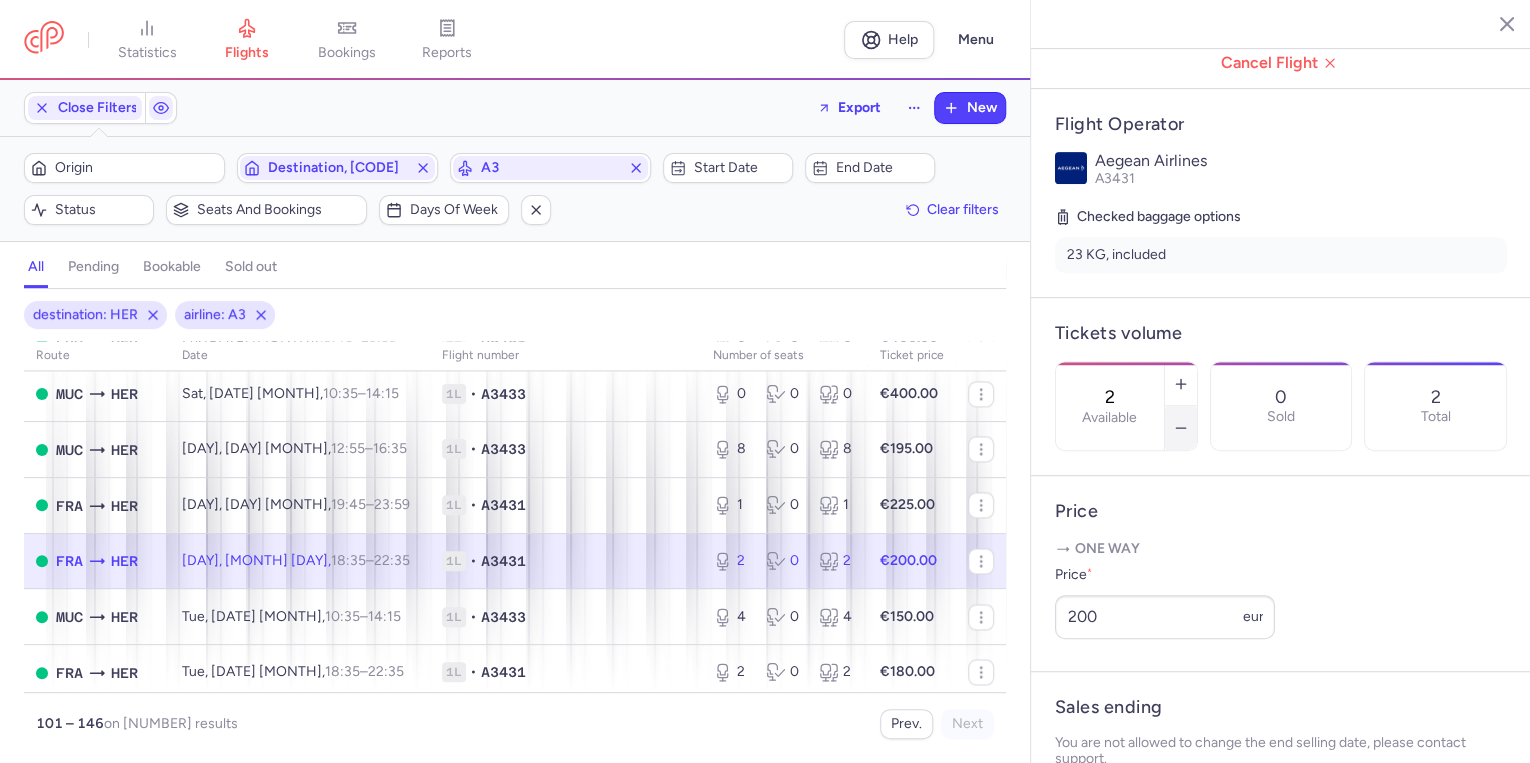click 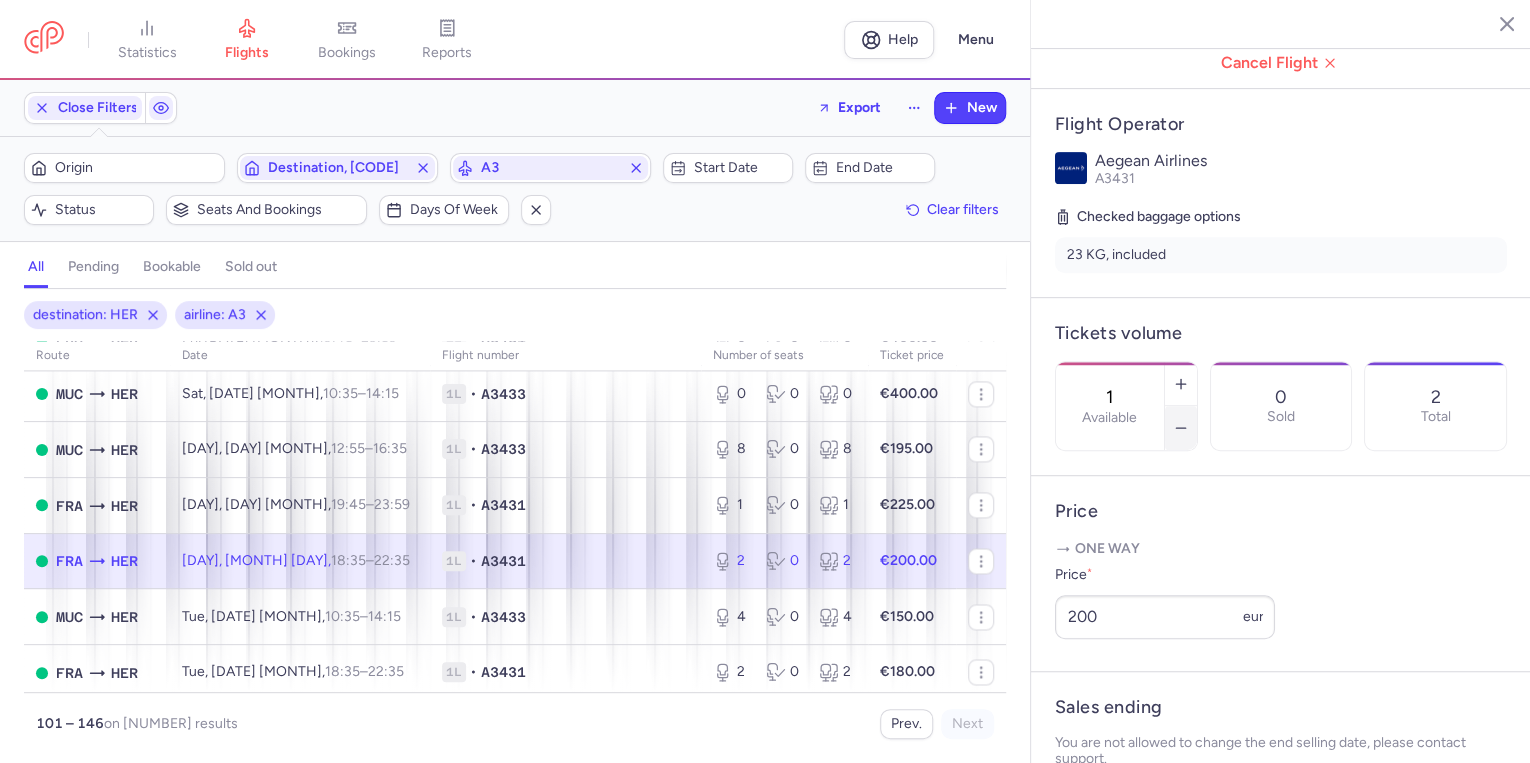 click 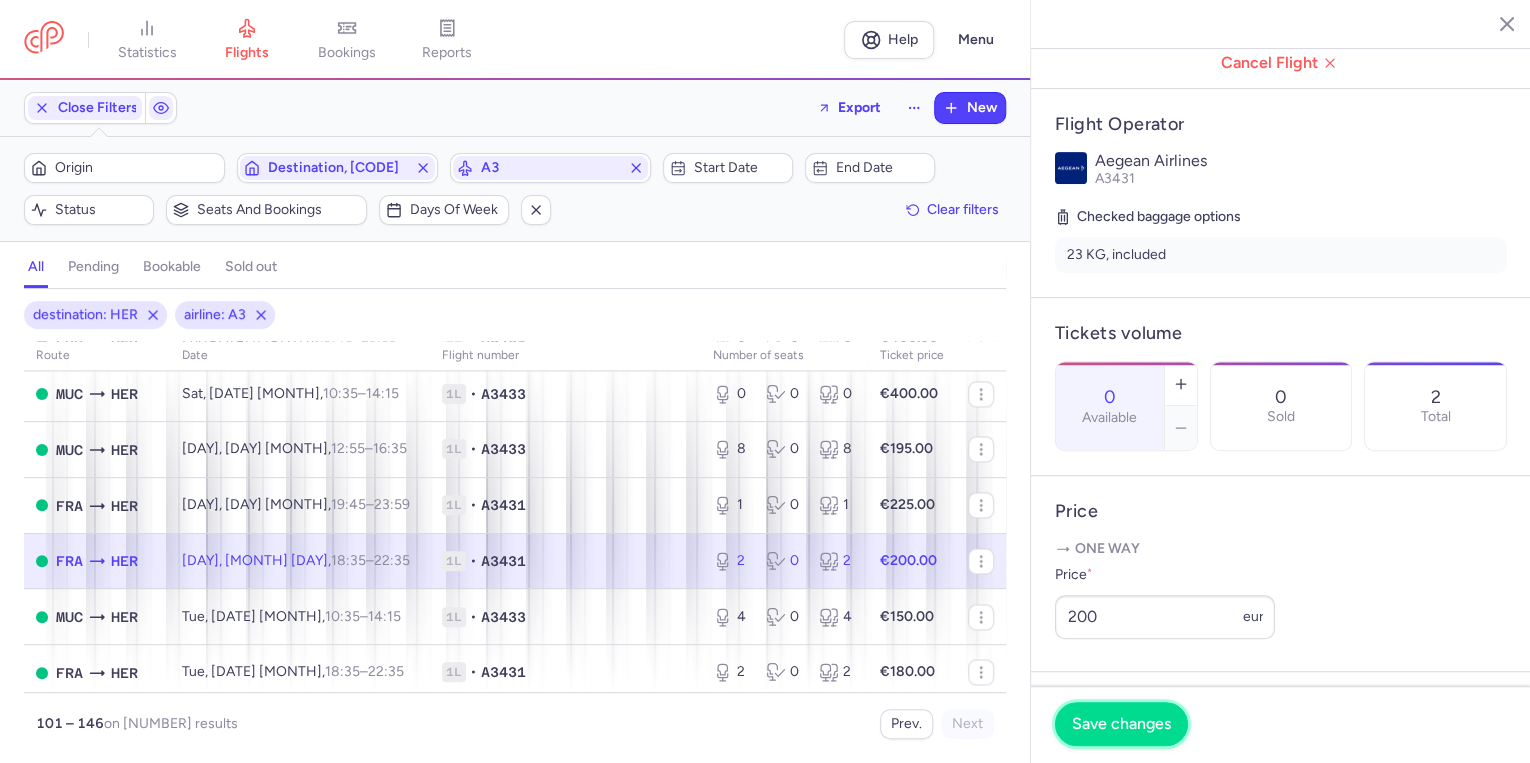 click on "Save changes" at bounding box center [1121, 724] 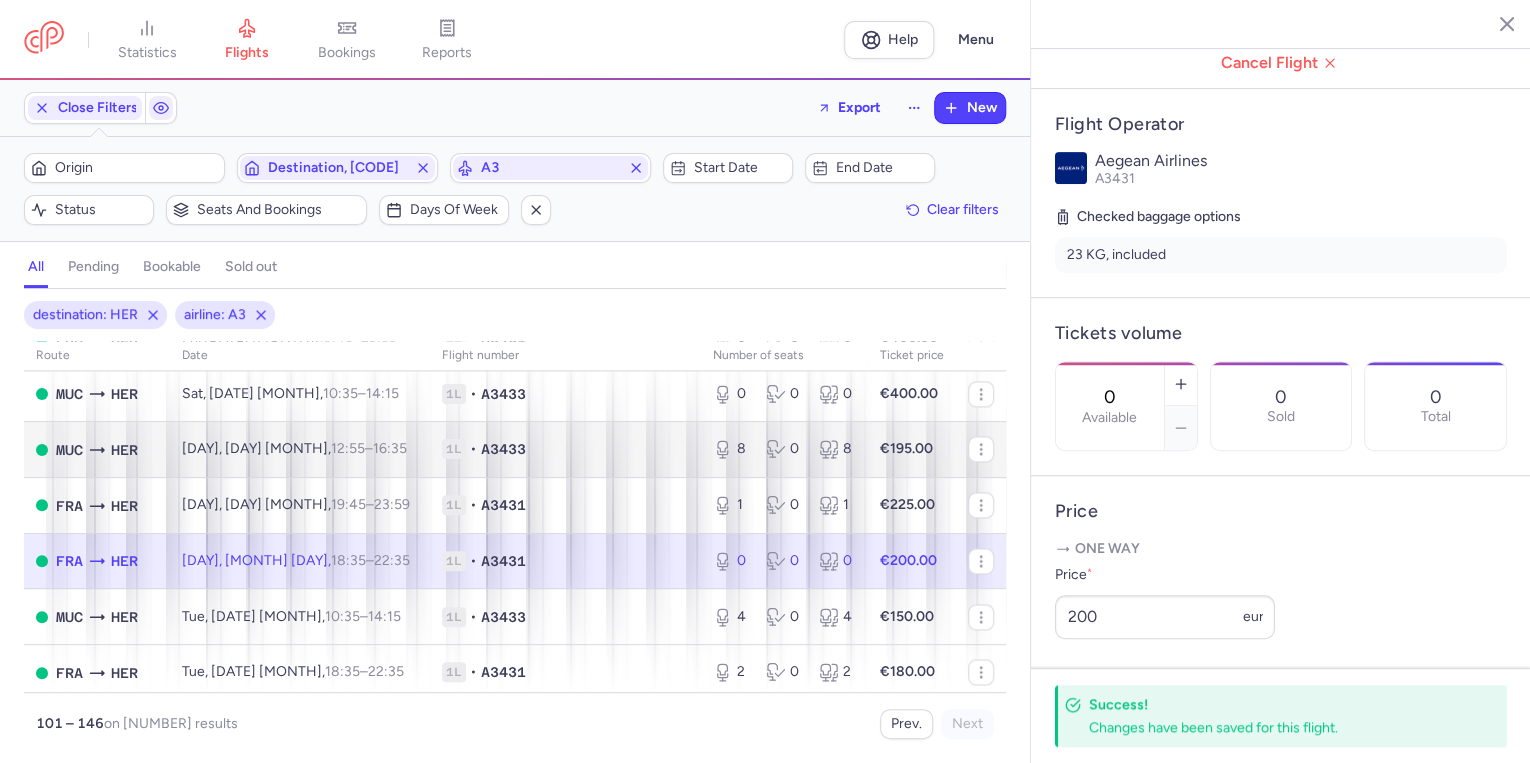 scroll, scrollTop: 1600, scrollLeft: 0, axis: vertical 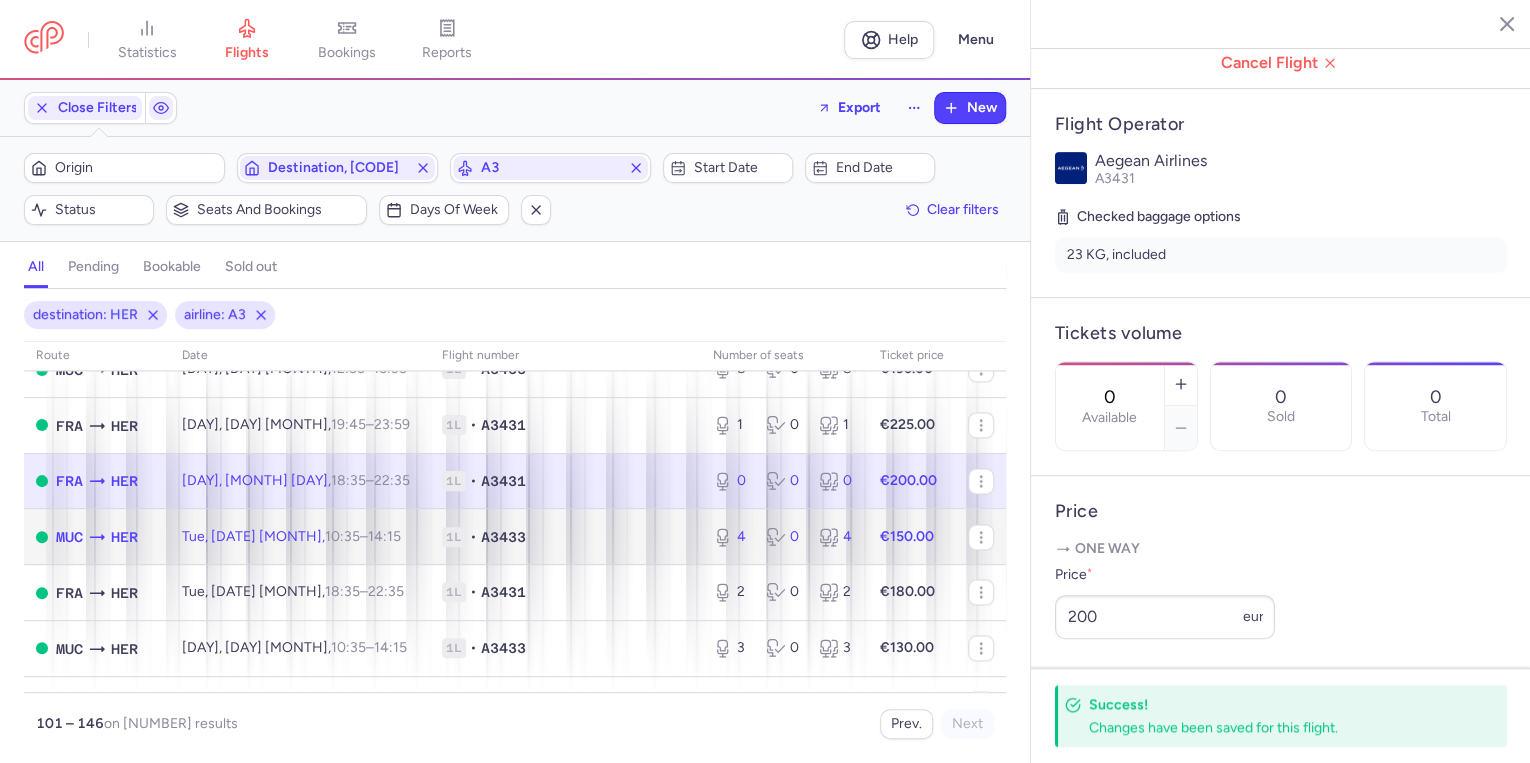 click on "[DAY], [DAY] [MONTH], [TIME] – [TIME] +0" 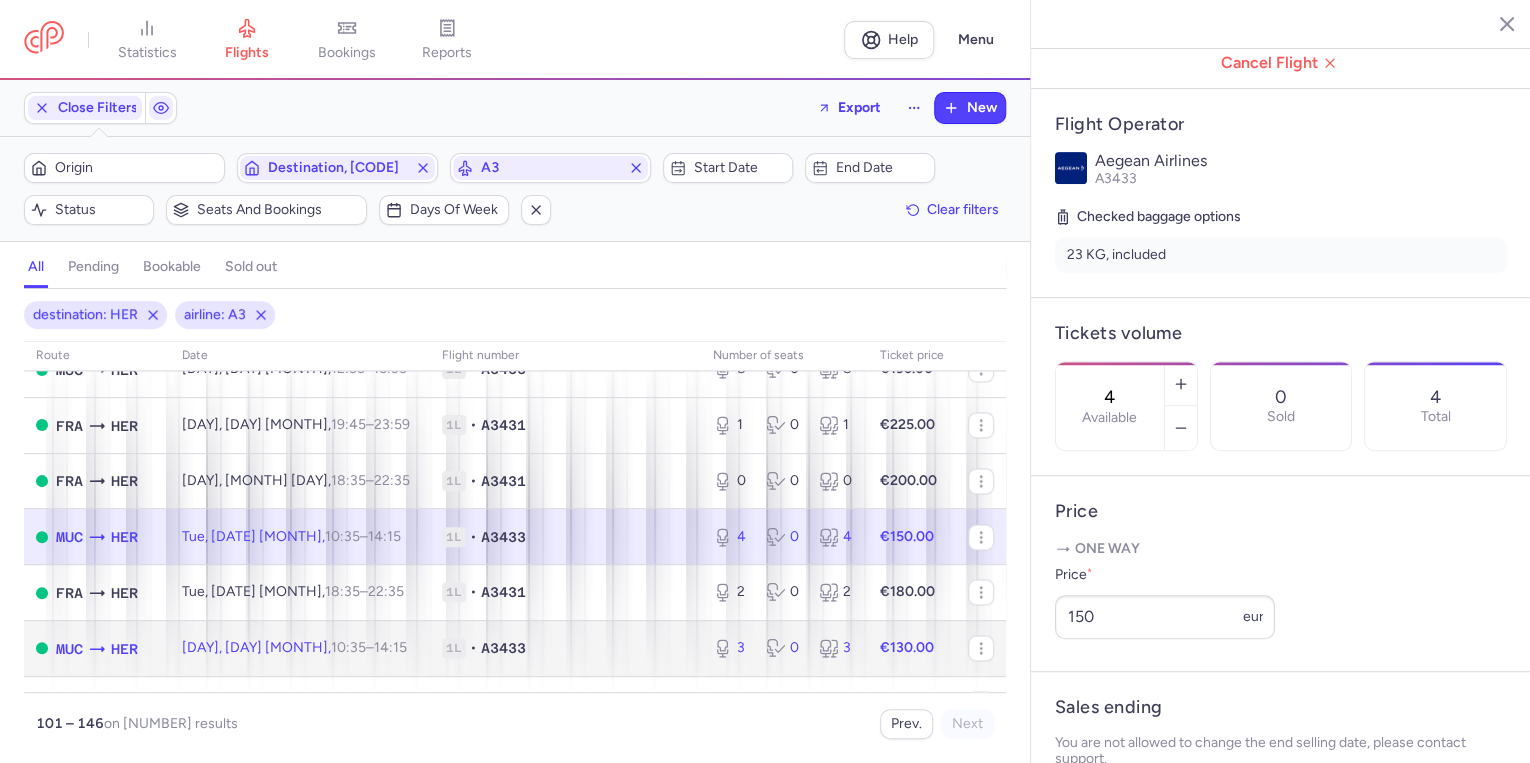 click on "[CODE]" 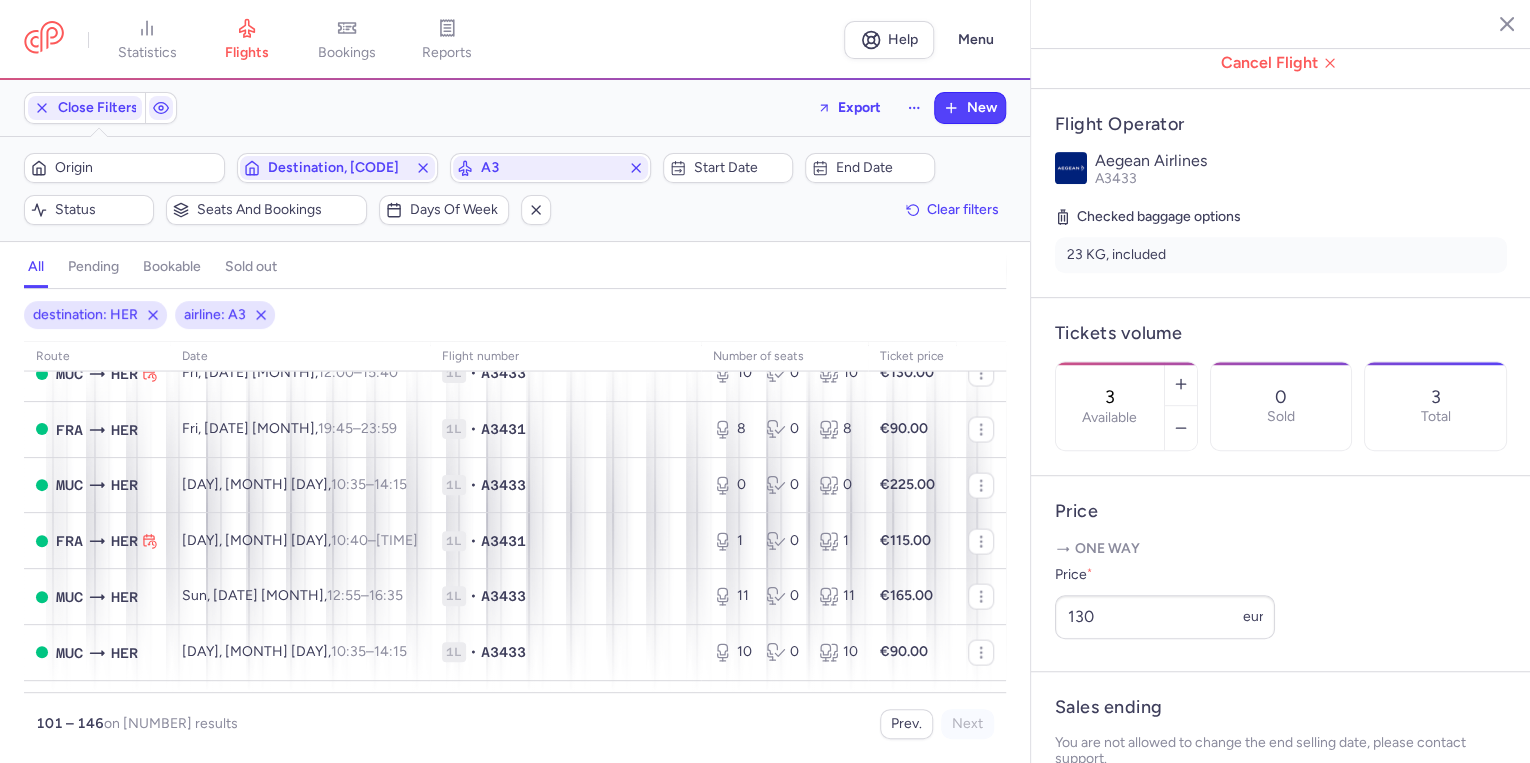 scroll, scrollTop: 2080, scrollLeft: 0, axis: vertical 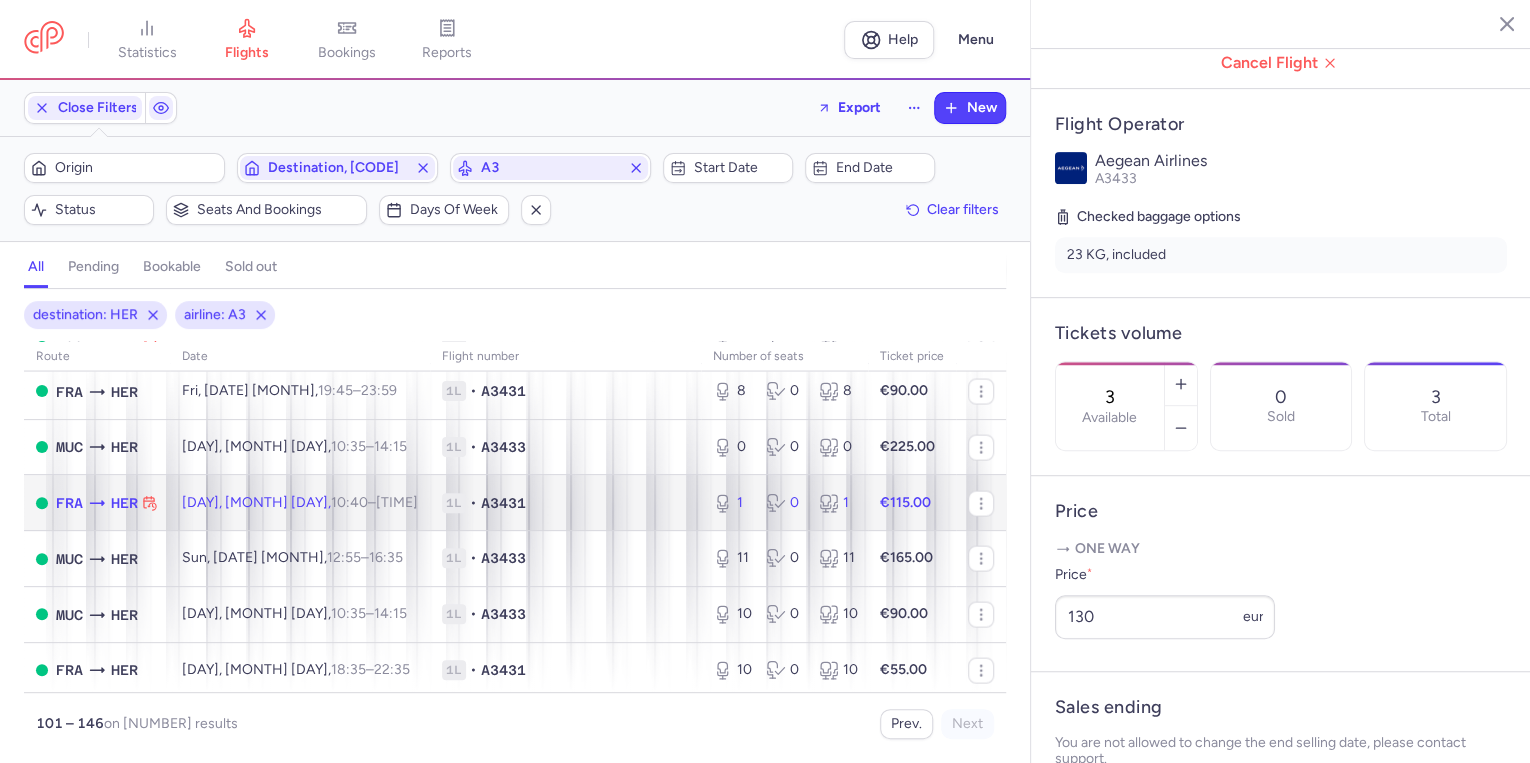 drag, startPoint x: 382, startPoint y: 556, endPoint x: 784, endPoint y: 544, distance: 402.17908 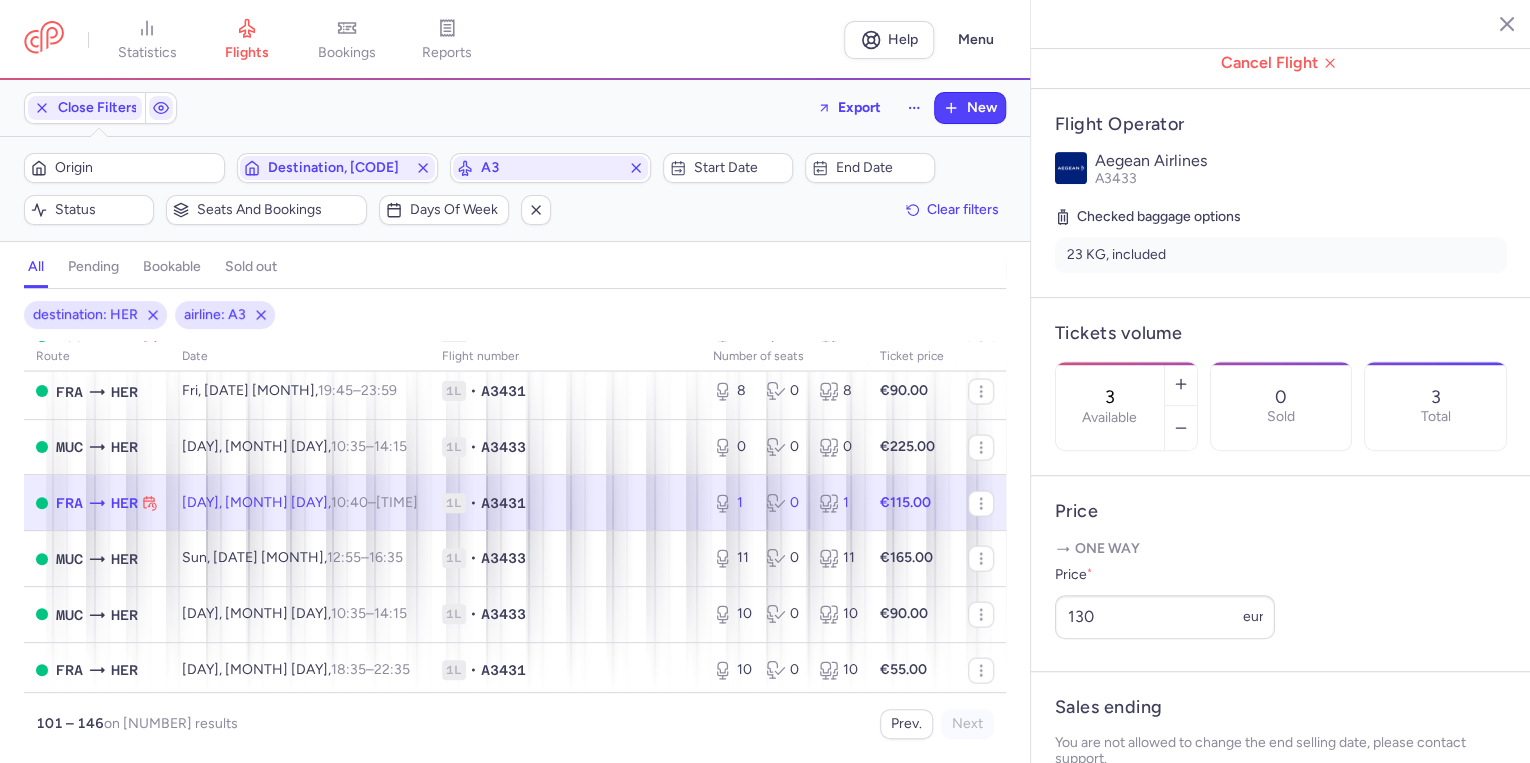 type on "1" 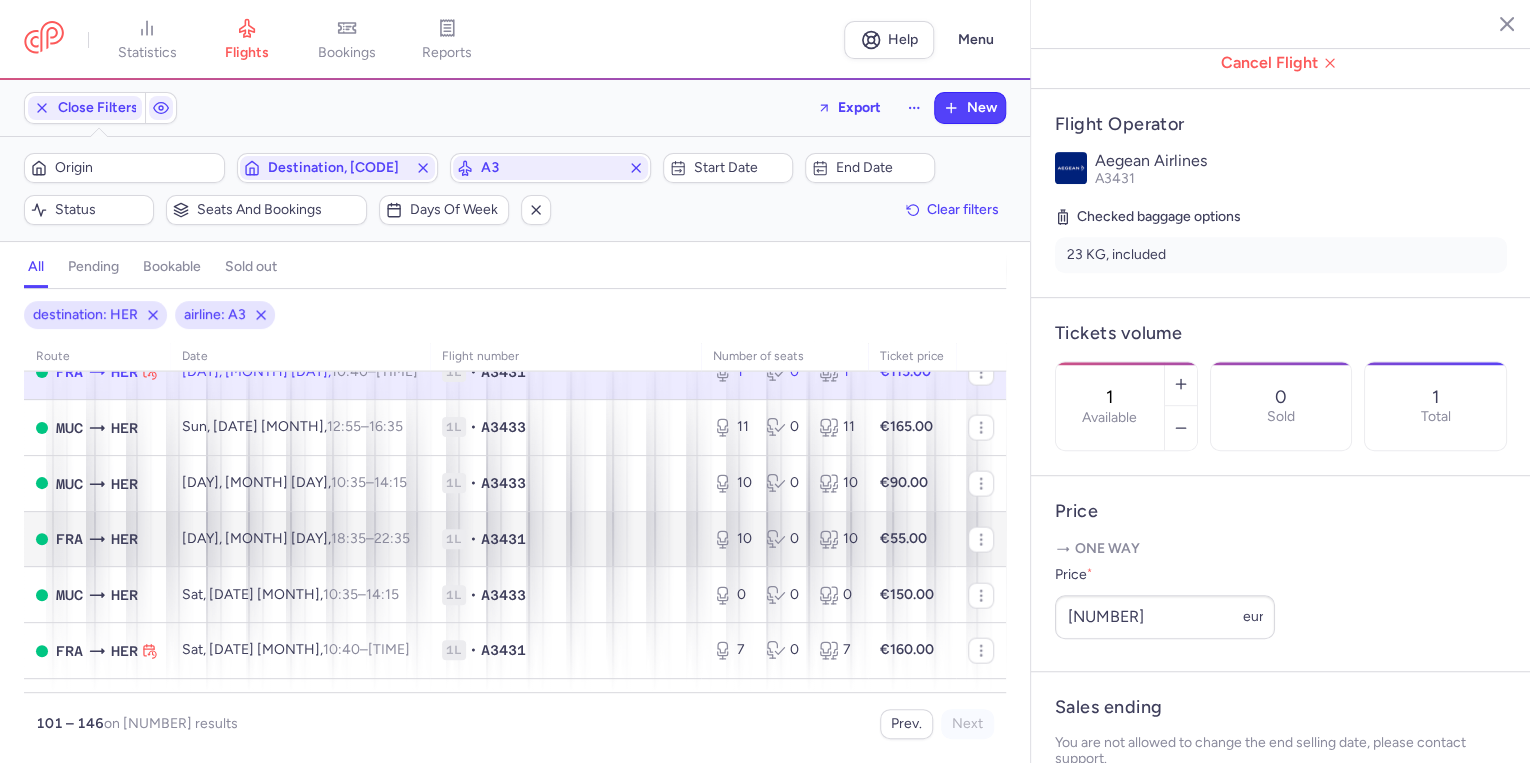 scroll, scrollTop: 2240, scrollLeft: 0, axis: vertical 